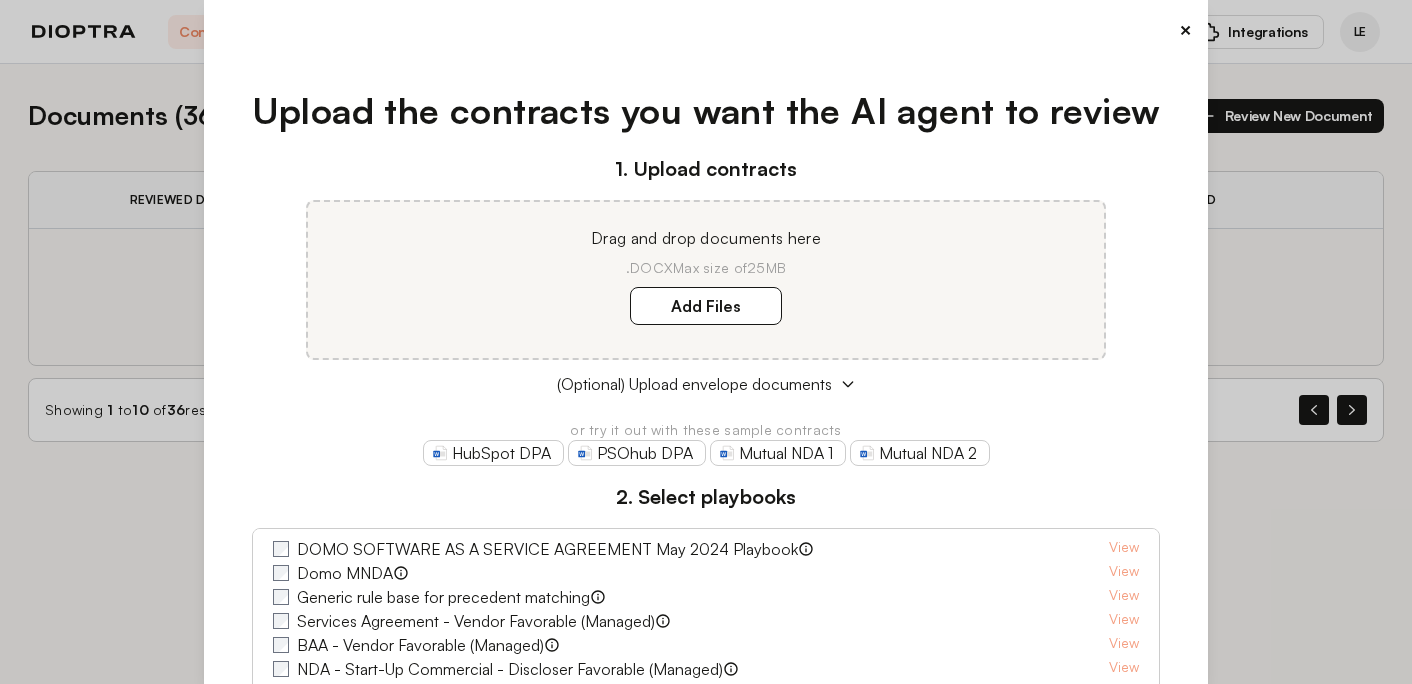 scroll, scrollTop: 0, scrollLeft: 0, axis: both 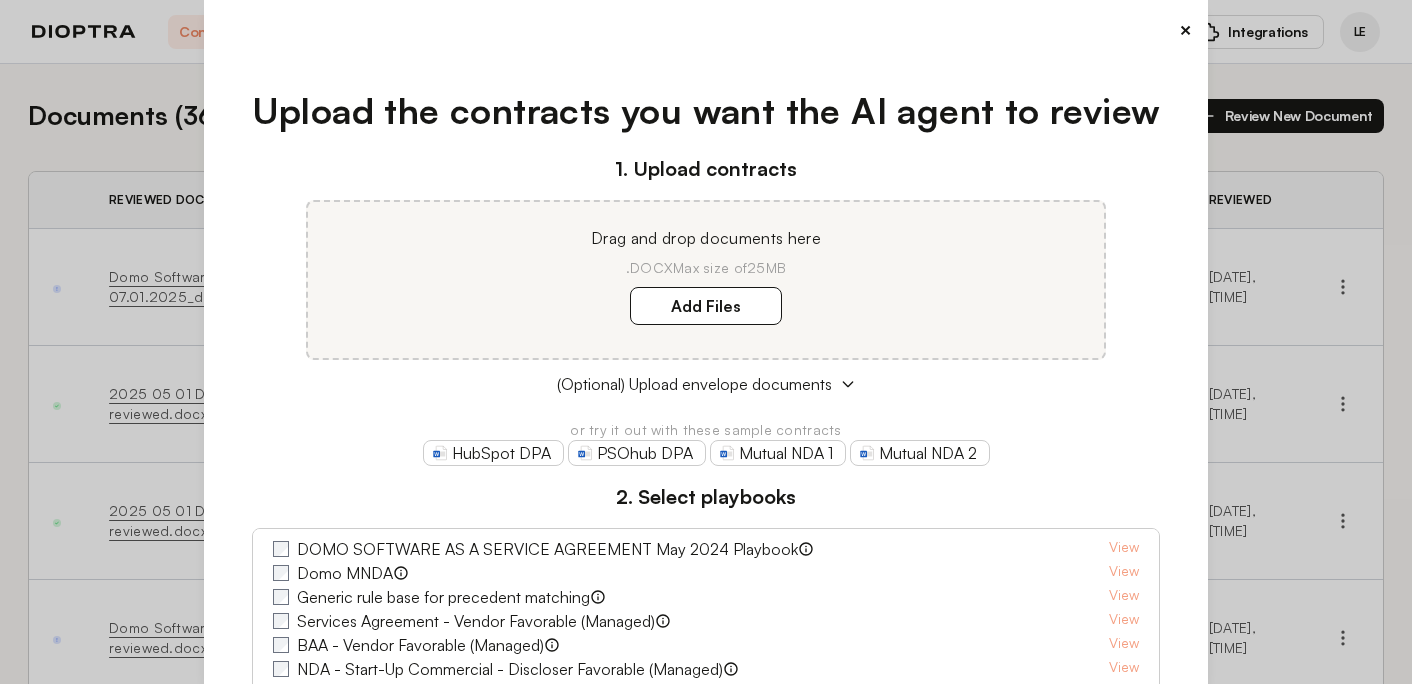 click on "×" at bounding box center [1185, 30] 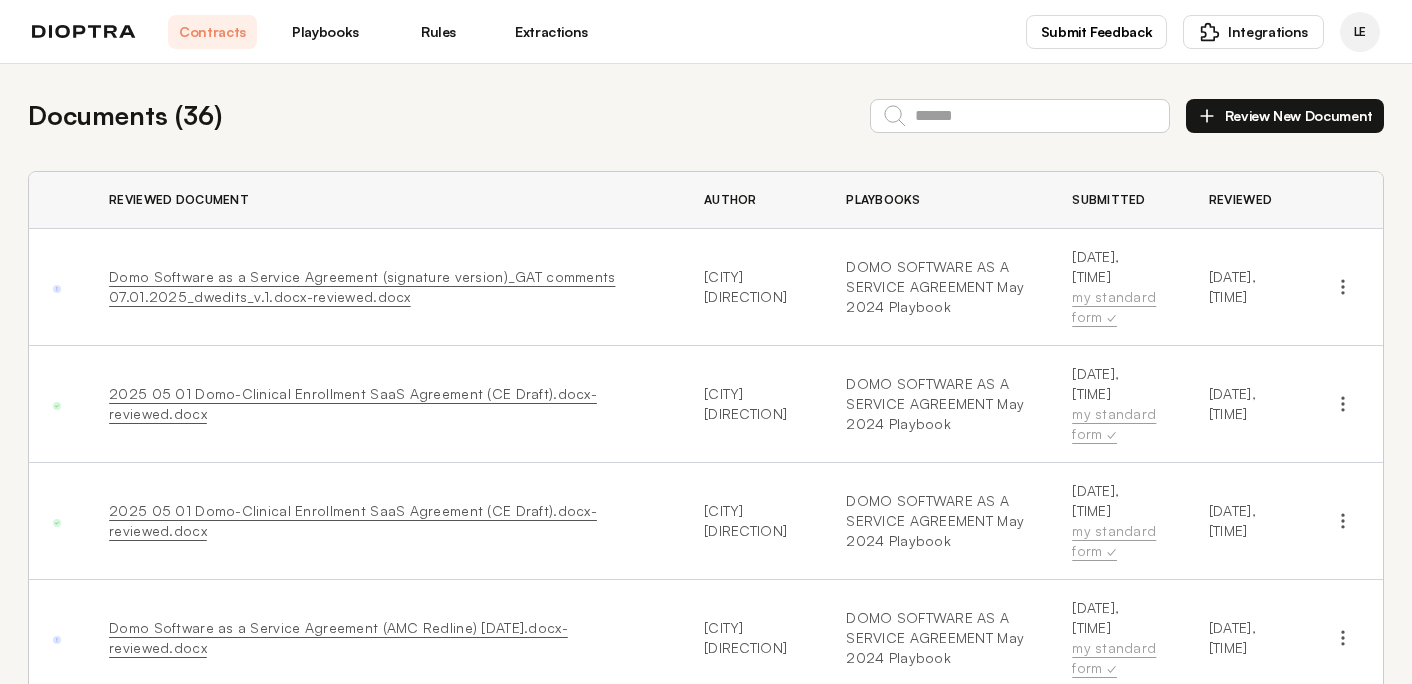click on "Contracts Playbooks Rules Extractions" at bounding box center [382, 32] 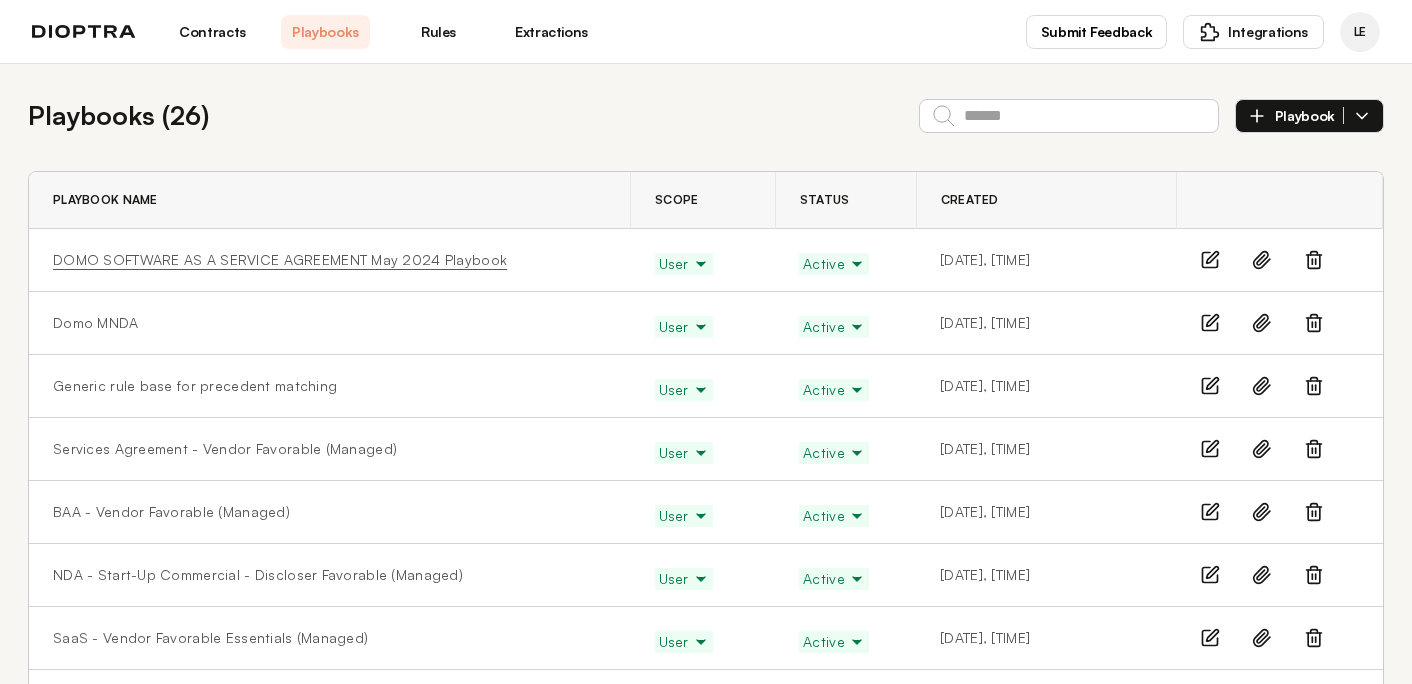 click on "DOMO SOFTWARE AS A SERVICE AGREEMENT May 2024 Playbook" at bounding box center [280, 260] 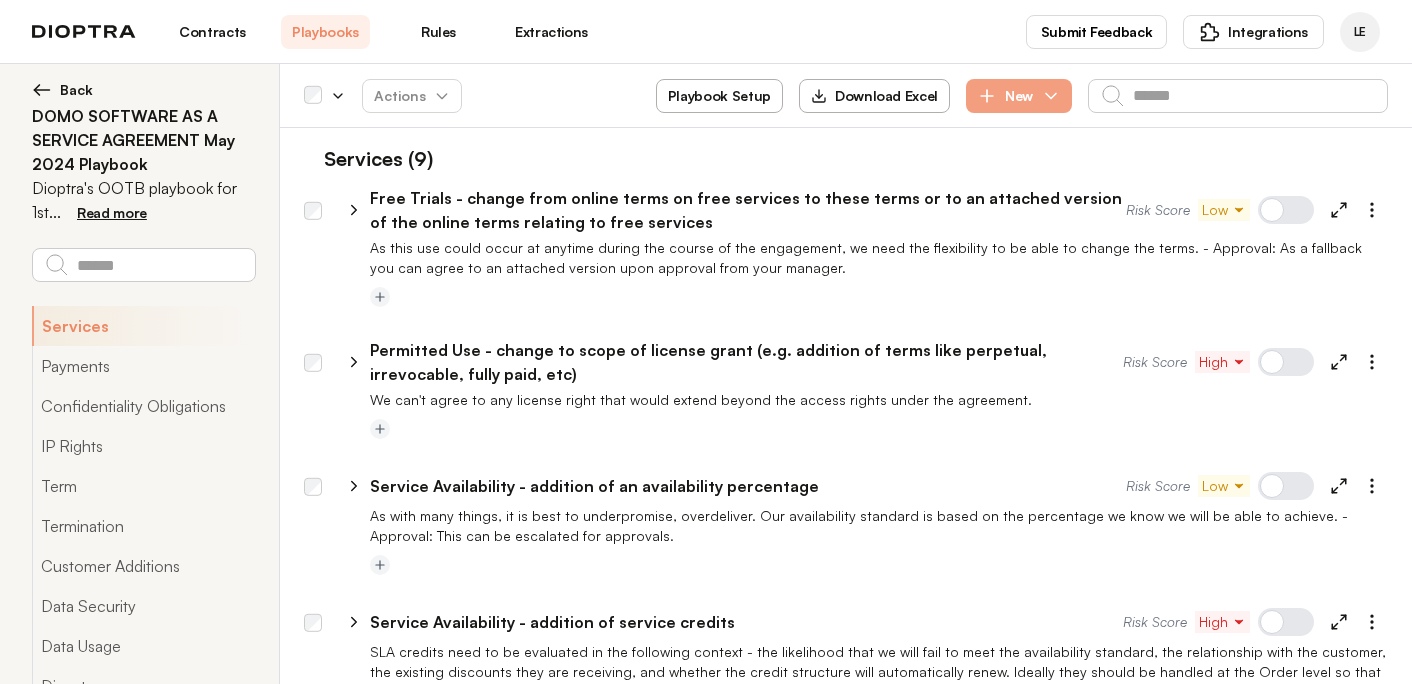 click 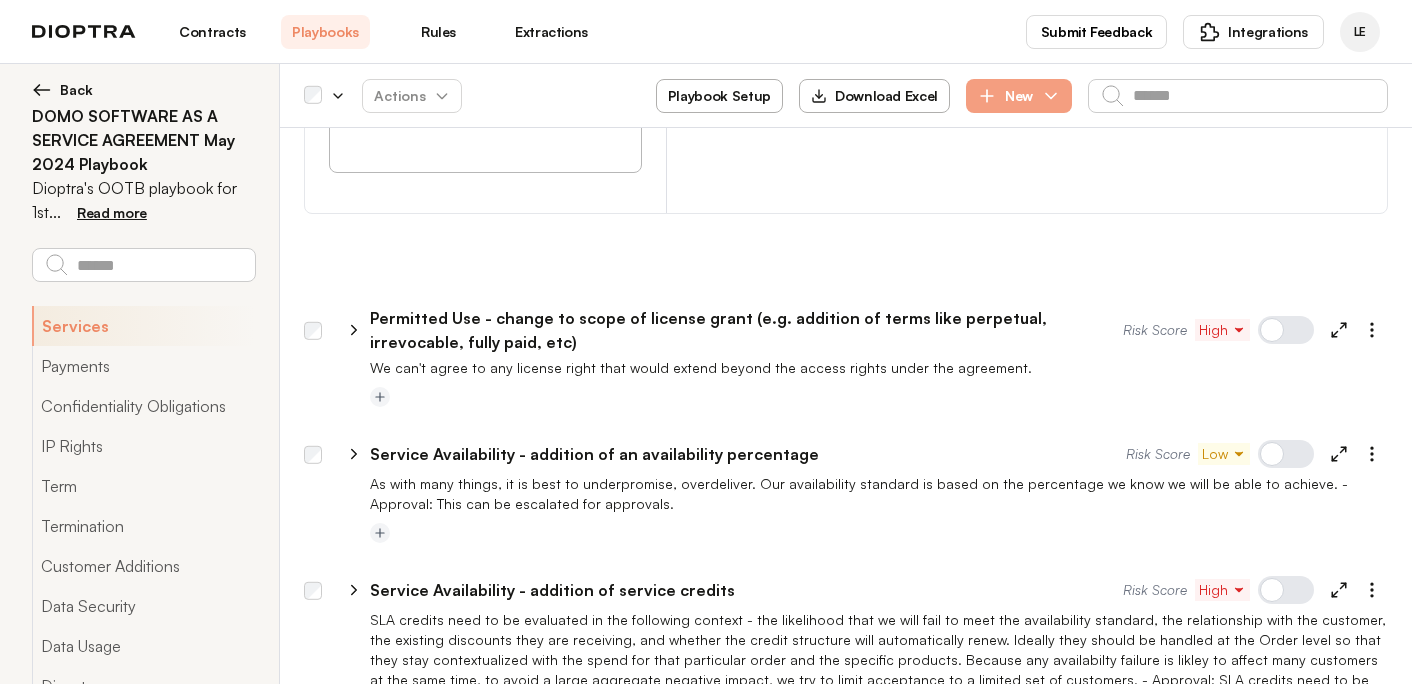scroll, scrollTop: 1936, scrollLeft: 0, axis: vertical 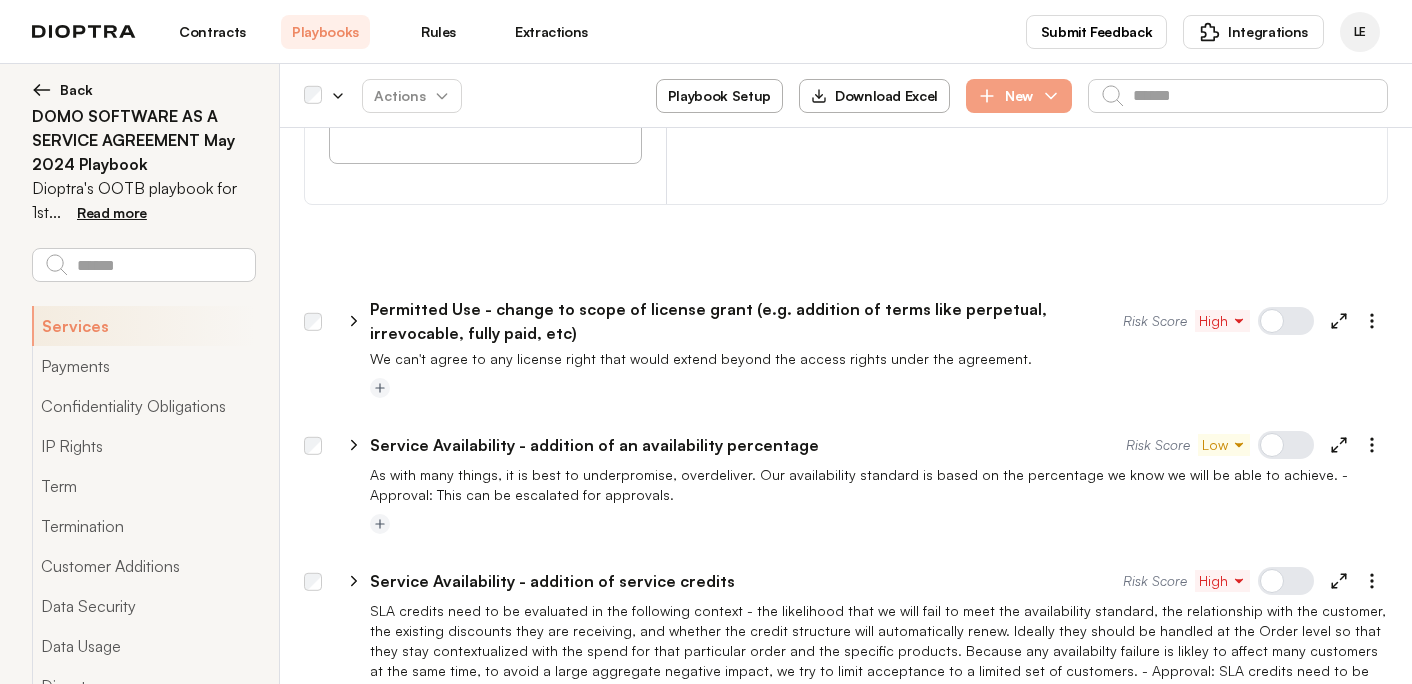 click 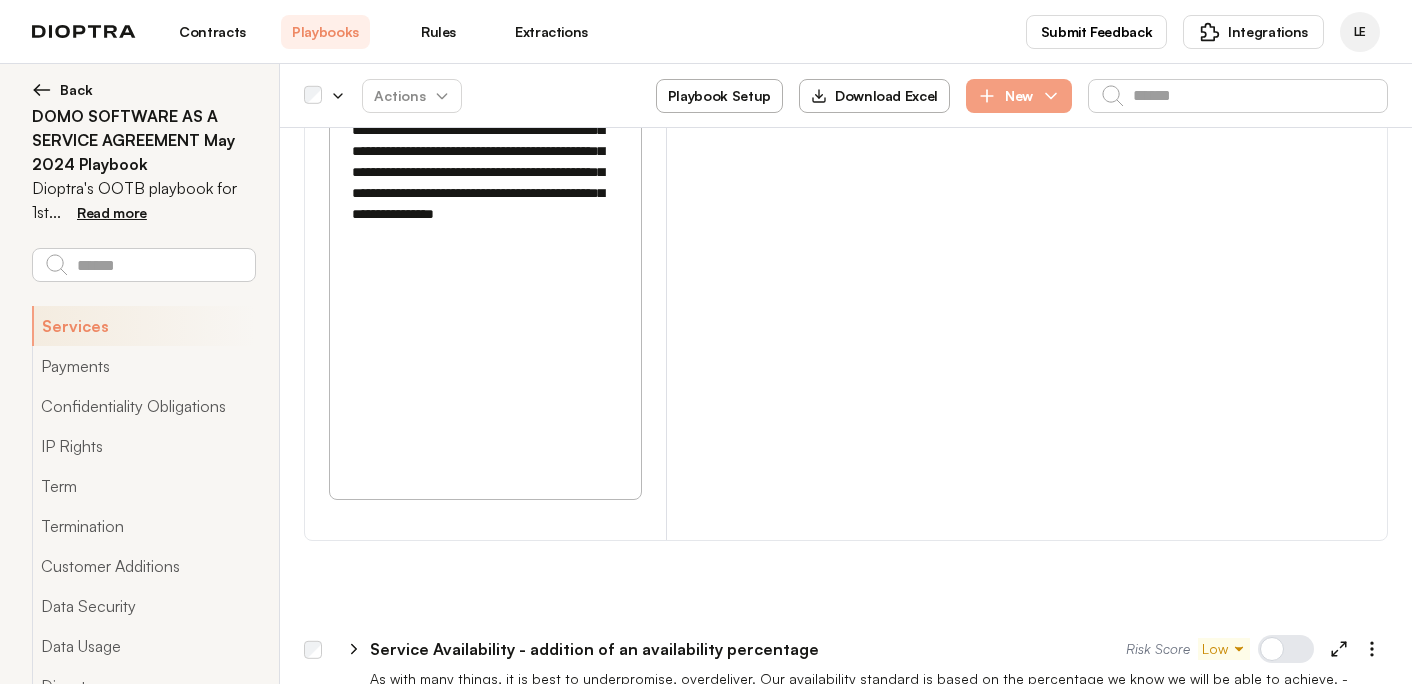 scroll, scrollTop: 3326, scrollLeft: 0, axis: vertical 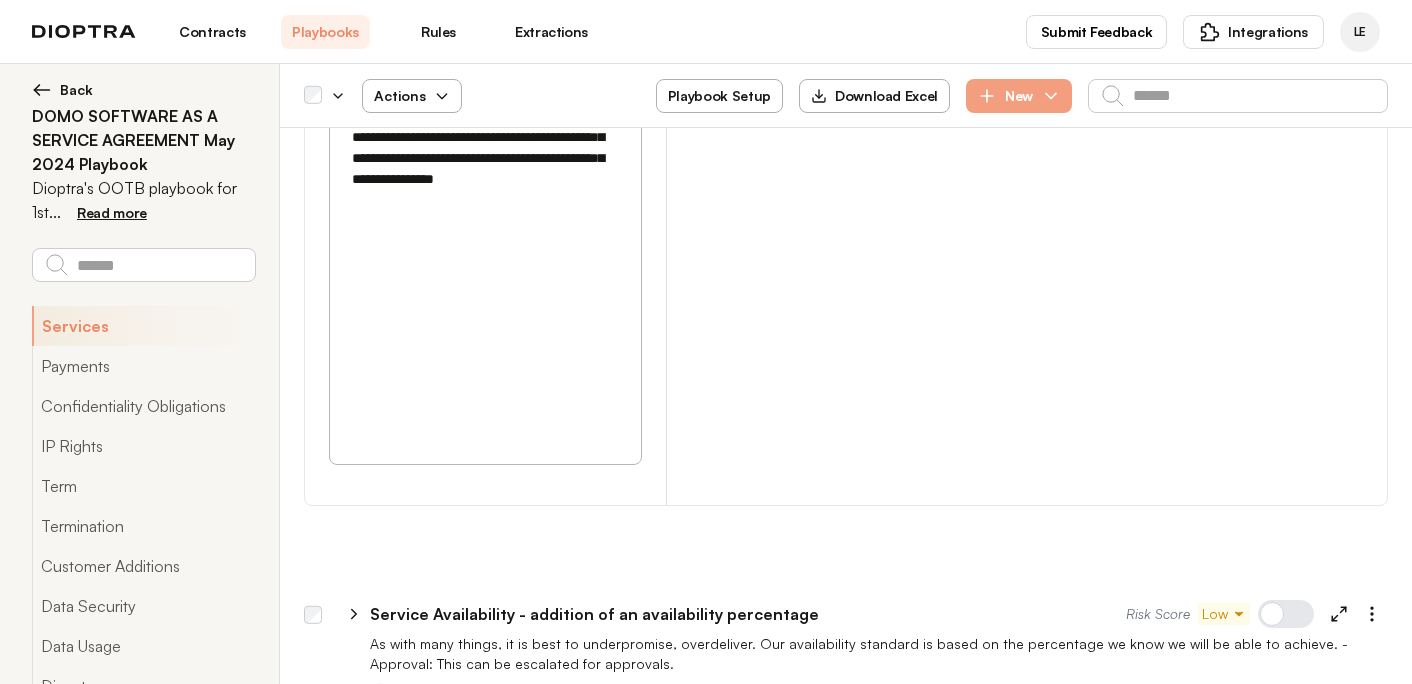 click 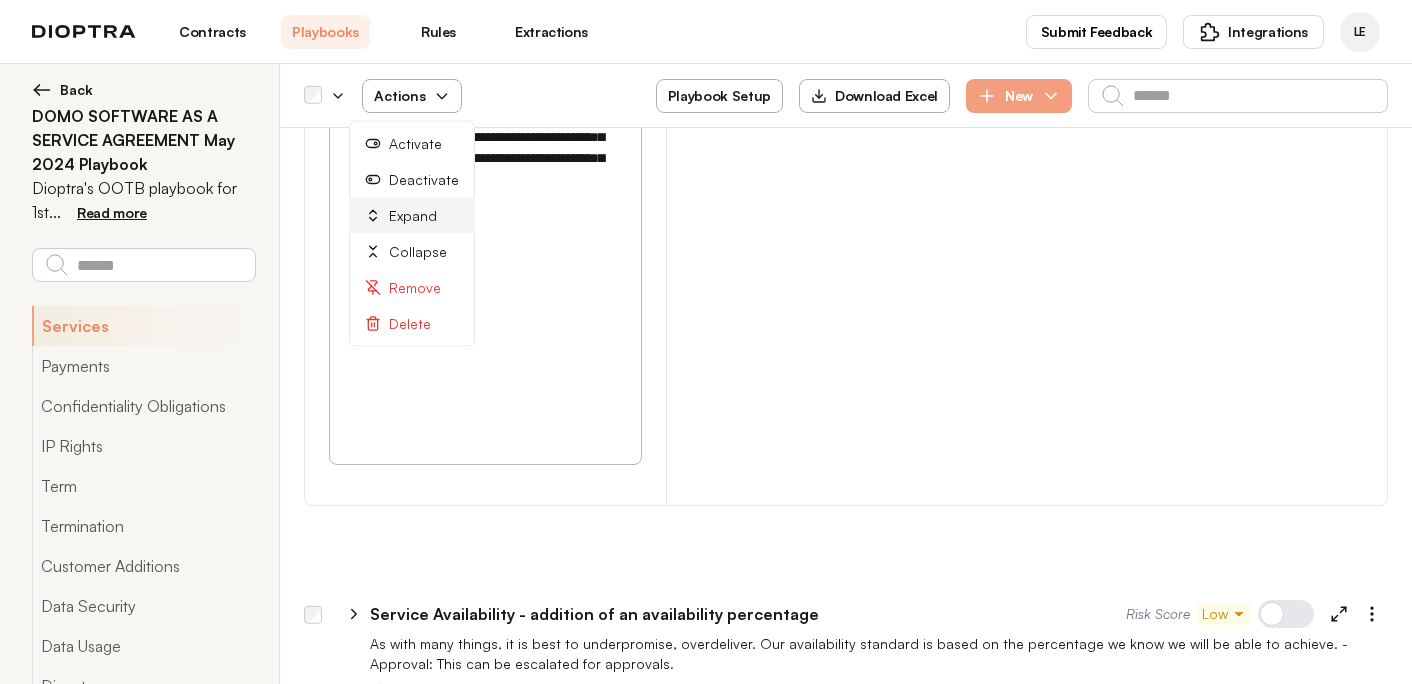 click on "Expand" at bounding box center (412, 216) 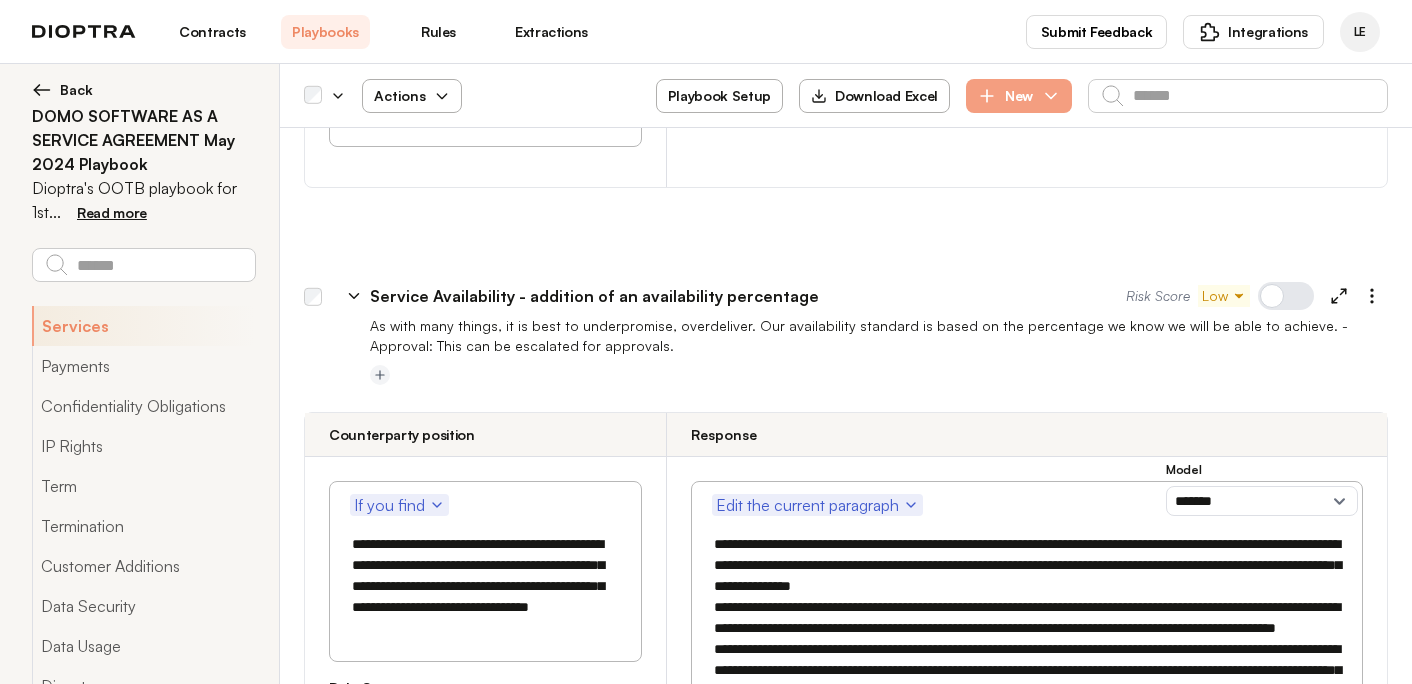 scroll, scrollTop: 3752, scrollLeft: 0, axis: vertical 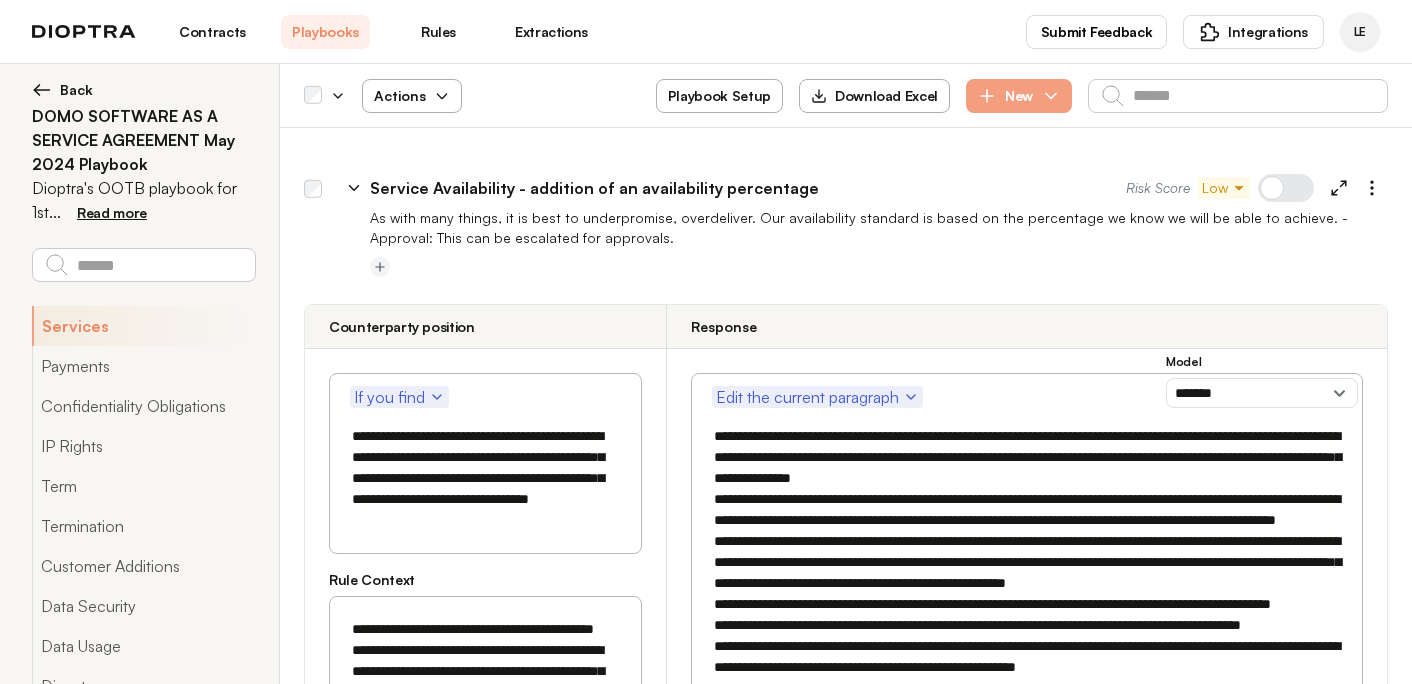 drag, startPoint x: 729, startPoint y: 231, endPoint x: 848, endPoint y: 346, distance: 165.48715 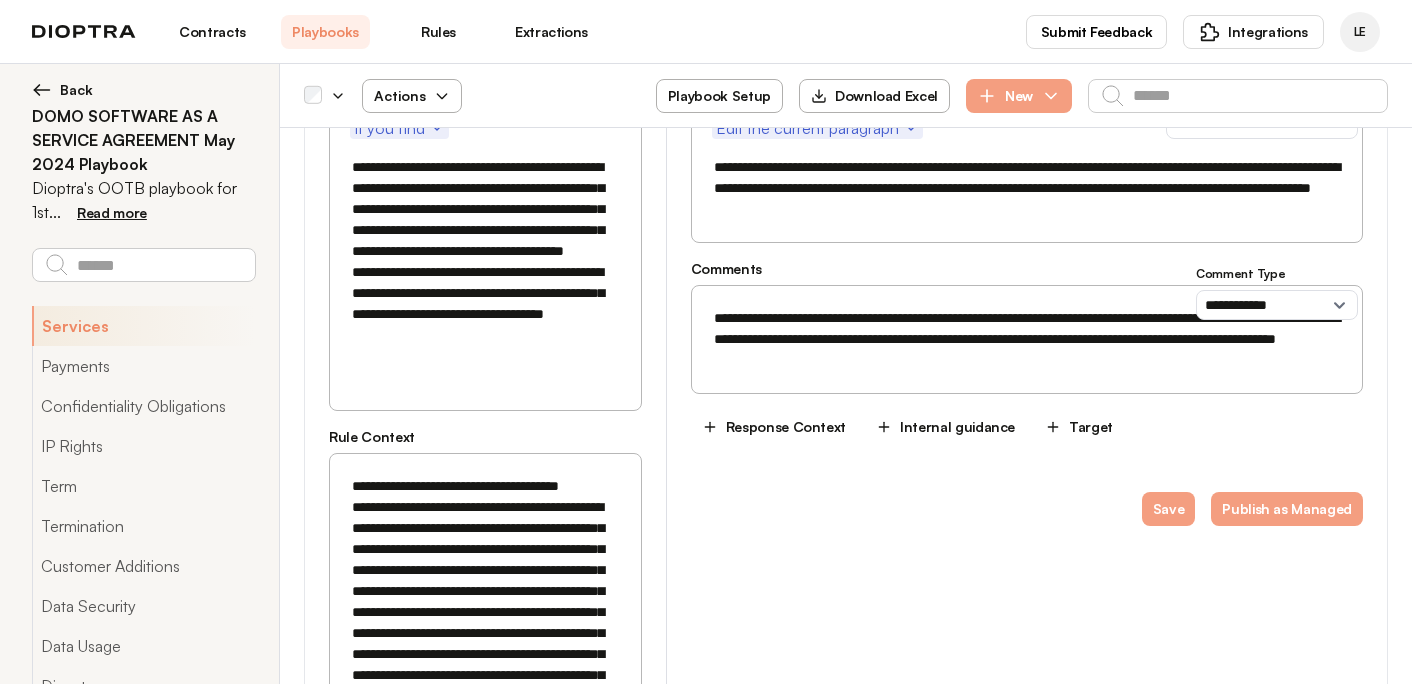 scroll, scrollTop: 2194, scrollLeft: 0, axis: vertical 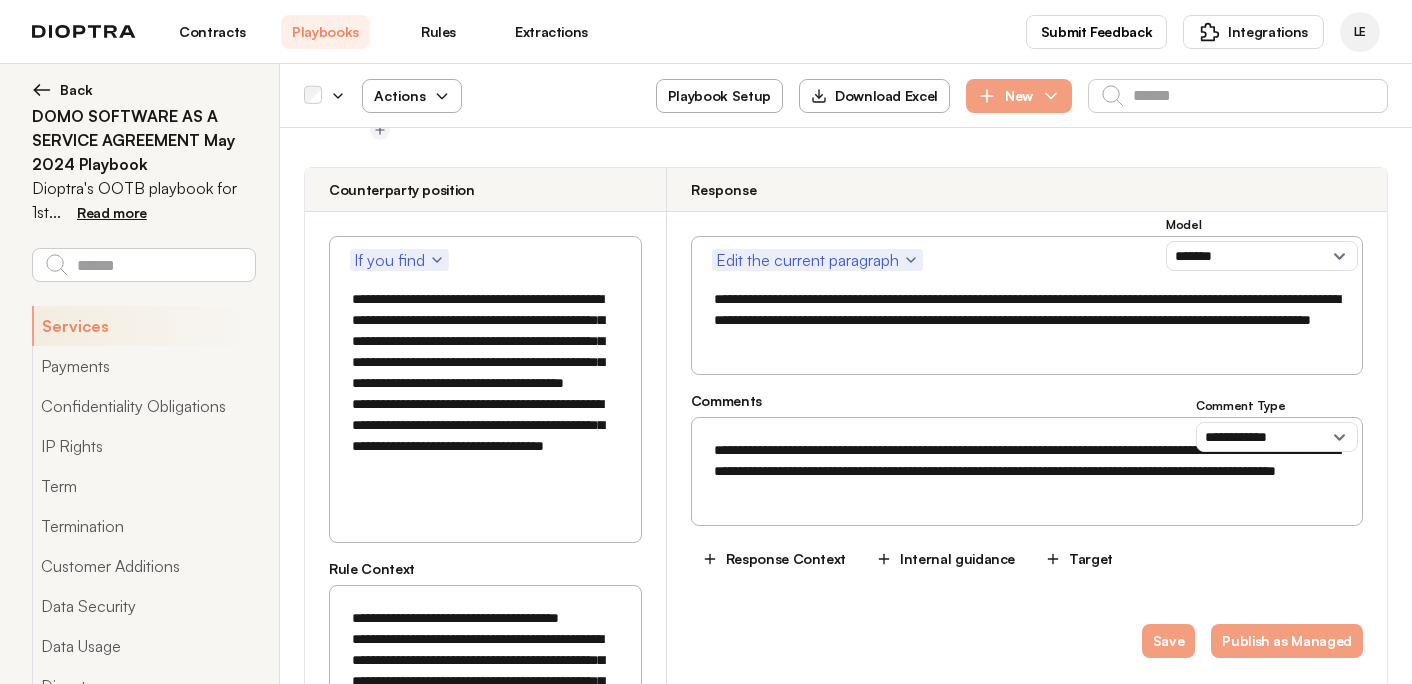 drag, startPoint x: 349, startPoint y: 219, endPoint x: 485, endPoint y: 271, distance: 145.6022 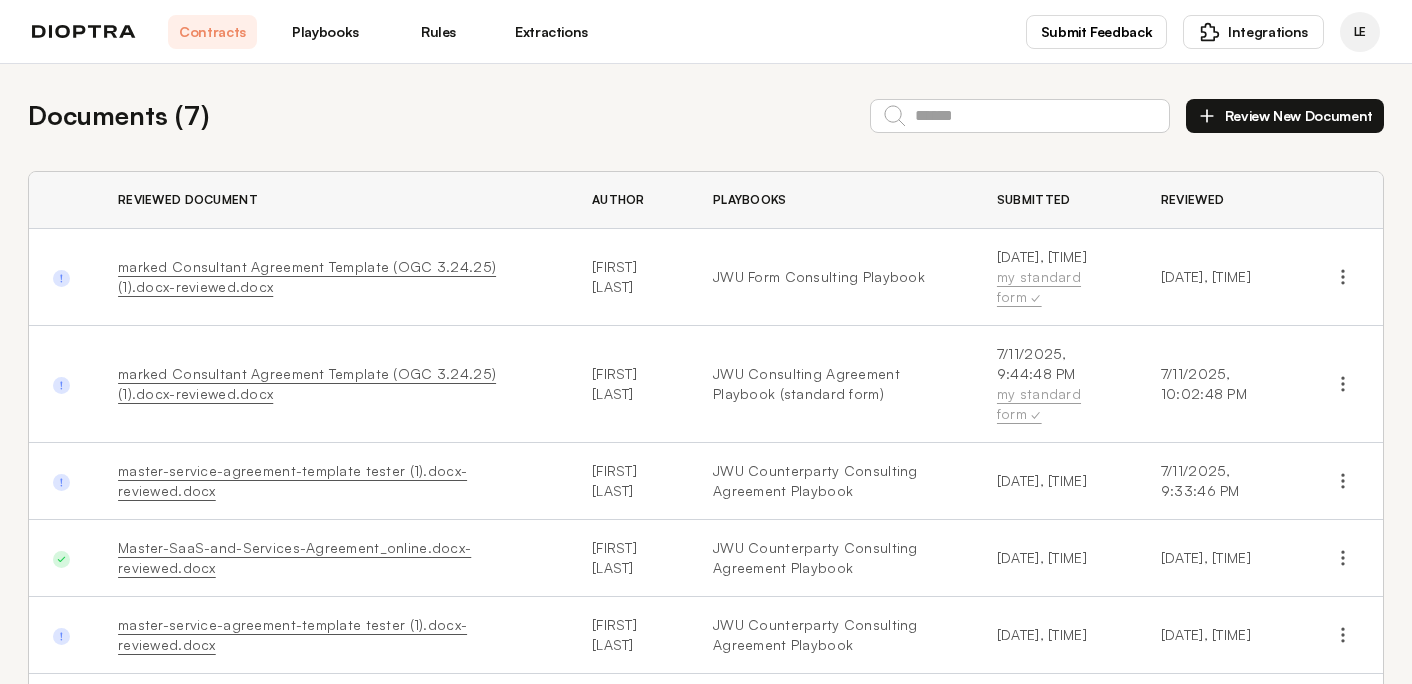 scroll, scrollTop: 0, scrollLeft: 0, axis: both 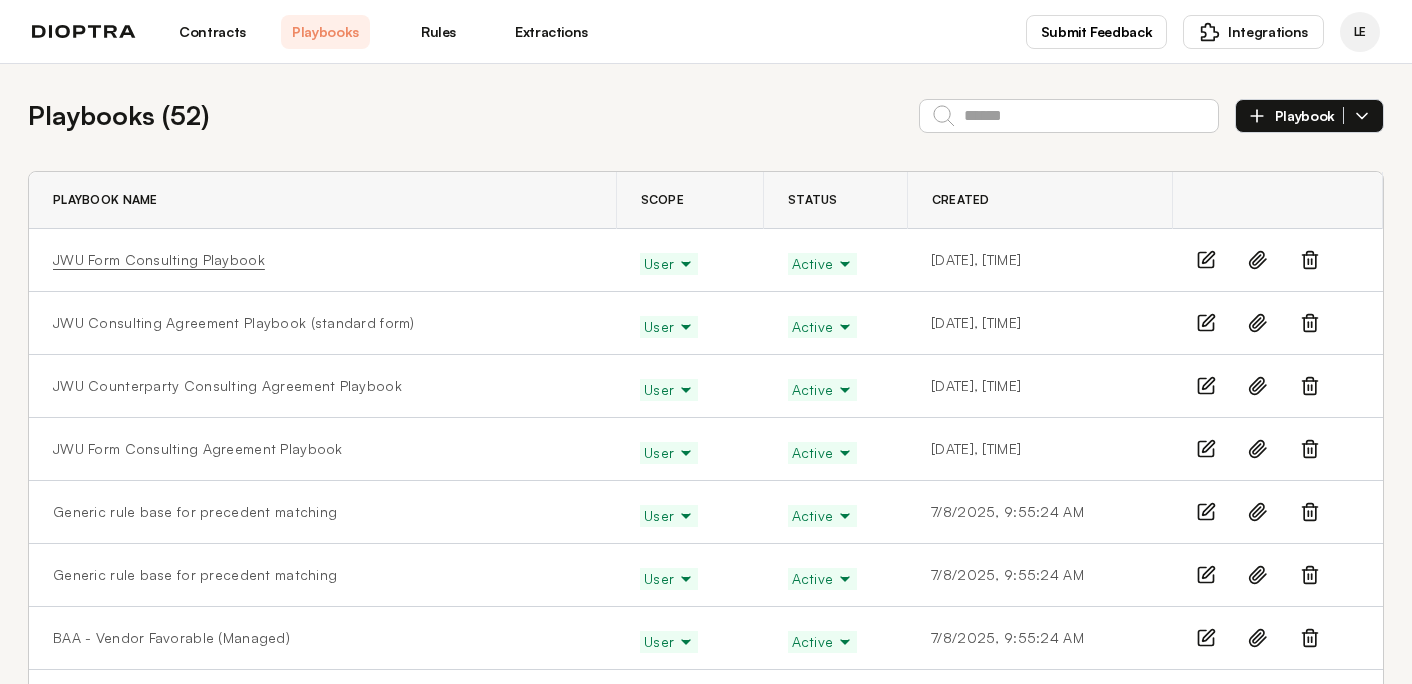click on "JWU Form Consulting Playbook" at bounding box center [159, 260] 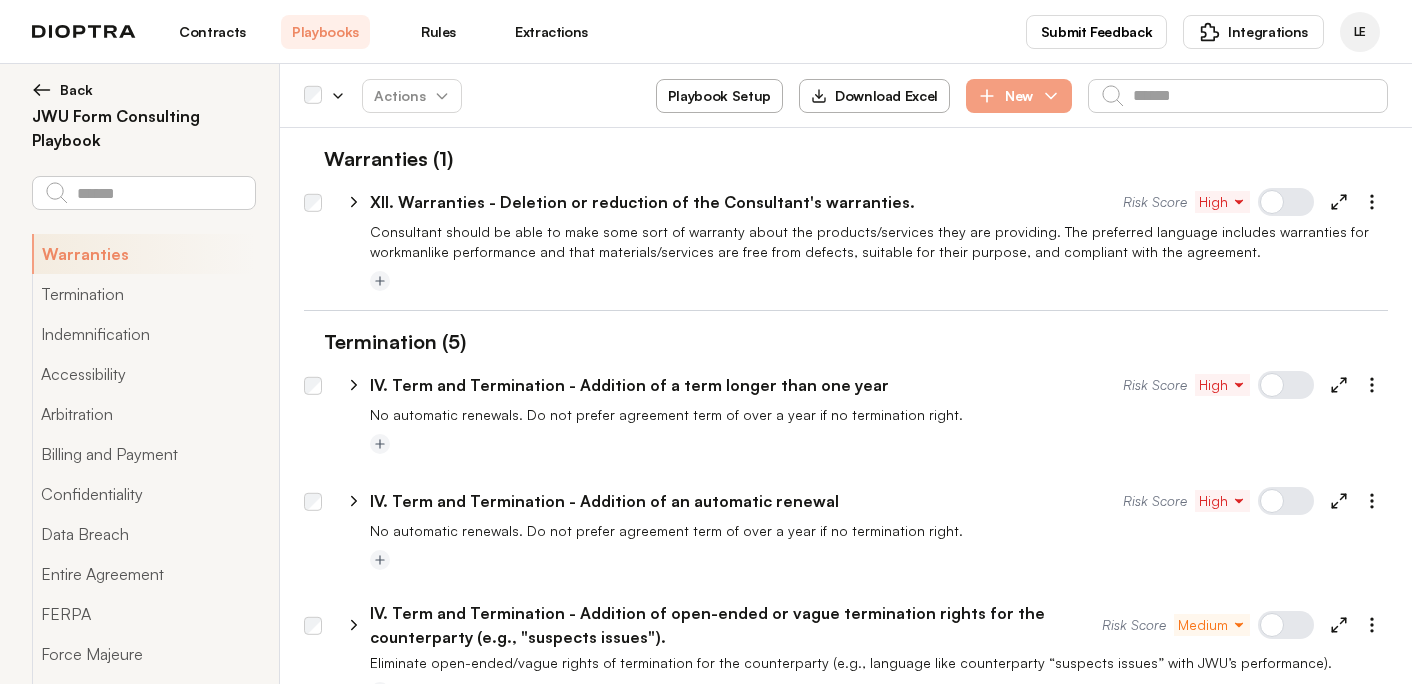 click 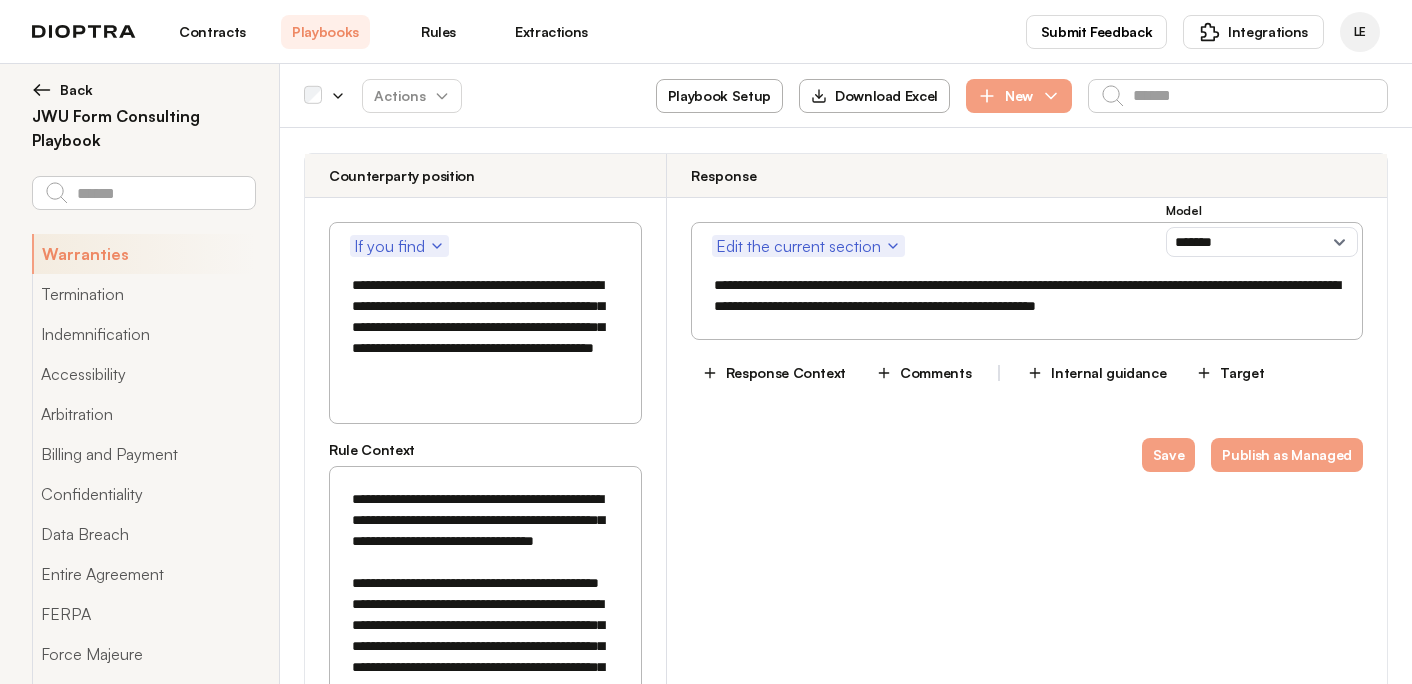 scroll, scrollTop: 0, scrollLeft: 0, axis: both 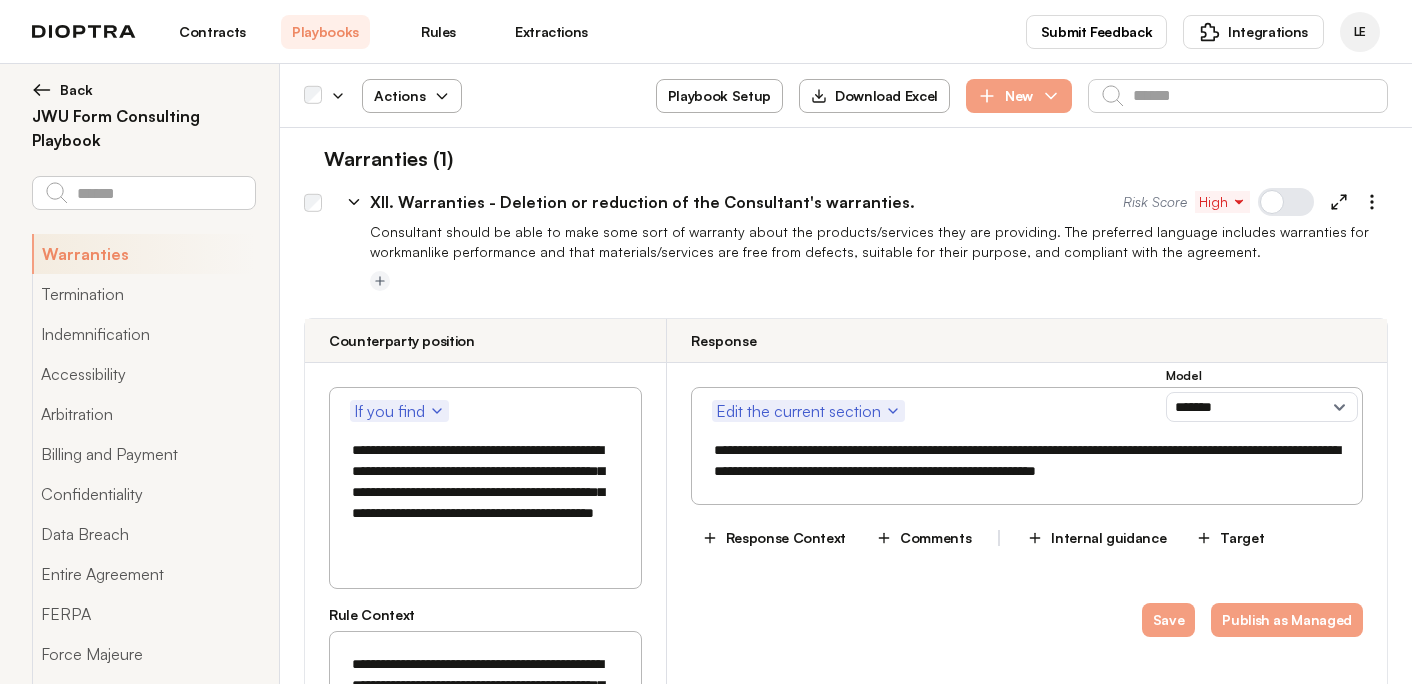 click on "Actions" at bounding box center (412, 96) 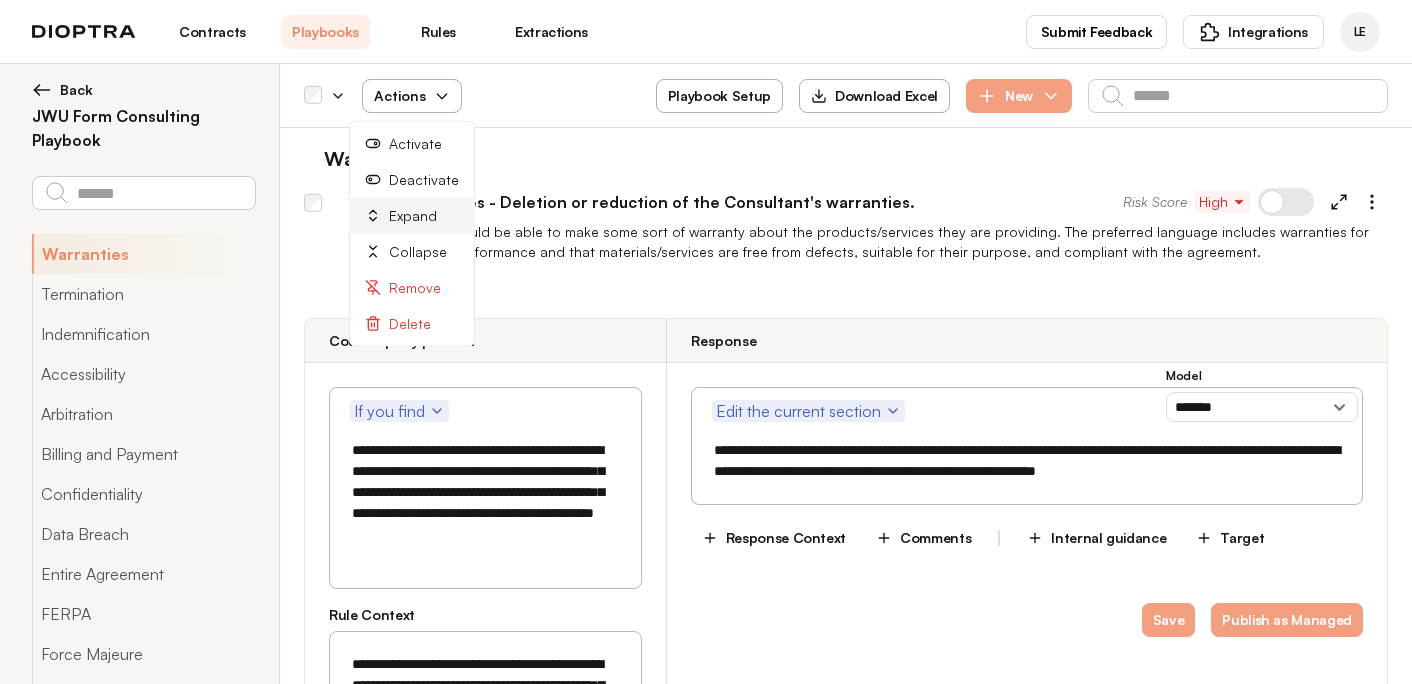 click on "Expand" at bounding box center (412, 216) 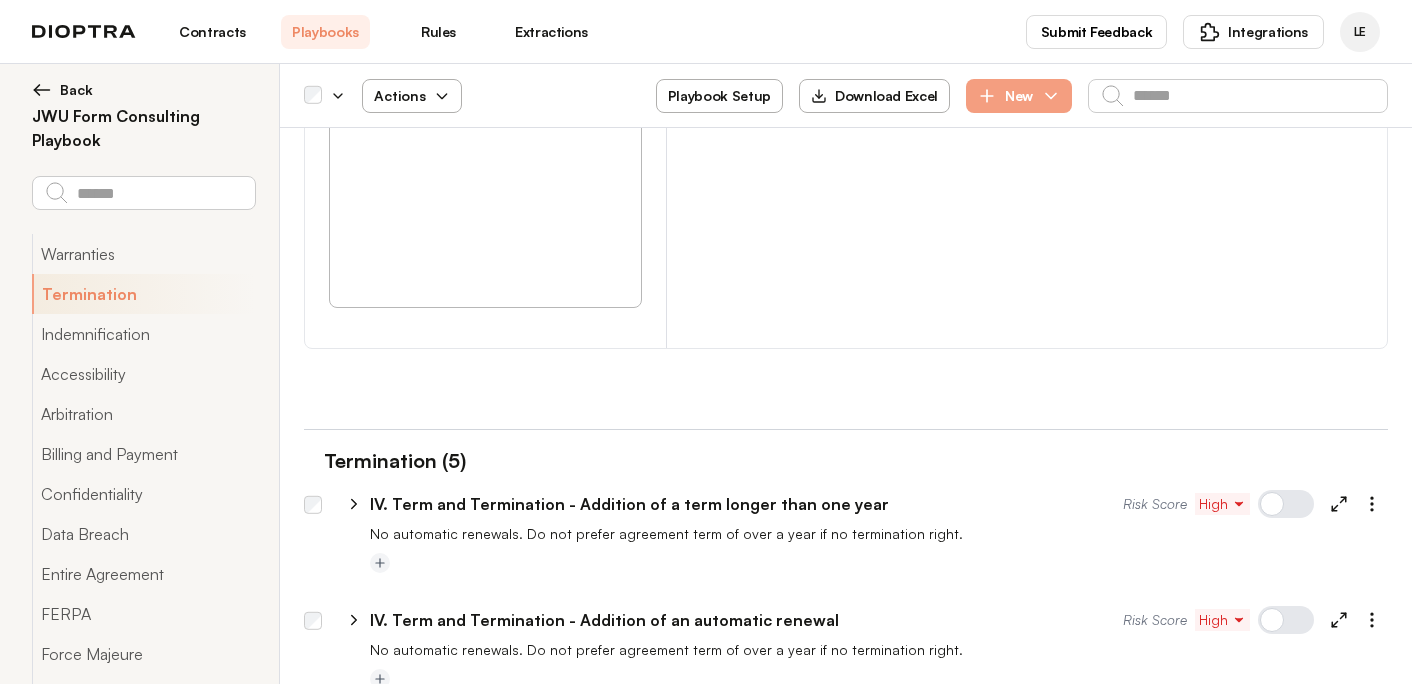 scroll, scrollTop: 2093, scrollLeft: 0, axis: vertical 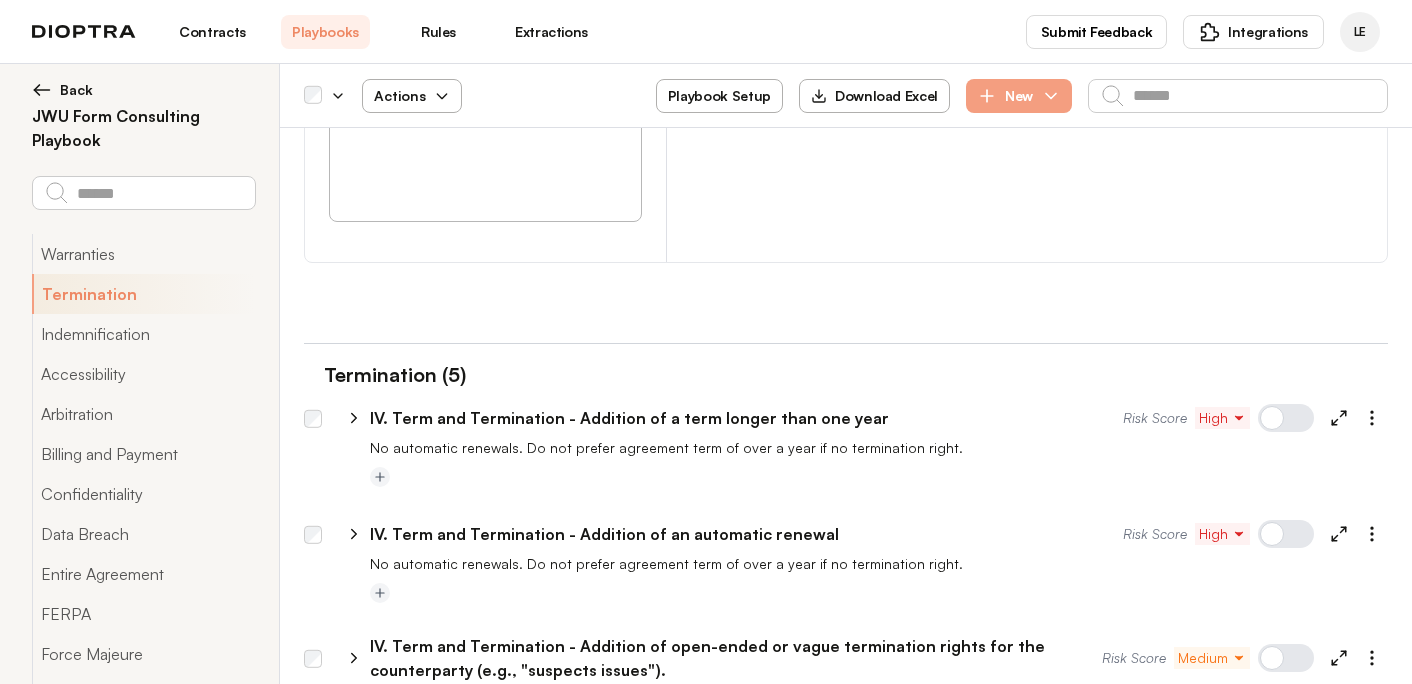 click 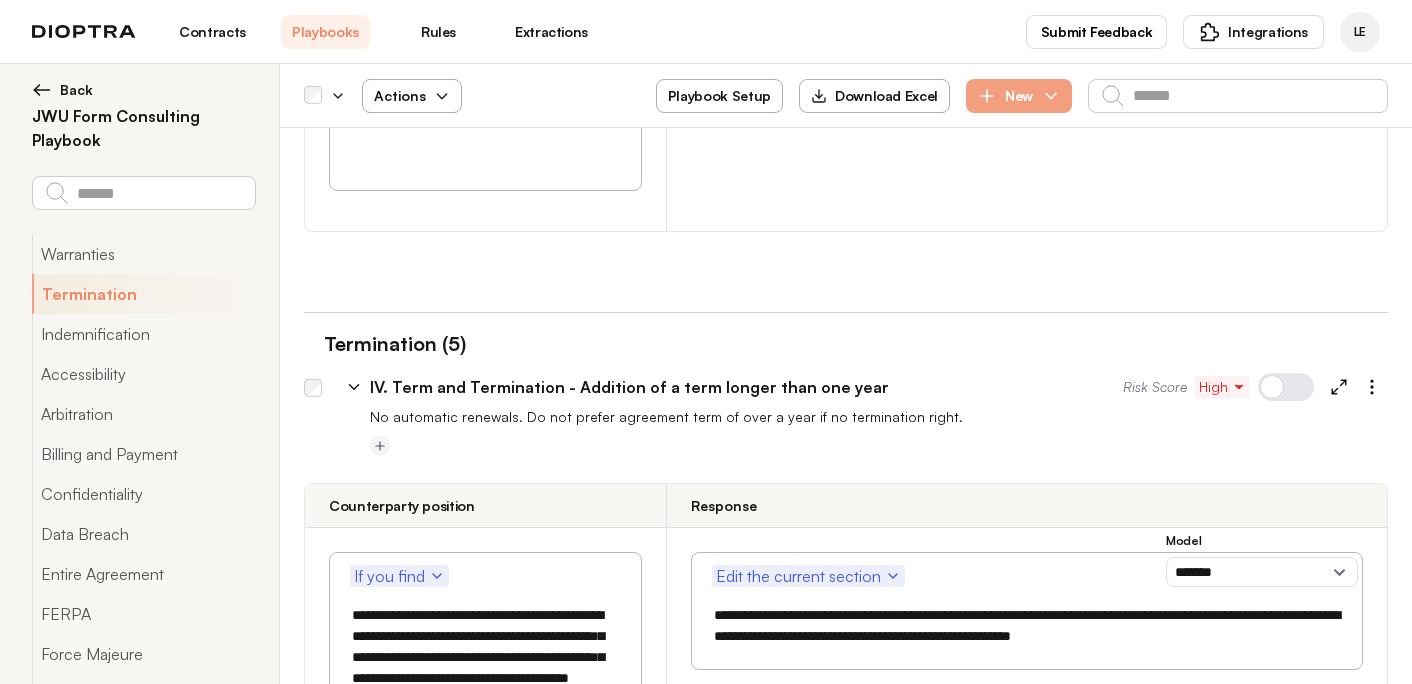 scroll, scrollTop: 2061, scrollLeft: 0, axis: vertical 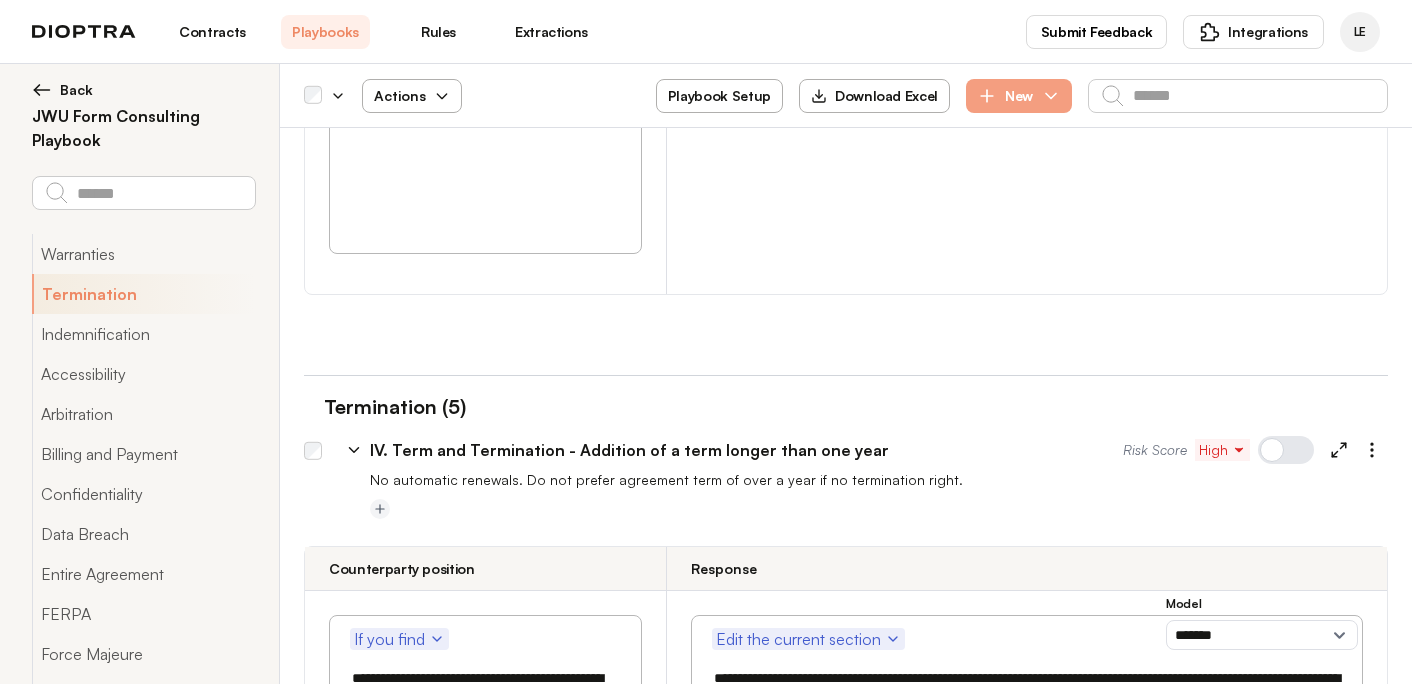 click 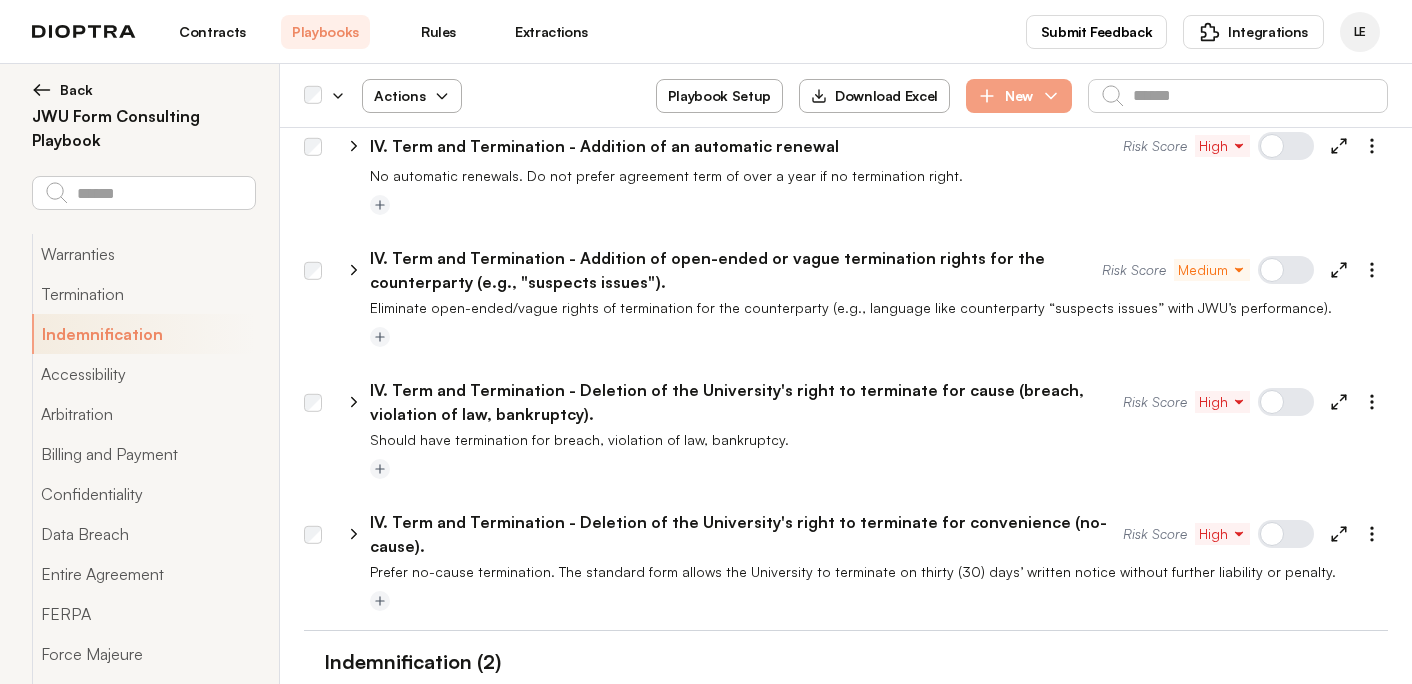 scroll, scrollTop: 2487, scrollLeft: 0, axis: vertical 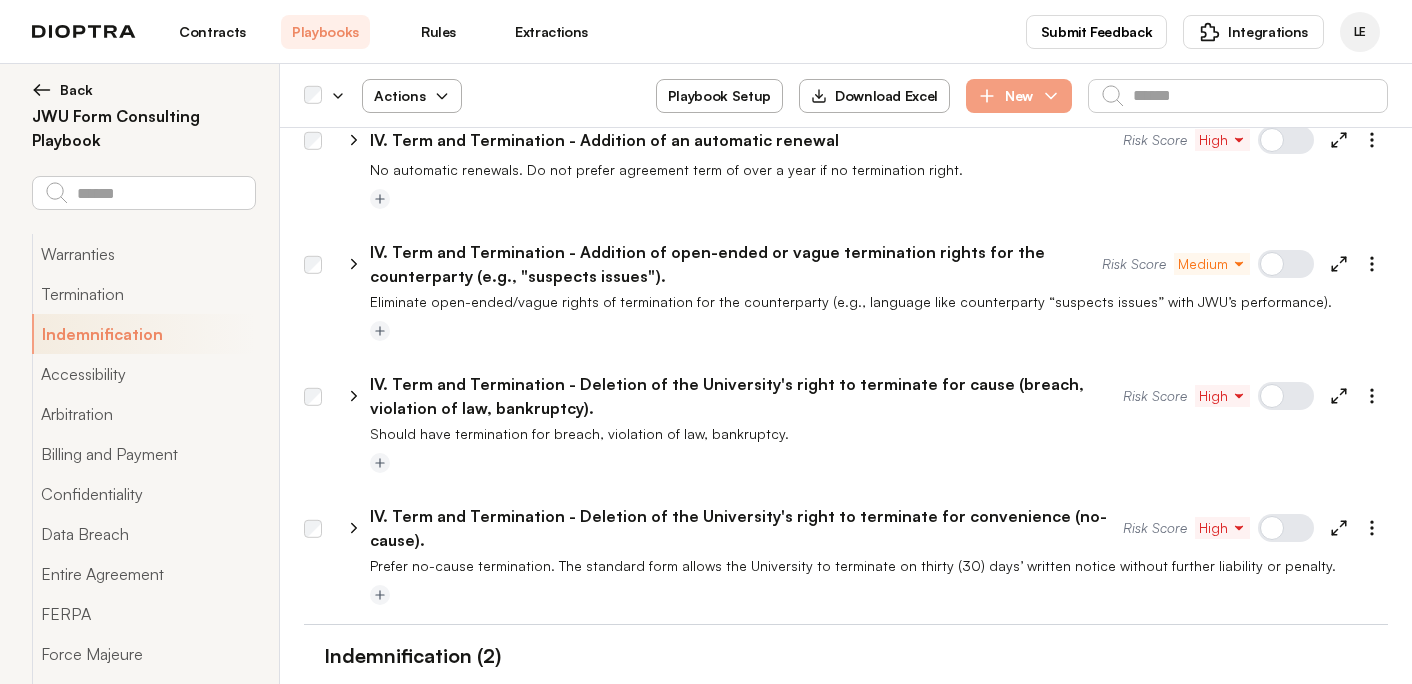 click 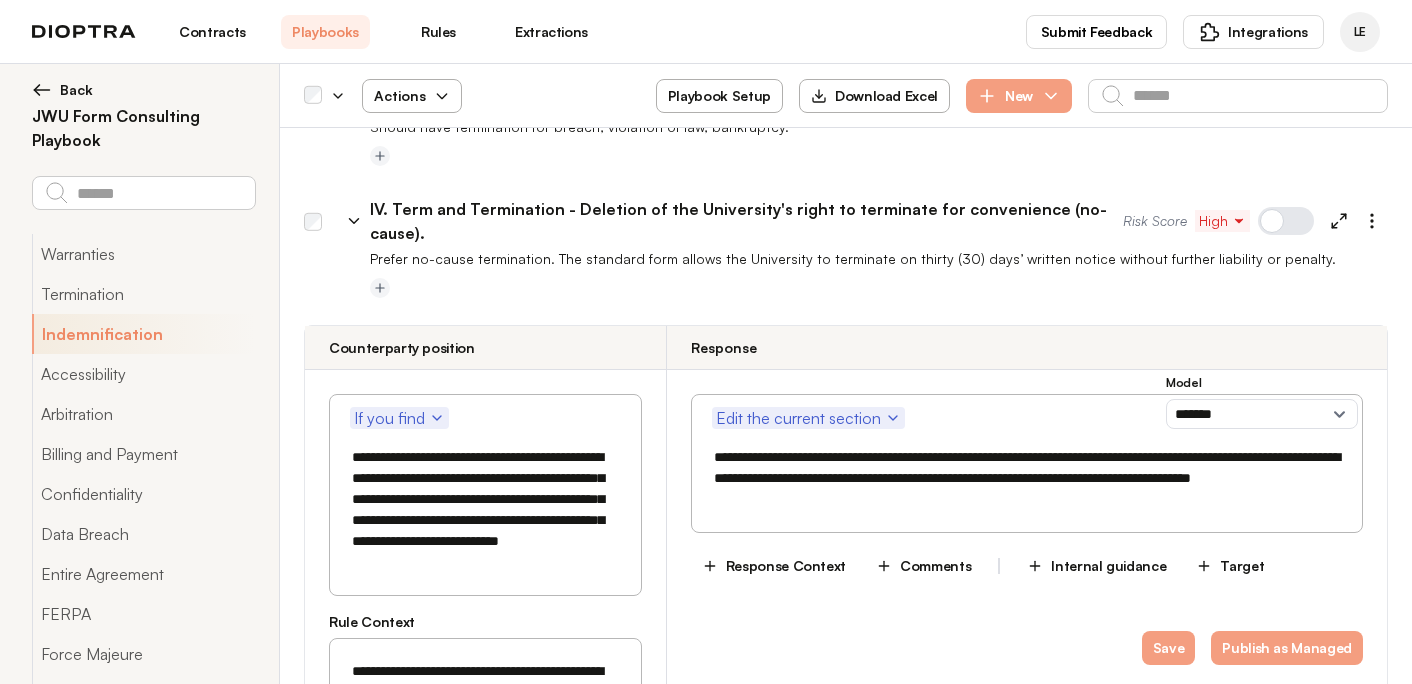 scroll, scrollTop: 2799, scrollLeft: 0, axis: vertical 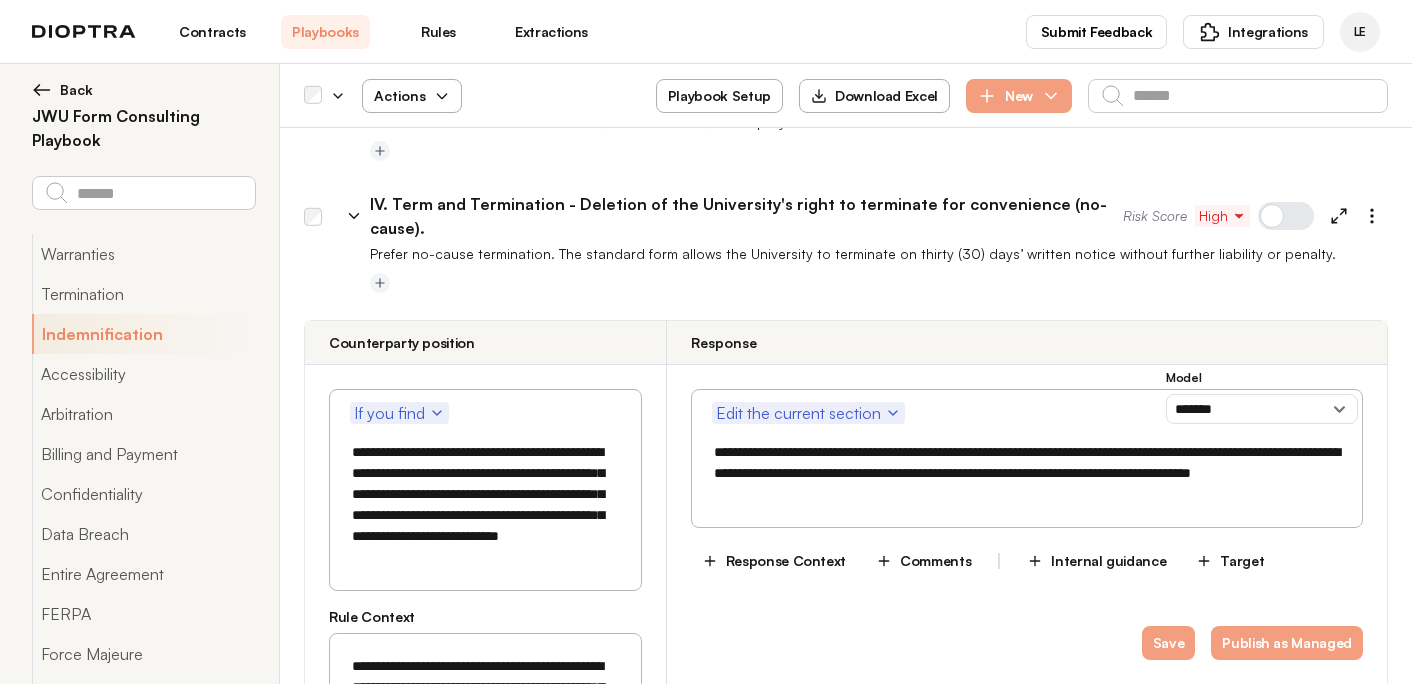 click on "**********" at bounding box center (485, 505) 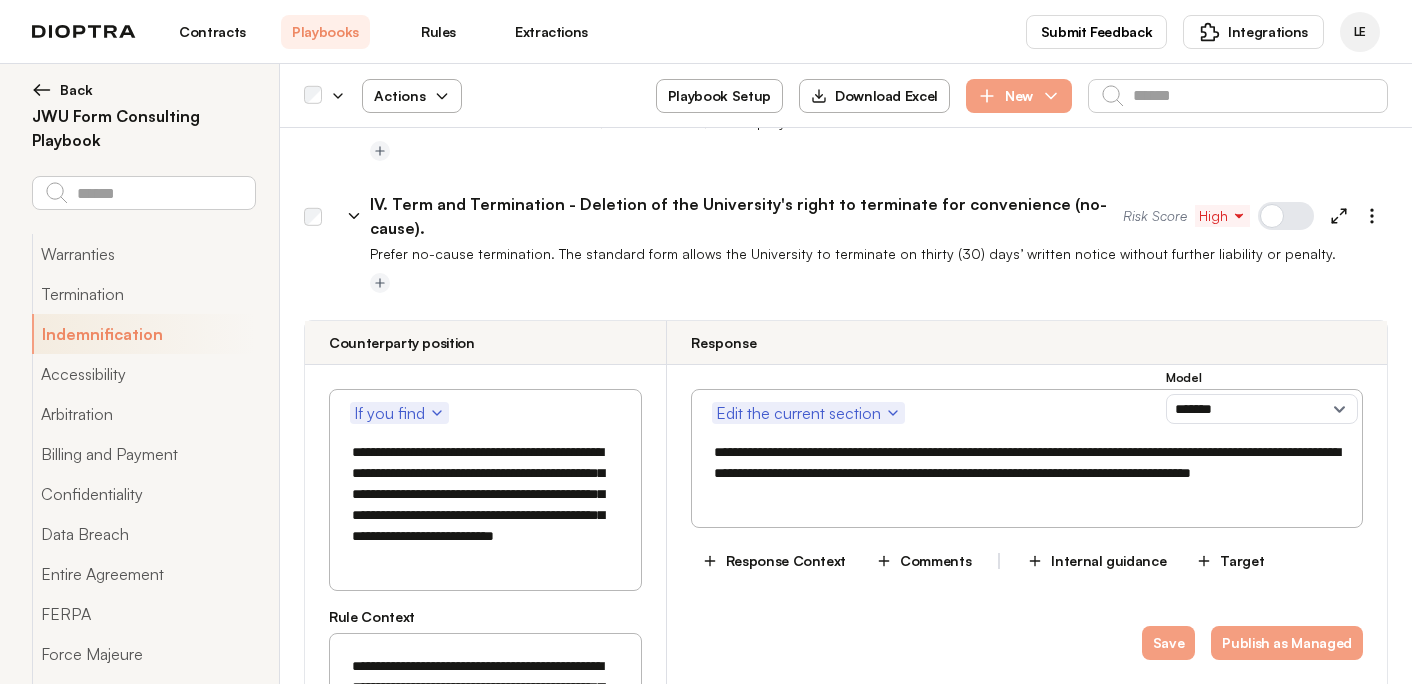 click on "**********" at bounding box center [485, 505] 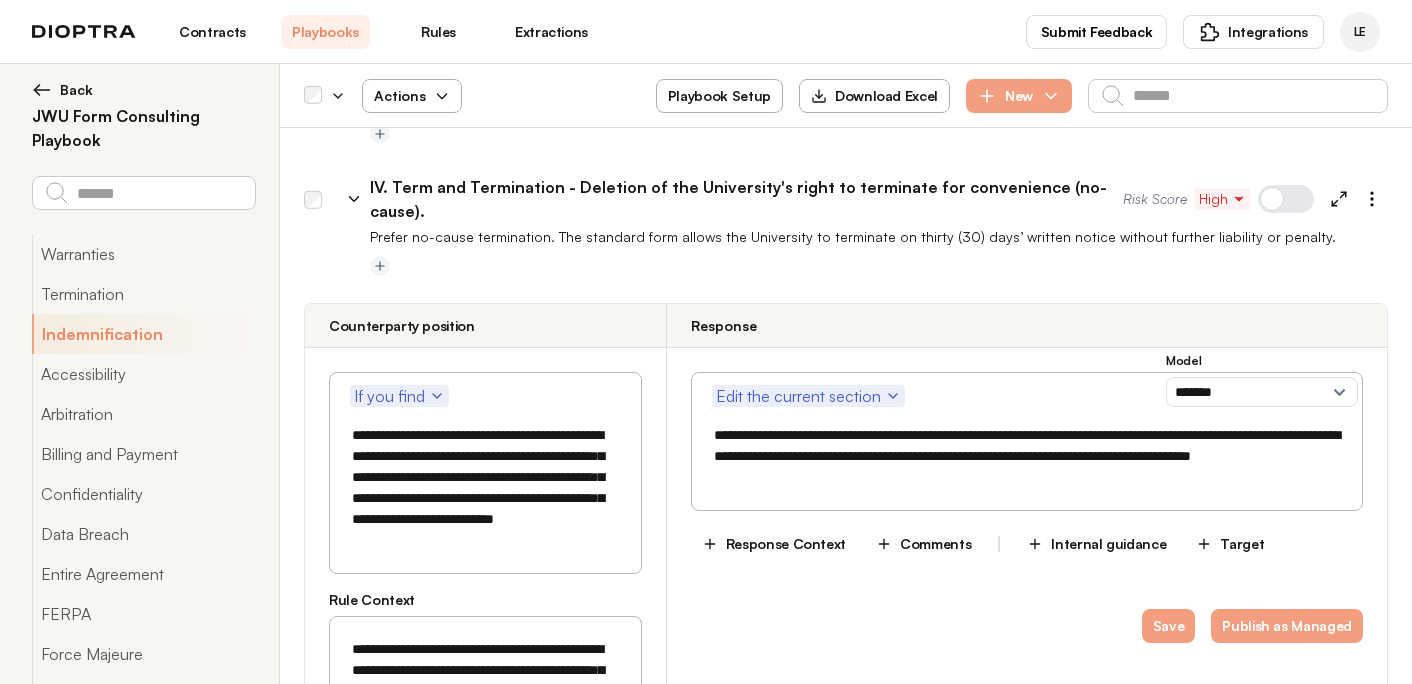 scroll, scrollTop: 2811, scrollLeft: 0, axis: vertical 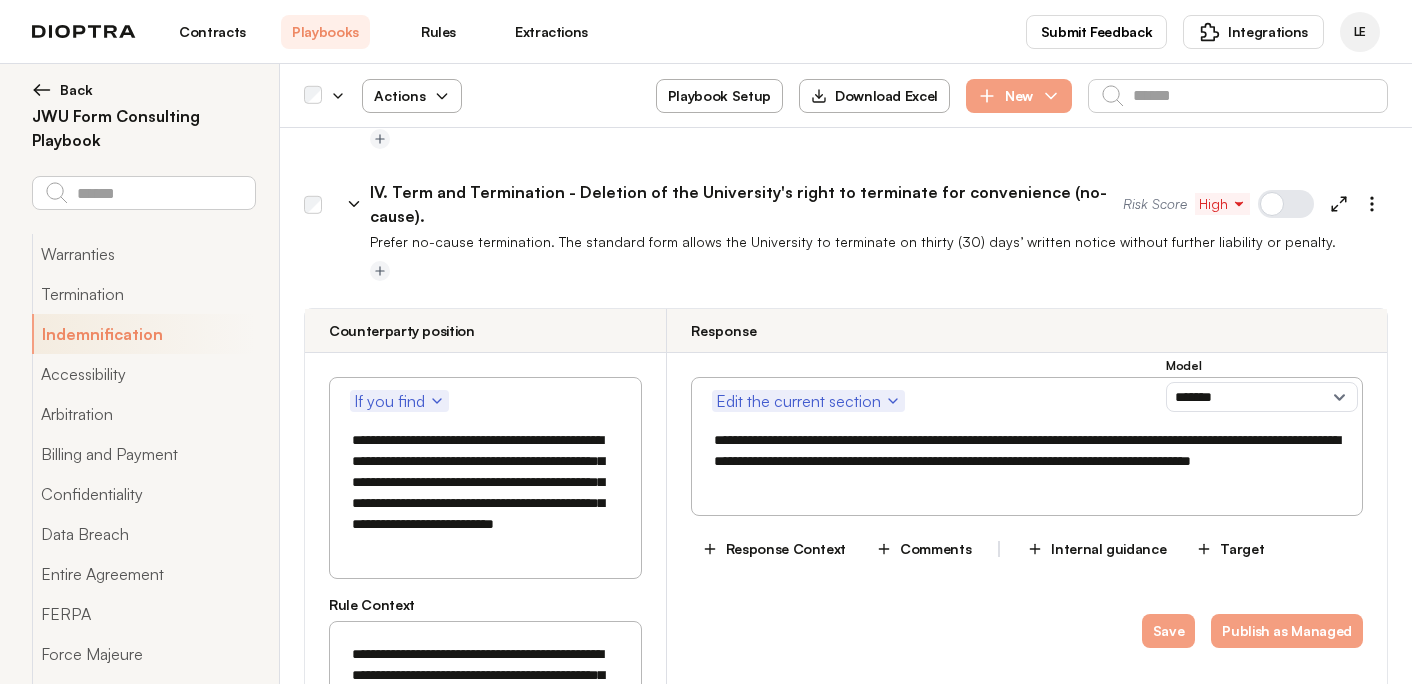 click on "**********" at bounding box center [485, 493] 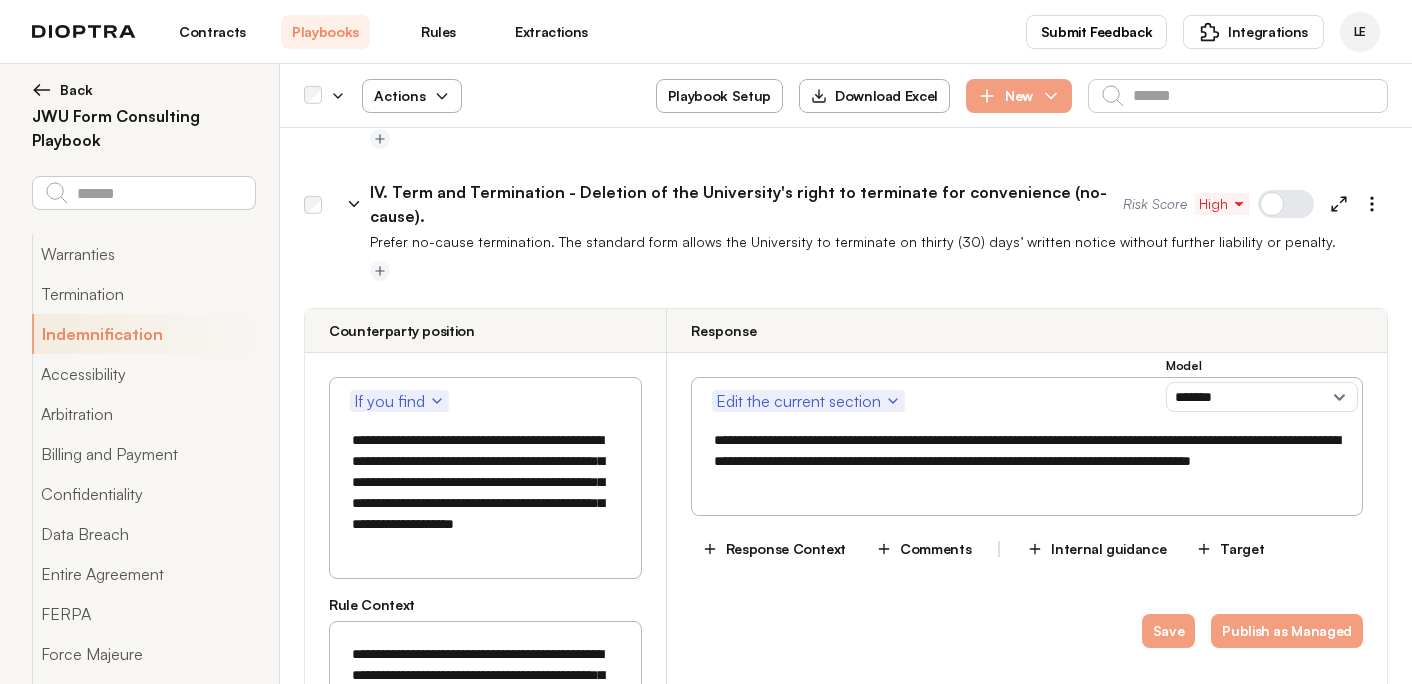 drag, startPoint x: 1125, startPoint y: 258, endPoint x: 1002, endPoint y: 276, distance: 124.3101 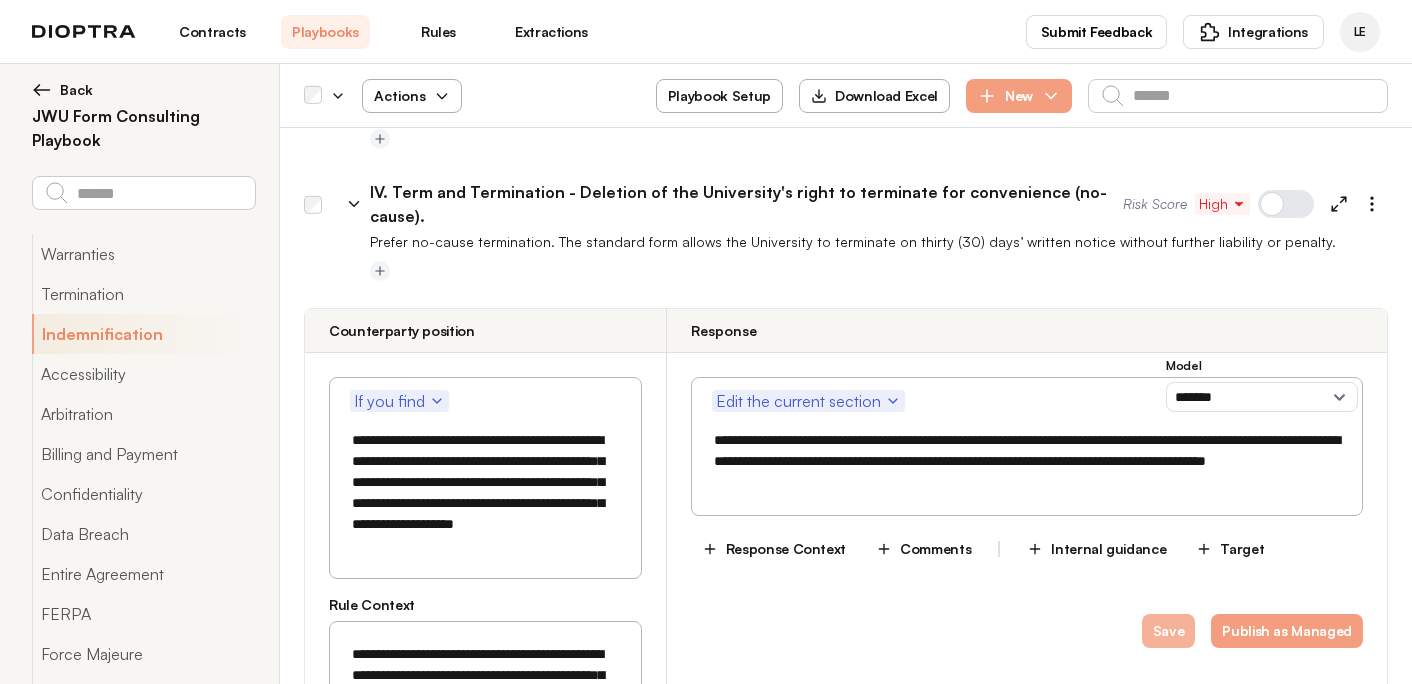 click on "Save" at bounding box center (1169, 631) 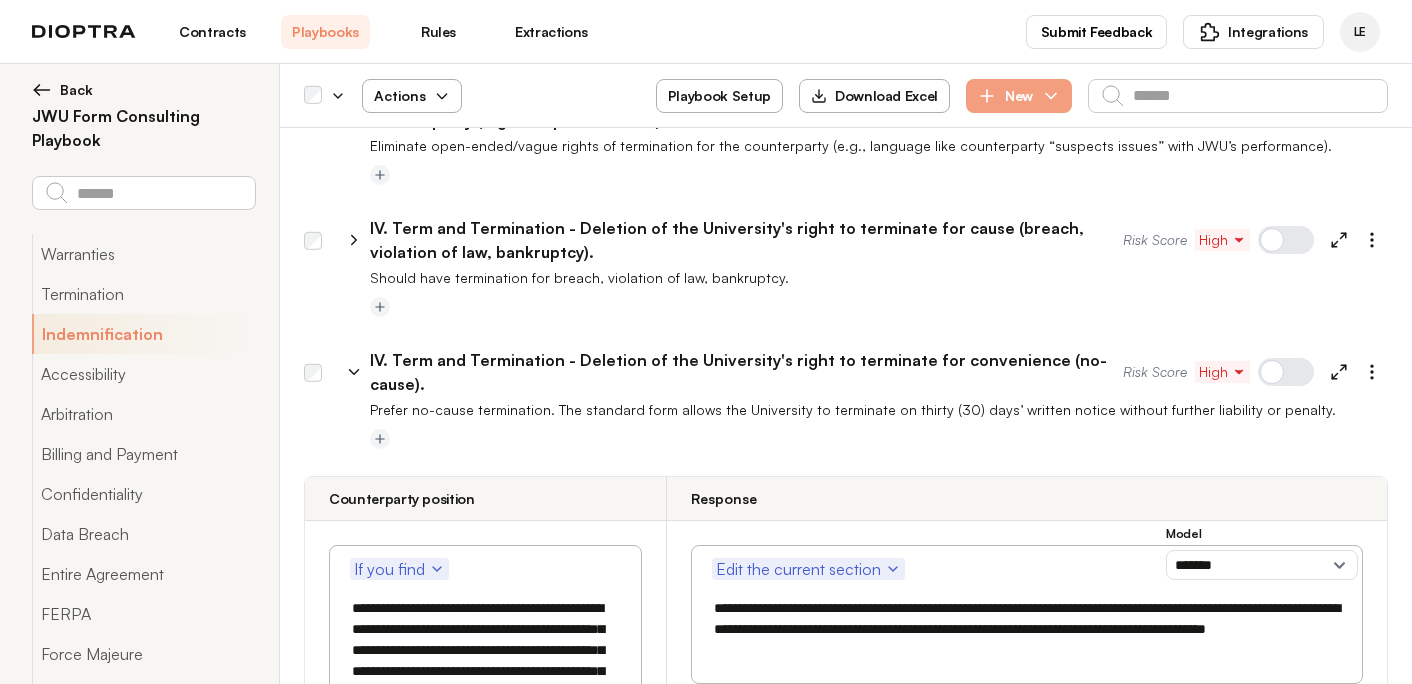 scroll, scrollTop: 2547, scrollLeft: 0, axis: vertical 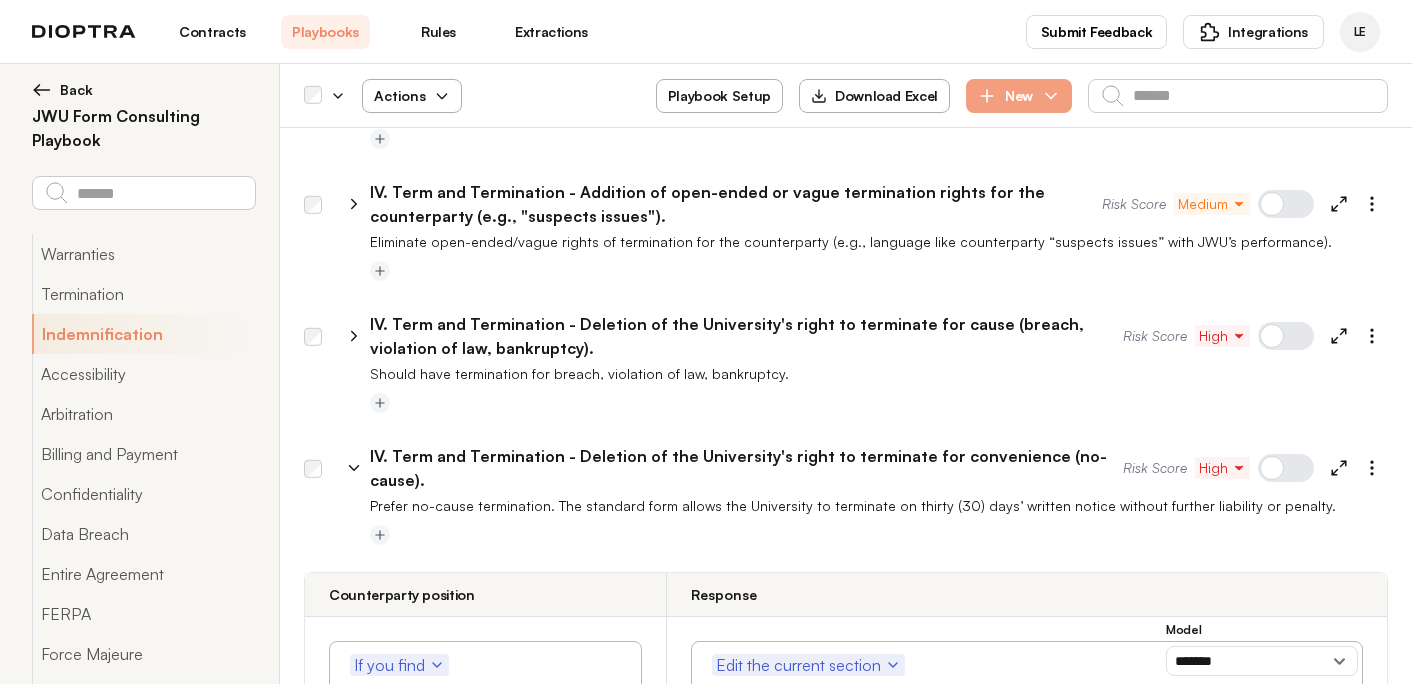 click on "Actions" at bounding box center (412, 96) 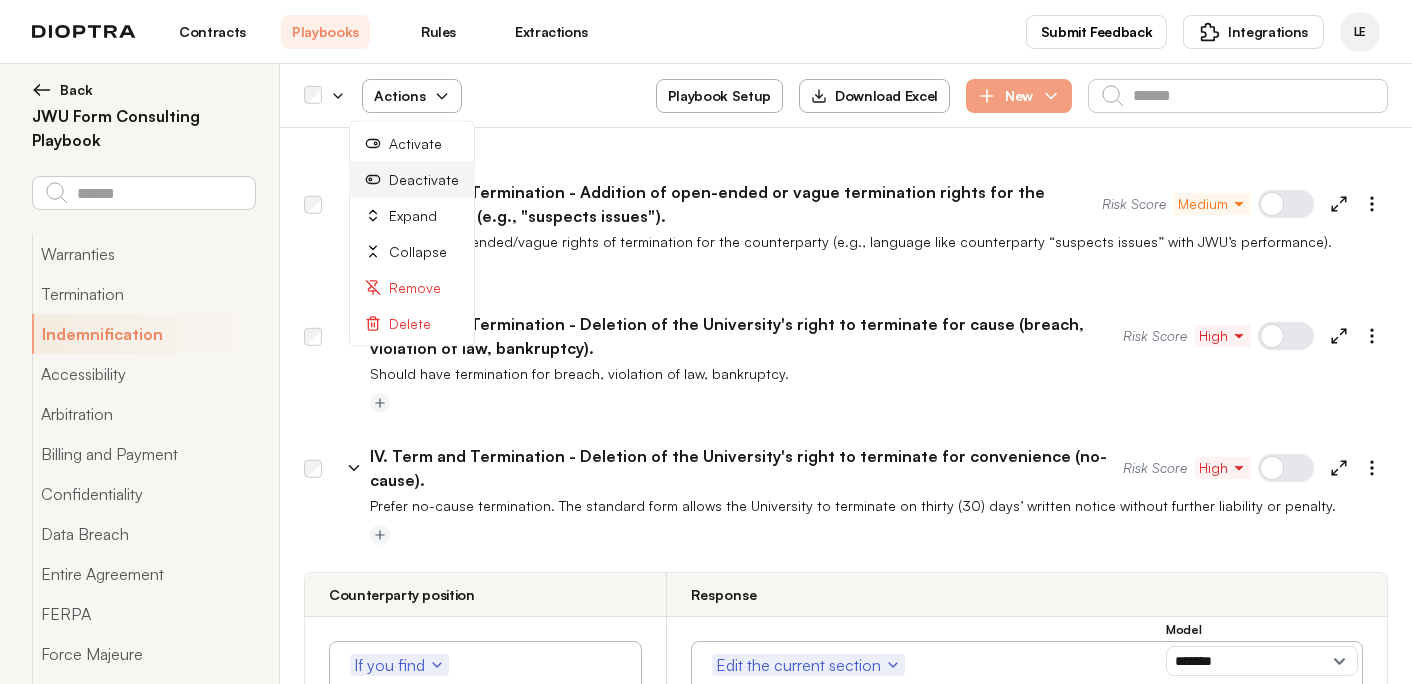 click on "Deactivate" at bounding box center [412, 180] 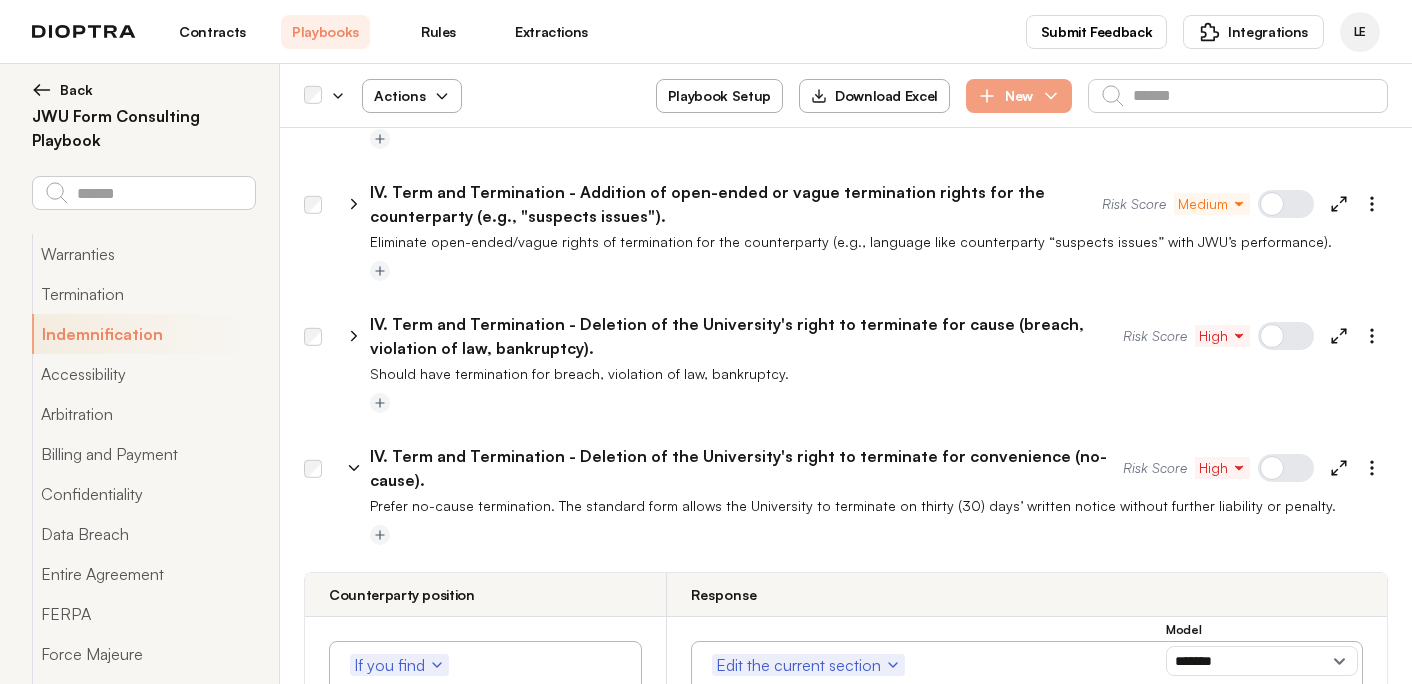 click at bounding box center [1286, 468] 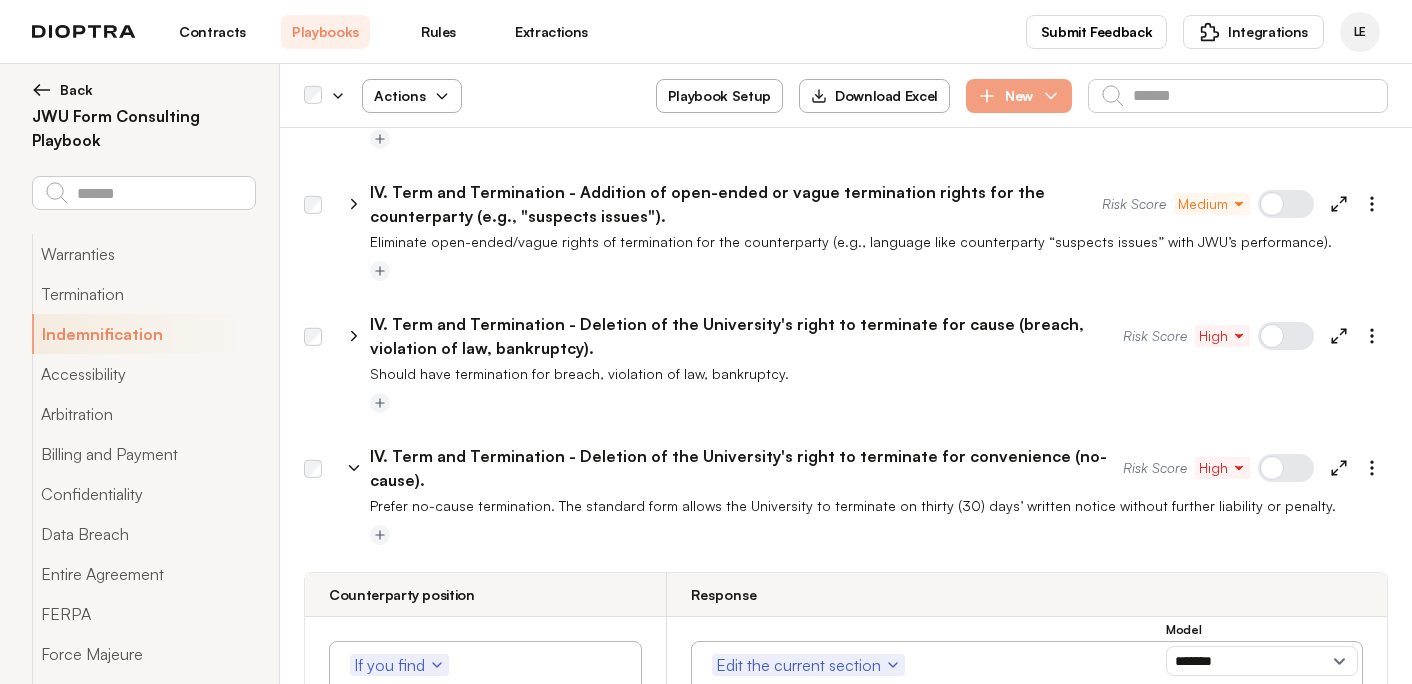 click on "Contracts" at bounding box center [212, 32] 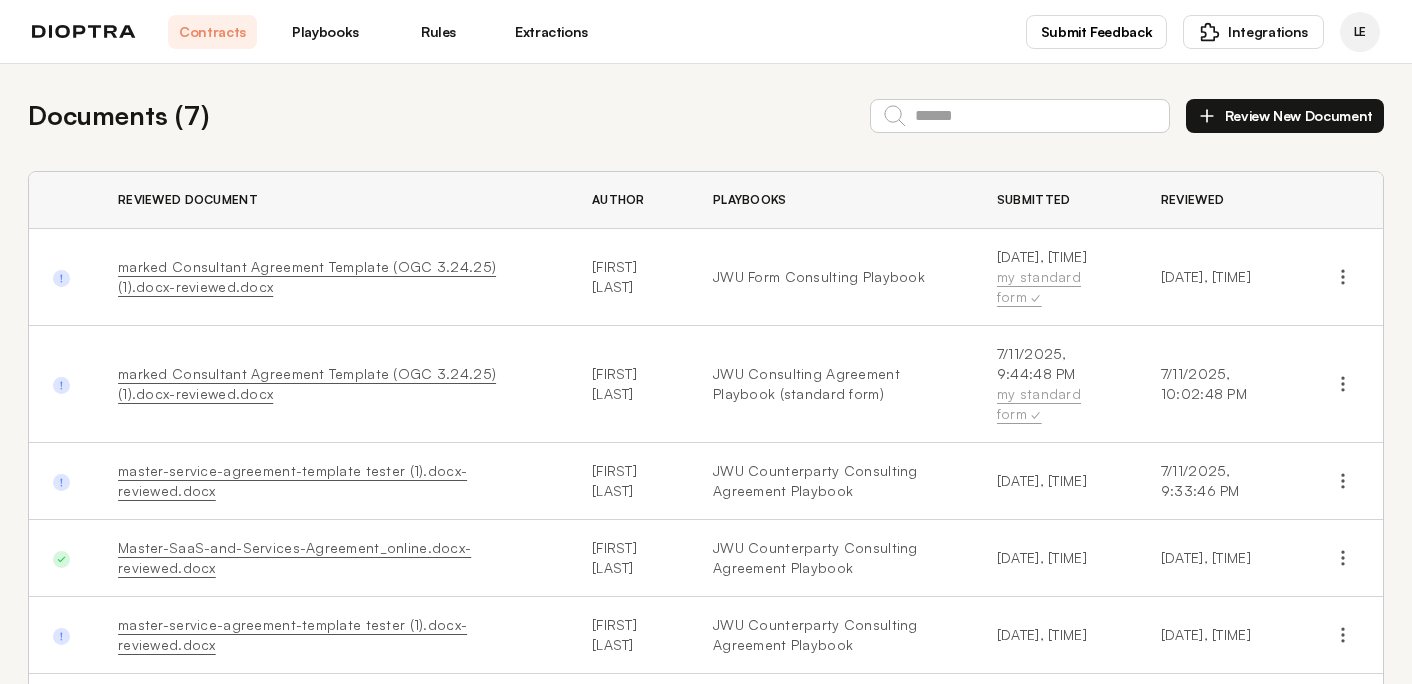 click on "Review New Document" at bounding box center [1285, 116] 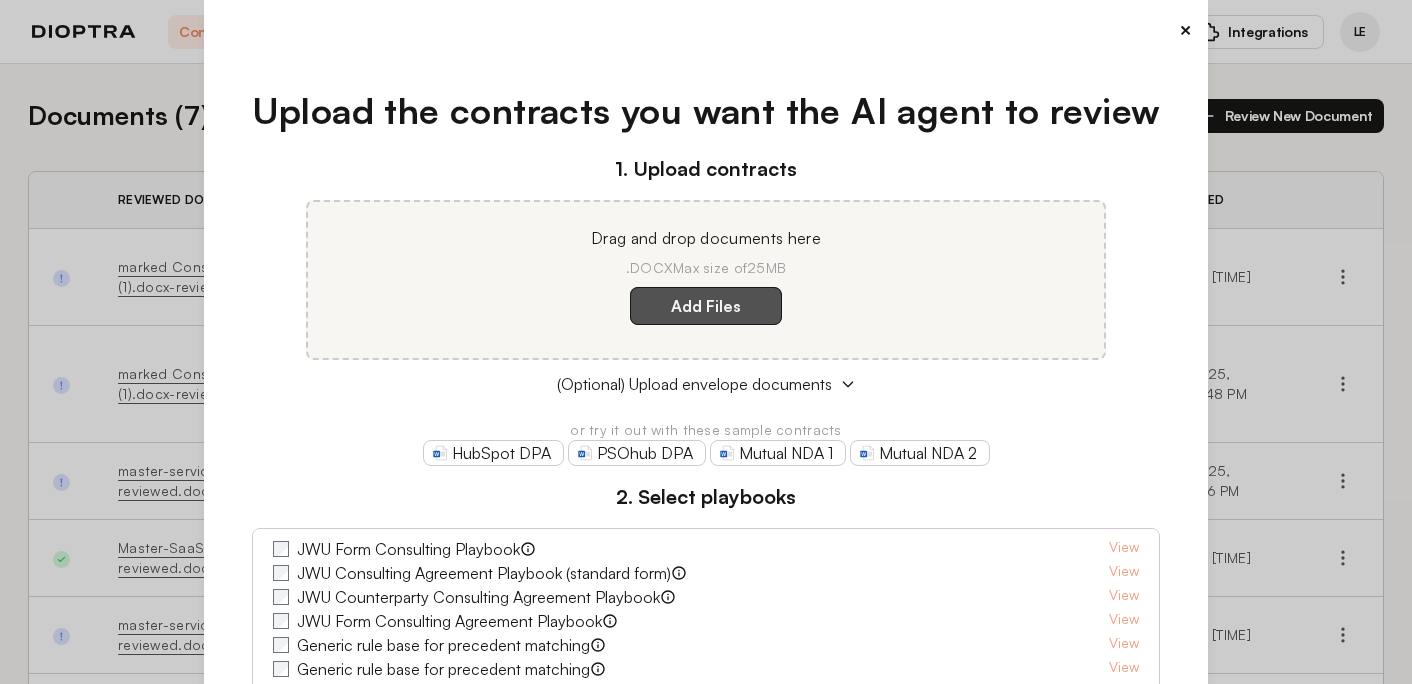 click on "Add Files" at bounding box center (706, 306) 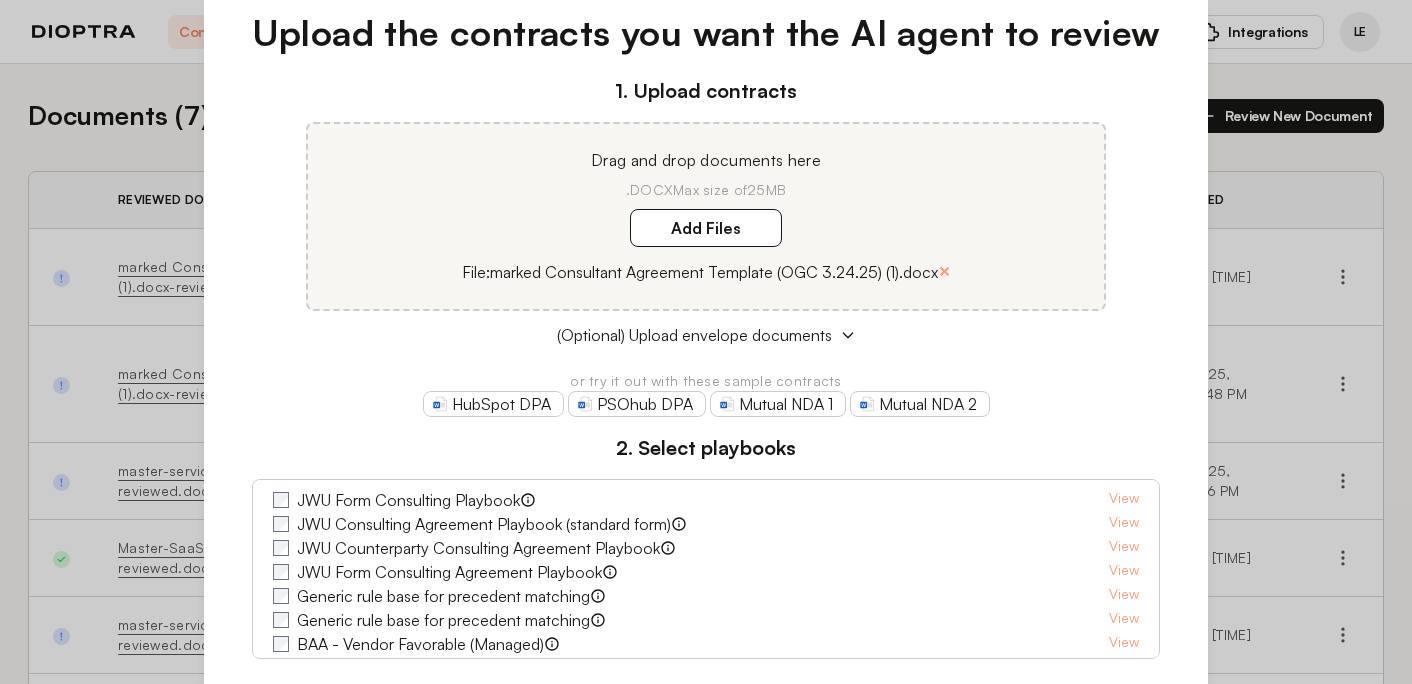 scroll, scrollTop: 211, scrollLeft: 0, axis: vertical 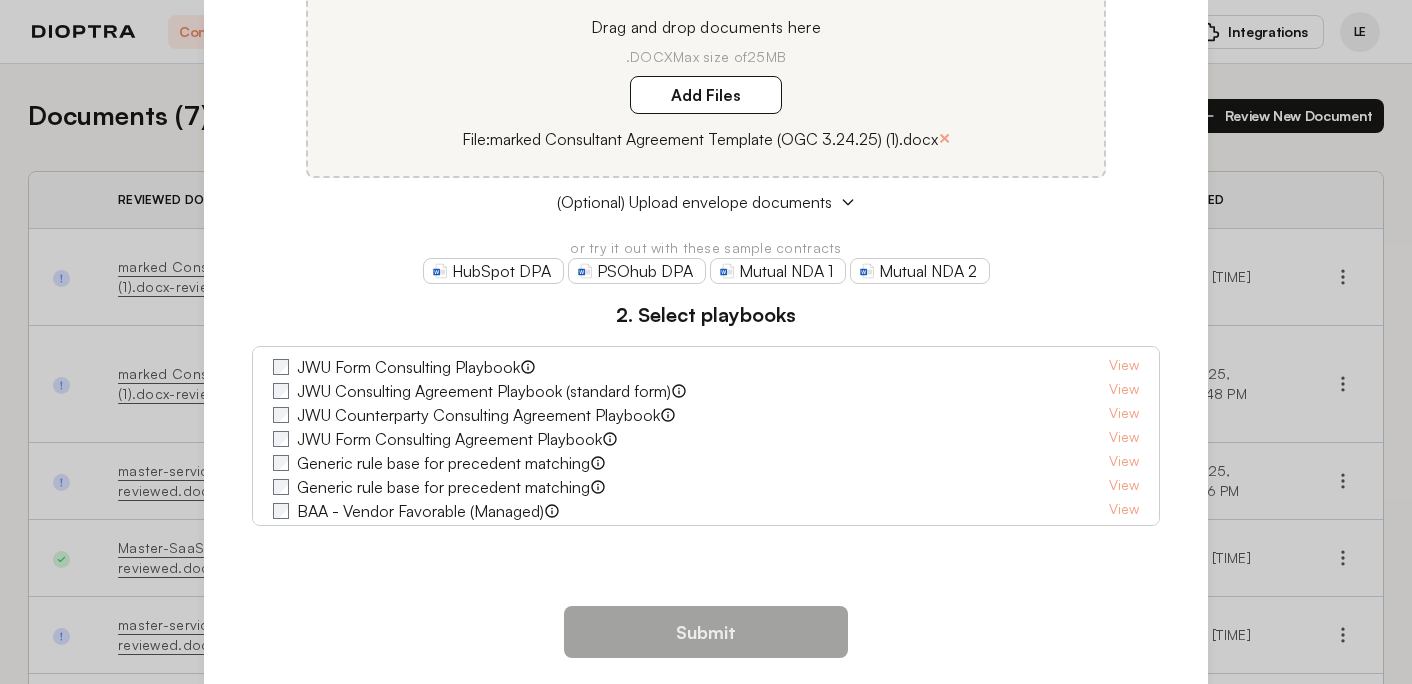click on "JWU Form Consulting Playbook" at bounding box center (408, 367) 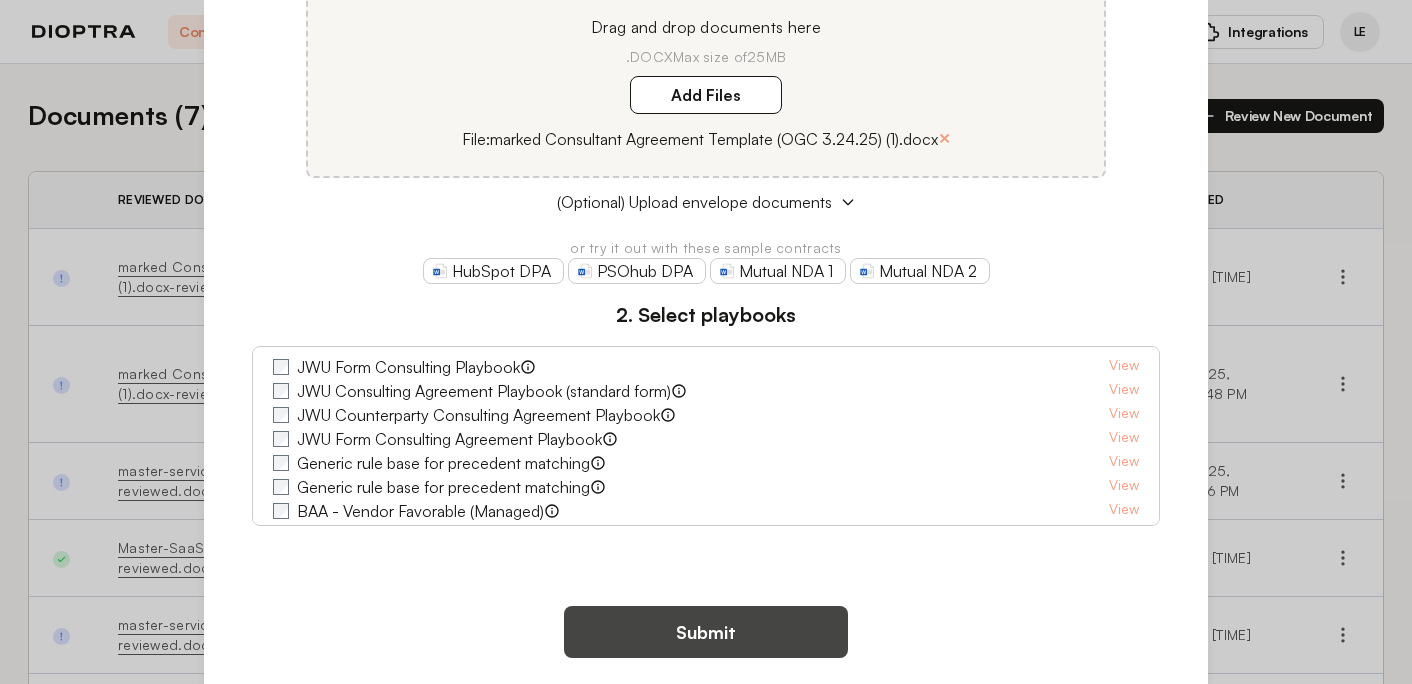 click on "Submit" at bounding box center [706, 632] 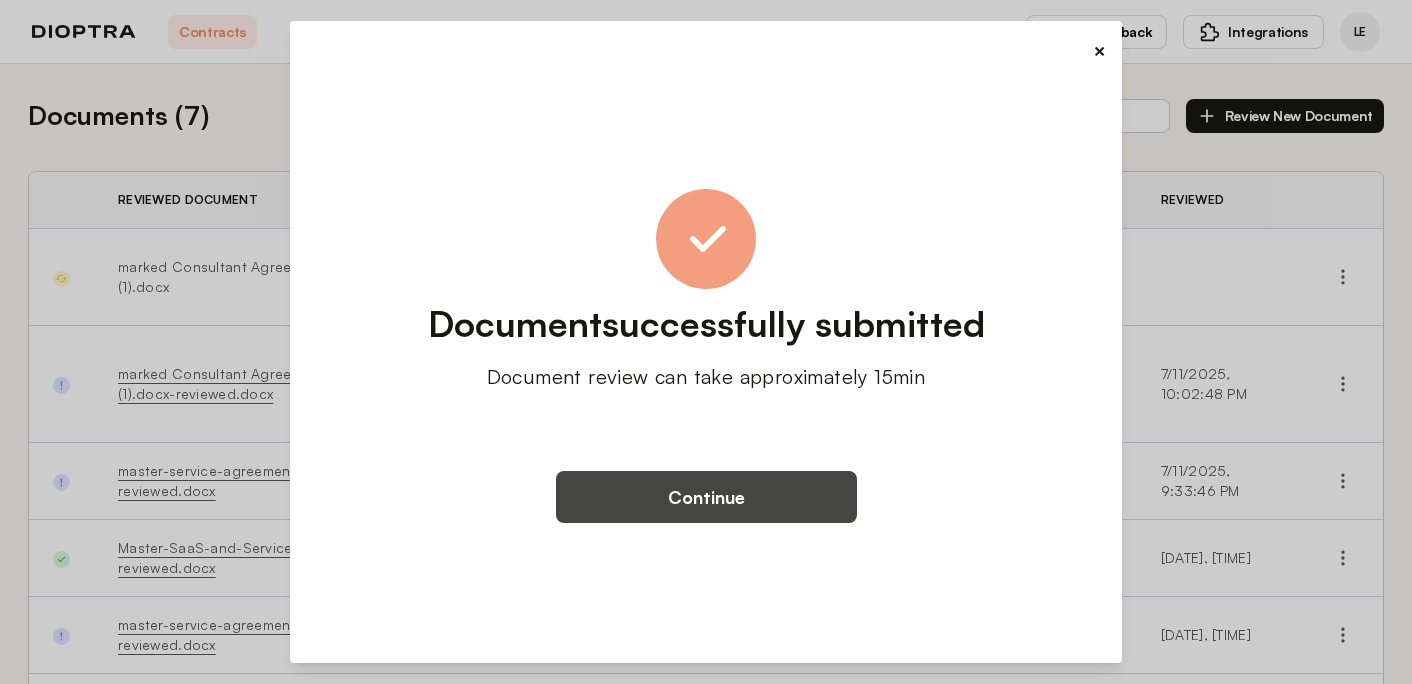 click on "Continue" at bounding box center [706, 497] 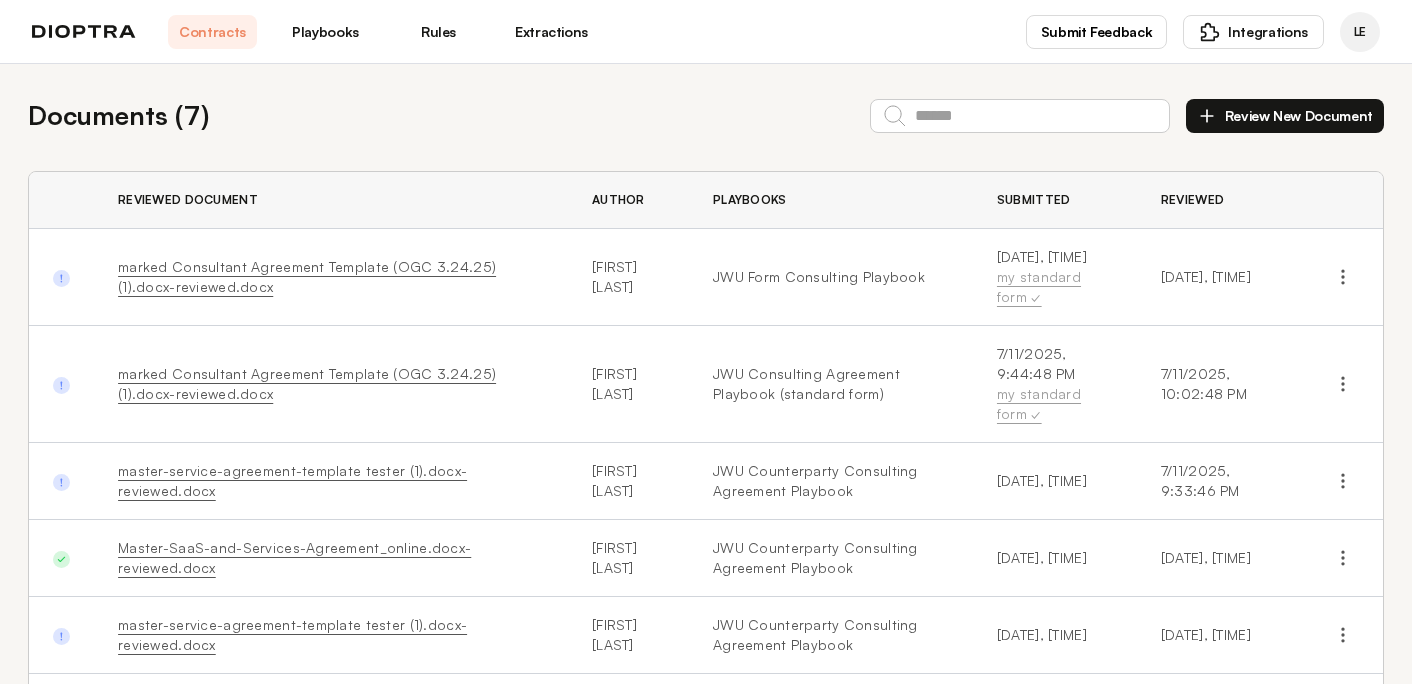 click on "marked Consultant Agreement Template (OGC 3.24.25) (1).docx-reviewed.docx" at bounding box center [307, 276] 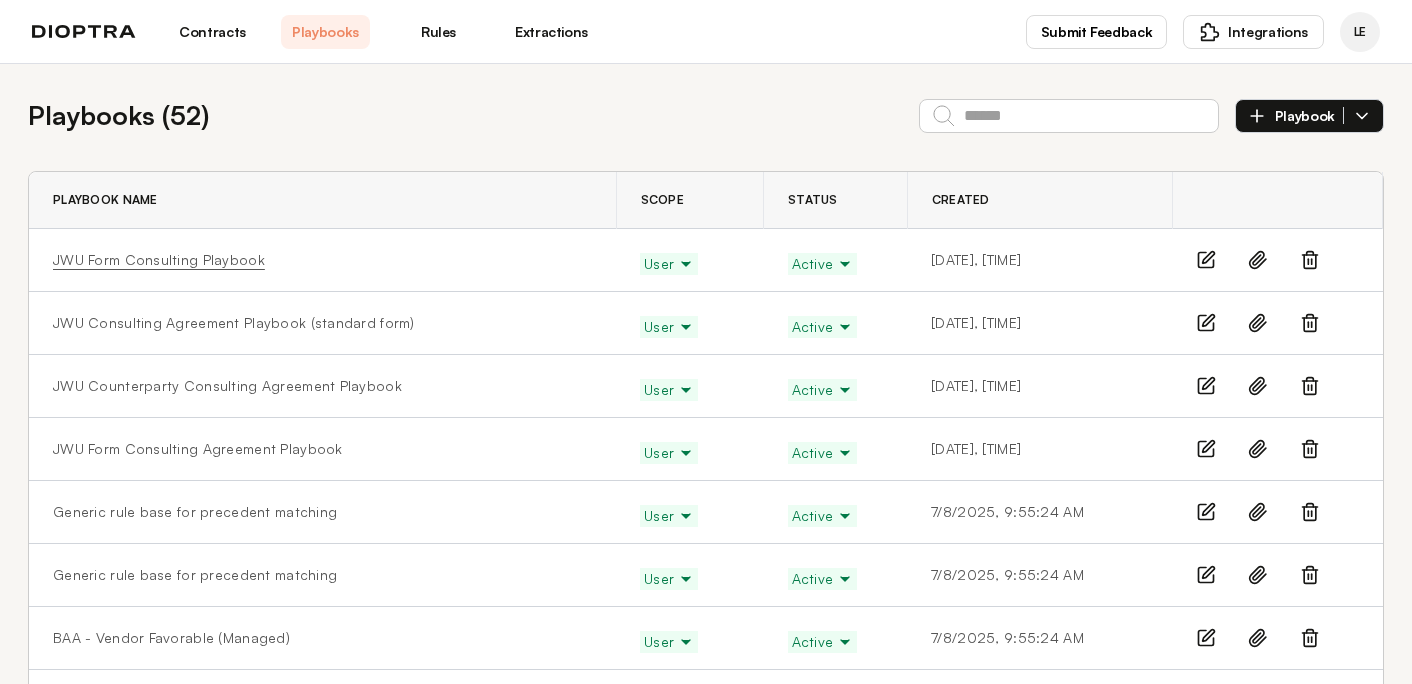 click on "JWU Form Consulting Playbook" at bounding box center (159, 260) 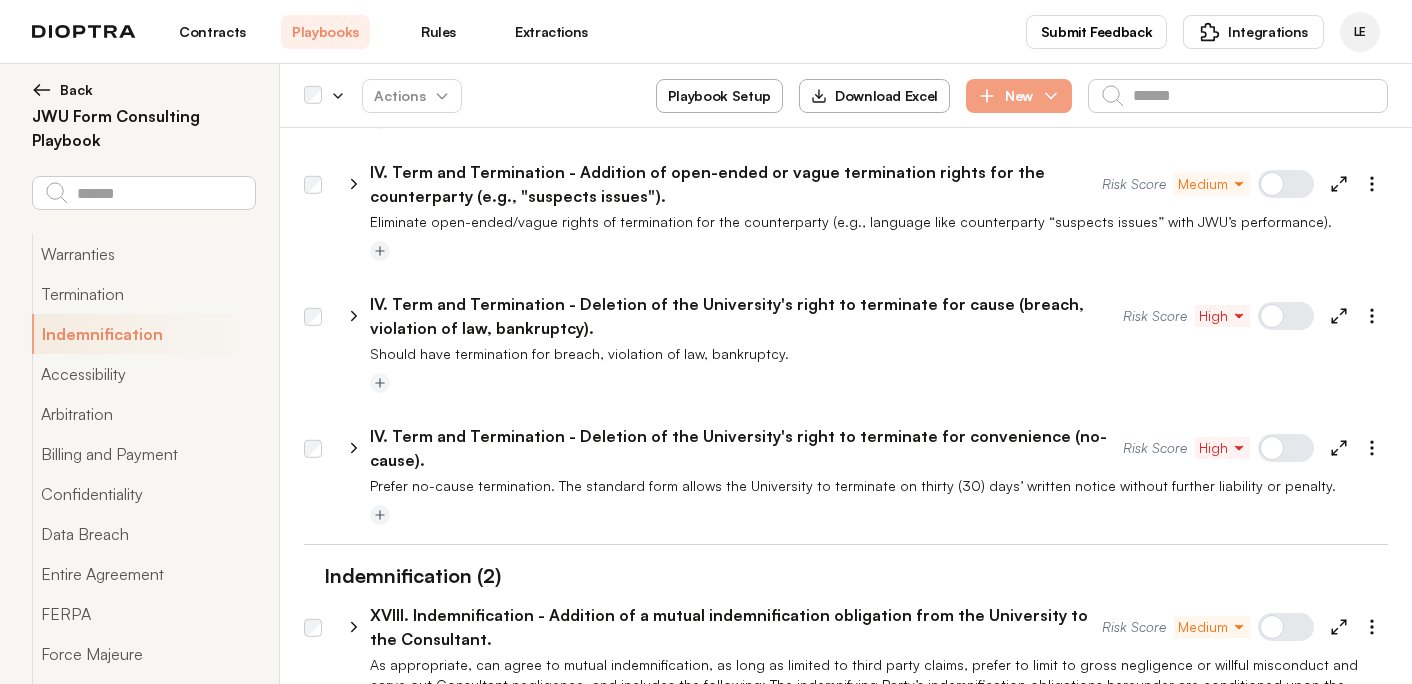 scroll, scrollTop: 451, scrollLeft: 0, axis: vertical 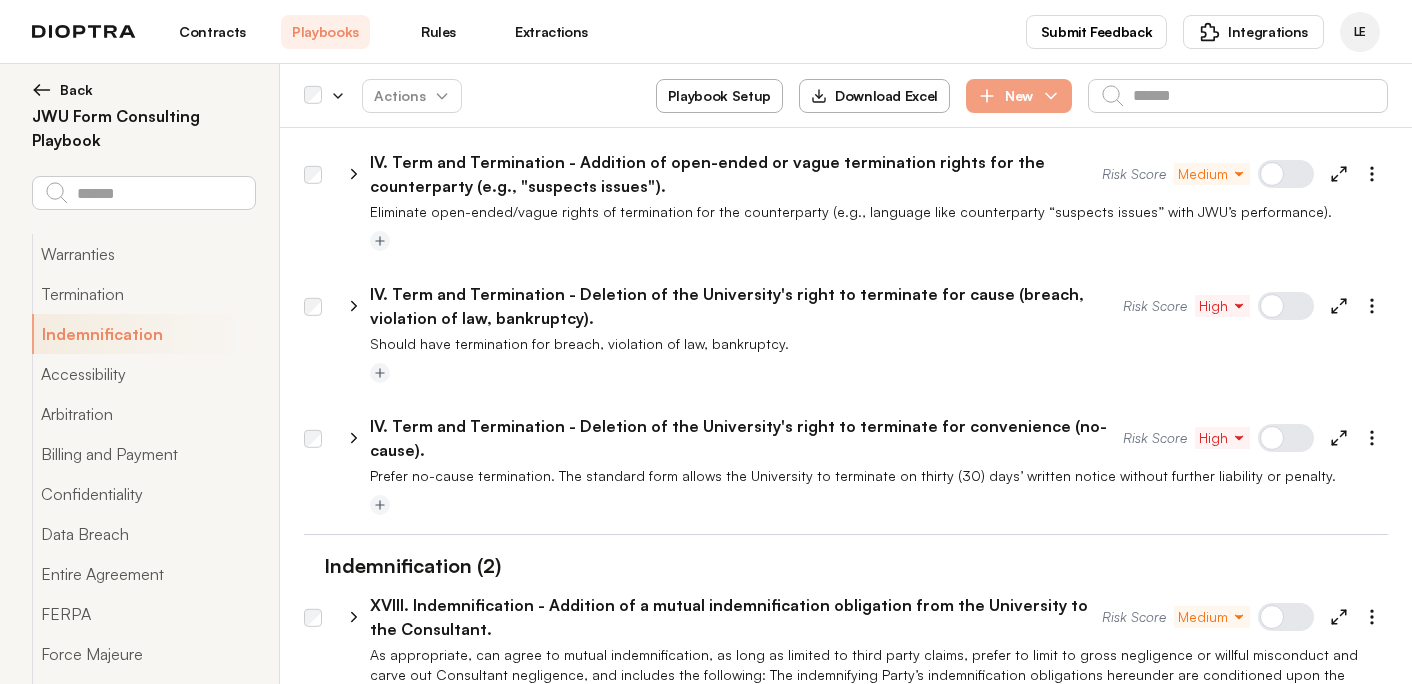 click 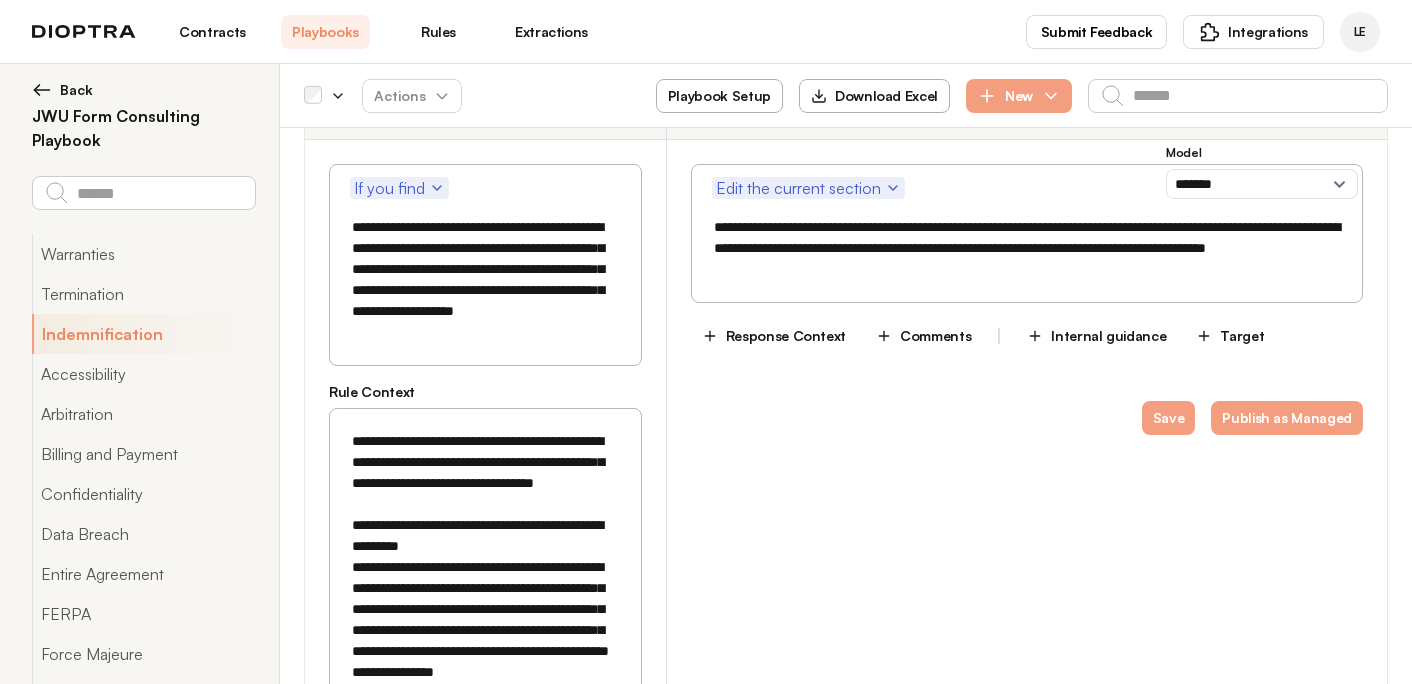 scroll, scrollTop: 896, scrollLeft: 0, axis: vertical 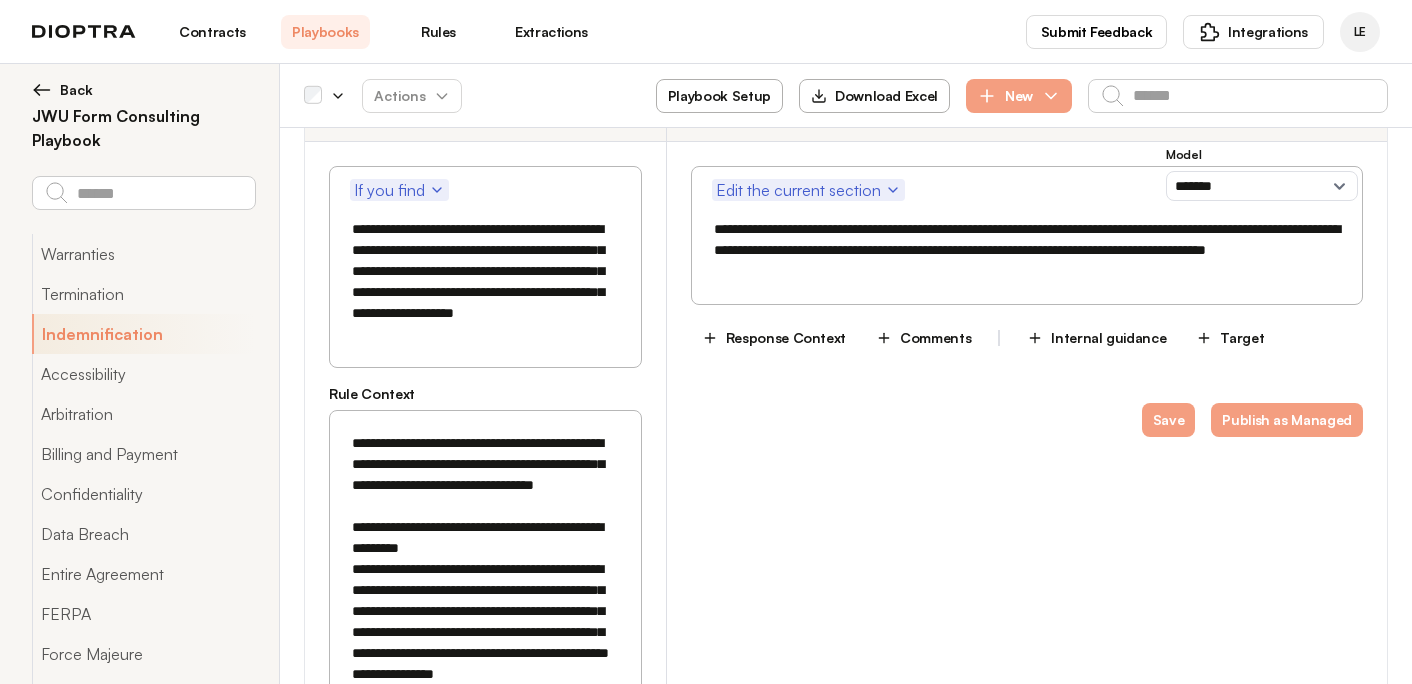click on "**********" at bounding box center (1027, 250) 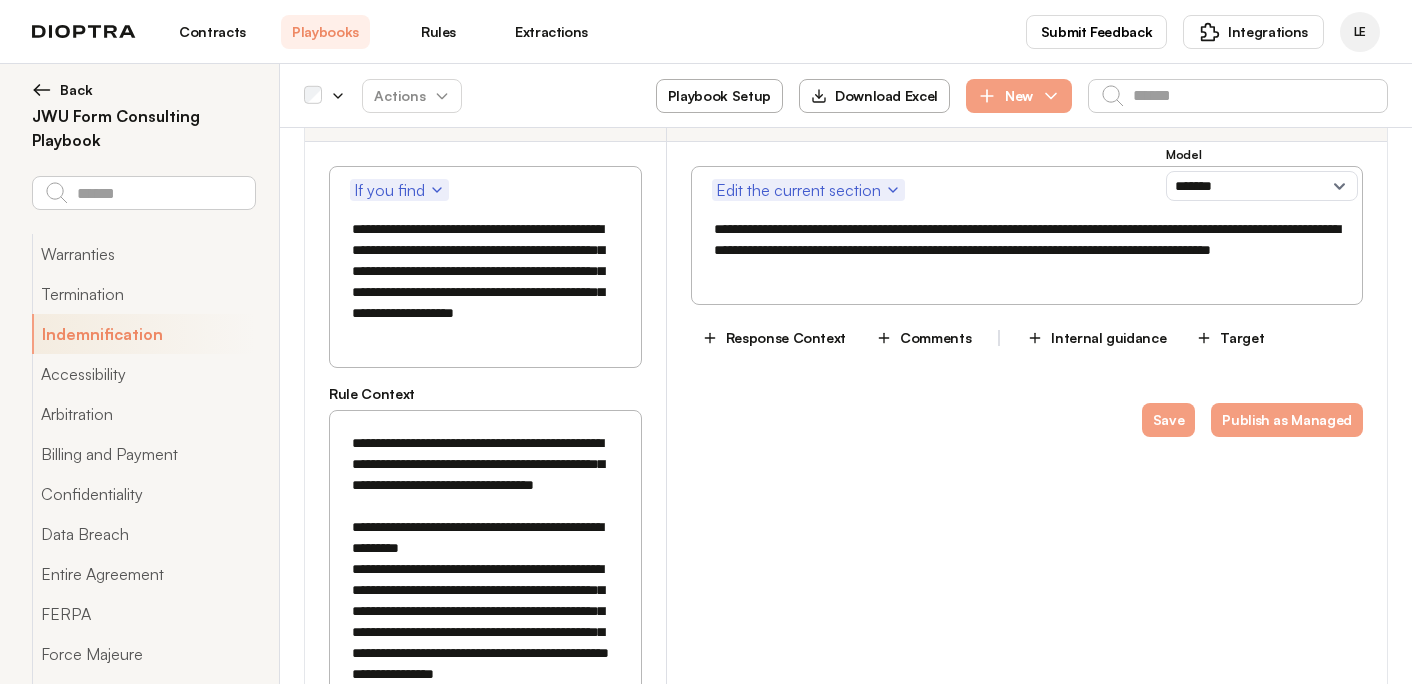type on "**********" 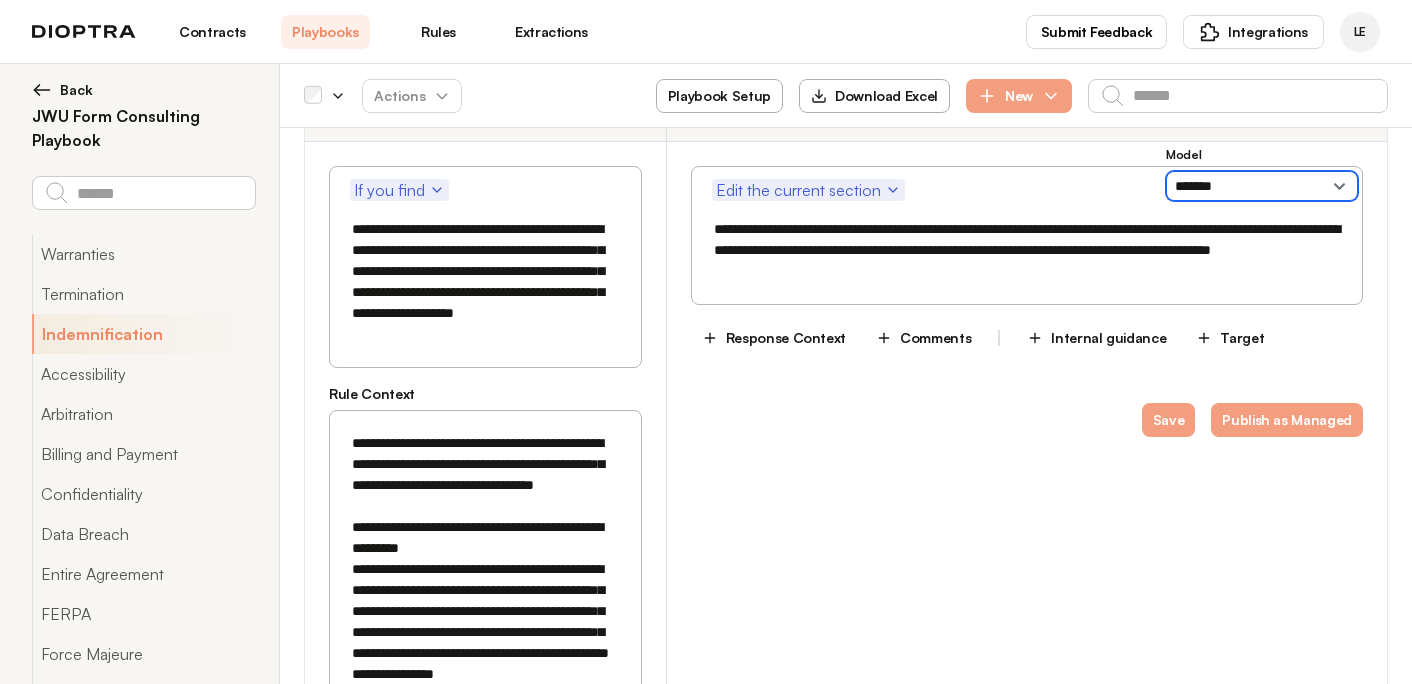 click on "**********" at bounding box center [1262, 186] 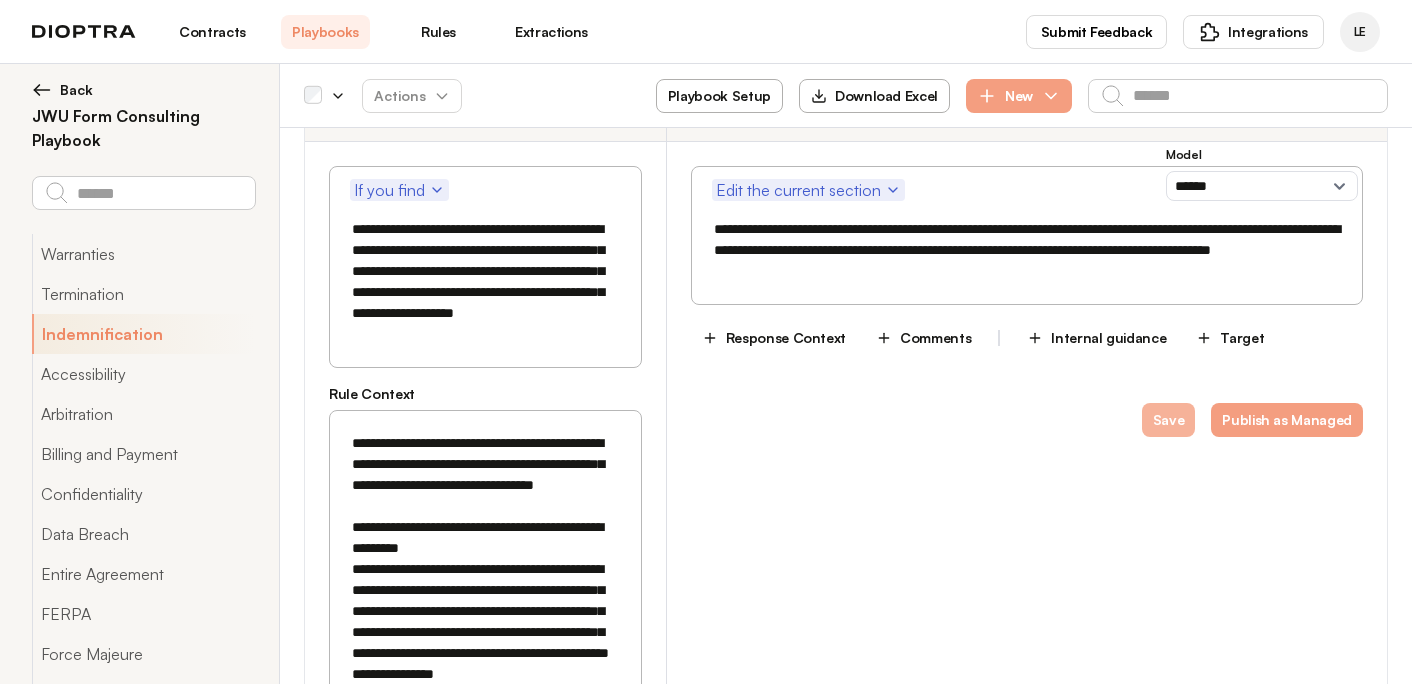 click on "Save" at bounding box center (1169, 420) 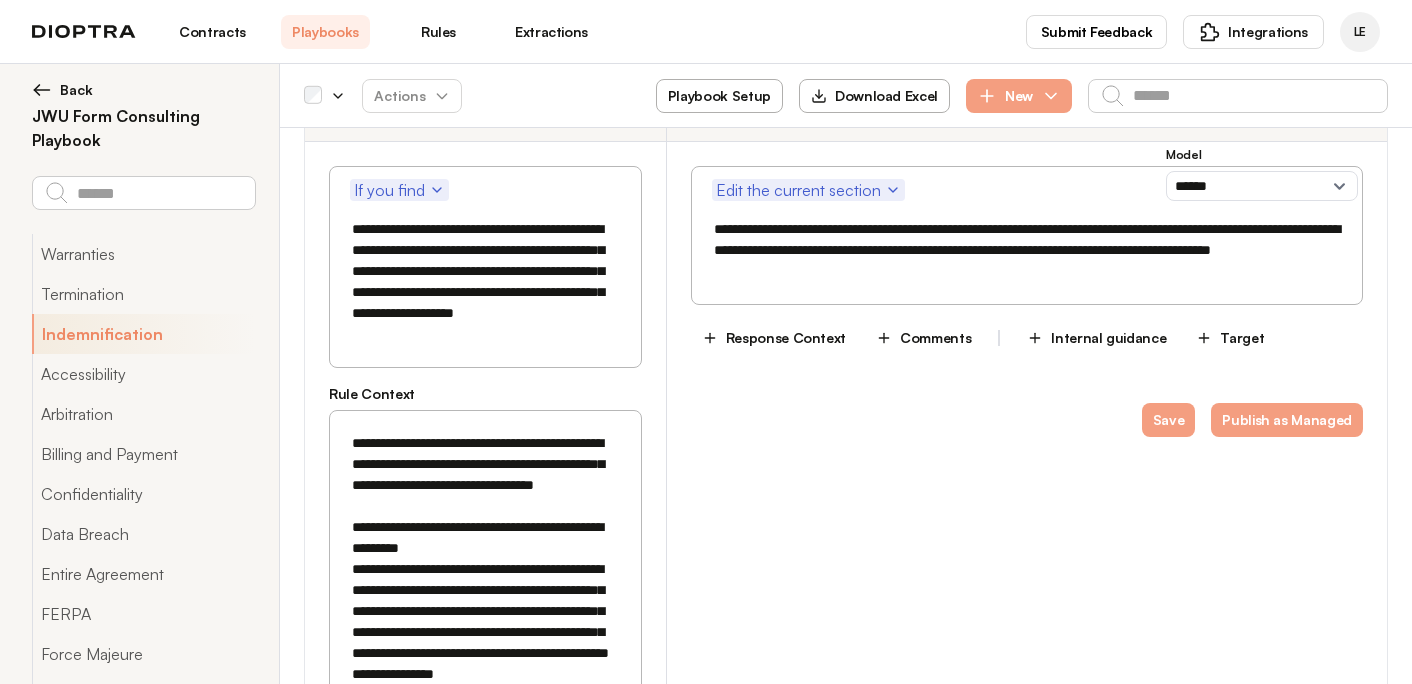 click on "Contracts" at bounding box center [212, 32] 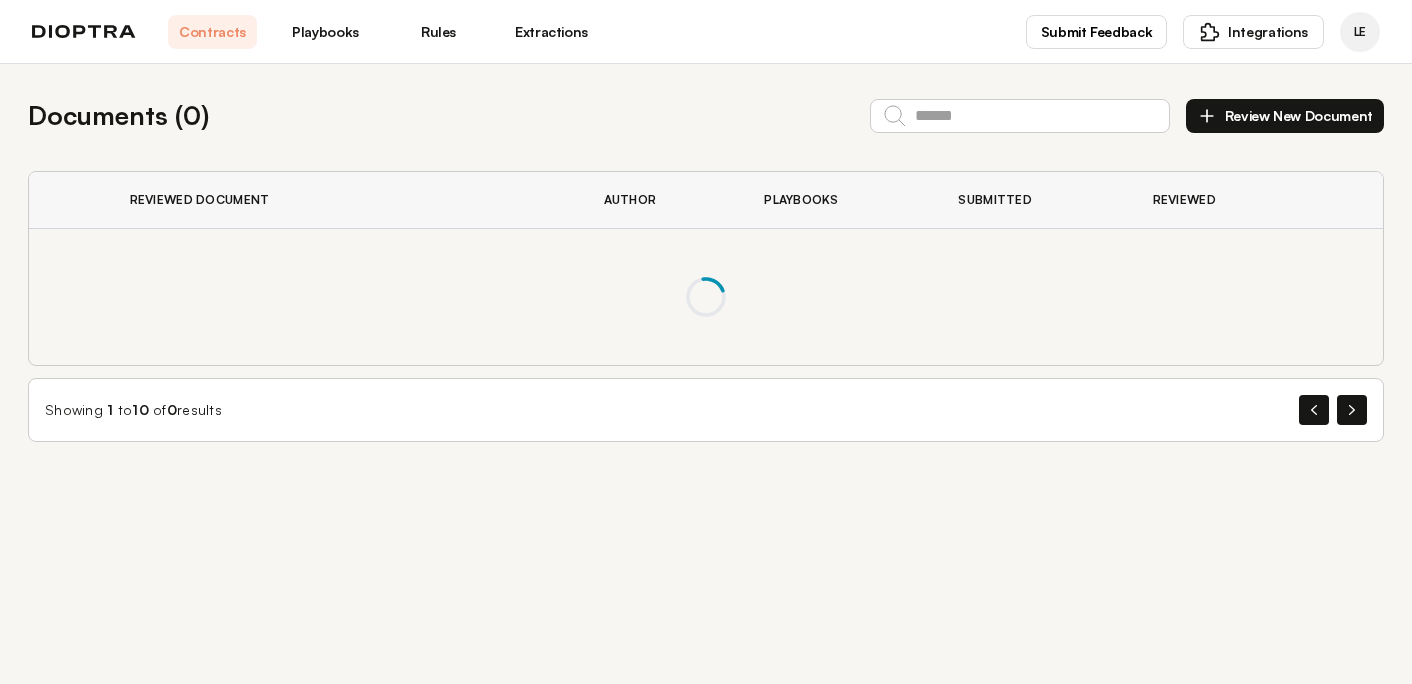 scroll, scrollTop: 0, scrollLeft: 0, axis: both 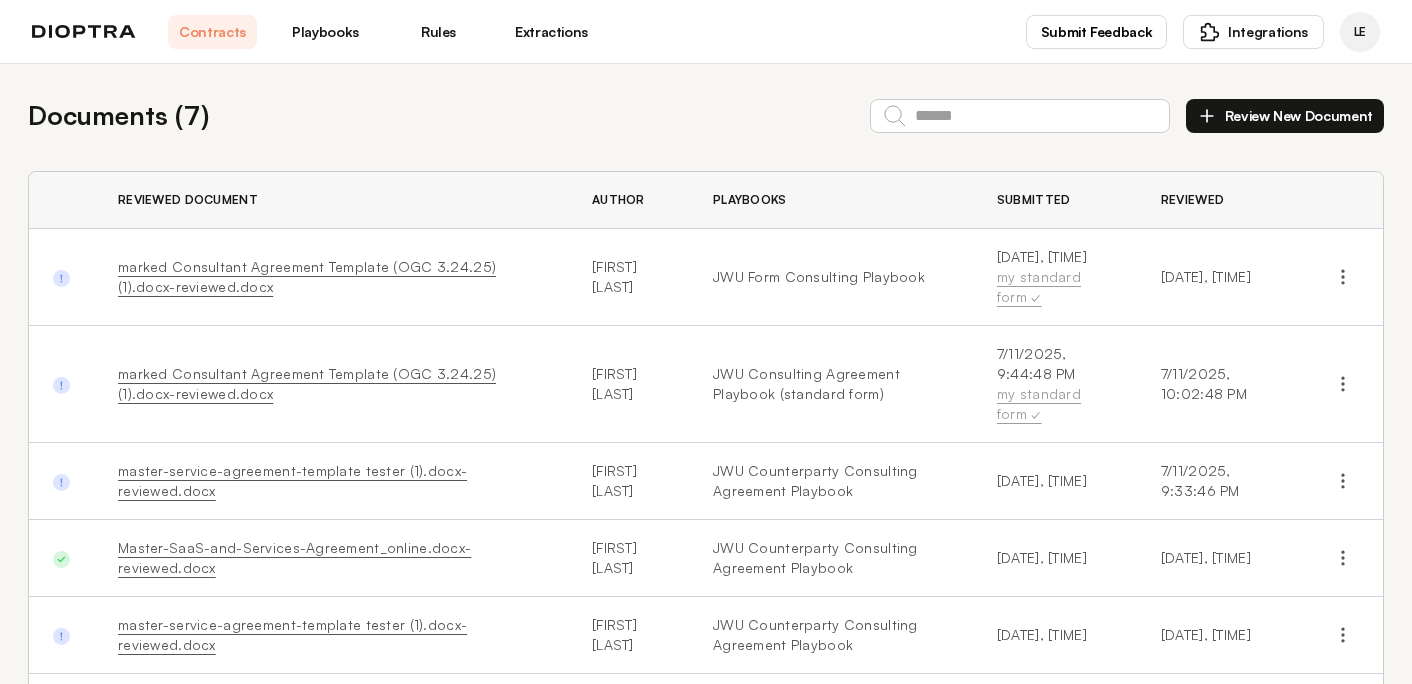 click on "Review New Document" at bounding box center [1285, 116] 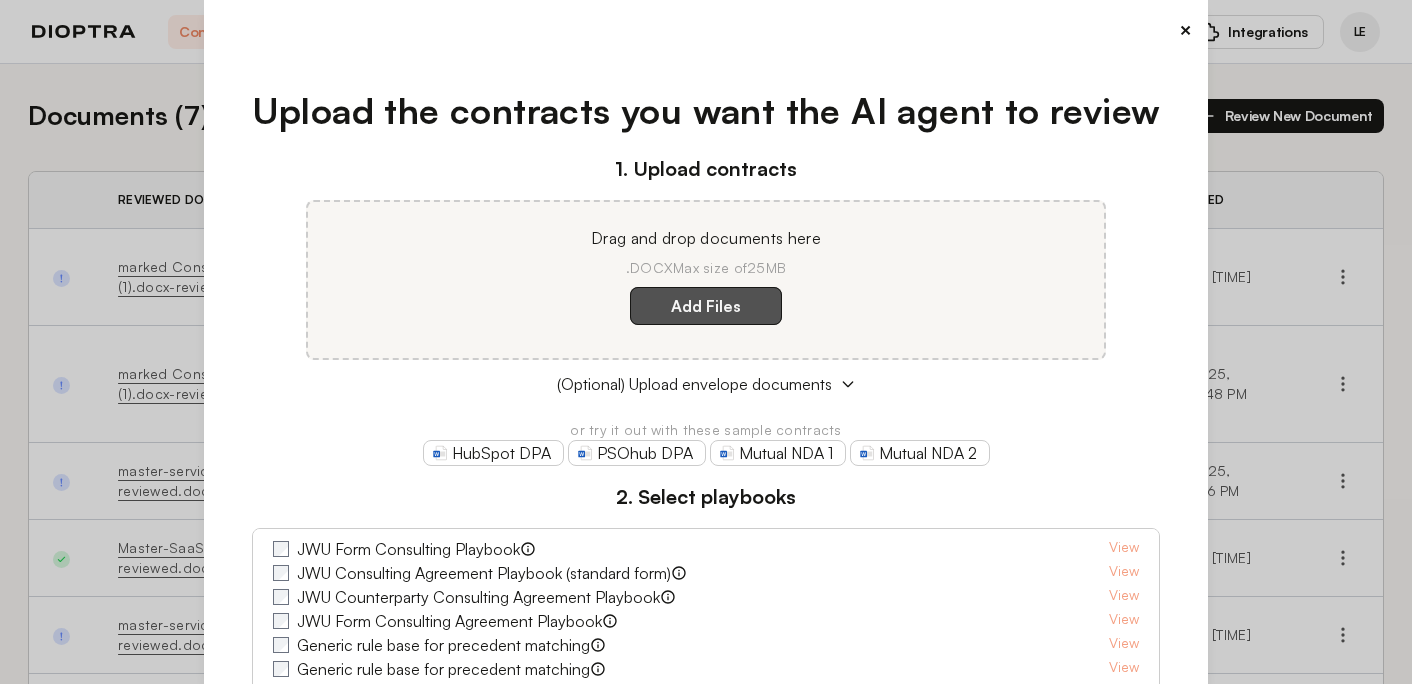 click on "Add Files" at bounding box center (706, 306) 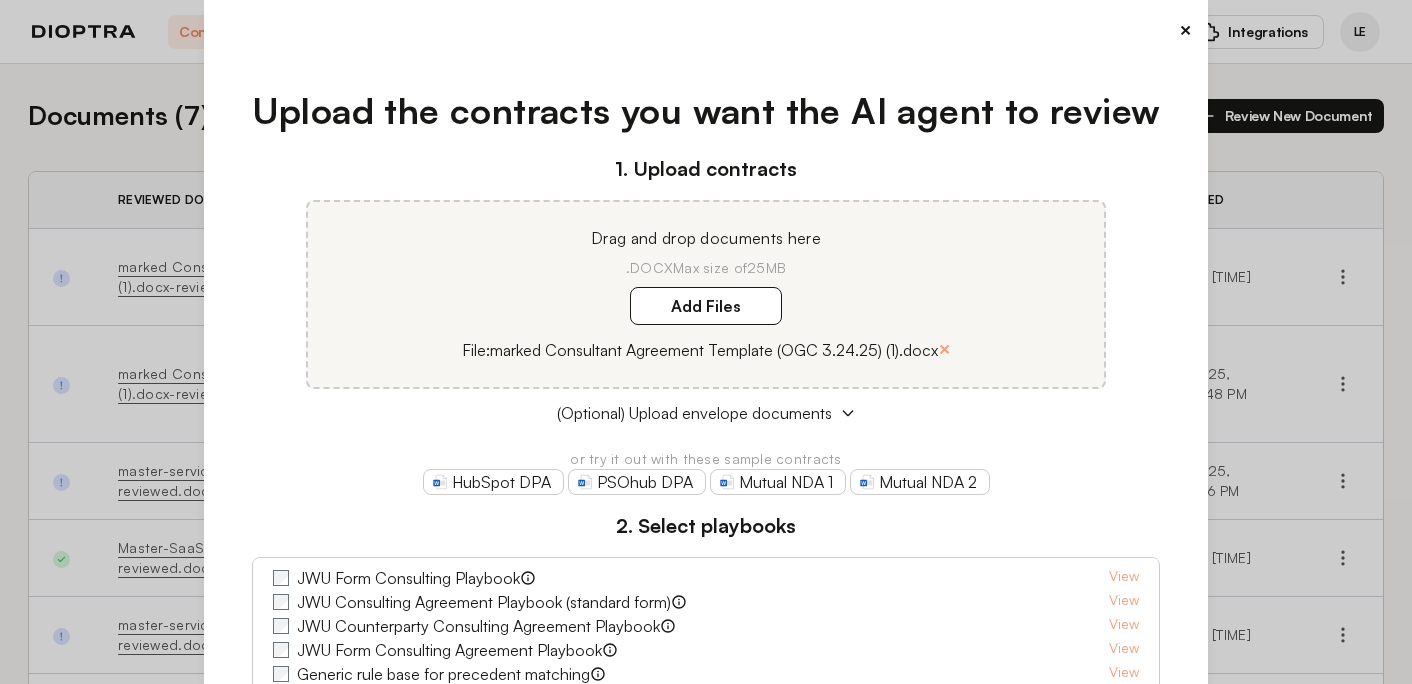 click on "×" at bounding box center (1185, 30) 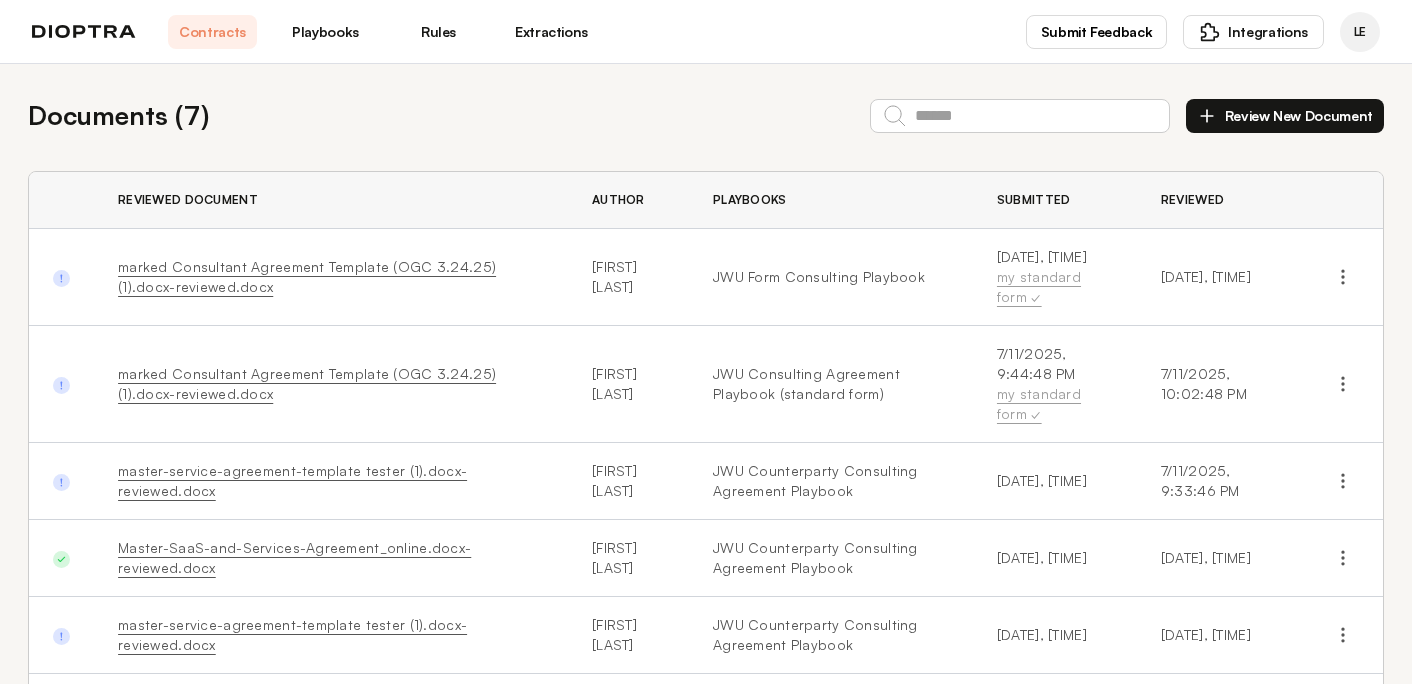 click on "Playbooks" at bounding box center [325, 32] 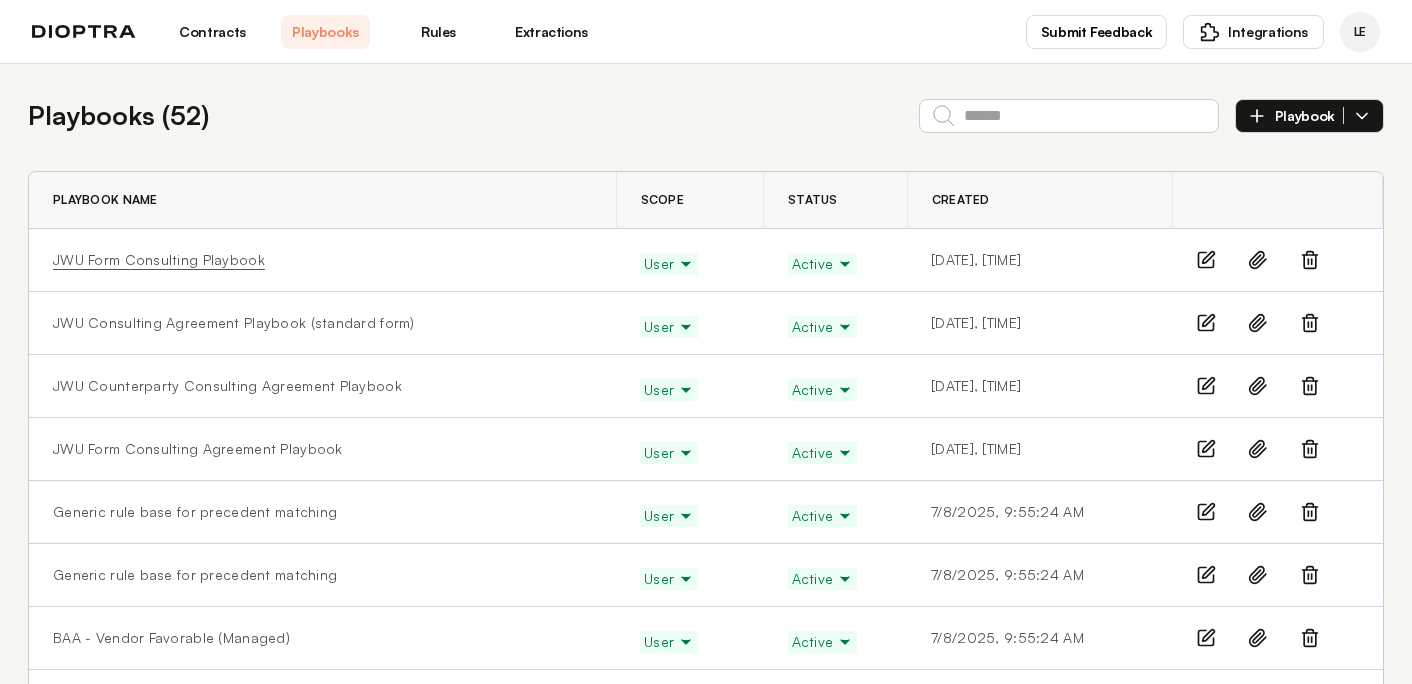 click on "JWU Form Consulting Playbook" at bounding box center [159, 260] 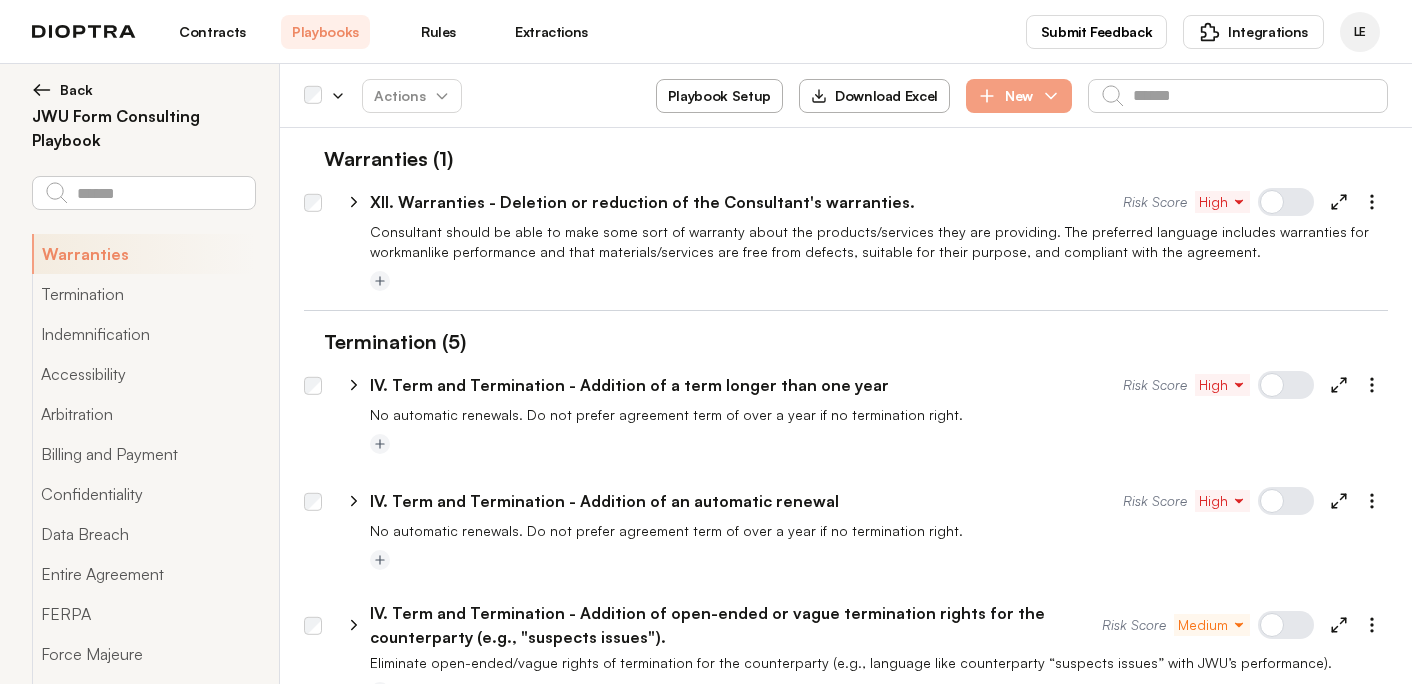 click on "Playbook Setup" at bounding box center (719, 96) 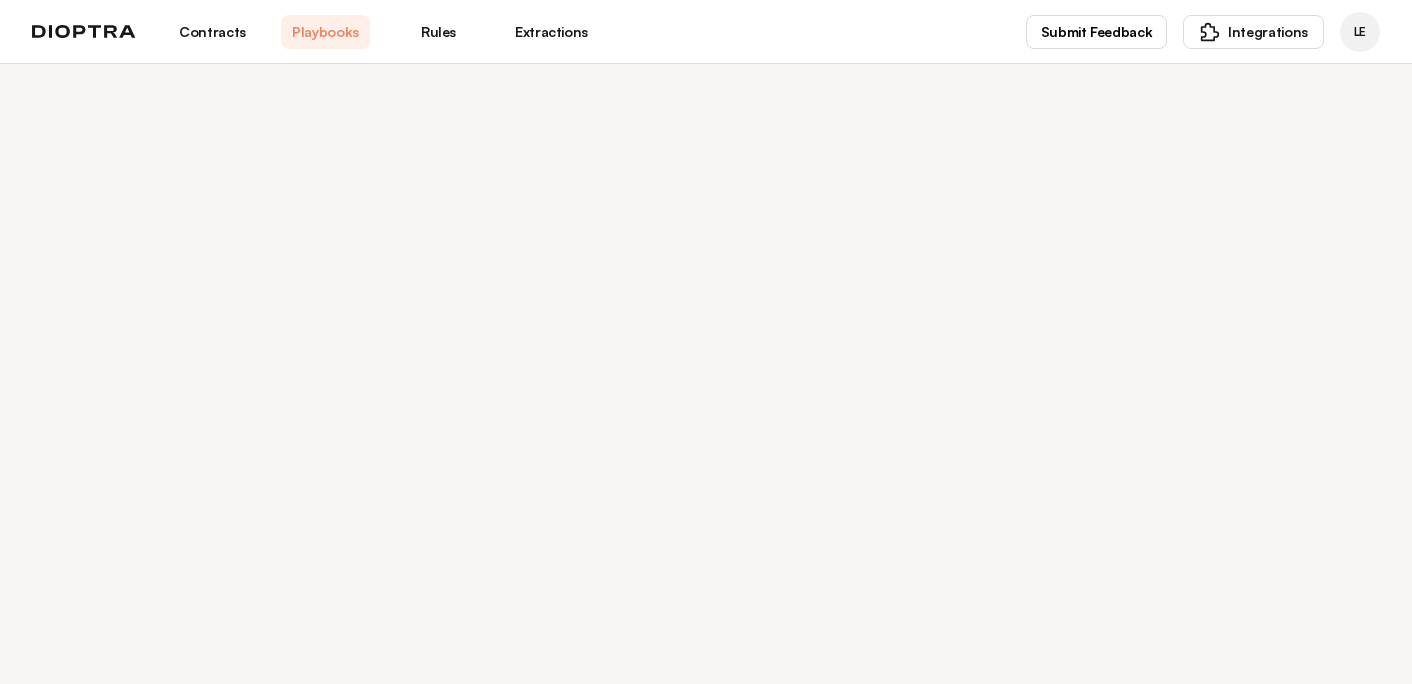 select on "******" 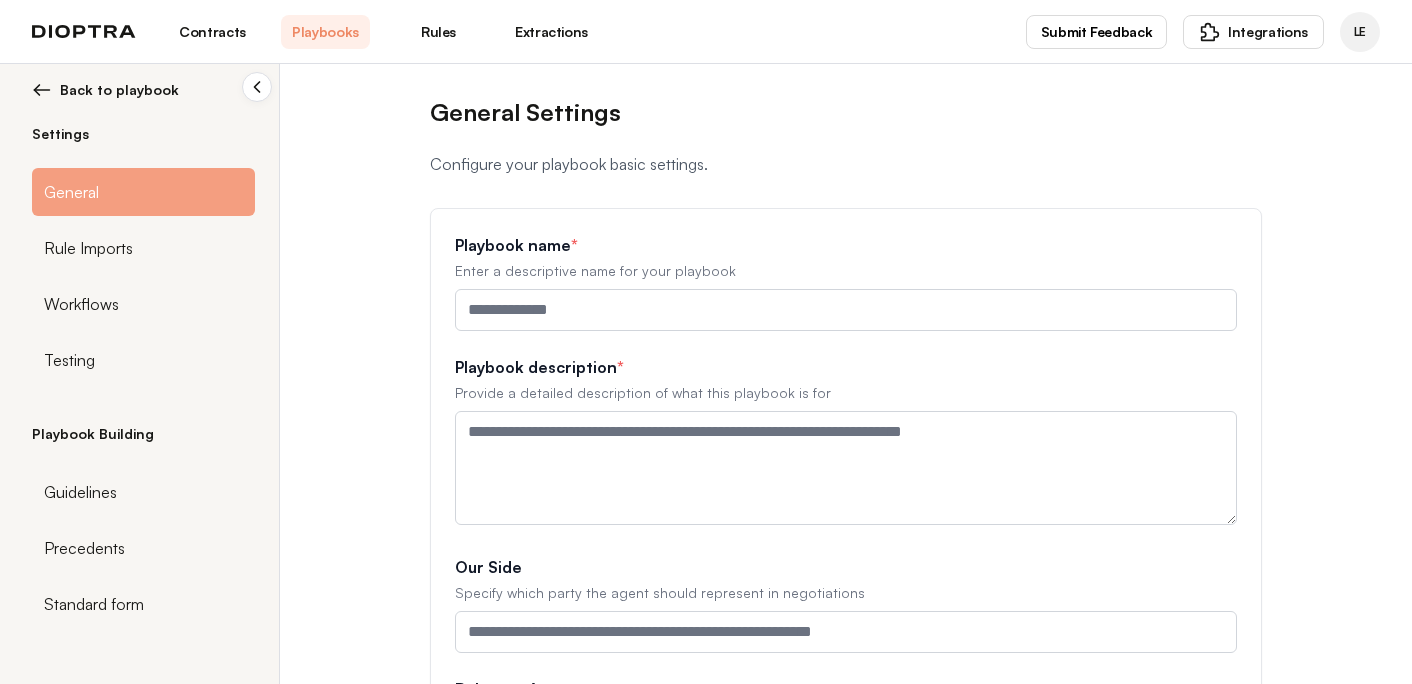type on "**********" 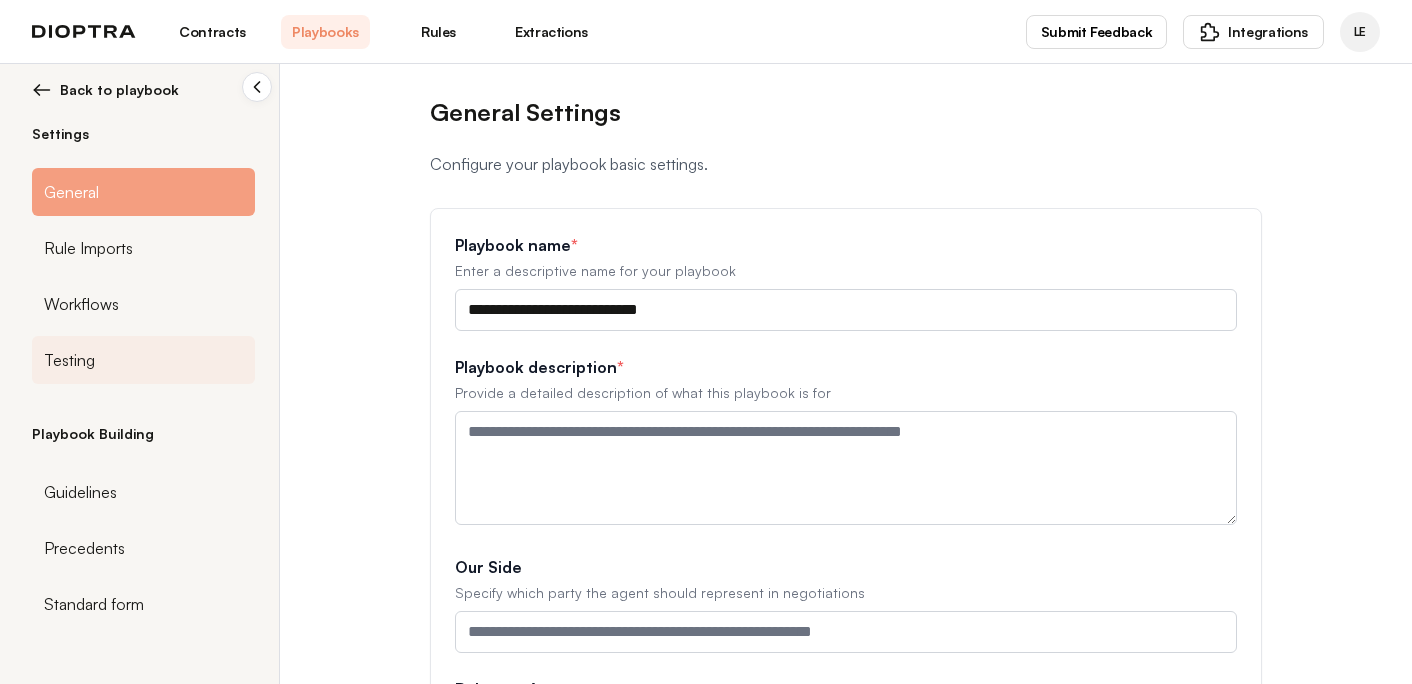 click on "Testing" at bounding box center (143, 360) 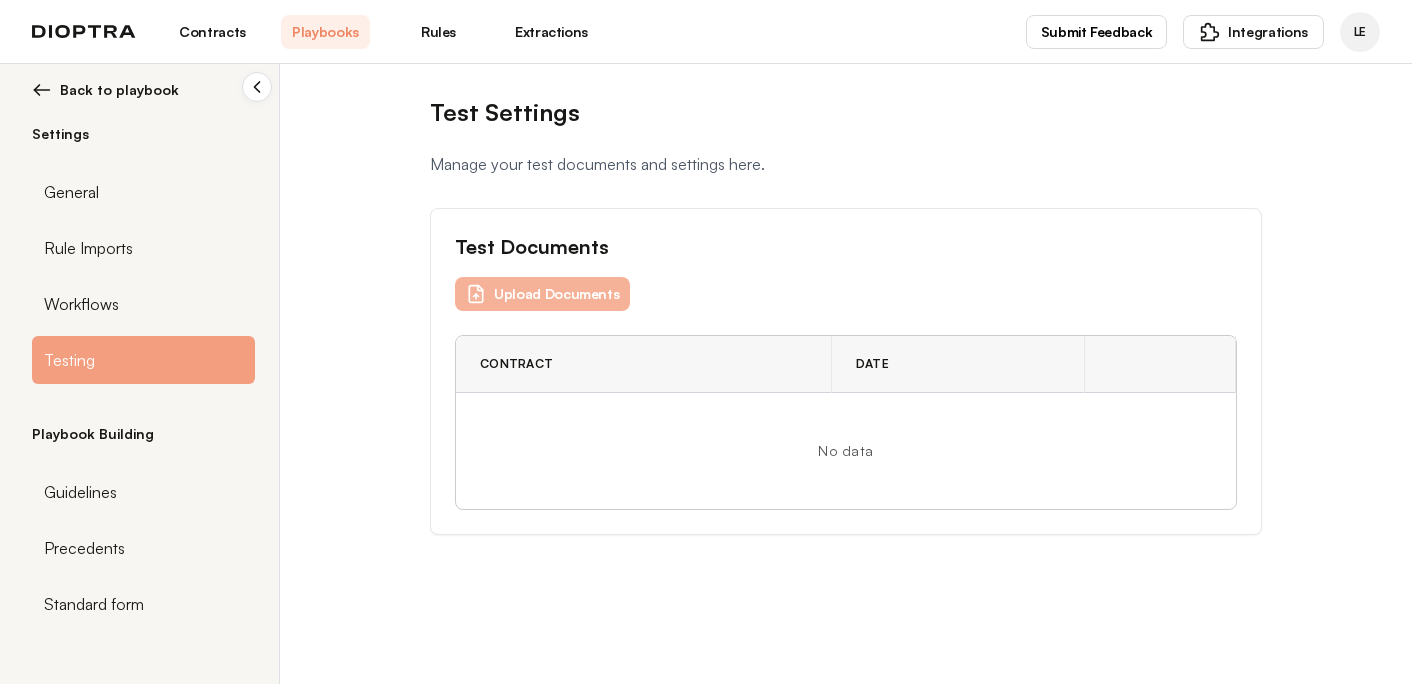 click on "Upload Documents" at bounding box center (542, 294) 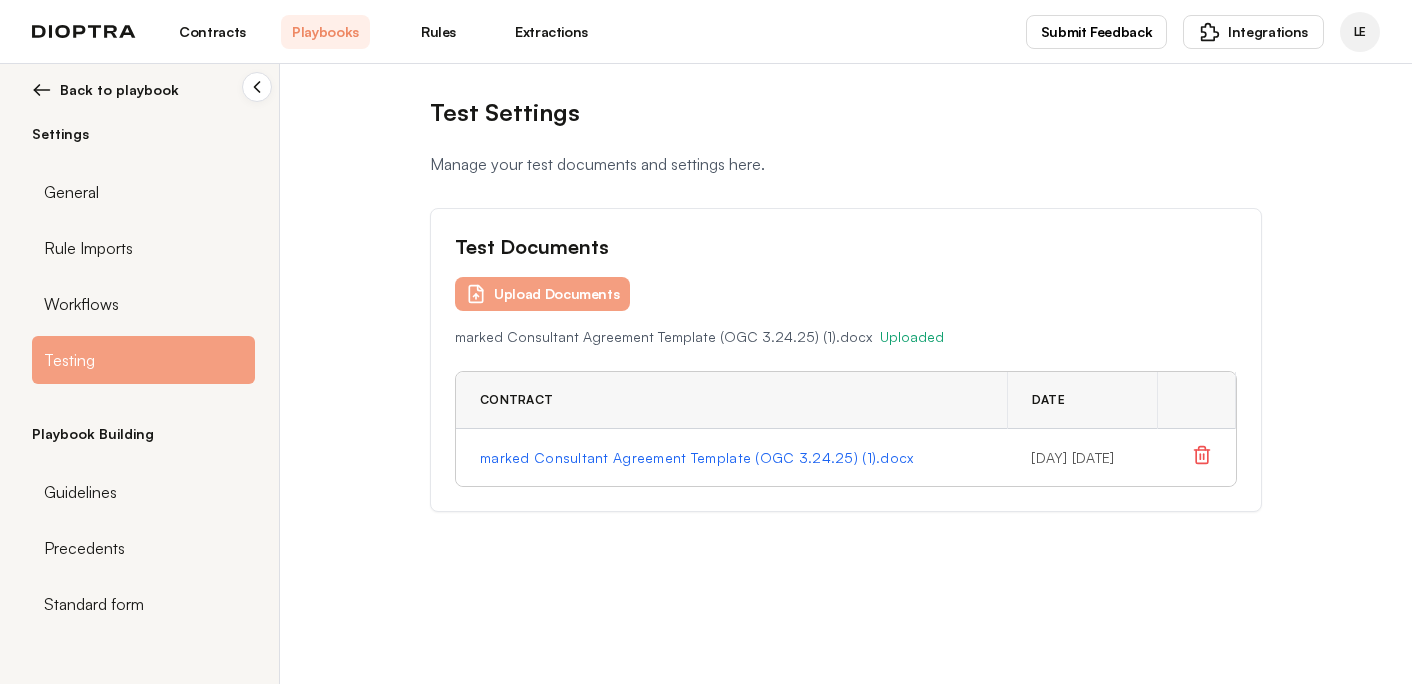click on "Back to playbook" at bounding box center (119, 90) 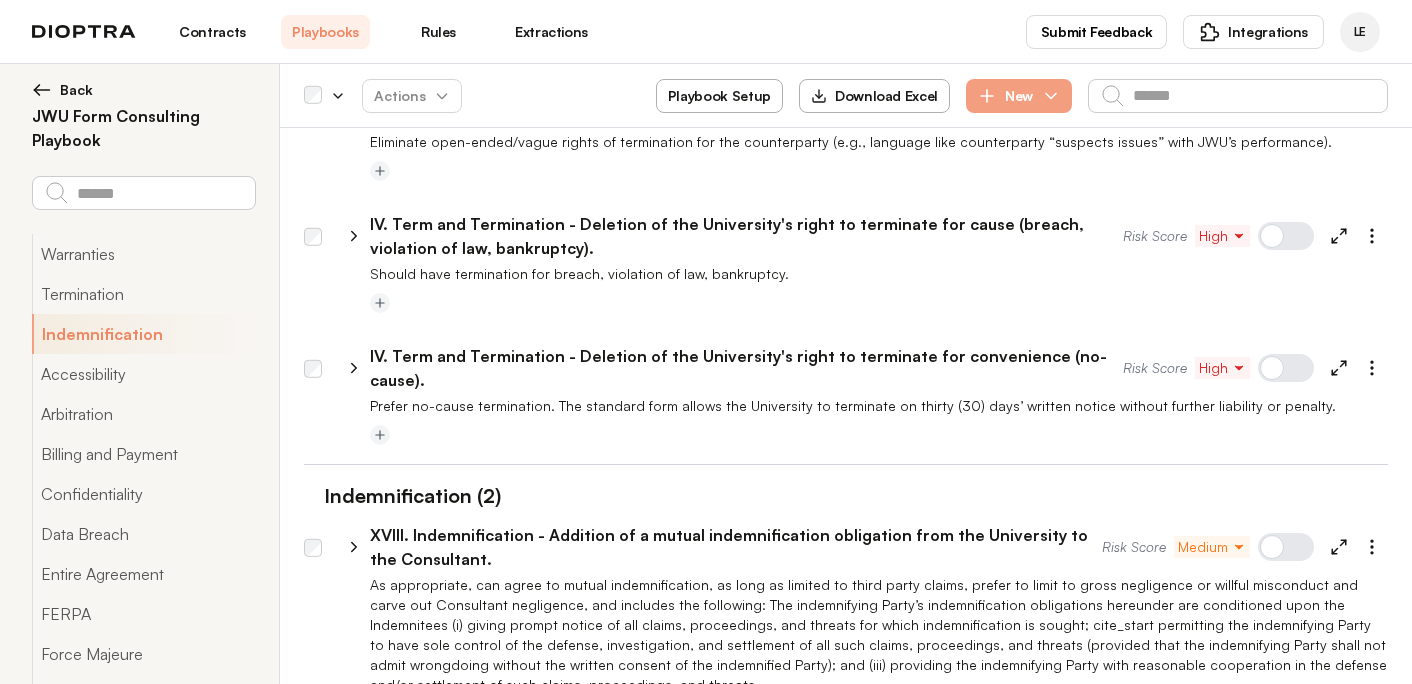 scroll, scrollTop: 530, scrollLeft: 0, axis: vertical 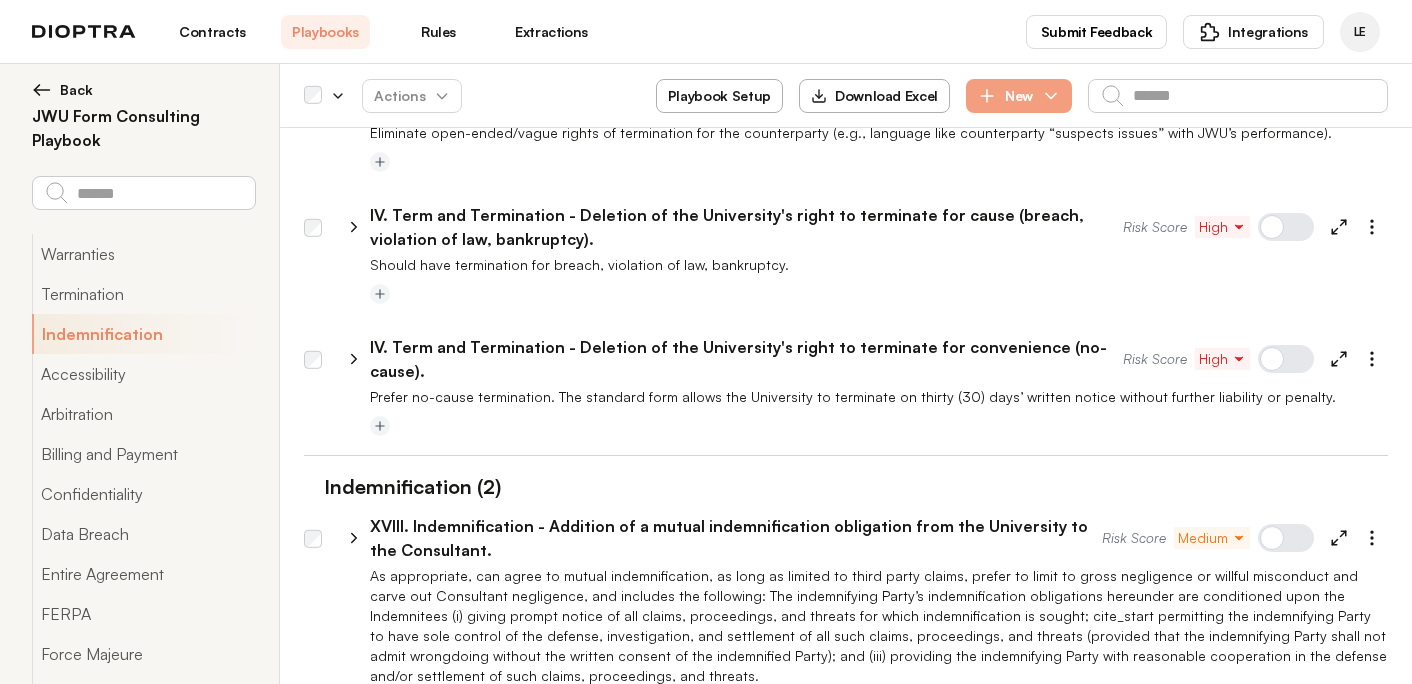 click 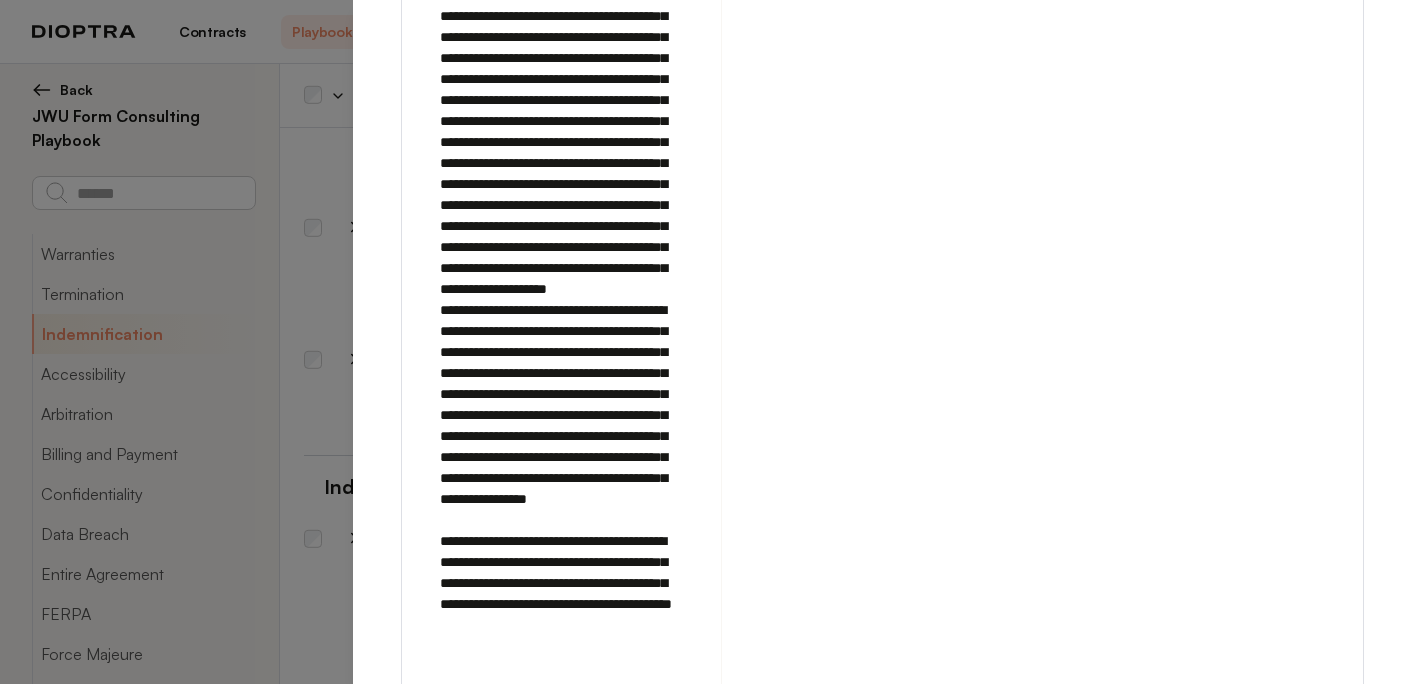 scroll, scrollTop: 1420, scrollLeft: 0, axis: vertical 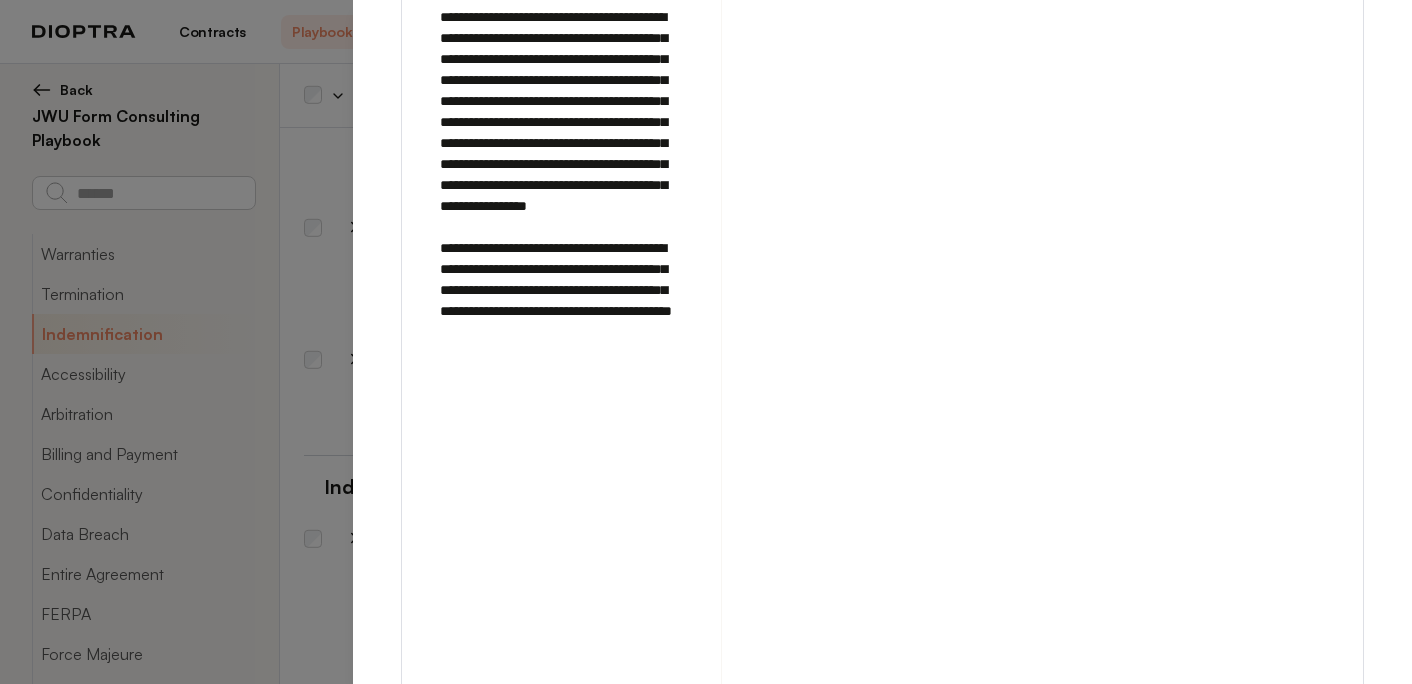 click at bounding box center (1268, 730) 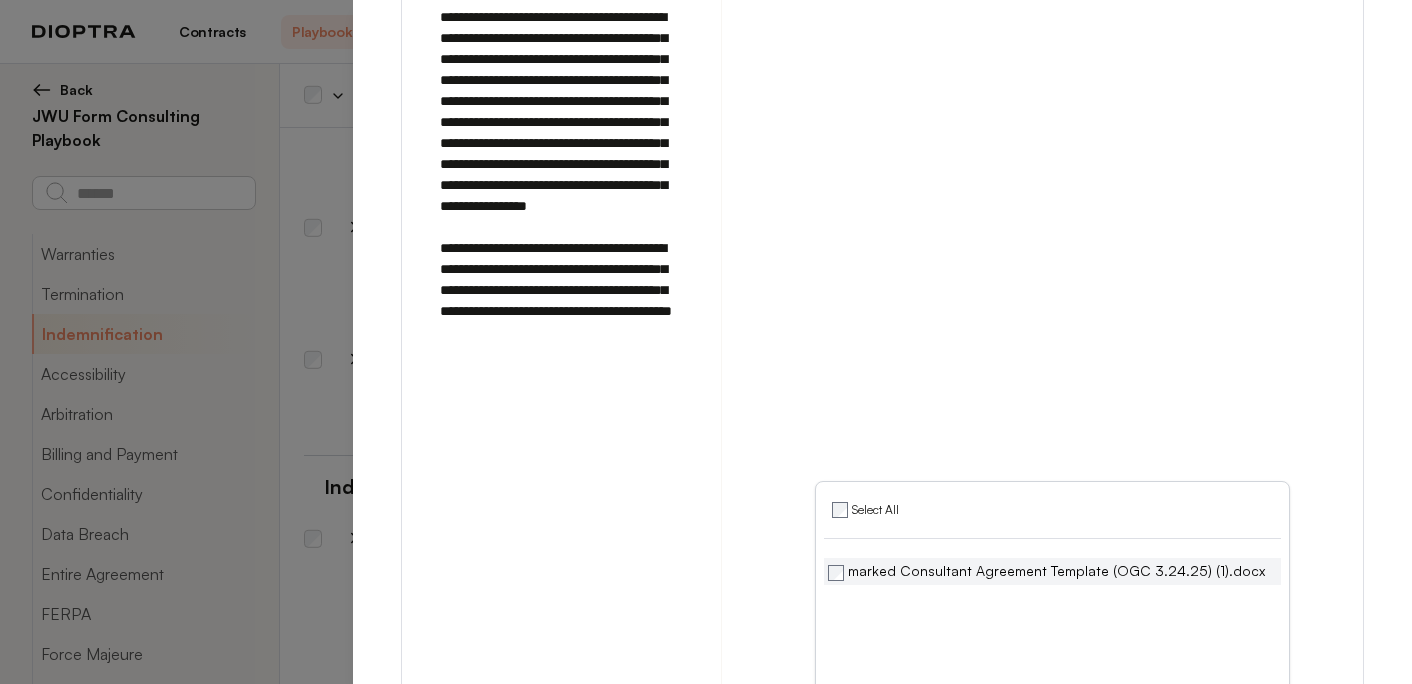 click on "marked Consultant Agreement Template (OGC 3.24.25) (1).docx" at bounding box center [1046, 571] 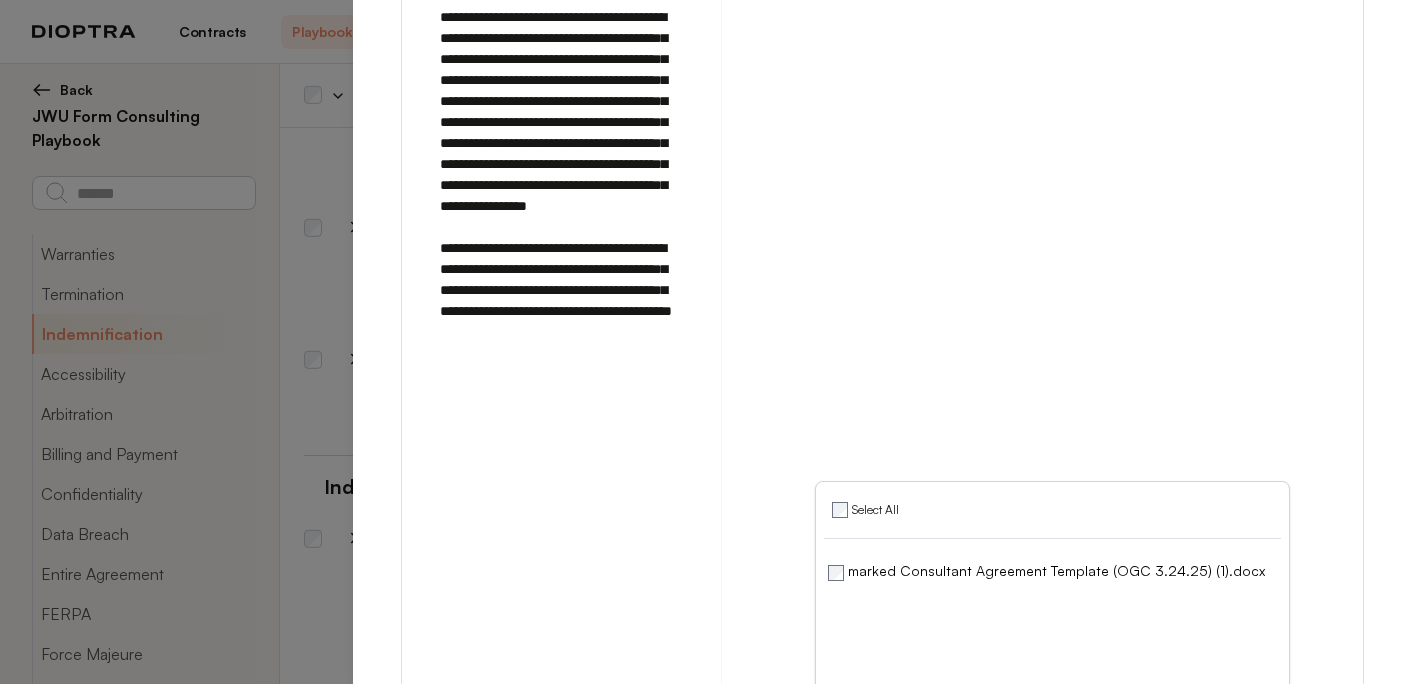 click on "Run on Test Documents" at bounding box center [1156, 730] 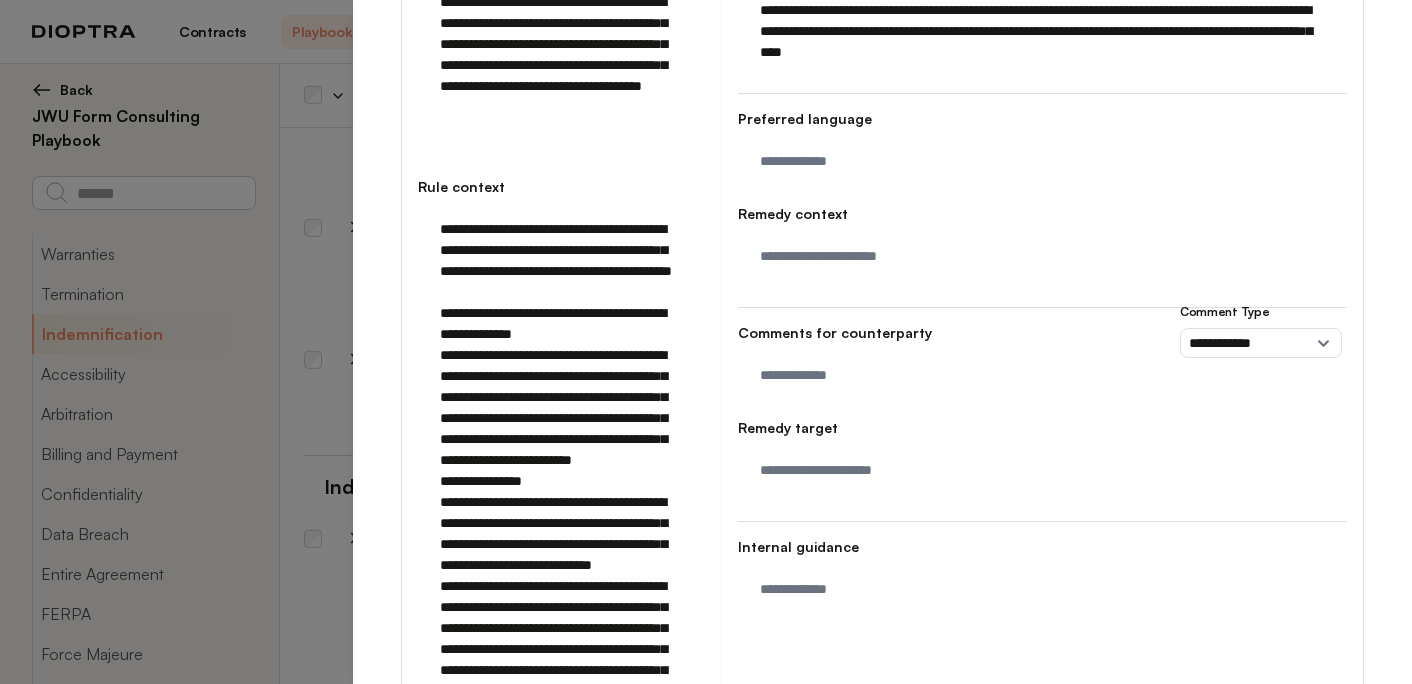 scroll, scrollTop: 0, scrollLeft: 0, axis: both 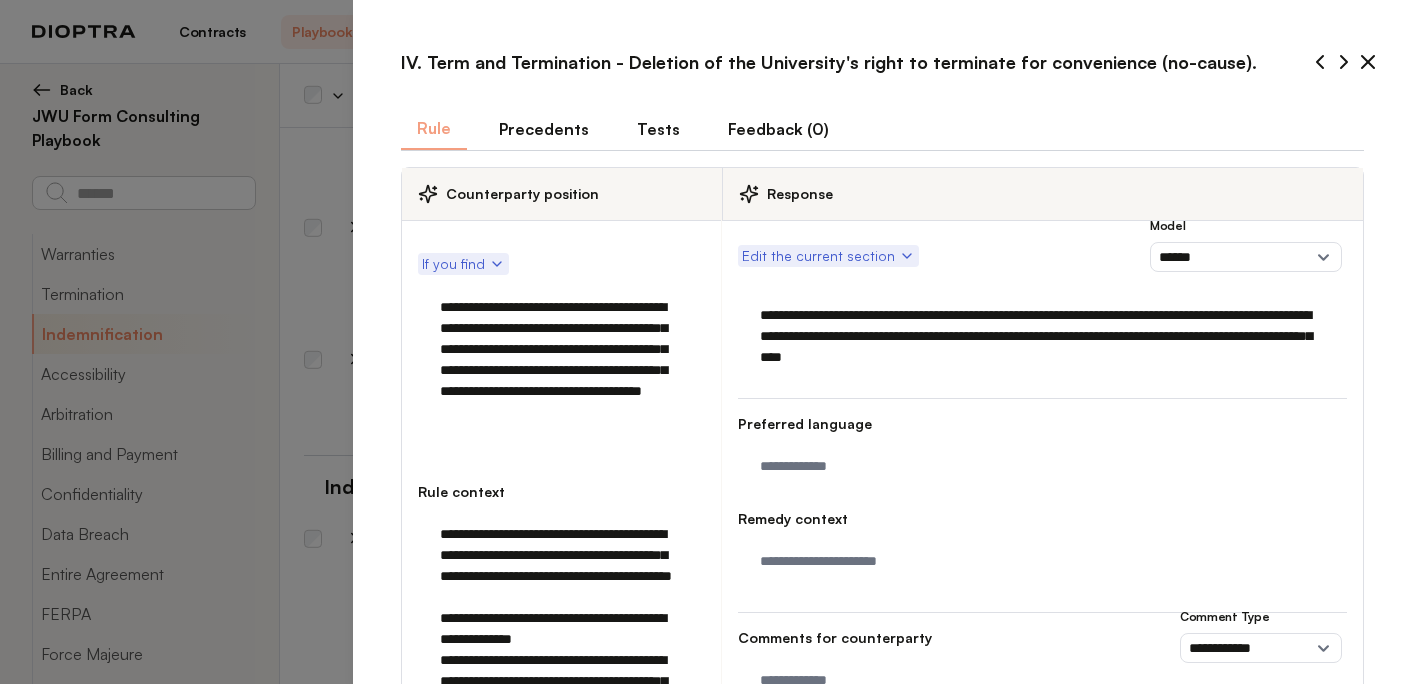 click on "Tests" at bounding box center (658, 129) 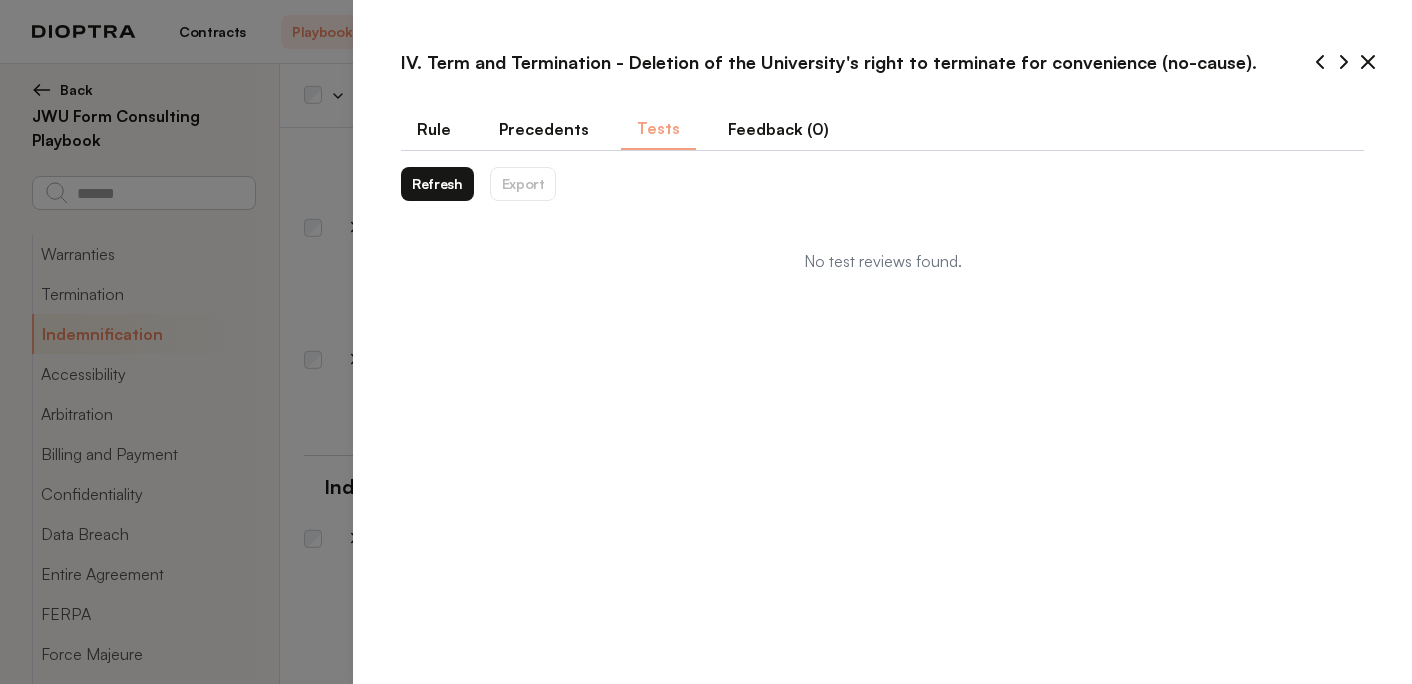 click on "Refresh" at bounding box center [437, 184] 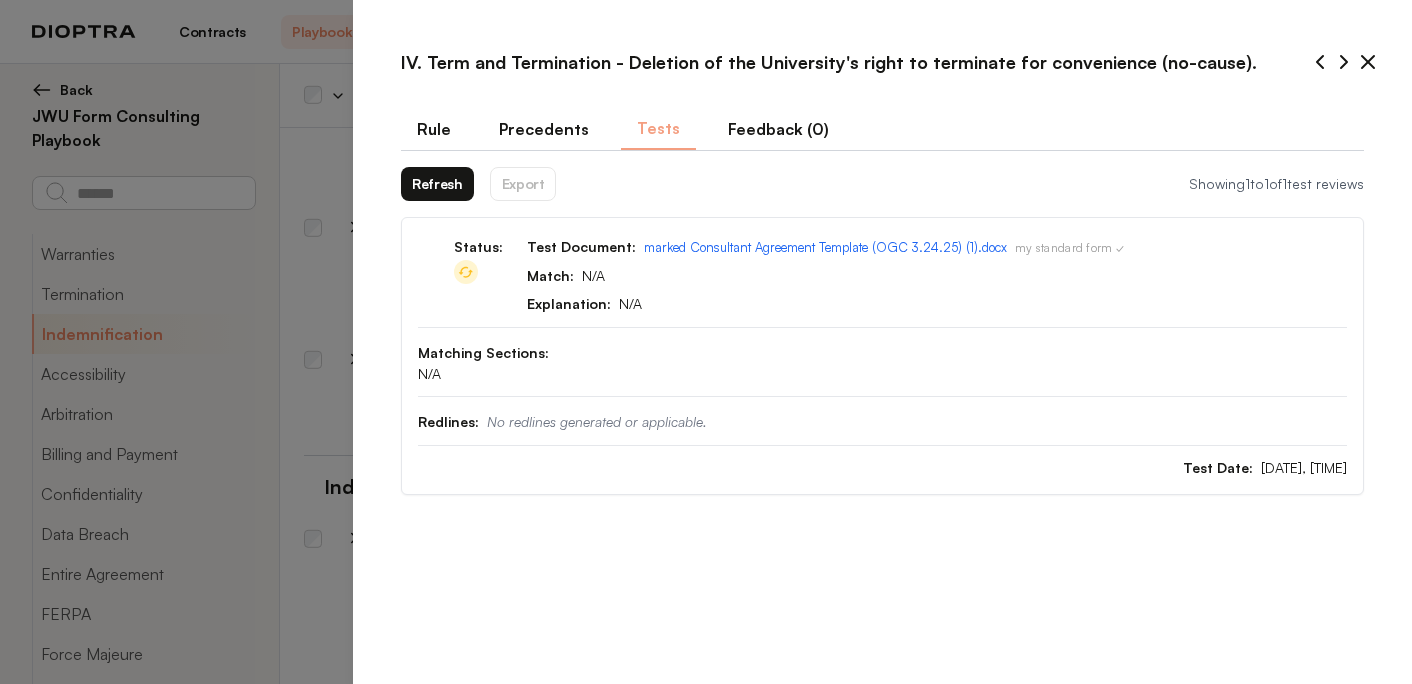 click on "Refresh" at bounding box center (437, 184) 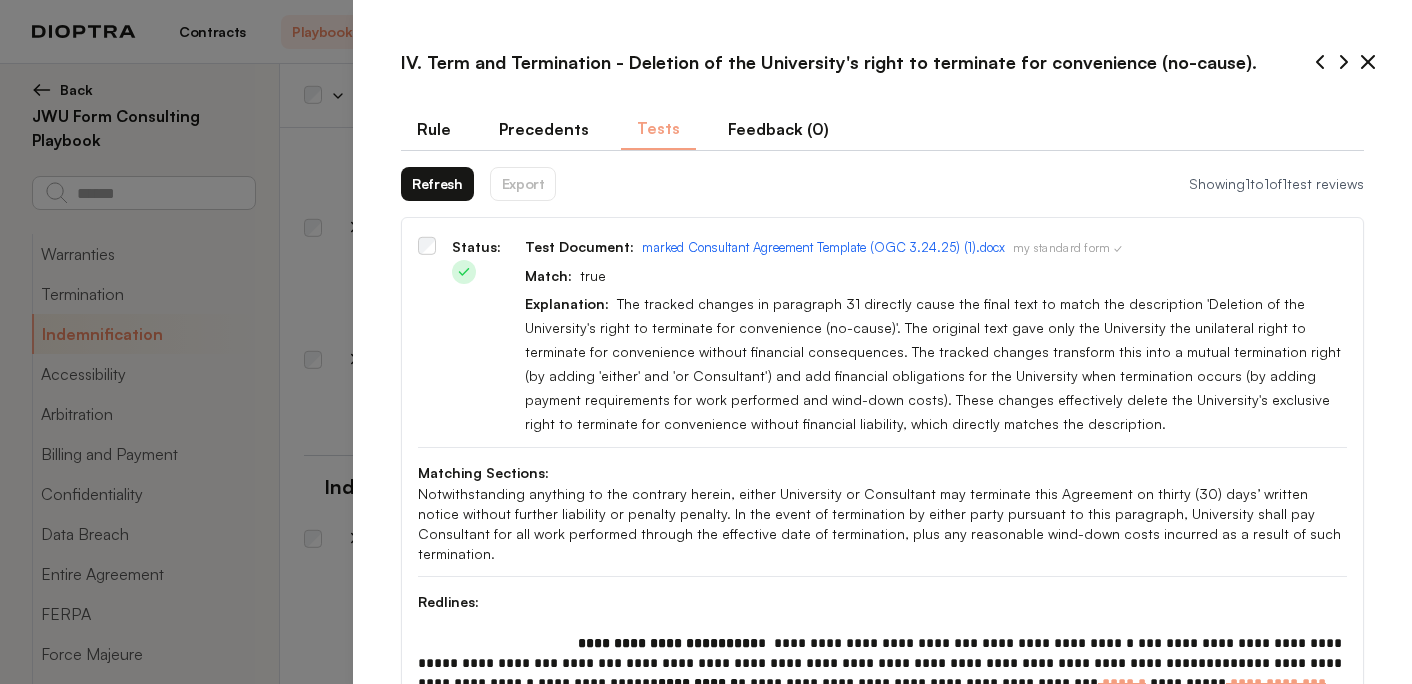 scroll, scrollTop: 6, scrollLeft: 0, axis: vertical 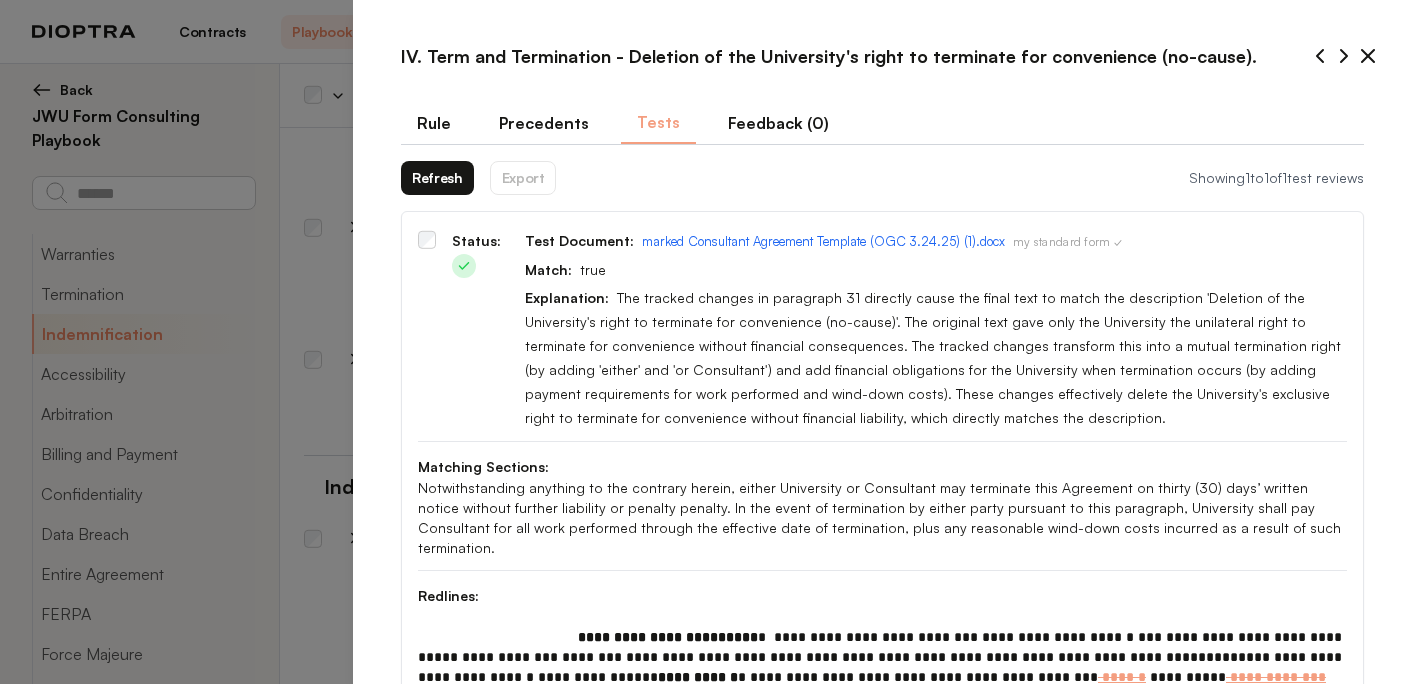 click 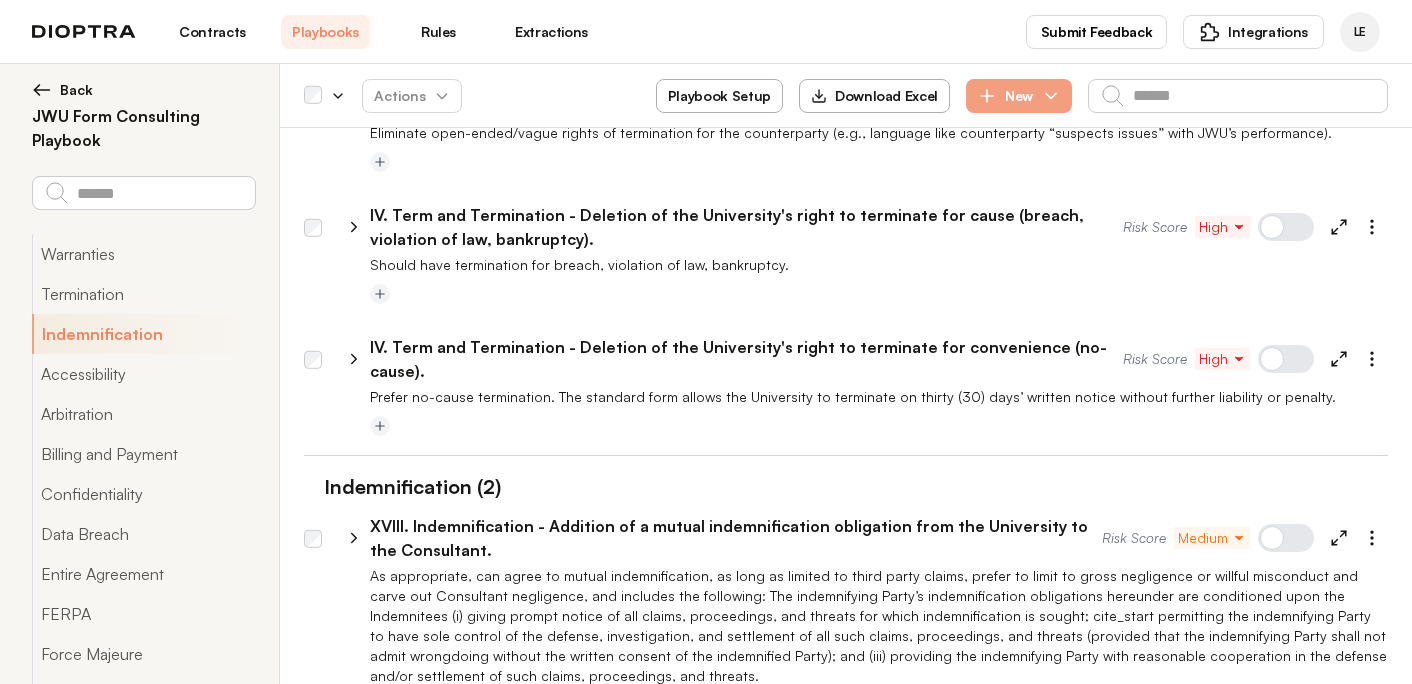 click 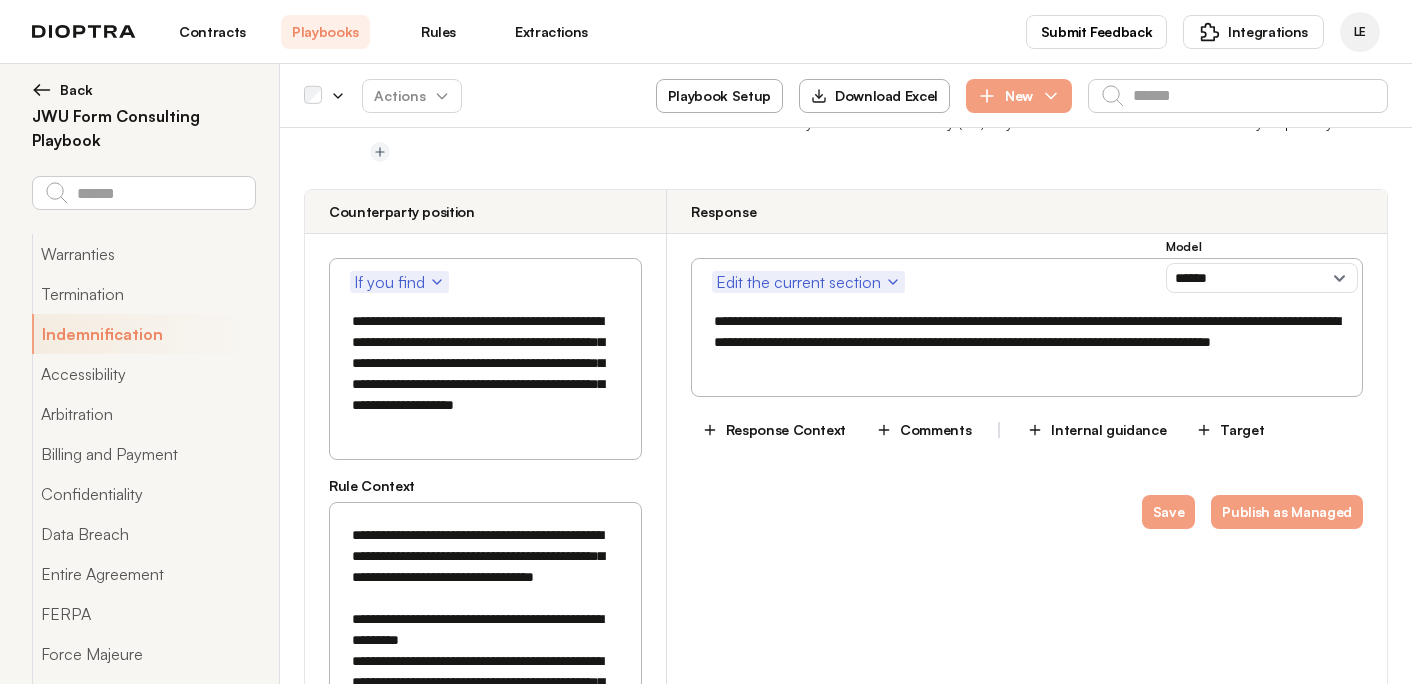 scroll, scrollTop: 812, scrollLeft: 0, axis: vertical 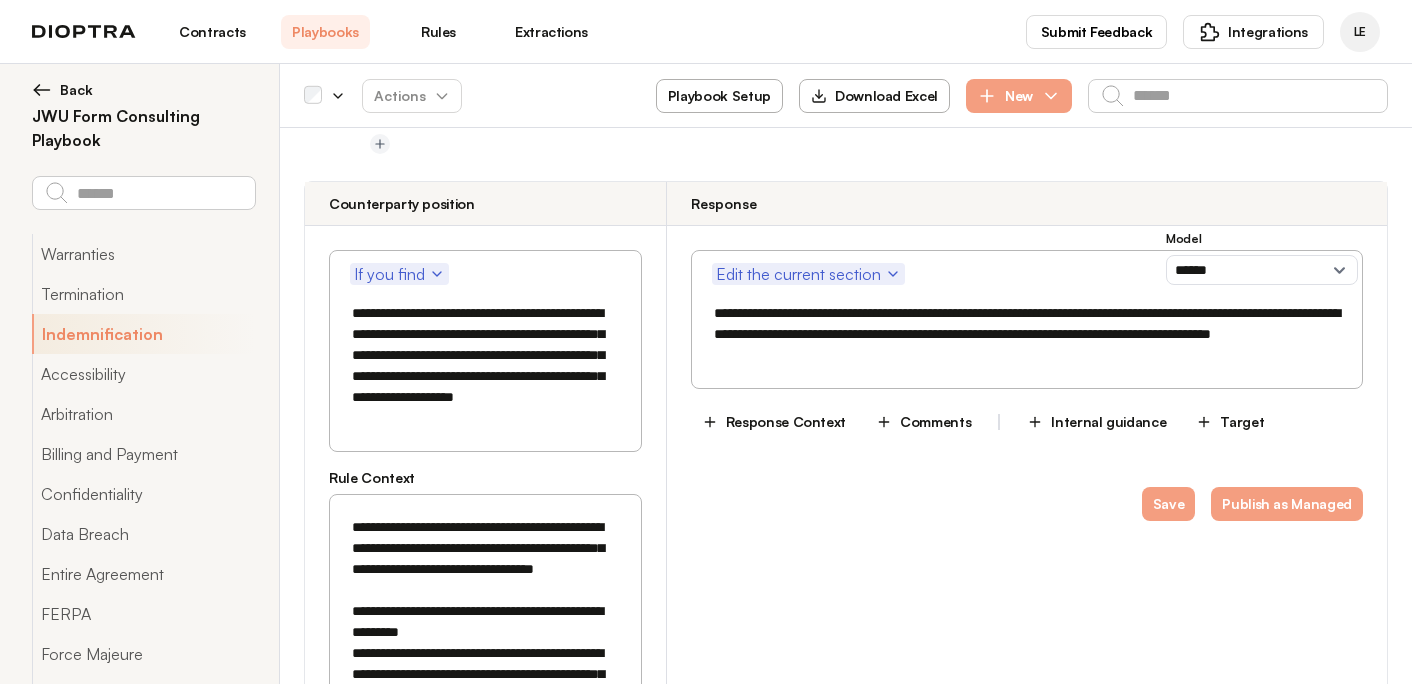 click on "**********" at bounding box center [485, 366] 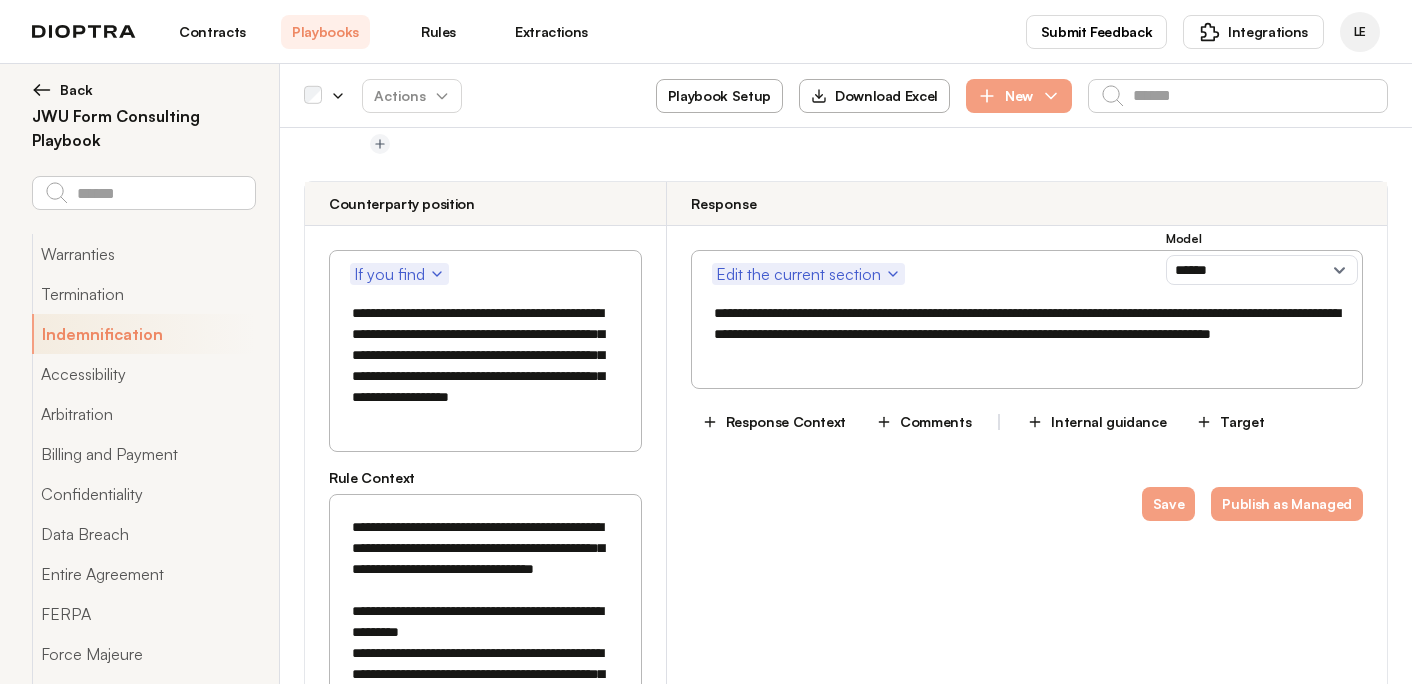 drag, startPoint x: 432, startPoint y: 403, endPoint x: 494, endPoint y: 401, distance: 62.03225 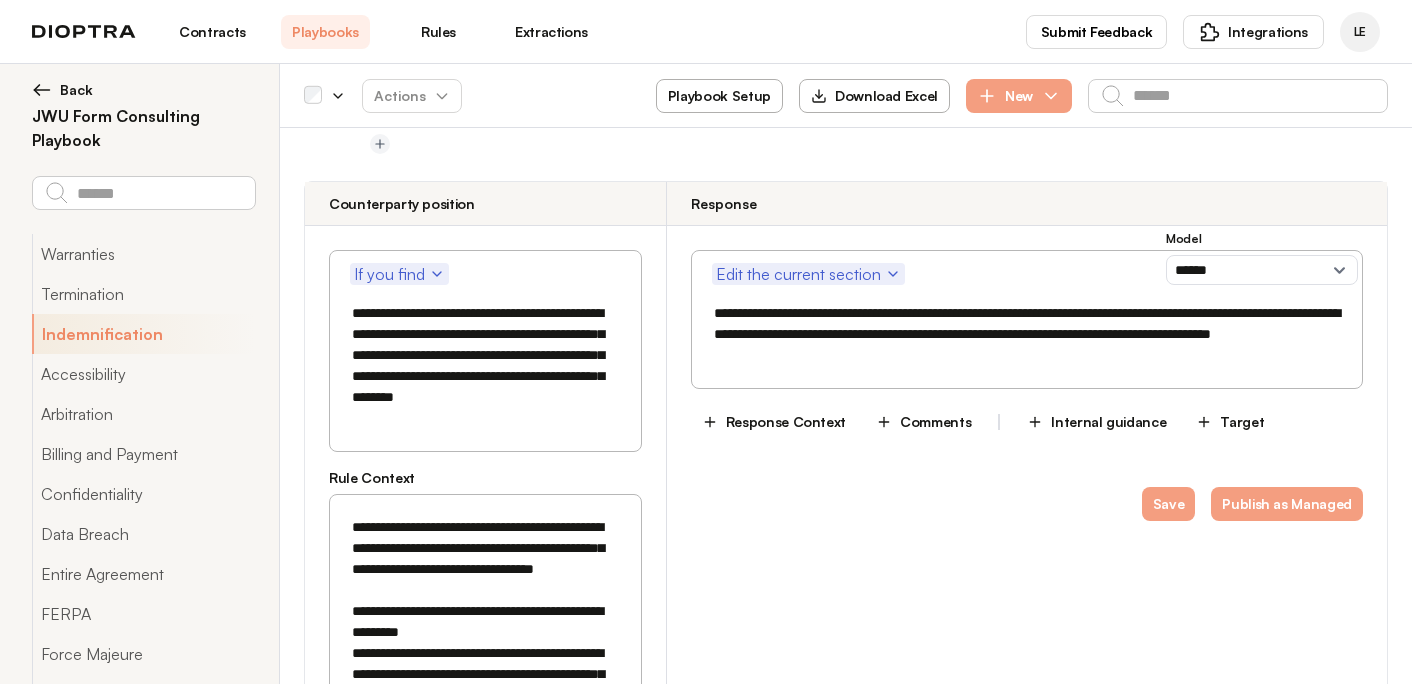 click on "**********" at bounding box center [485, 366] 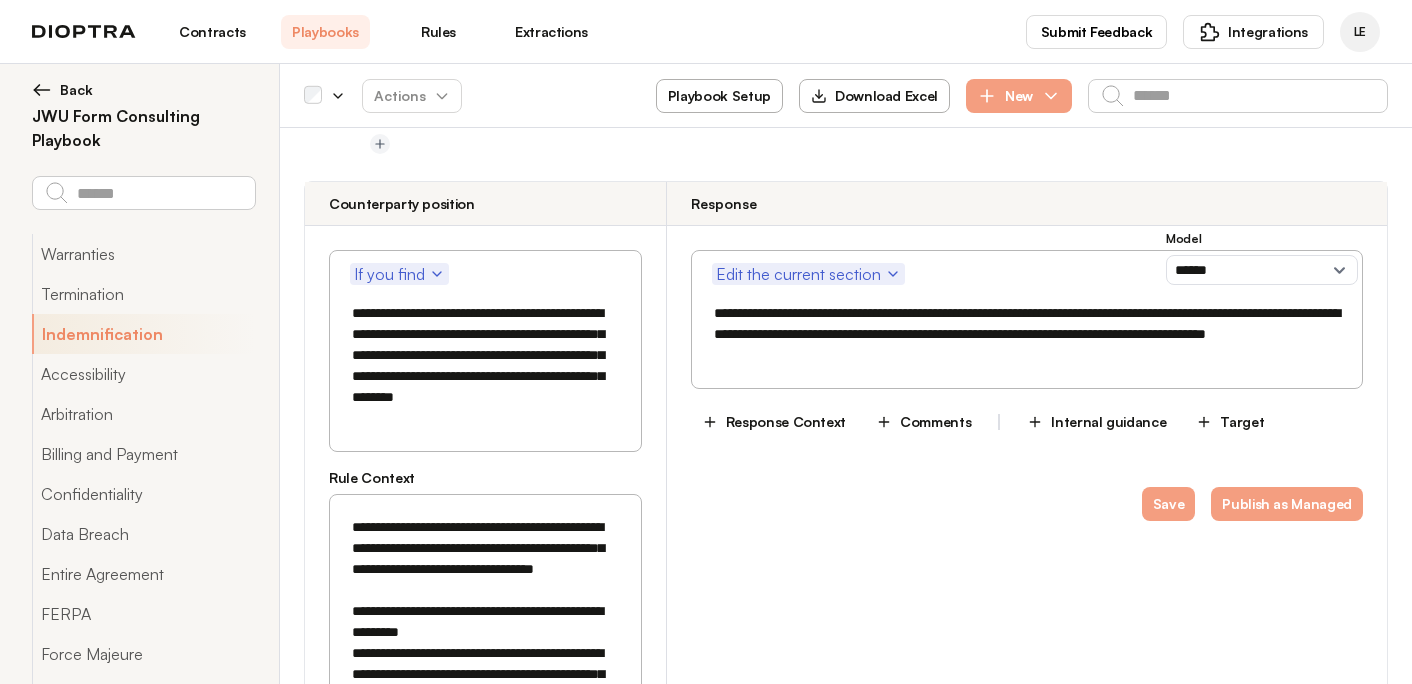 drag, startPoint x: 791, startPoint y: 340, endPoint x: 856, endPoint y: 337, distance: 65.06919 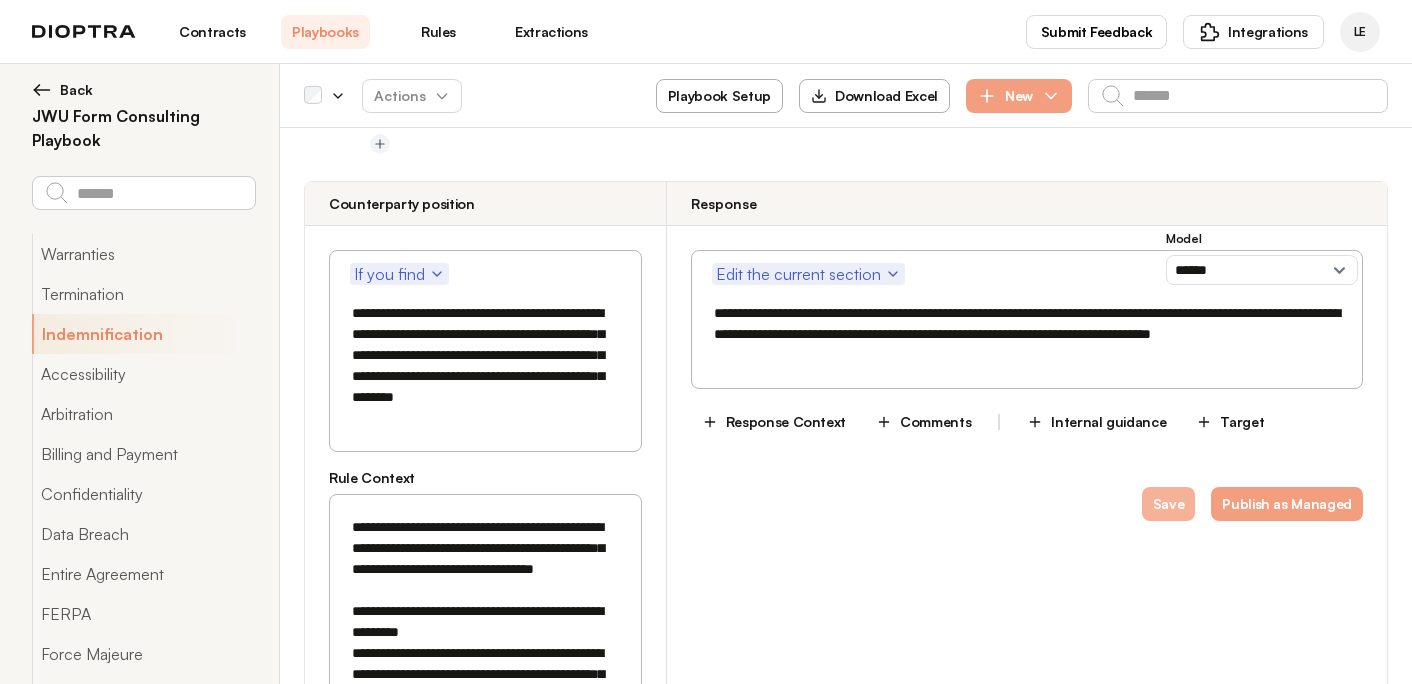 type on "**********" 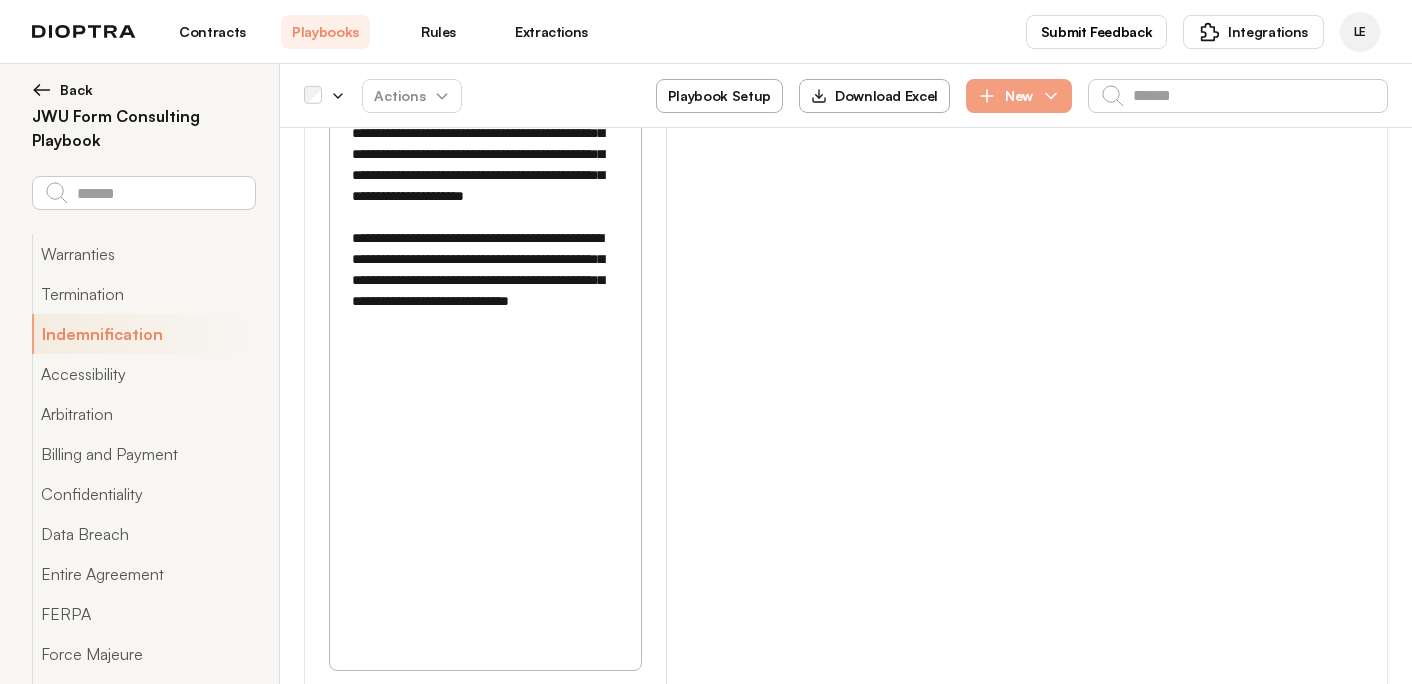 scroll, scrollTop: 2157, scrollLeft: 0, axis: vertical 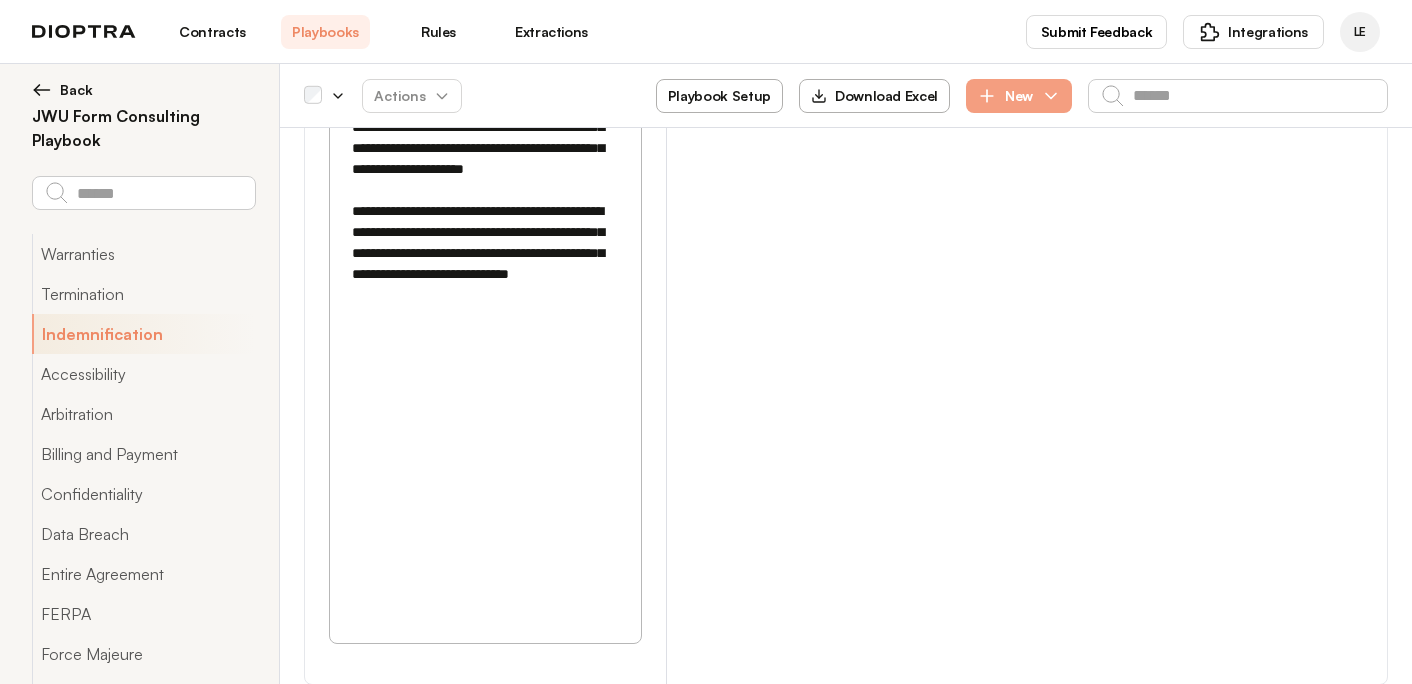drag, startPoint x: 446, startPoint y: 466, endPoint x: 333, endPoint y: 390, distance: 136.18002 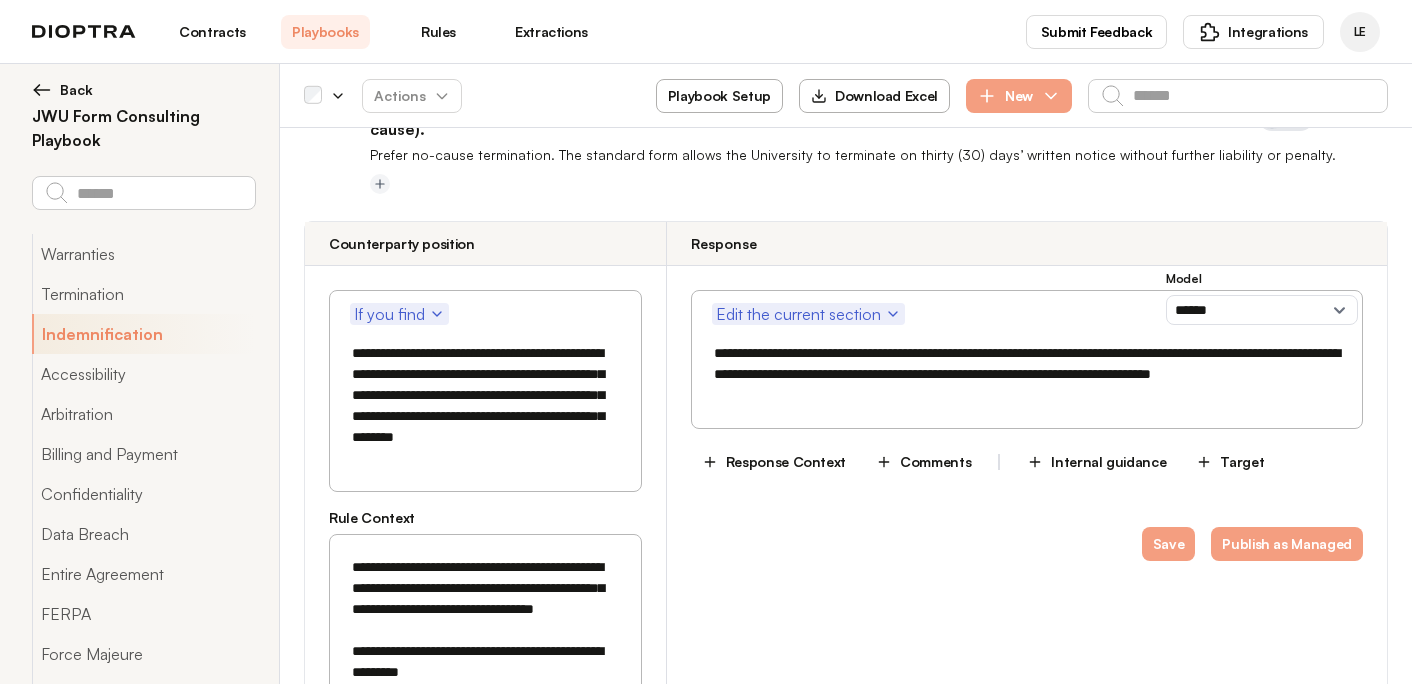 scroll, scrollTop: 768, scrollLeft: 0, axis: vertical 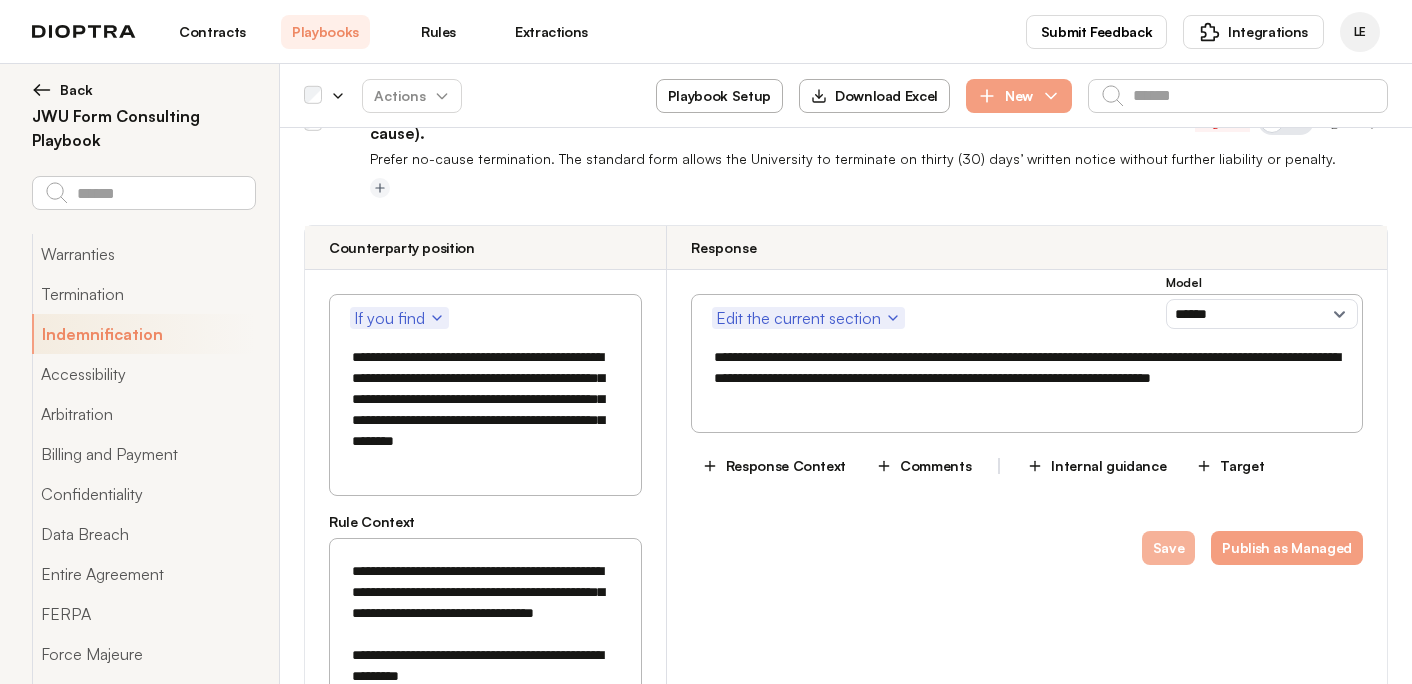 type on "**********" 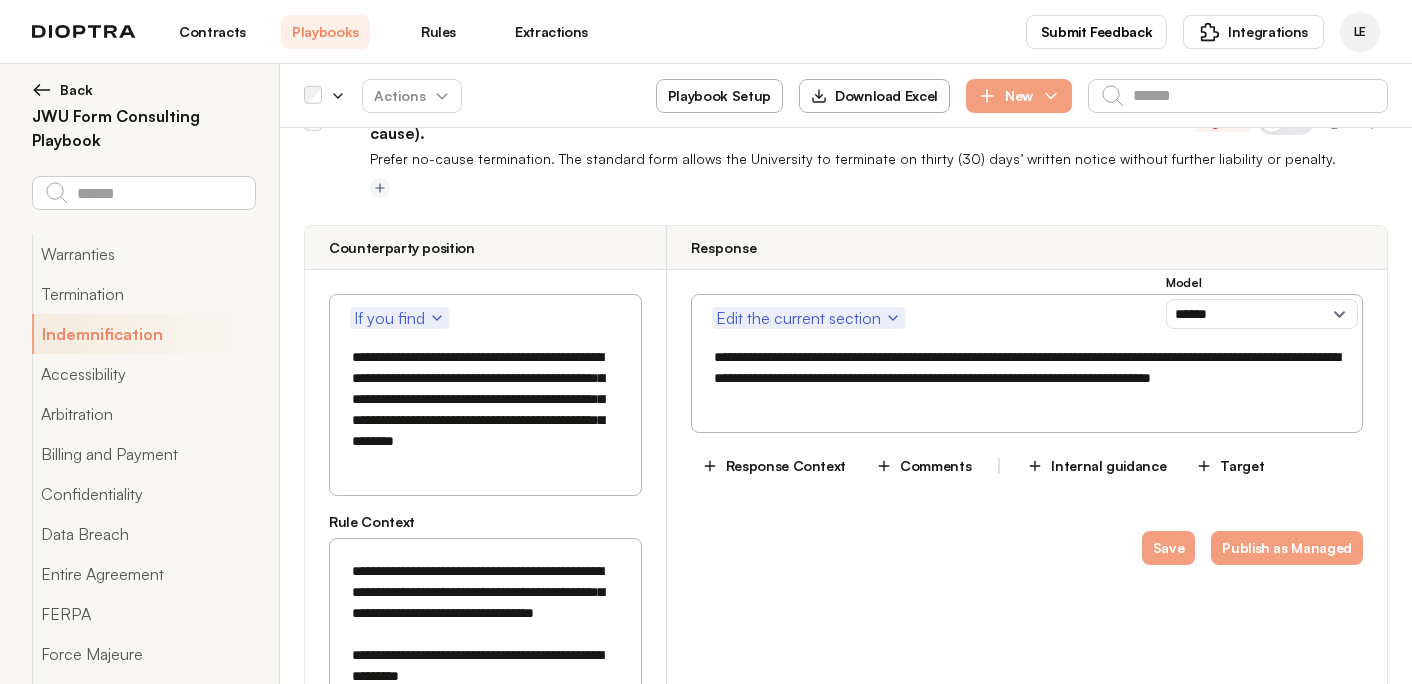scroll, scrollTop: 547, scrollLeft: 0, axis: vertical 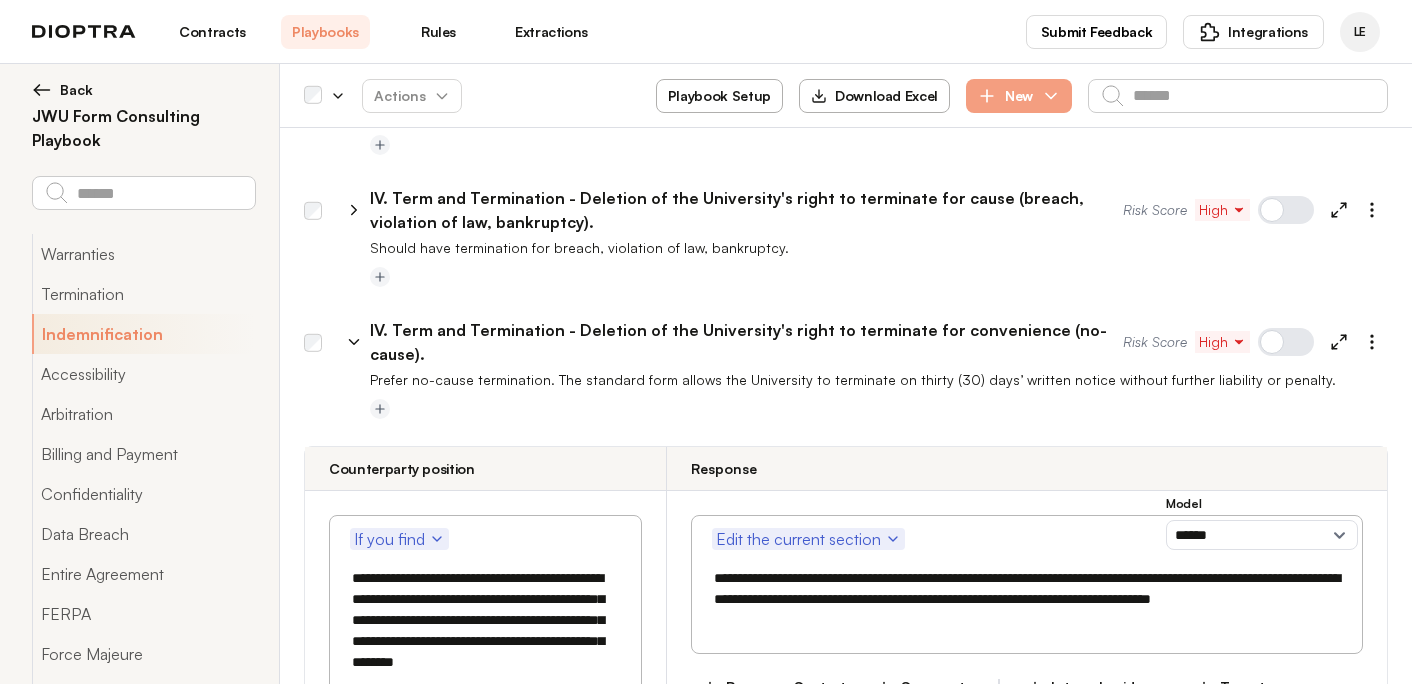click 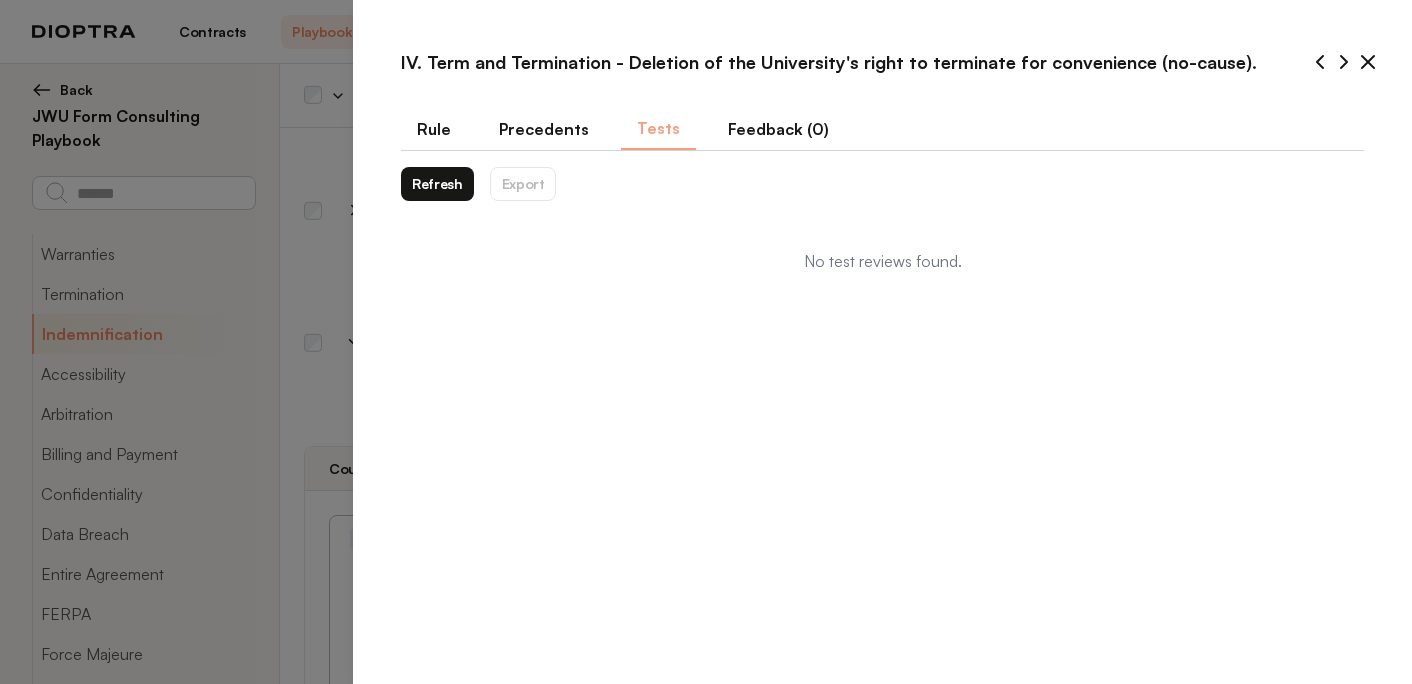 click on "Rule" at bounding box center (434, 129) 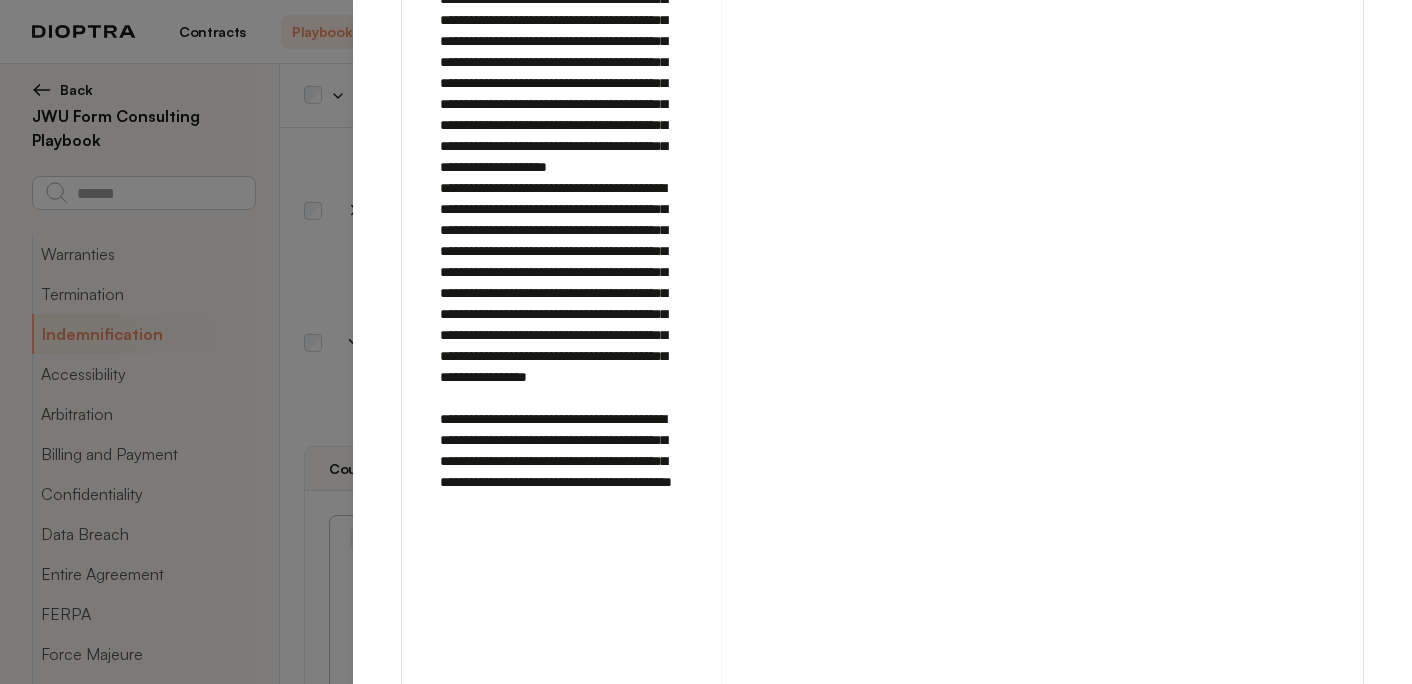 scroll, scrollTop: 1420, scrollLeft: 0, axis: vertical 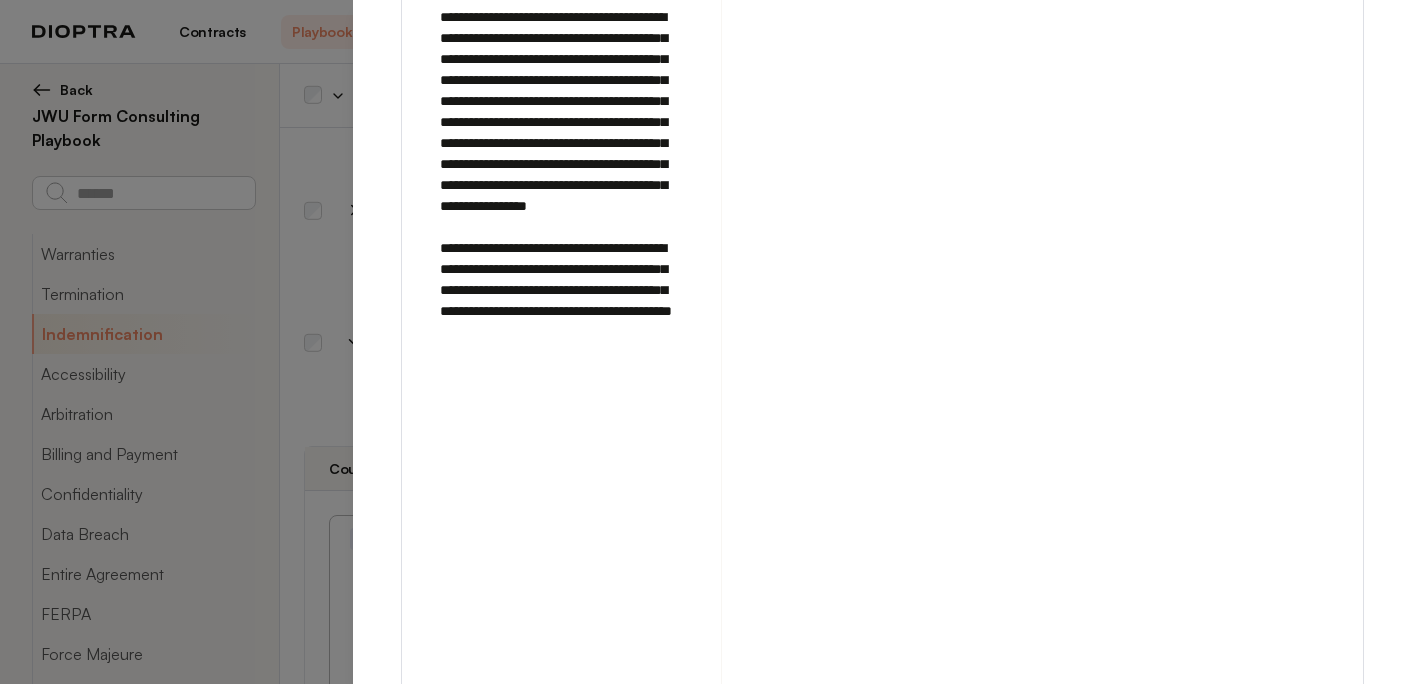click 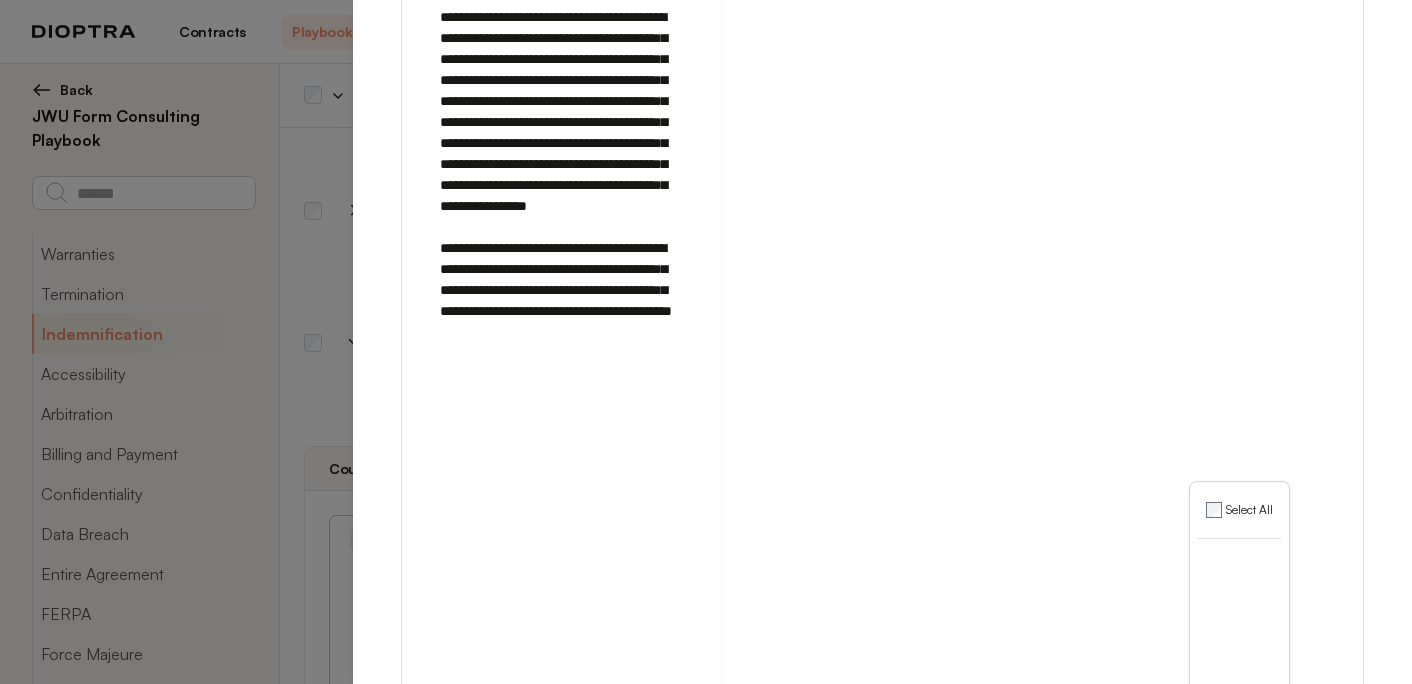 click on "**********" at bounding box center (1042, -278) 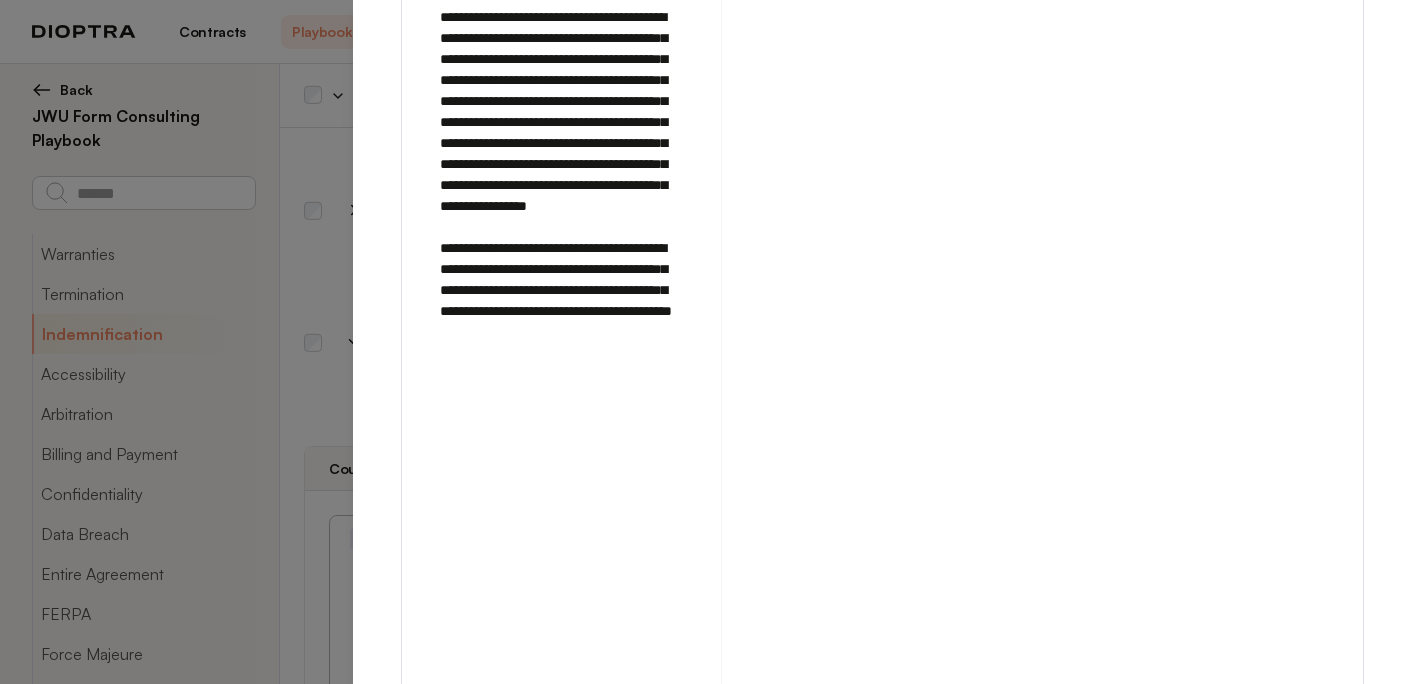 click on "Save" at bounding box center (1337, 730) 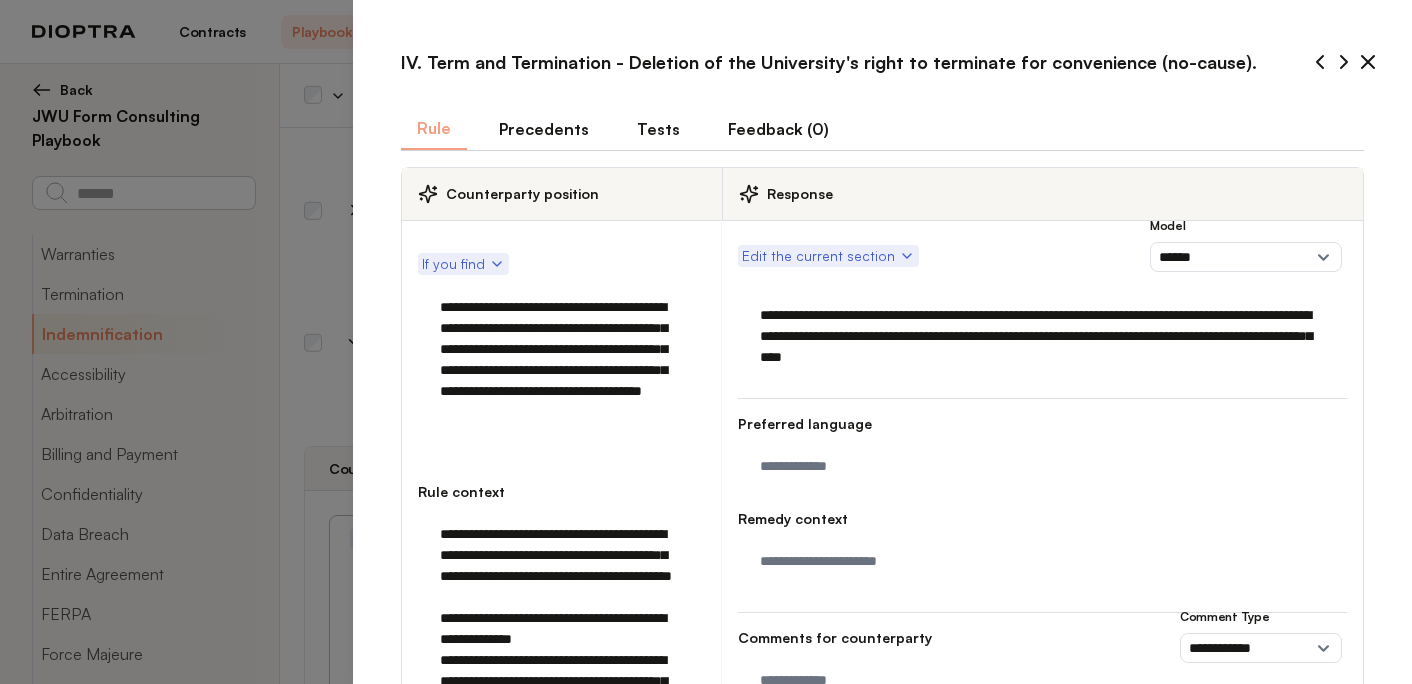 scroll, scrollTop: 4, scrollLeft: 0, axis: vertical 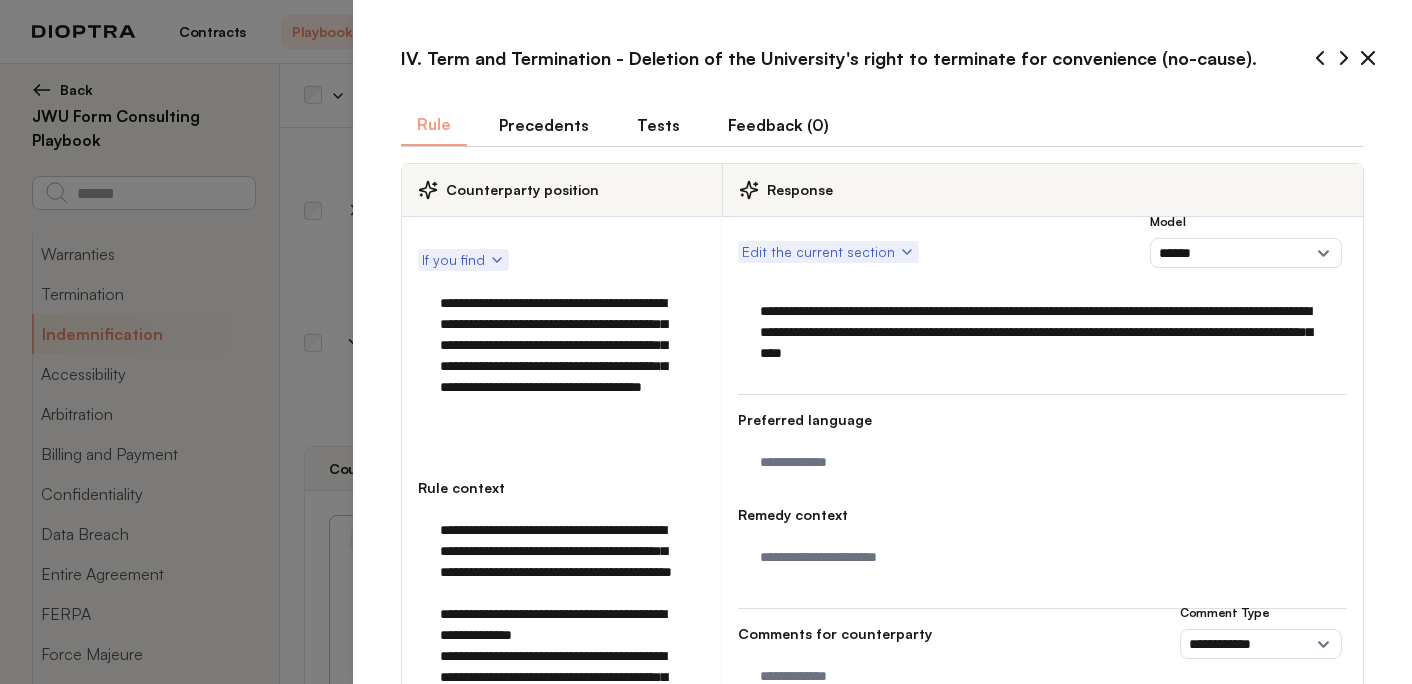 click on "Rule" at bounding box center (434, 125) 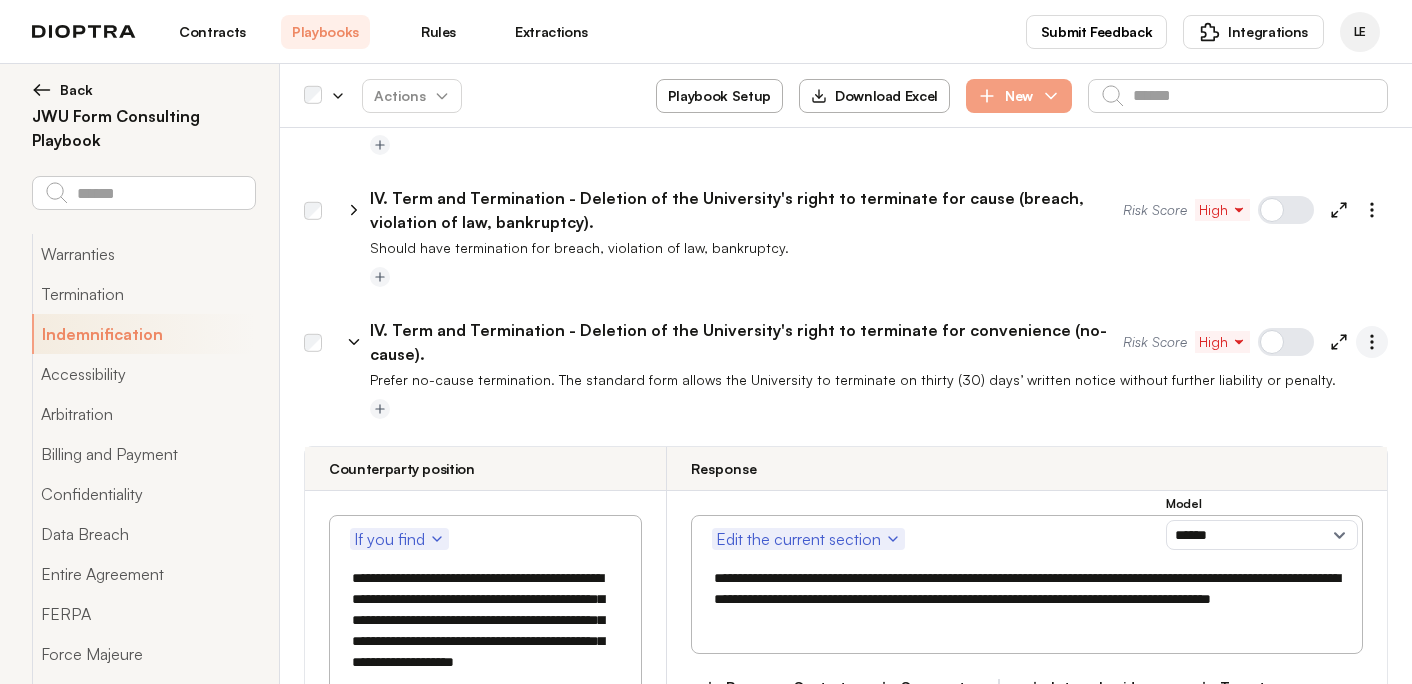 click at bounding box center [1372, 342] 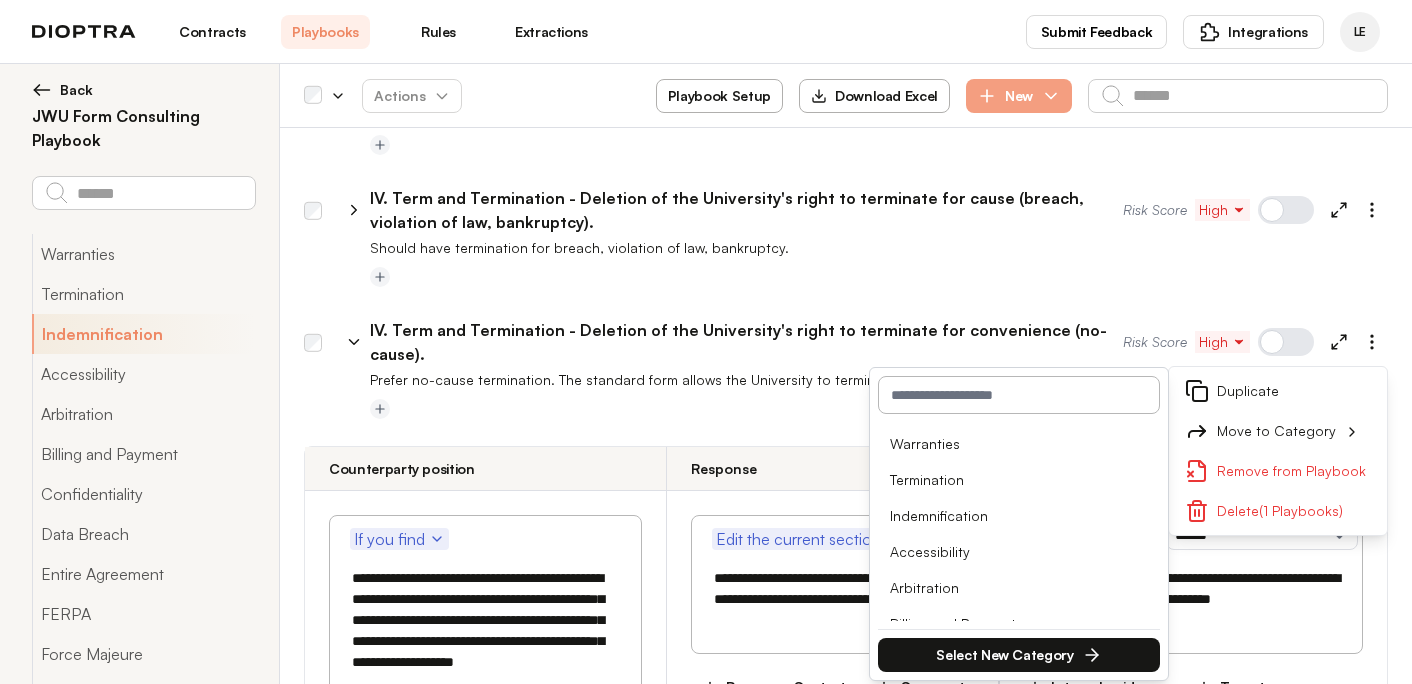 click at bounding box center [879, 410] 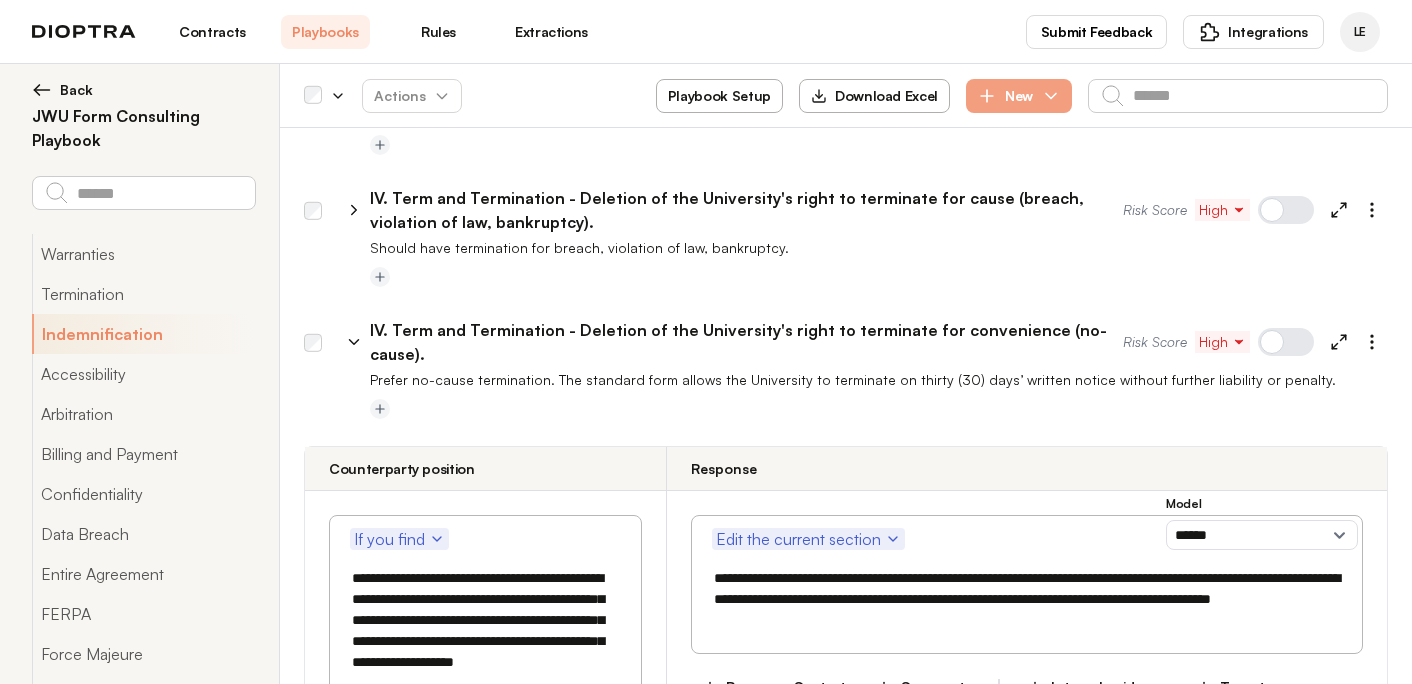 click 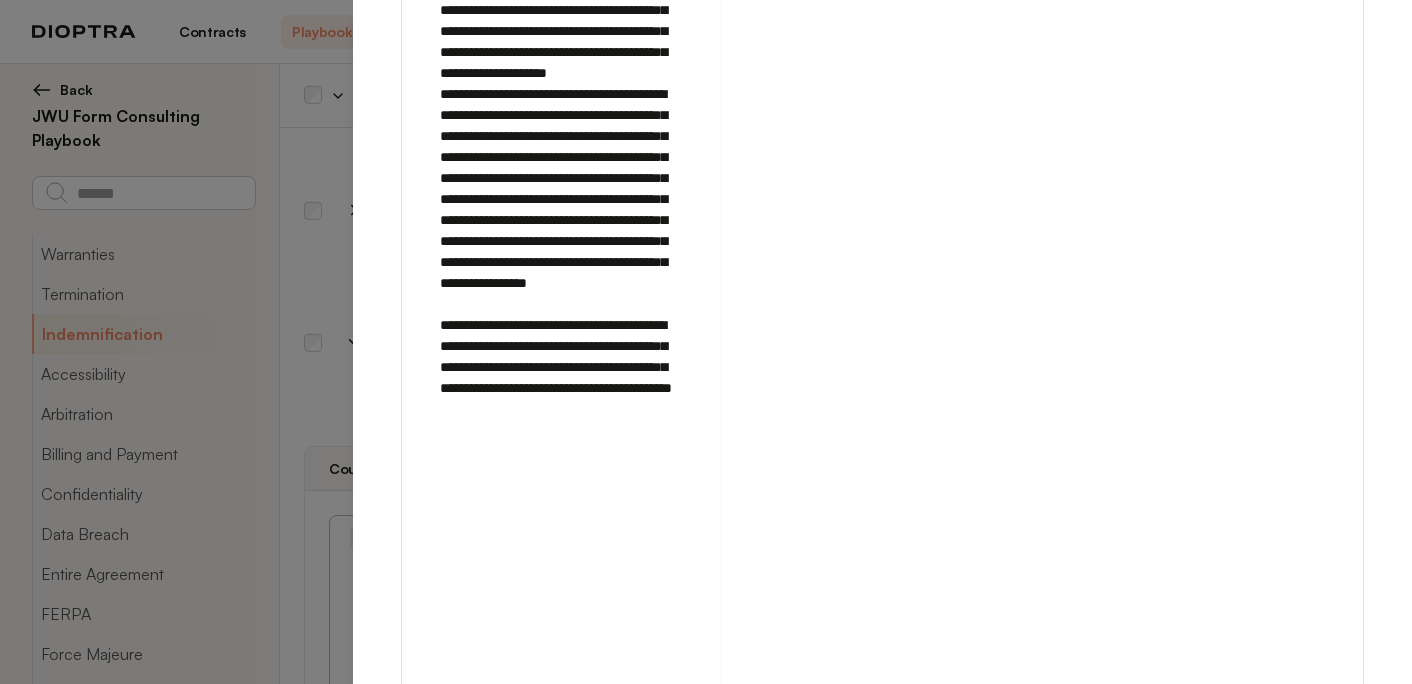 scroll, scrollTop: 1420, scrollLeft: 0, axis: vertical 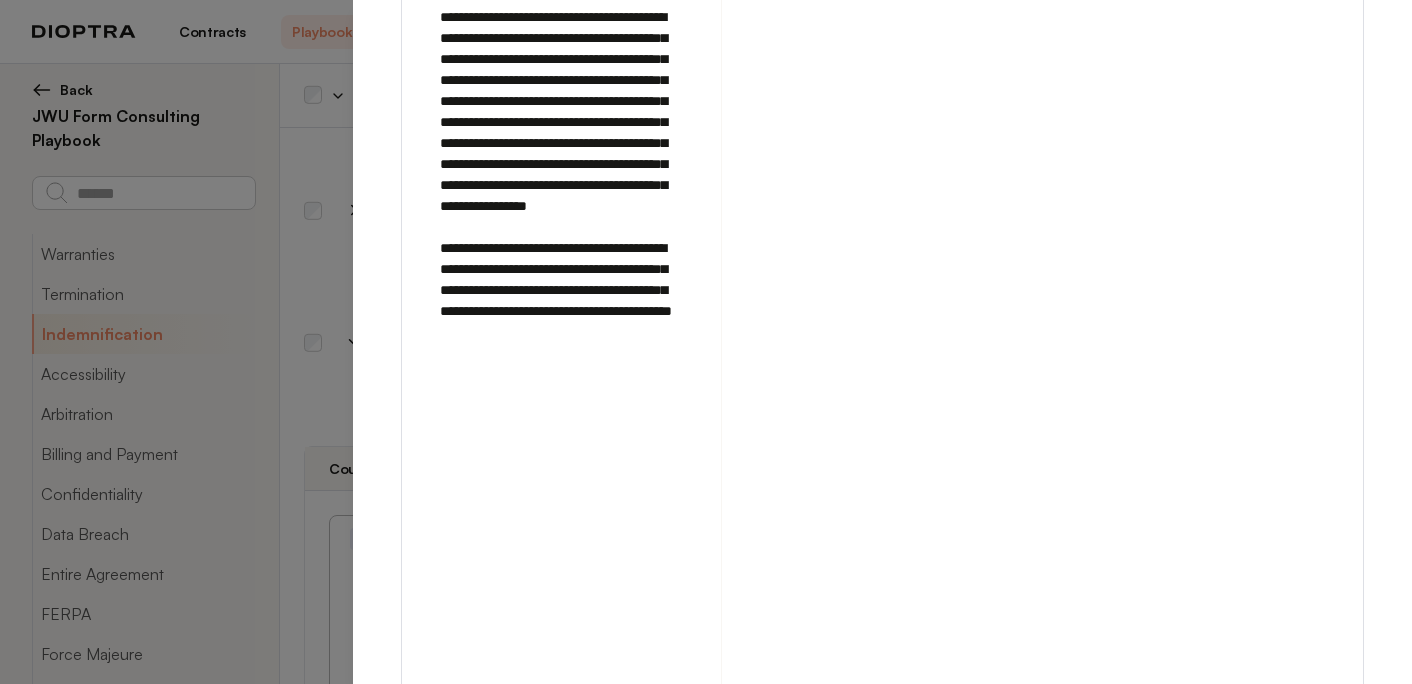 click 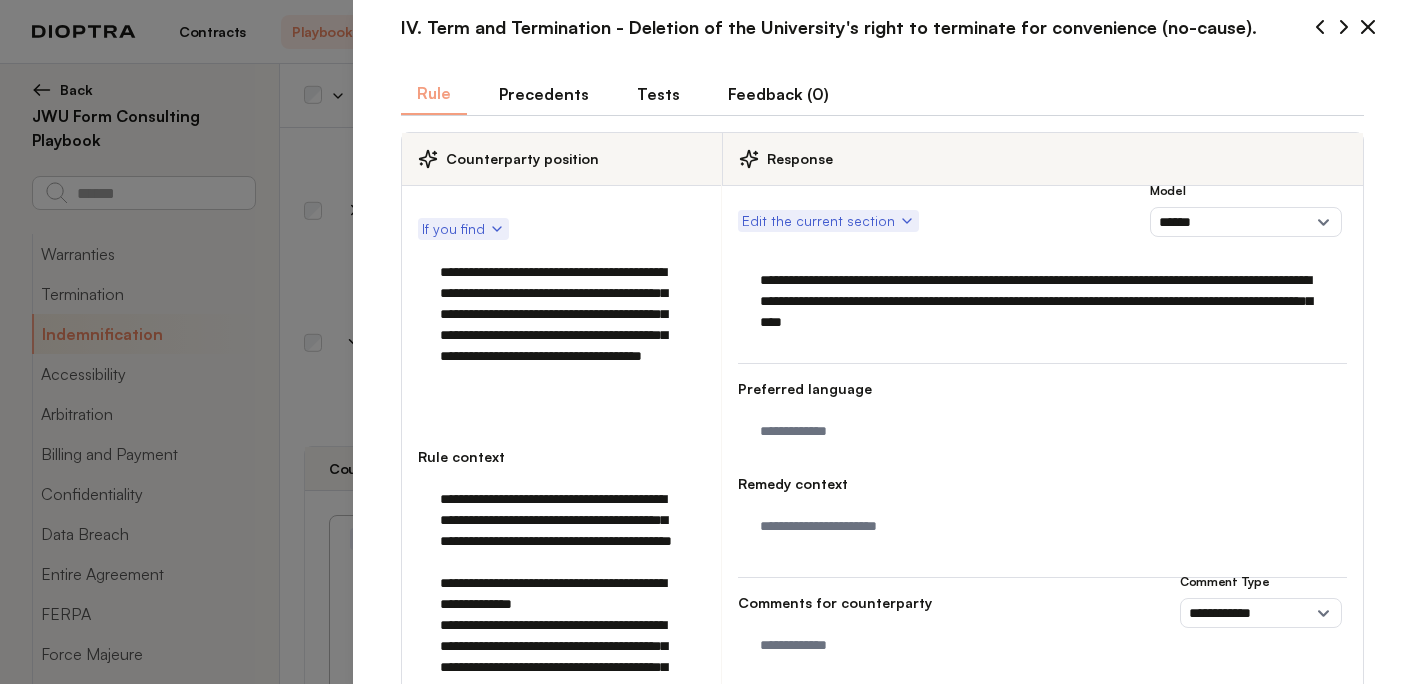 scroll, scrollTop: 0, scrollLeft: 0, axis: both 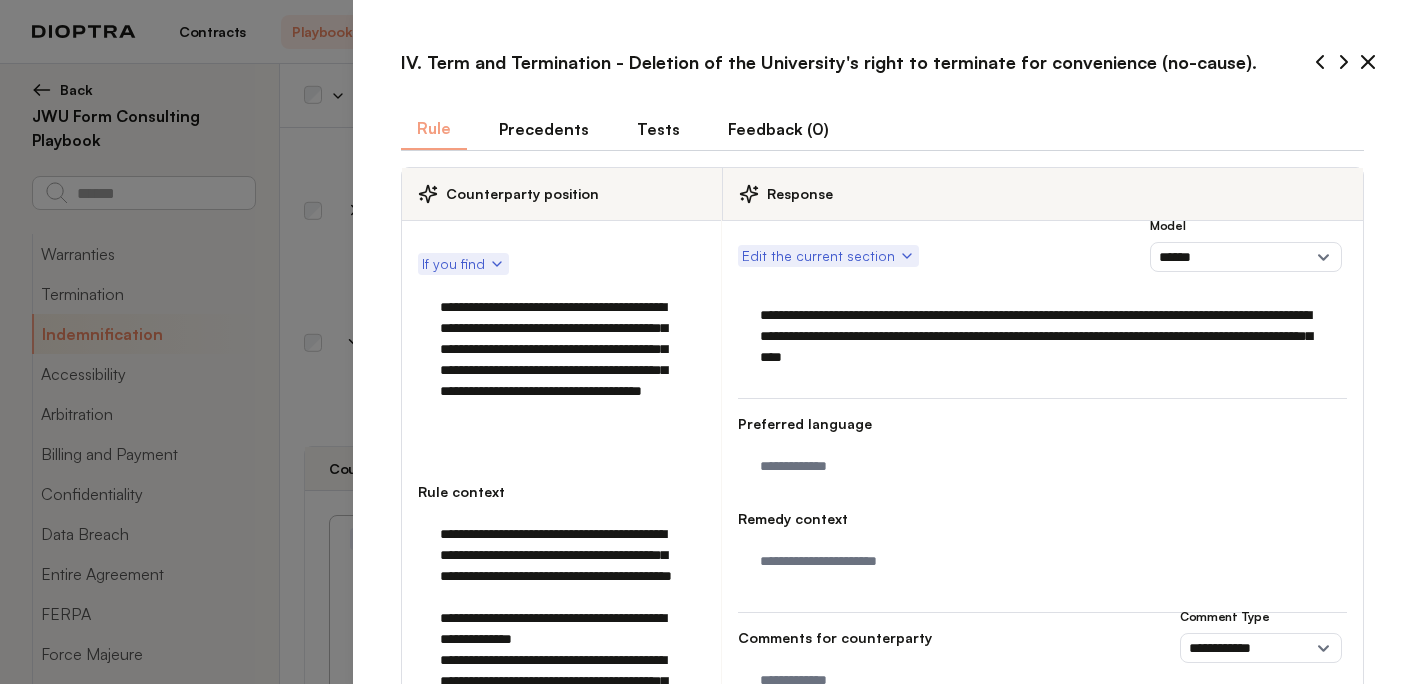 click 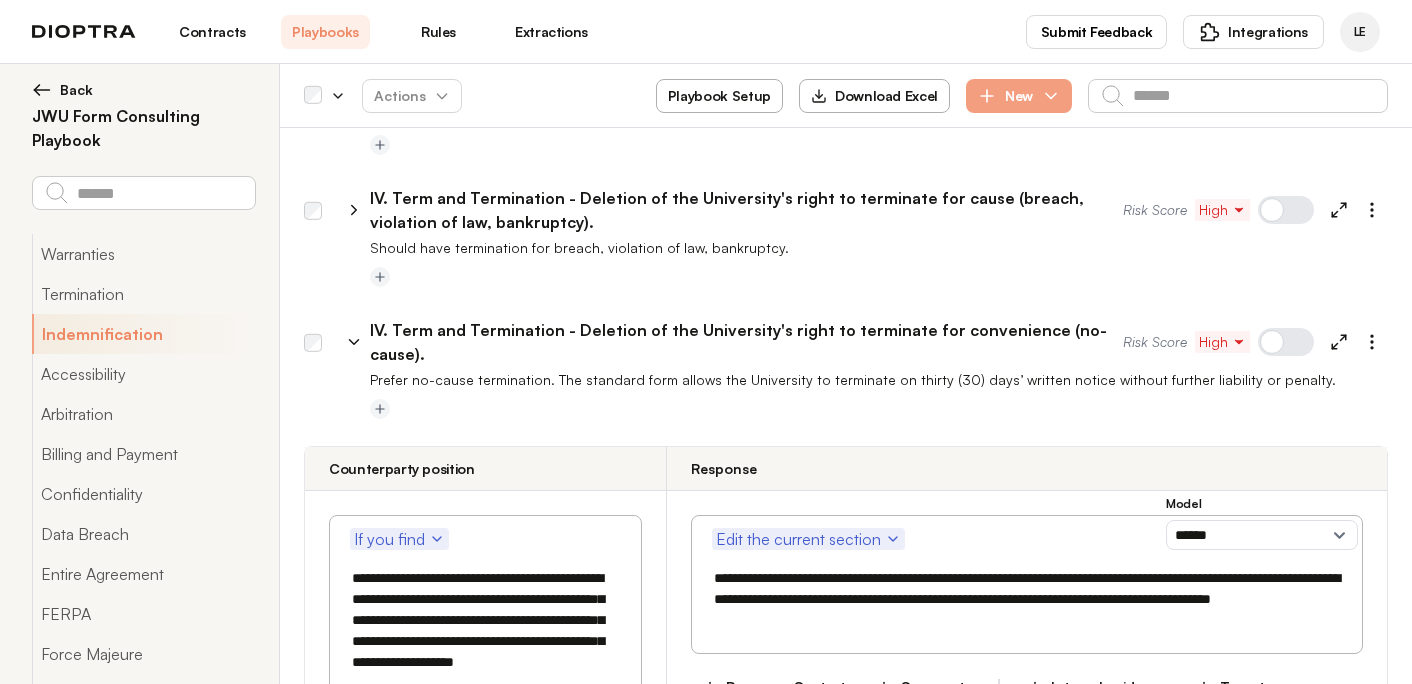 click at bounding box center (42, 90) 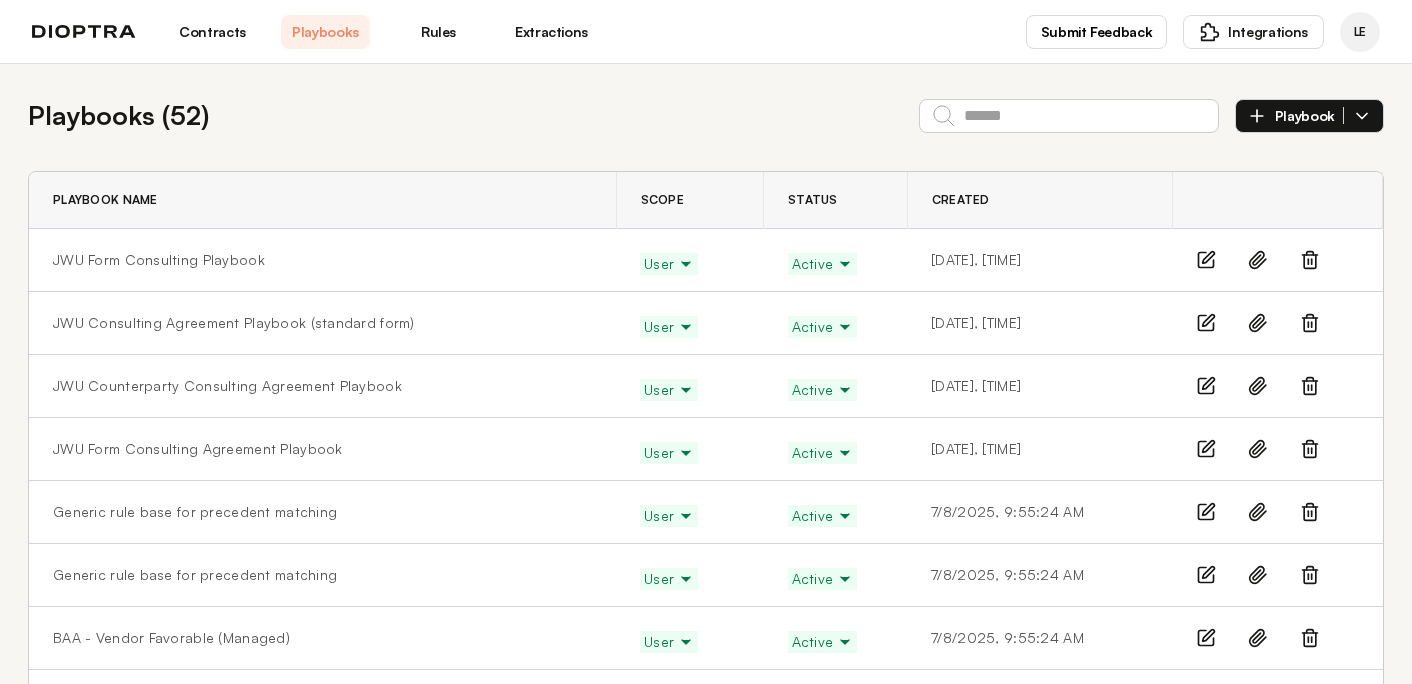 scroll, scrollTop: 0, scrollLeft: 0, axis: both 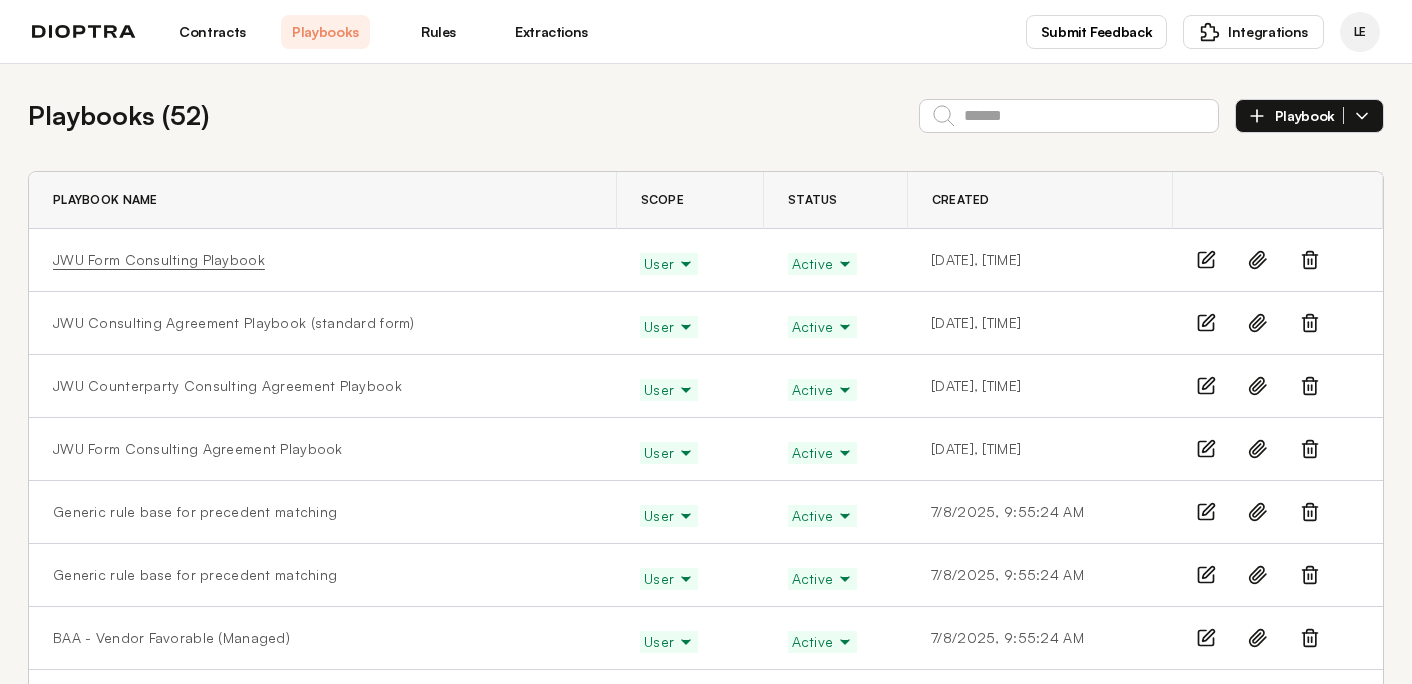 click on "JWU Form Consulting Playbook" at bounding box center [159, 260] 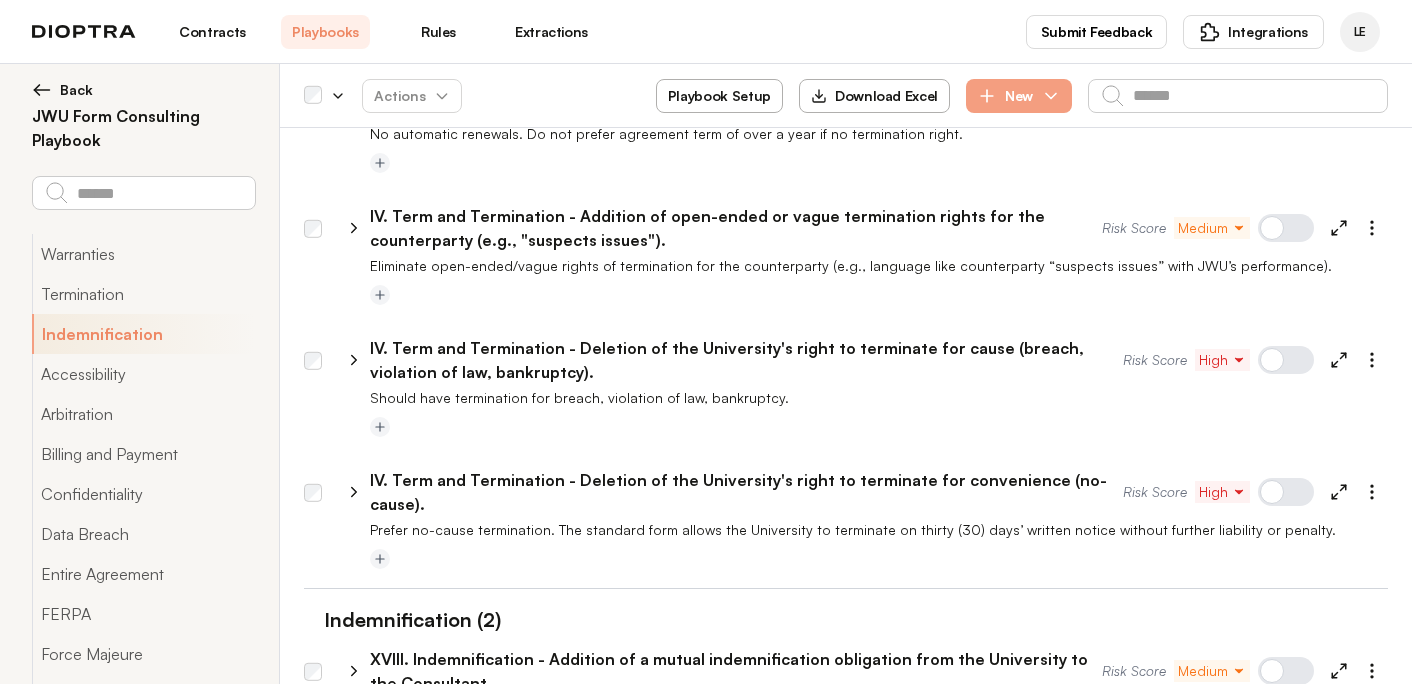 scroll, scrollTop: 403, scrollLeft: 0, axis: vertical 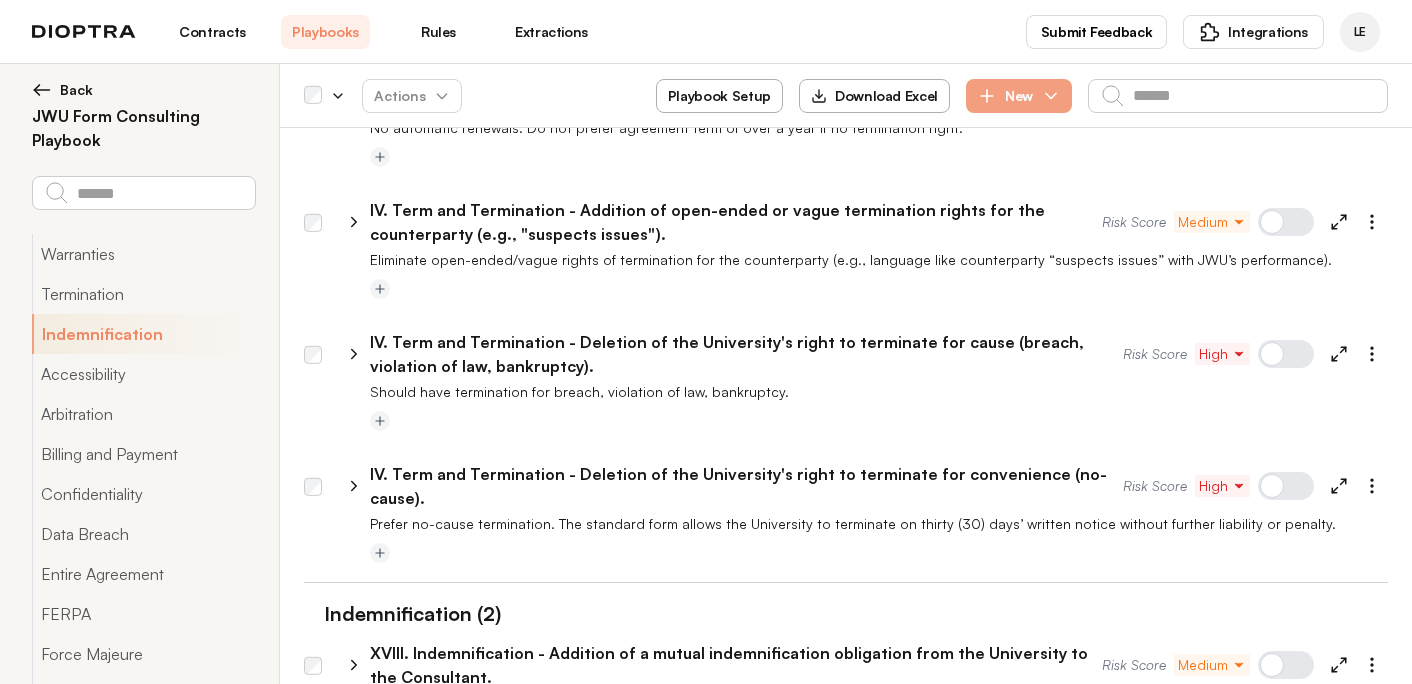click 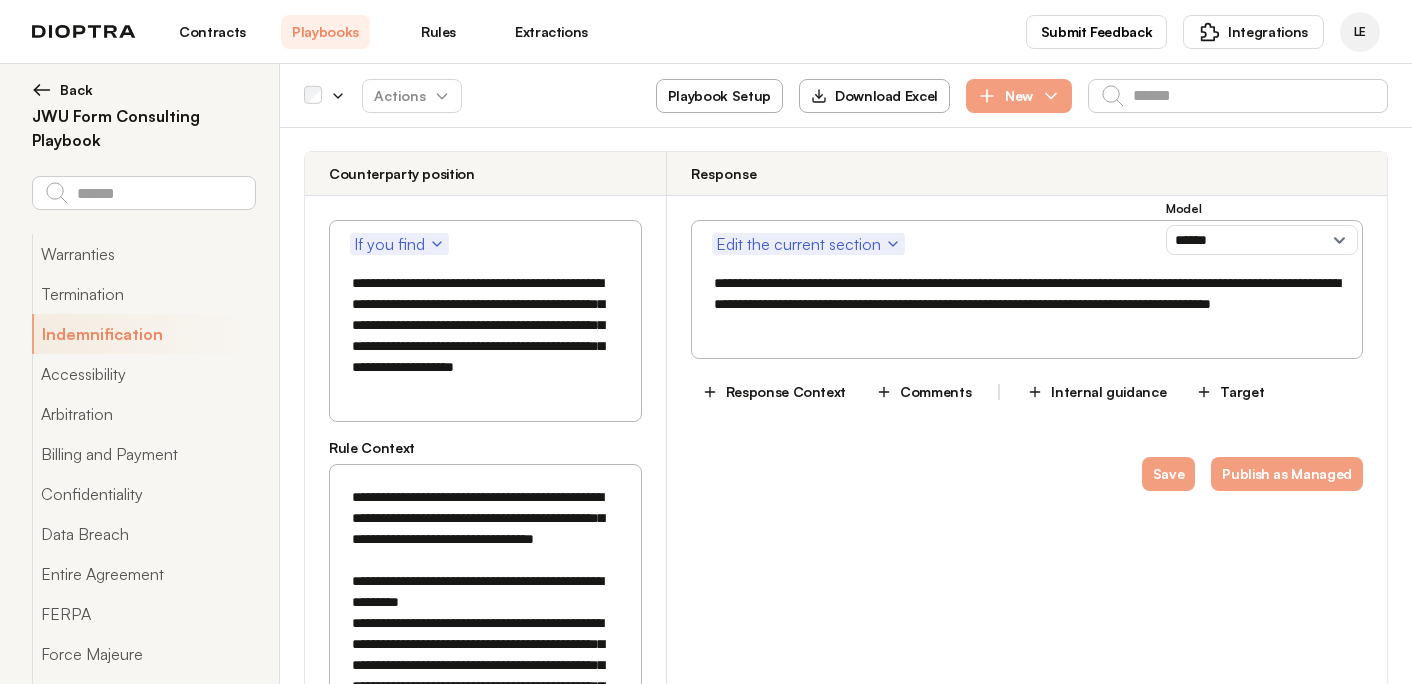 scroll, scrollTop: 836, scrollLeft: 0, axis: vertical 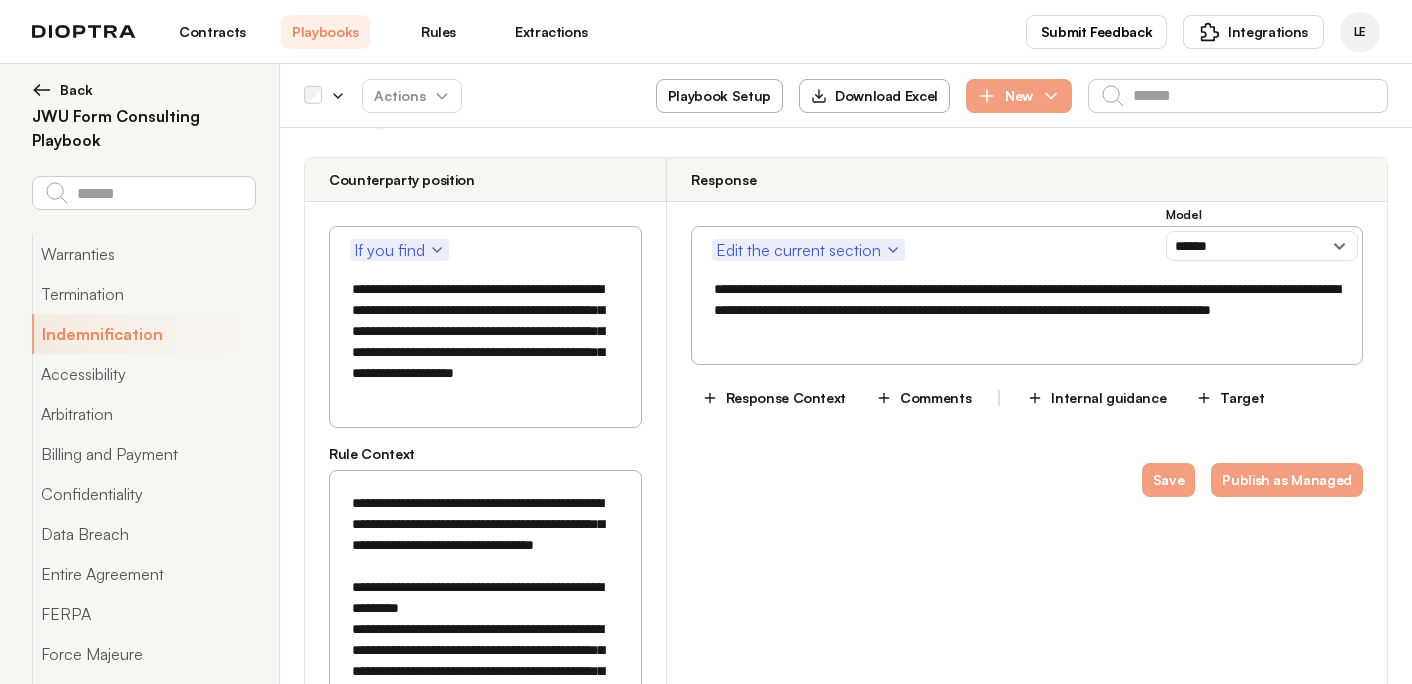 drag, startPoint x: 791, startPoint y: 316, endPoint x: 854, endPoint y: 315, distance: 63.007935 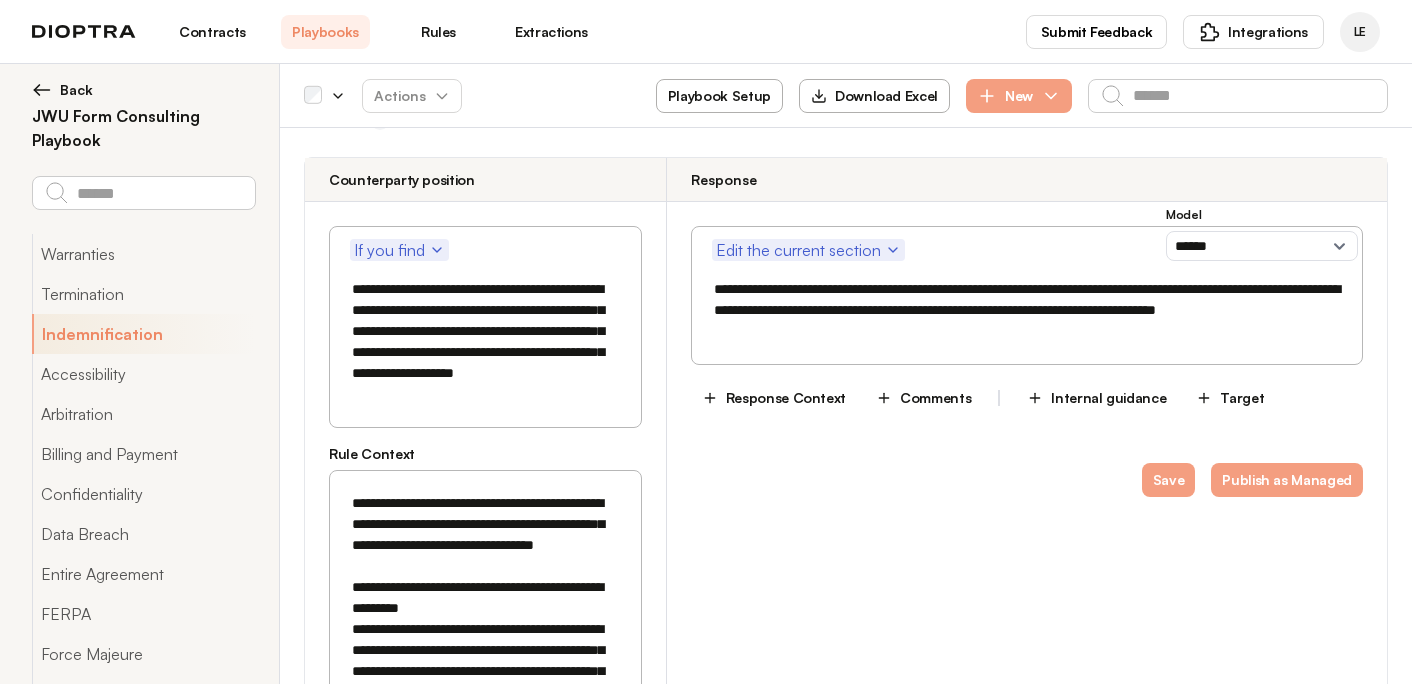 type on "**********" 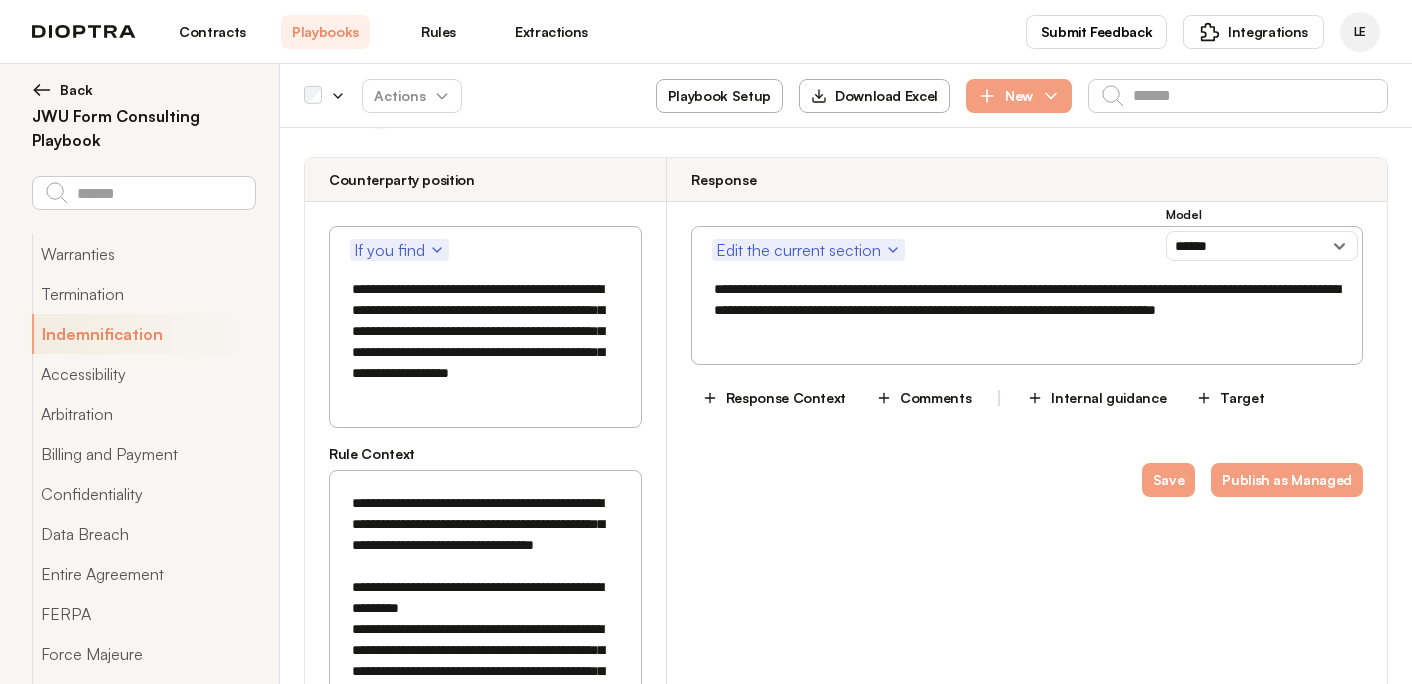 drag, startPoint x: 434, startPoint y: 380, endPoint x: 493, endPoint y: 380, distance: 59 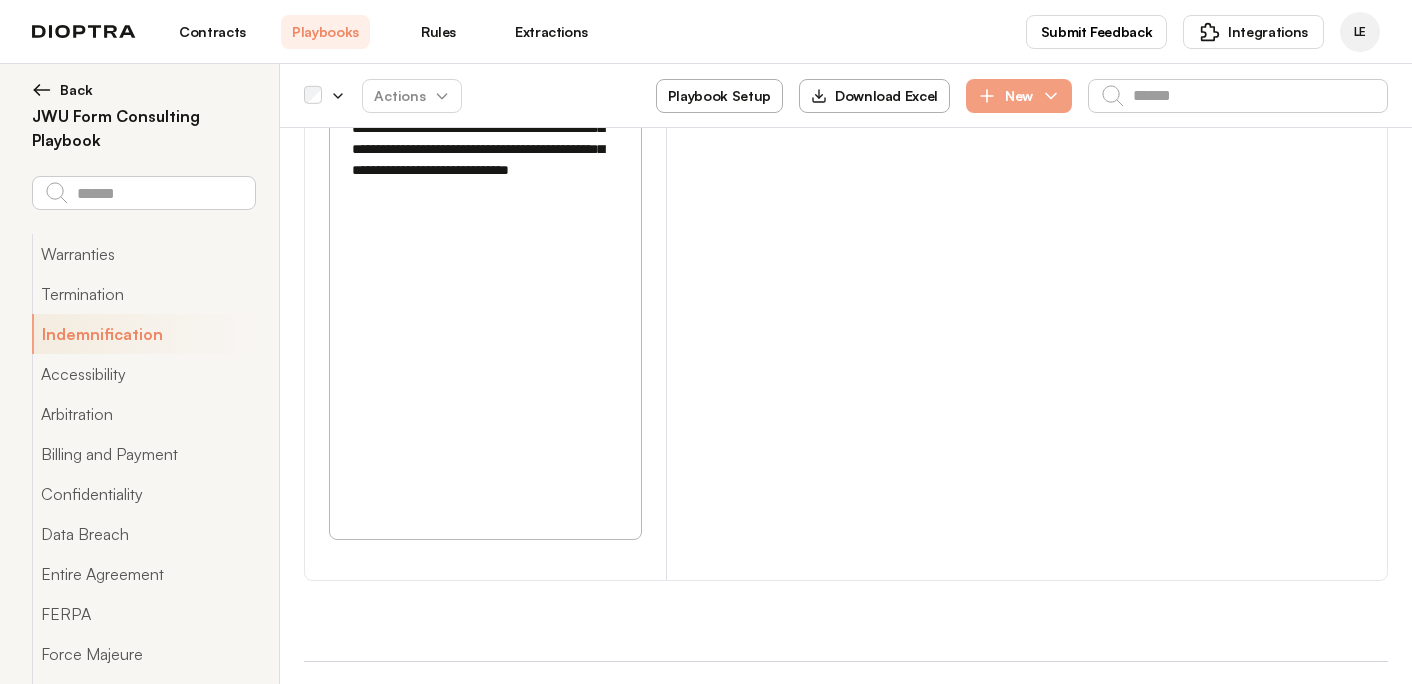 scroll, scrollTop: 2254, scrollLeft: 0, axis: vertical 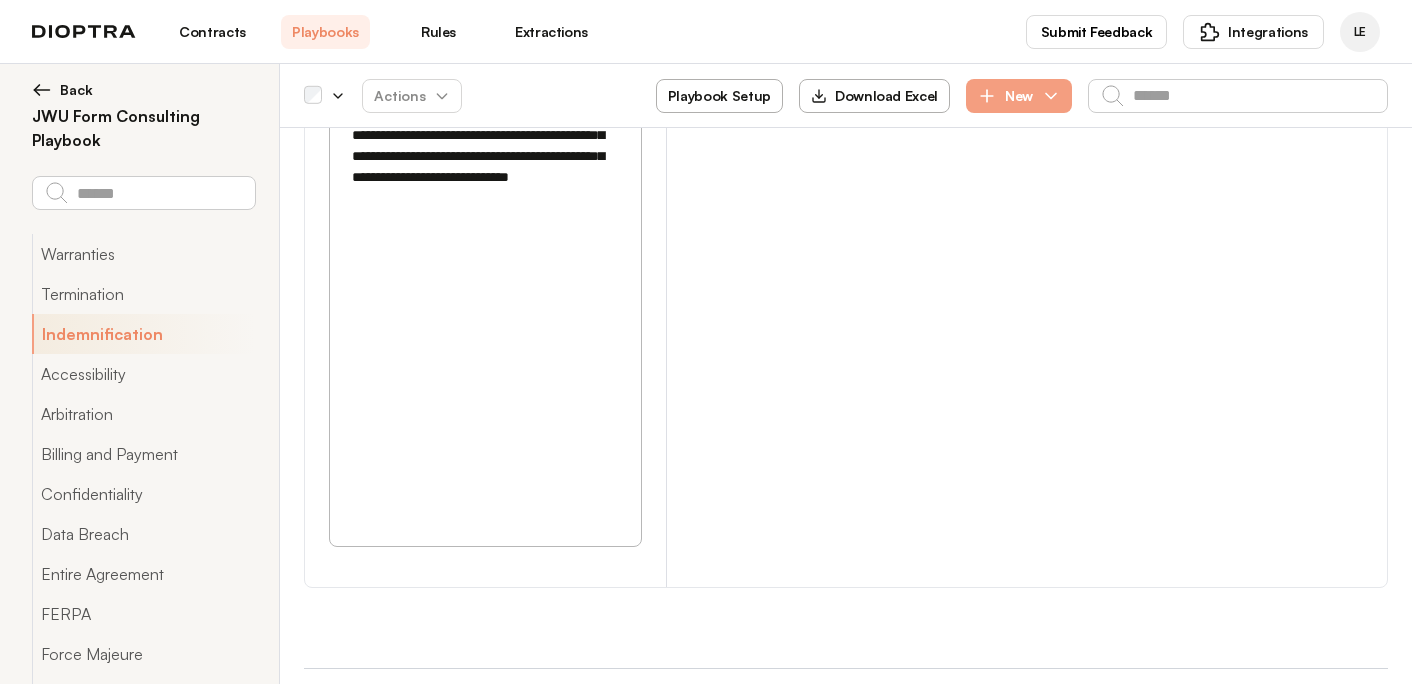 type on "**********" 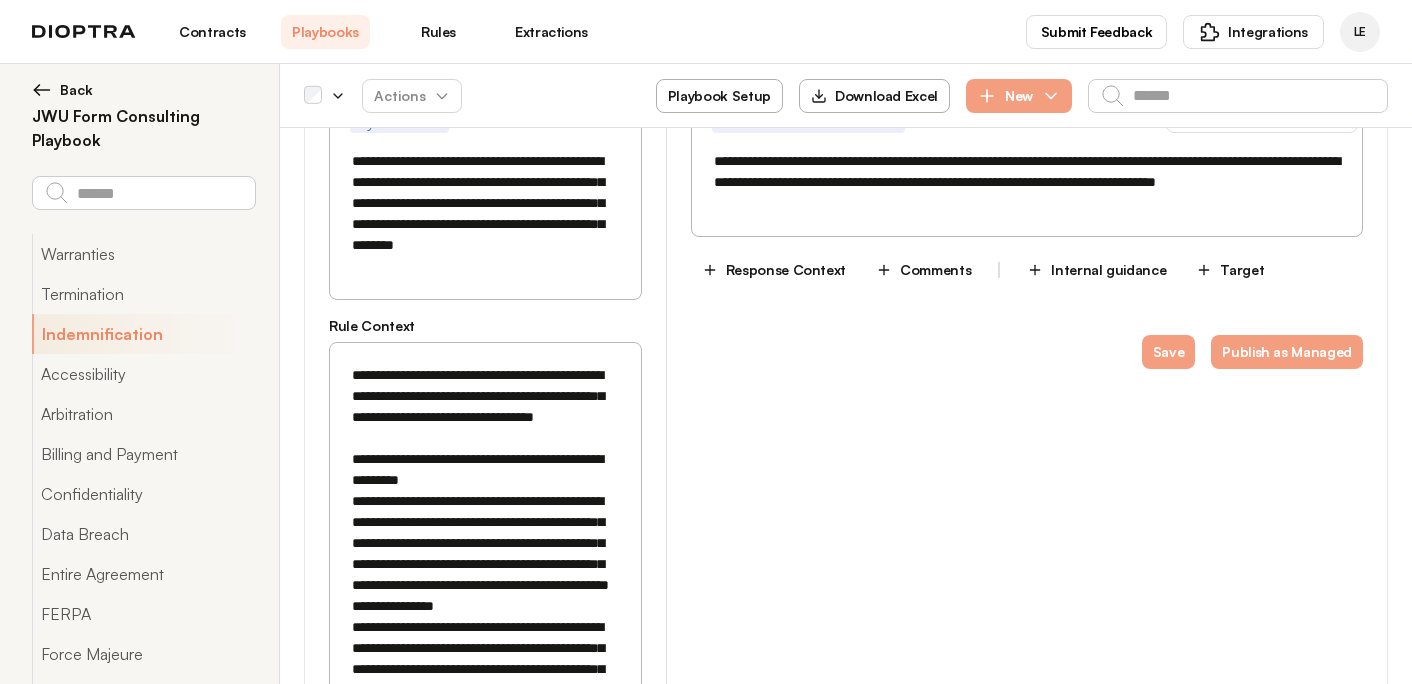 scroll, scrollTop: 958, scrollLeft: 0, axis: vertical 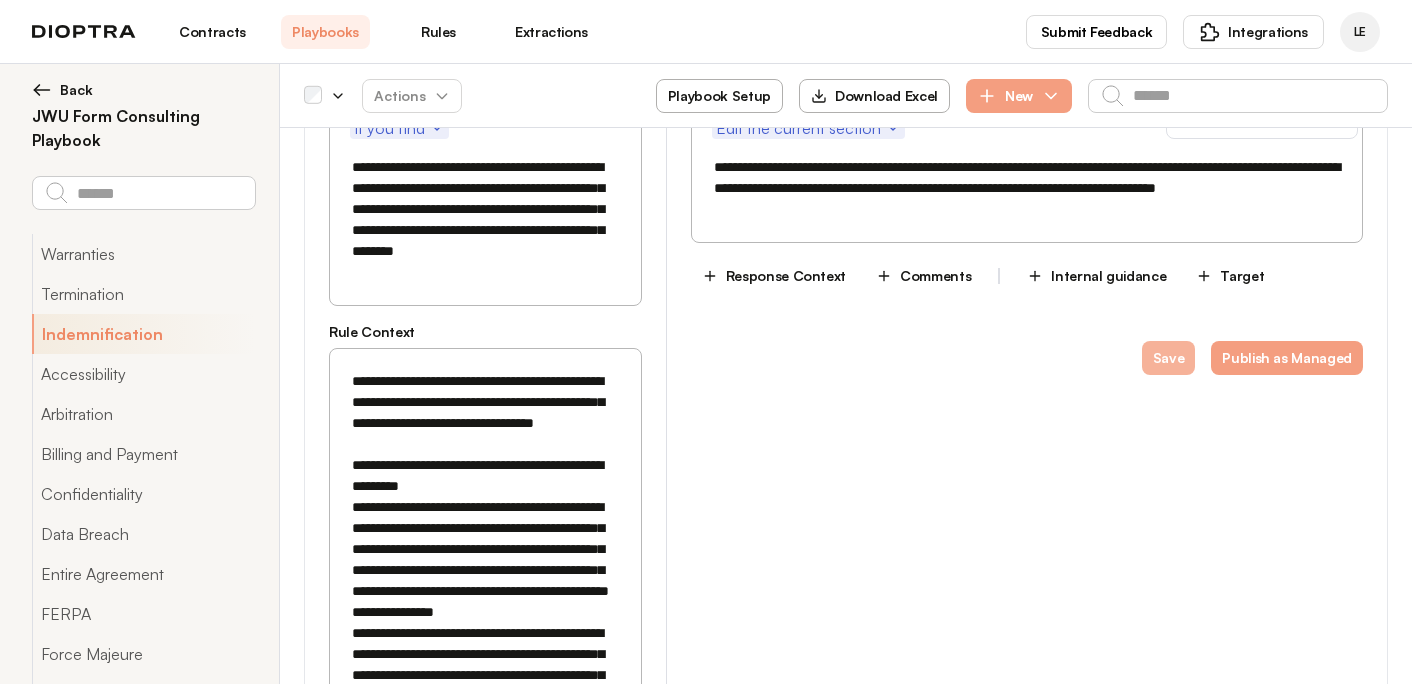 type on "**********" 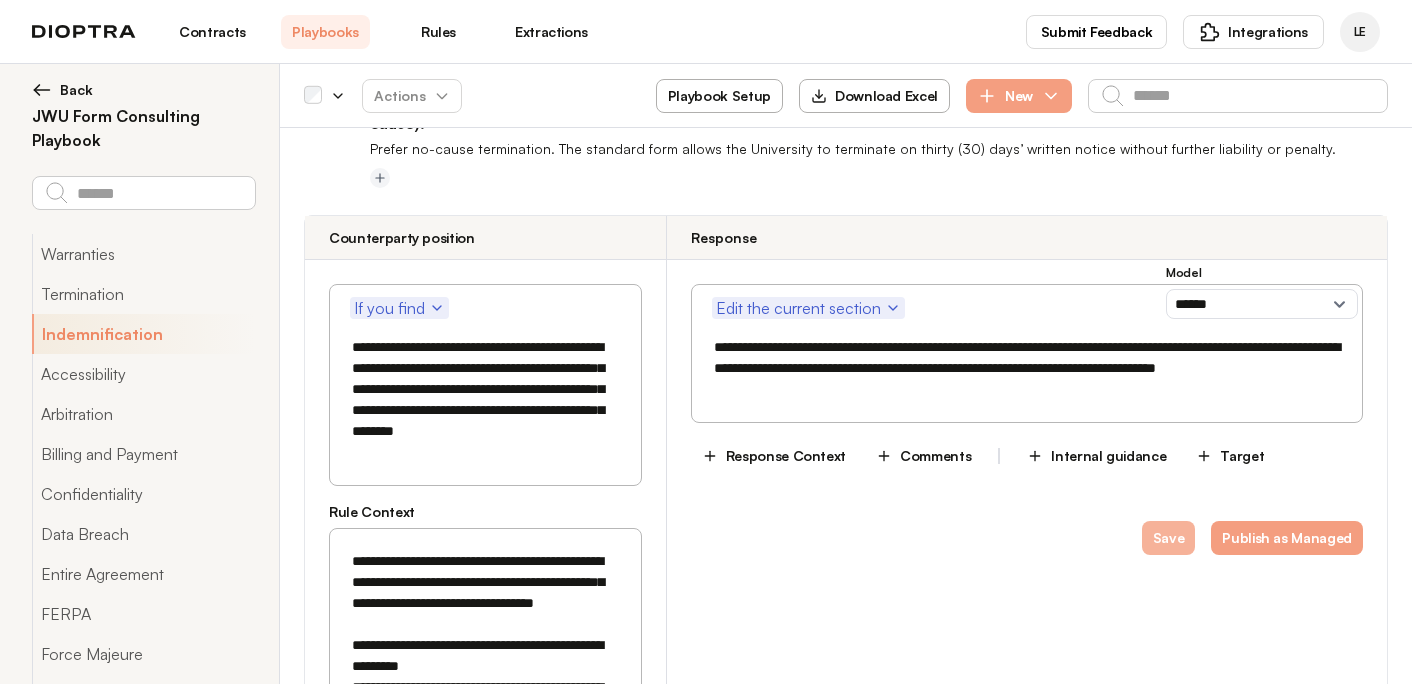scroll, scrollTop: 673, scrollLeft: 0, axis: vertical 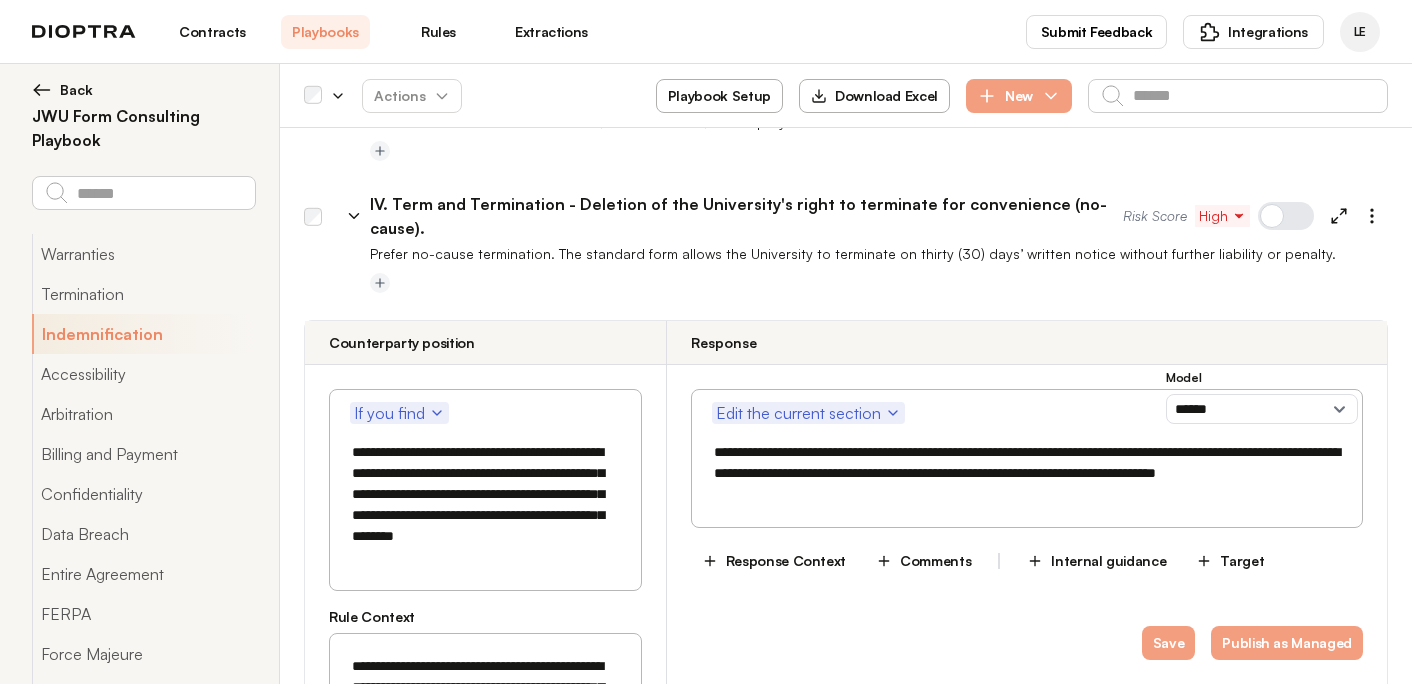 click 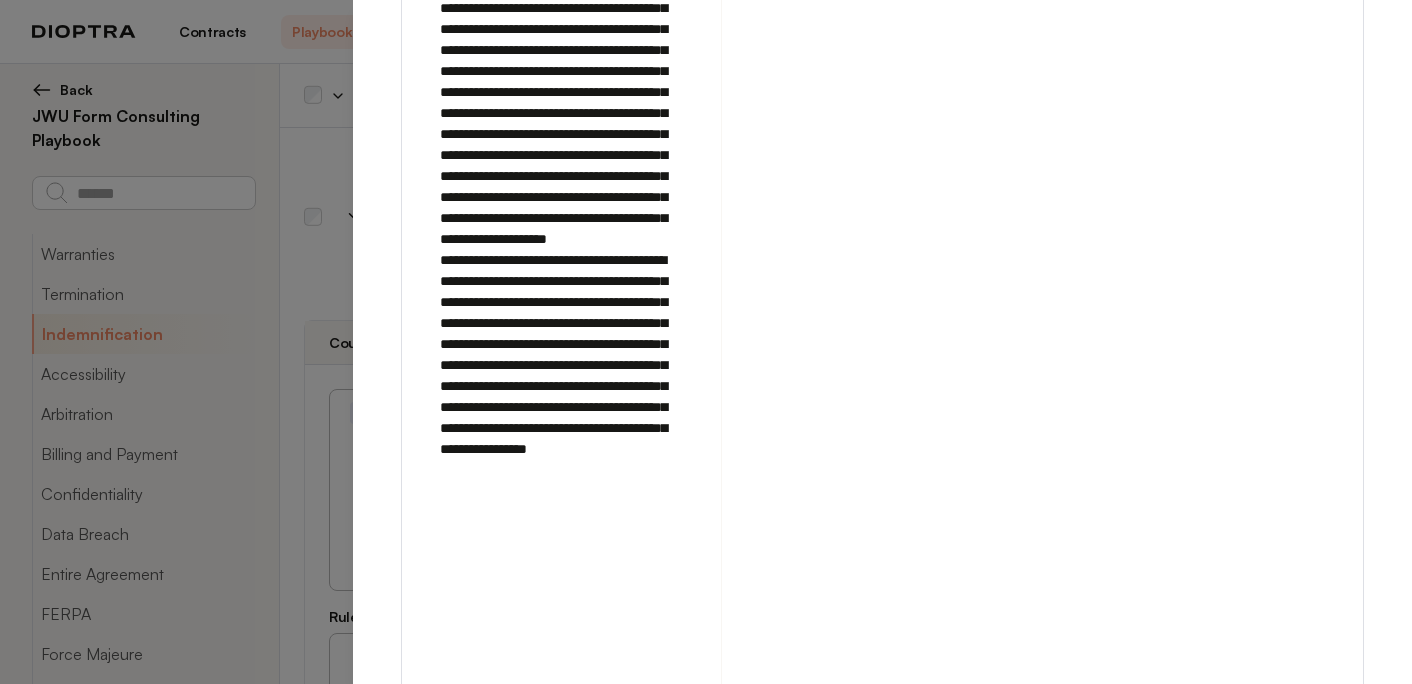 scroll, scrollTop: 1294, scrollLeft: 0, axis: vertical 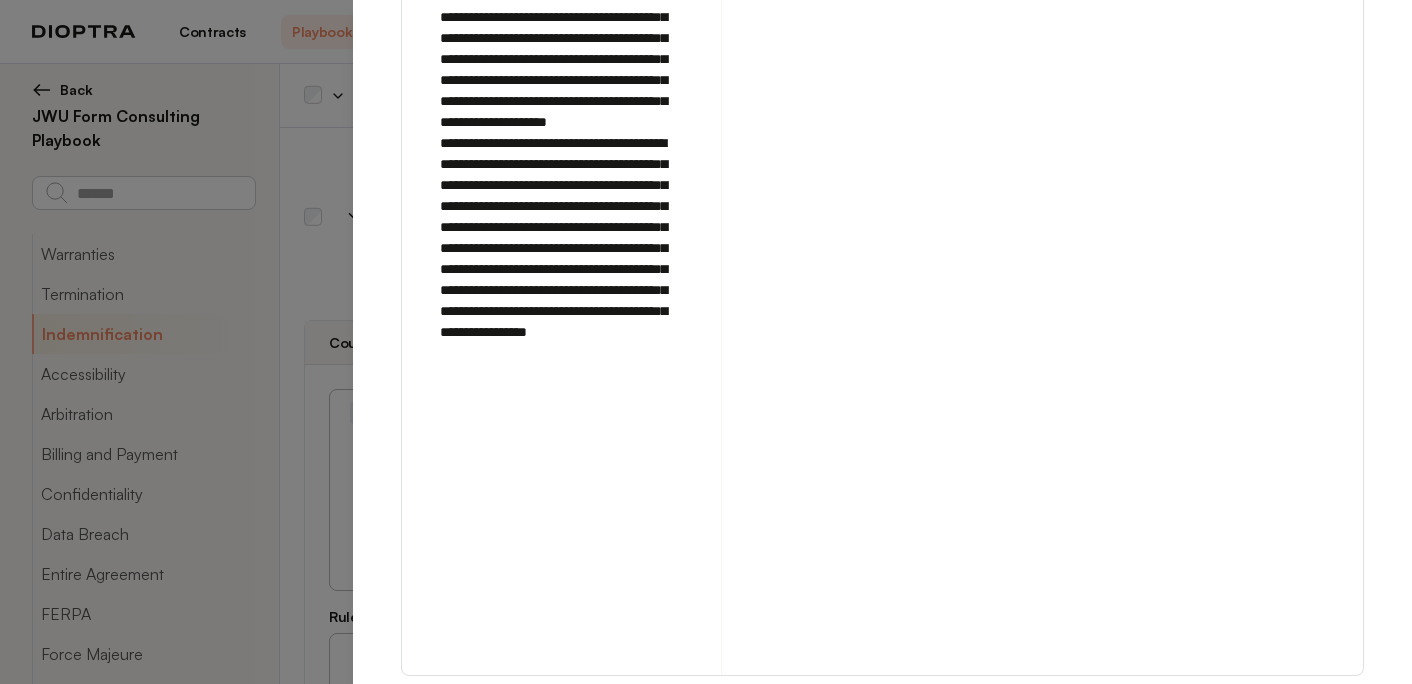 click at bounding box center [1268, 709] 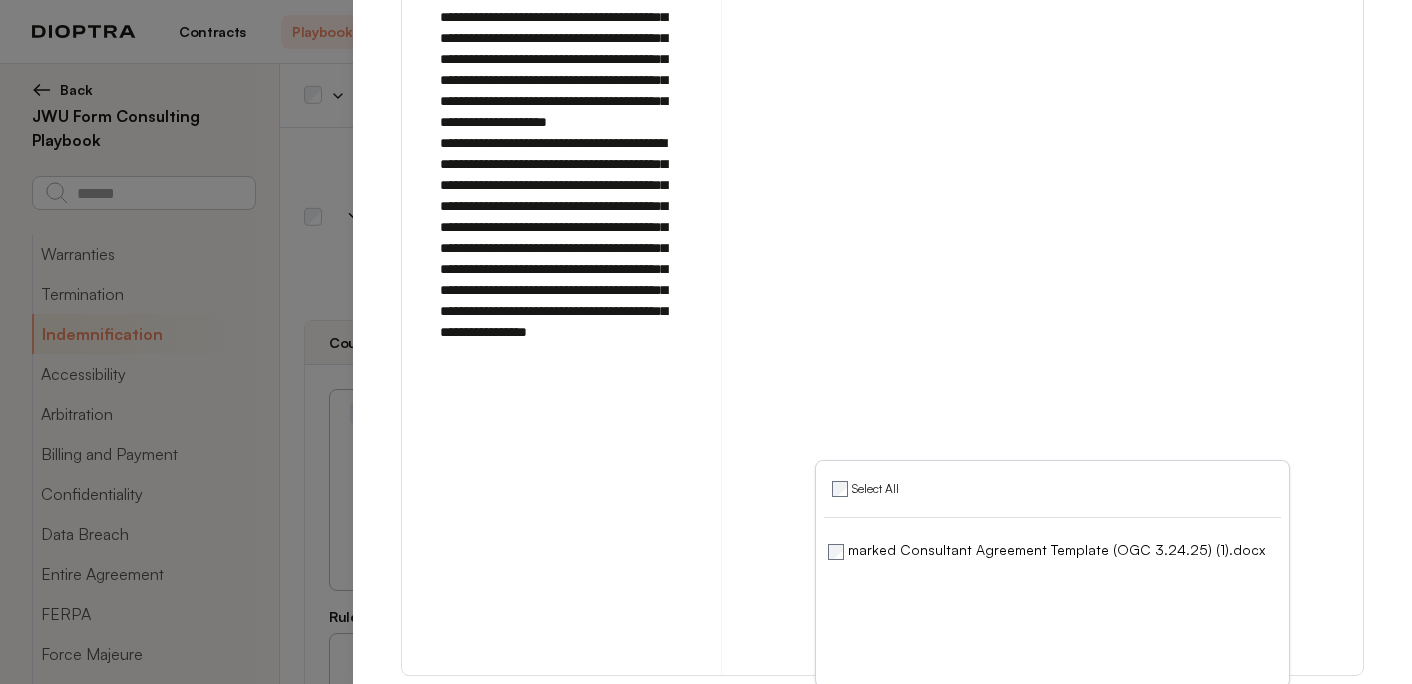 click on "Run on Test Documents" at bounding box center [1156, 709] 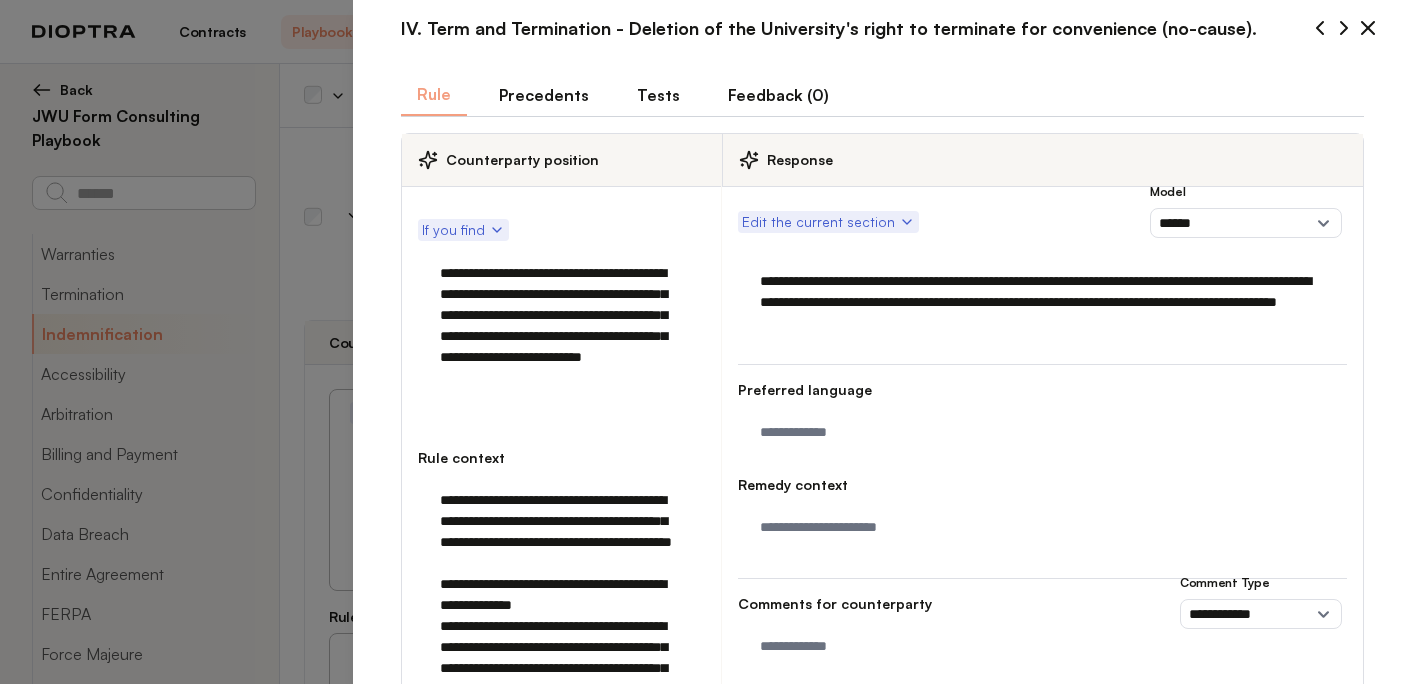 scroll, scrollTop: 0, scrollLeft: 0, axis: both 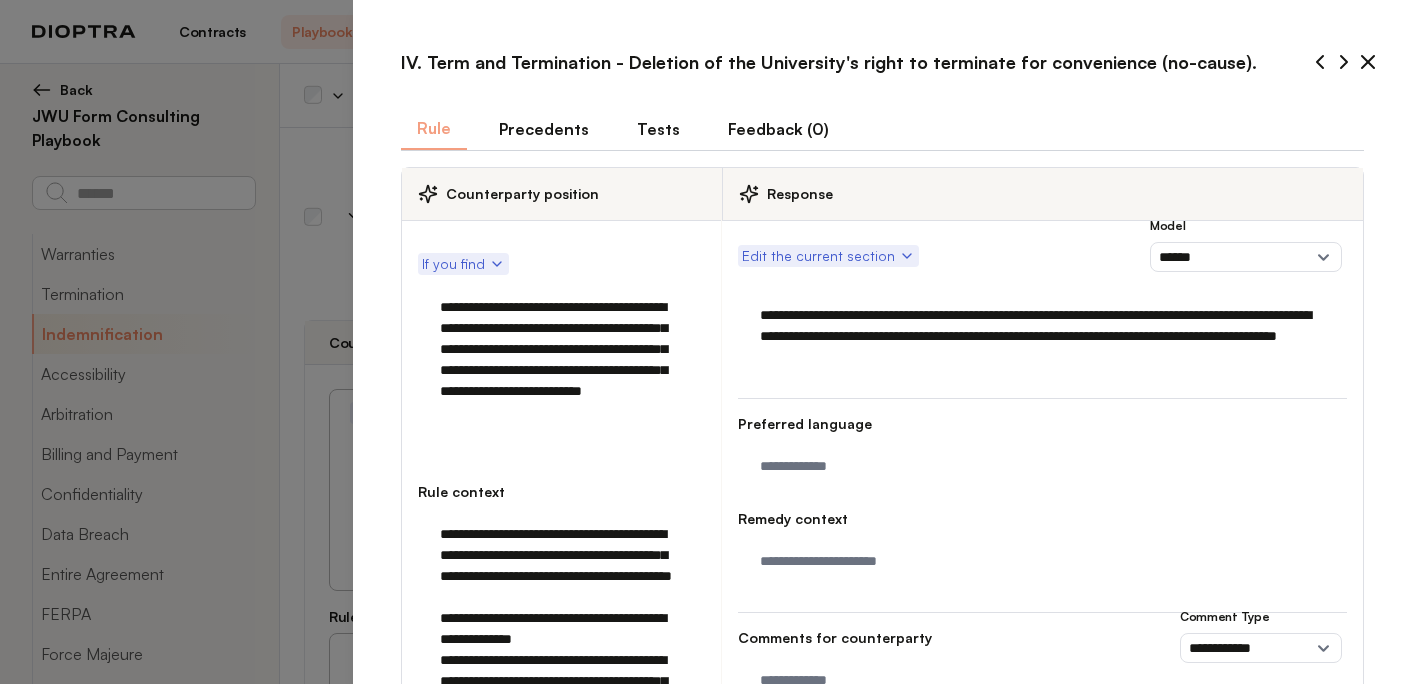click on "Tests" at bounding box center (658, 129) 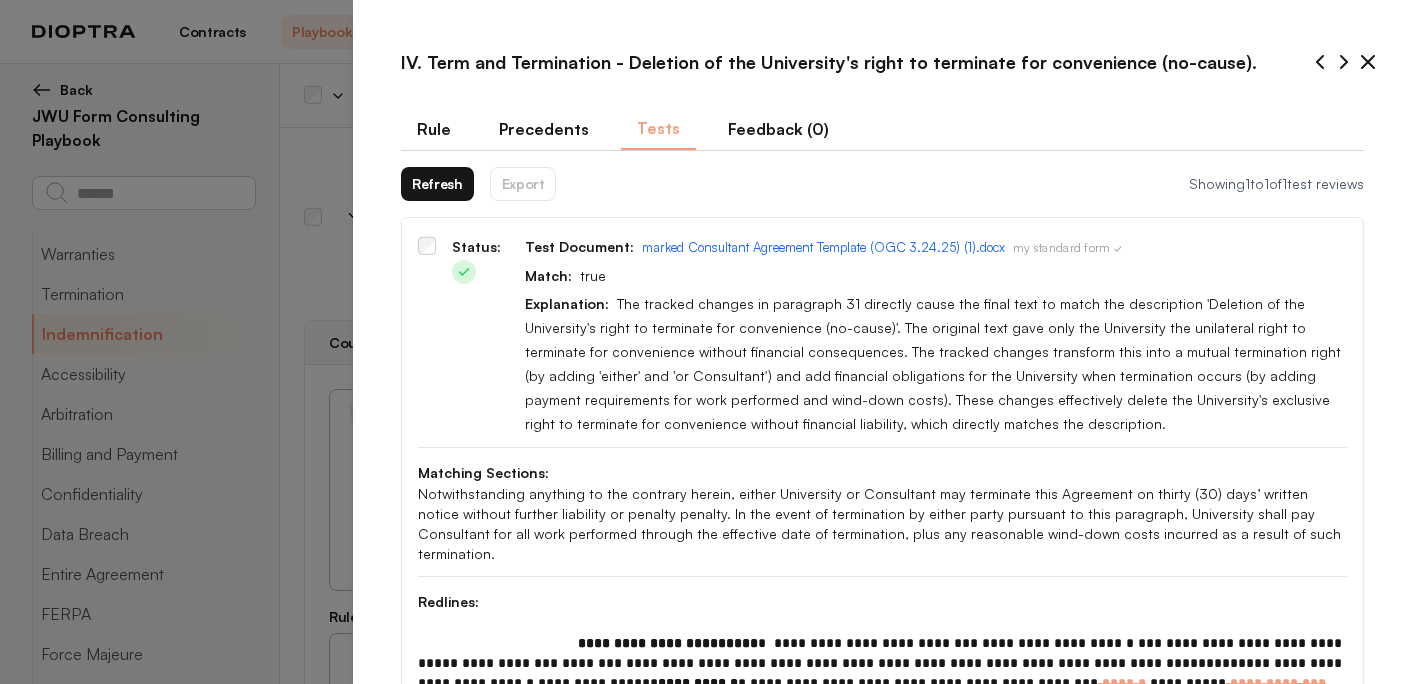 click on "Refresh" at bounding box center [437, 184] 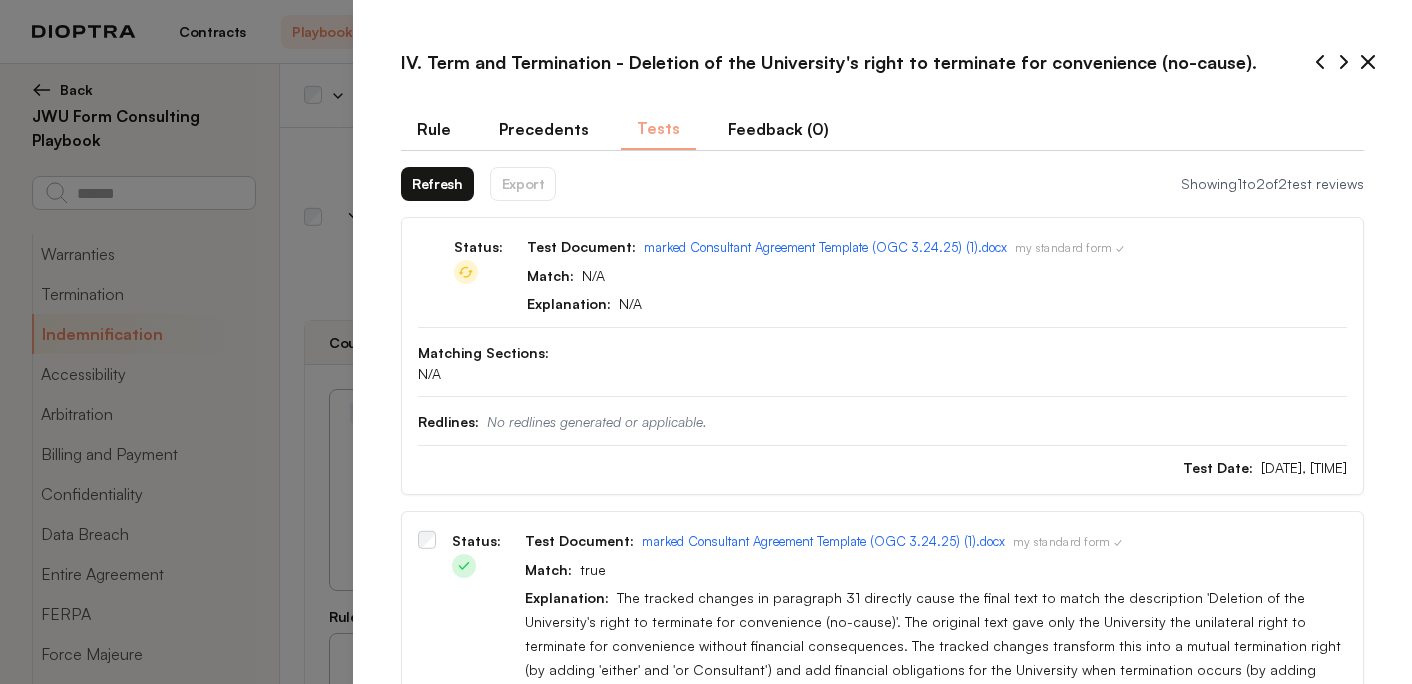 click on "Refresh" at bounding box center (437, 184) 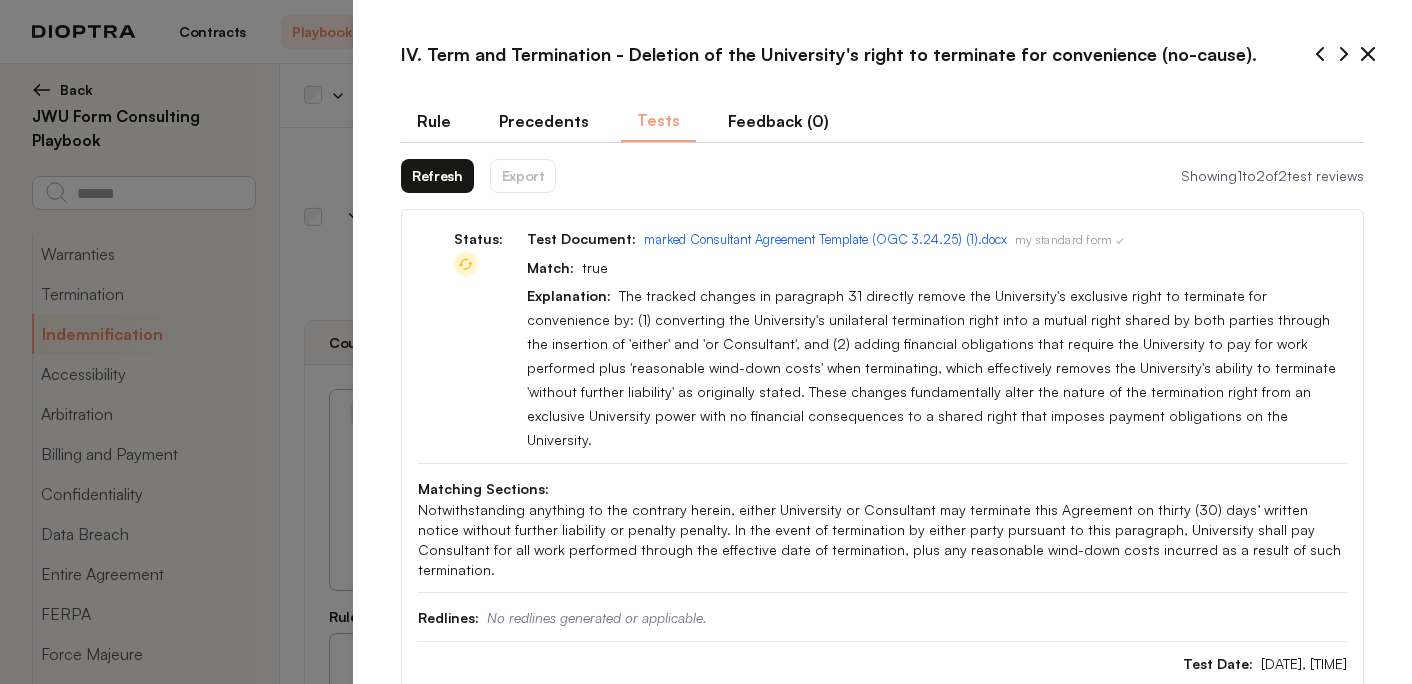 scroll, scrollTop: 0, scrollLeft: 0, axis: both 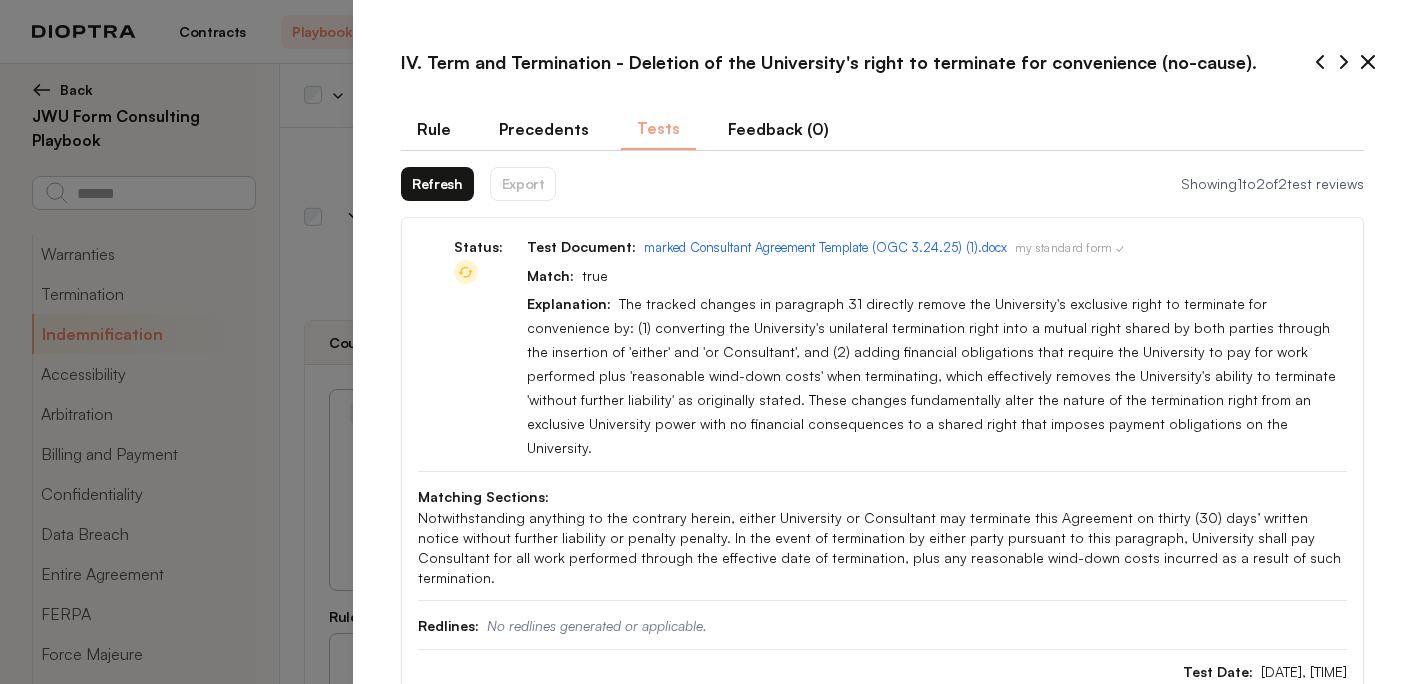 click on "Rule" at bounding box center [434, 129] 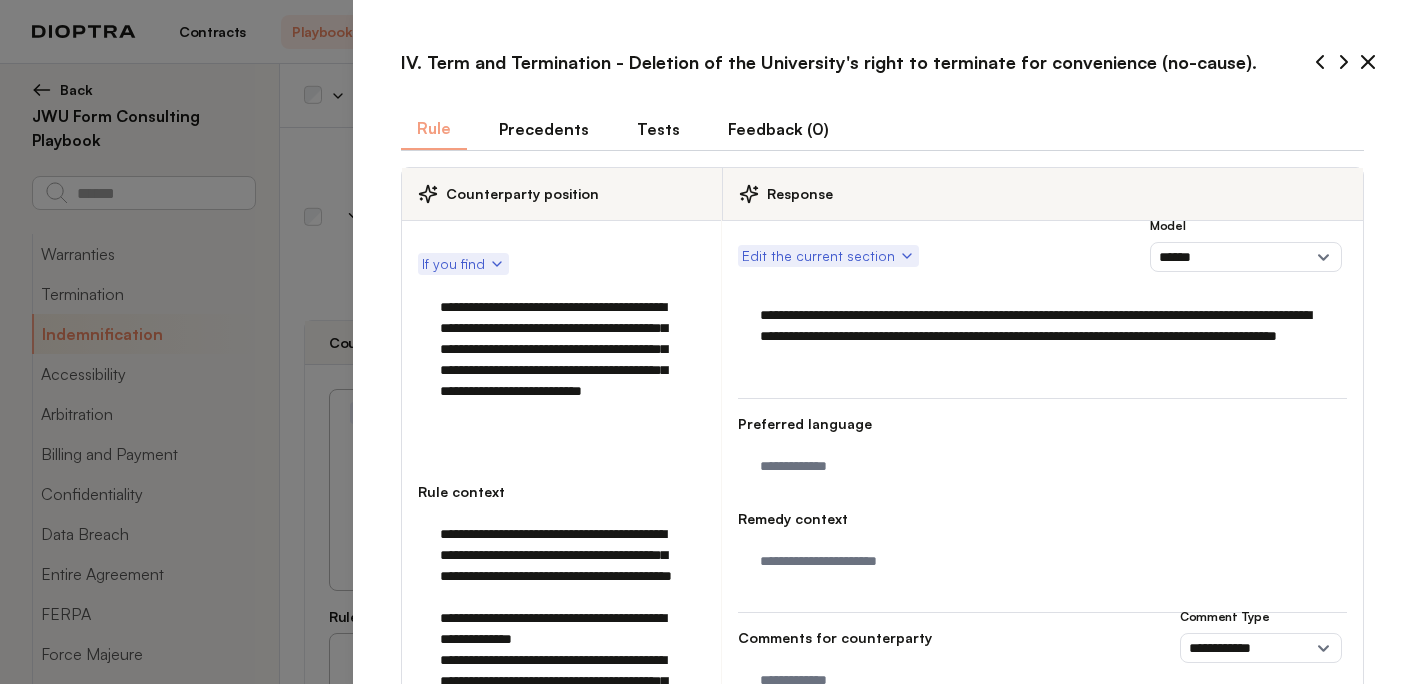 click on "**********" at bounding box center (561, 360) 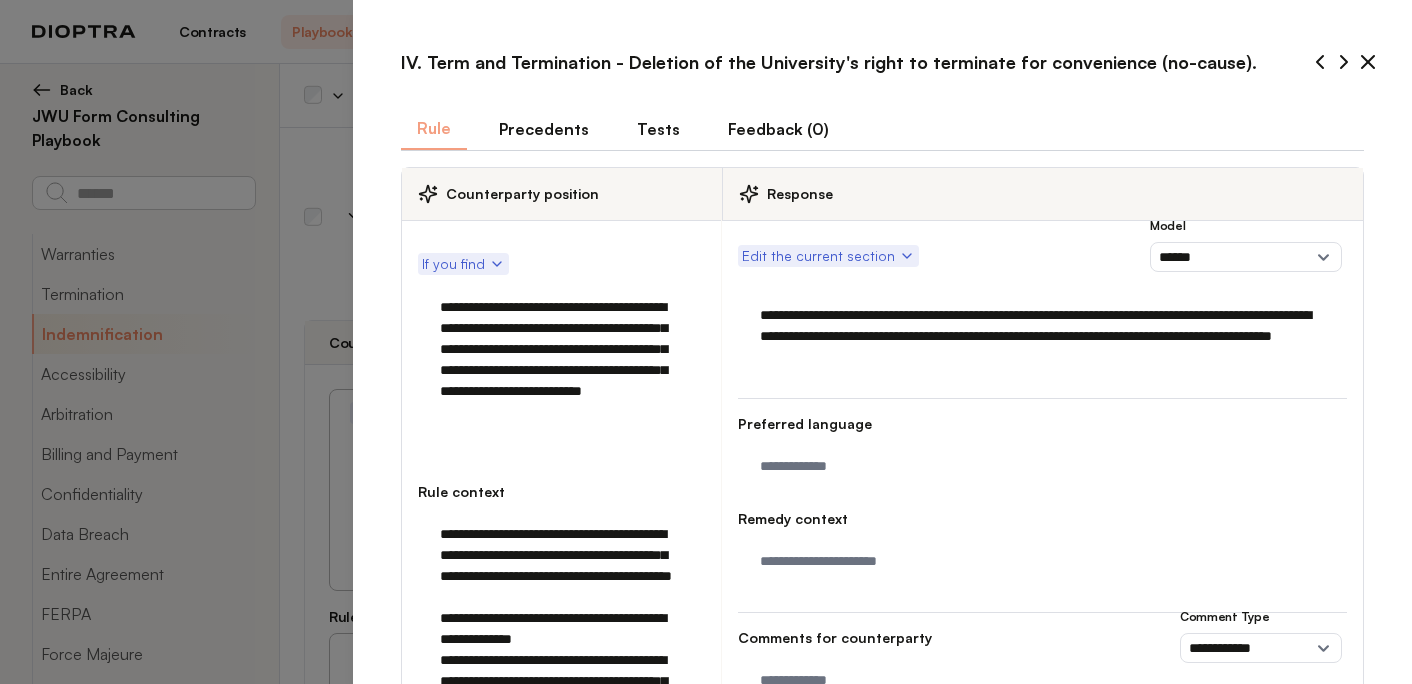 click on "**********" at bounding box center [1042, 336] 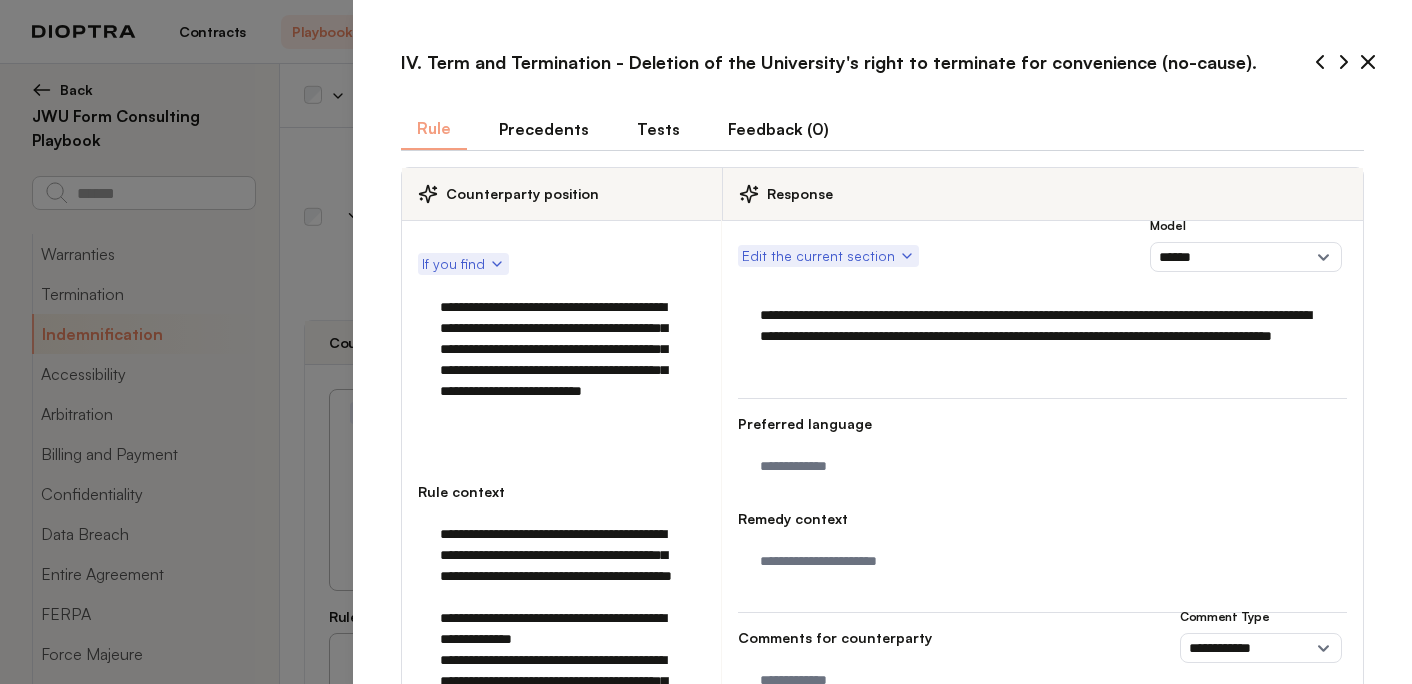 type on "**********" 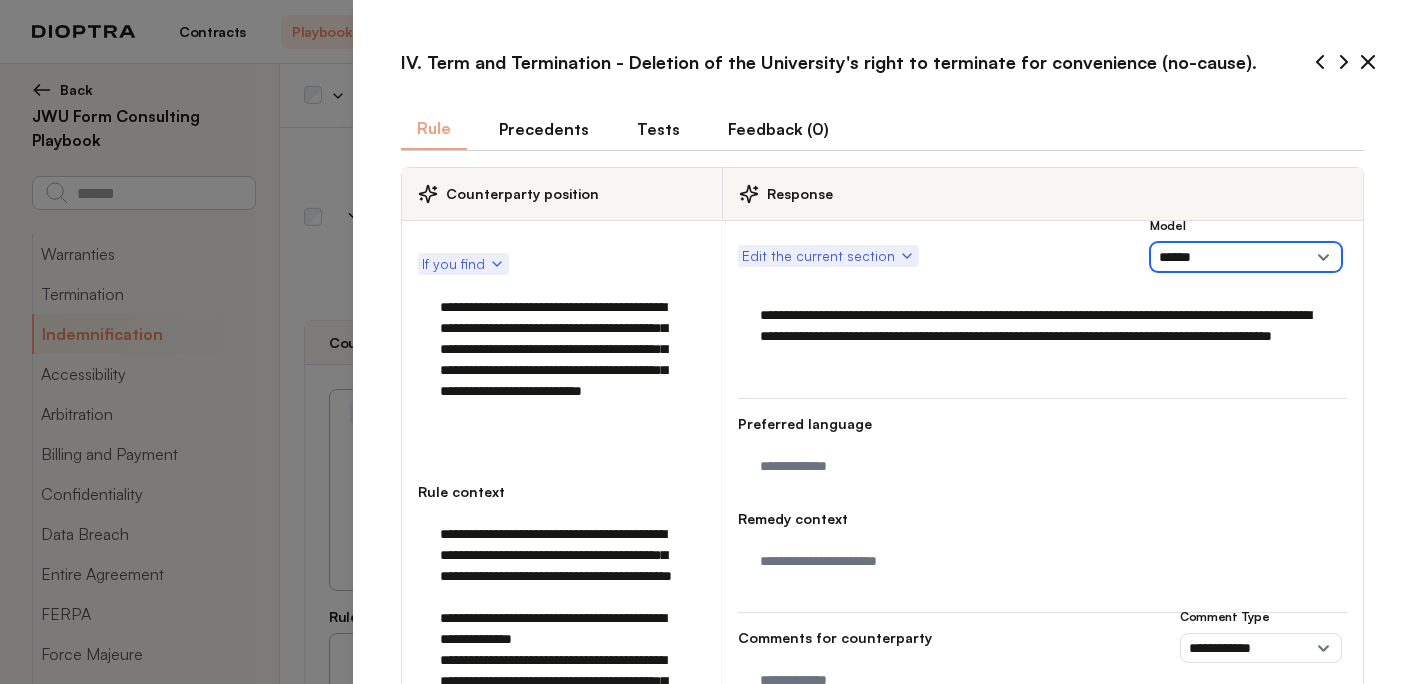 click on "**********" at bounding box center [1246, 257] 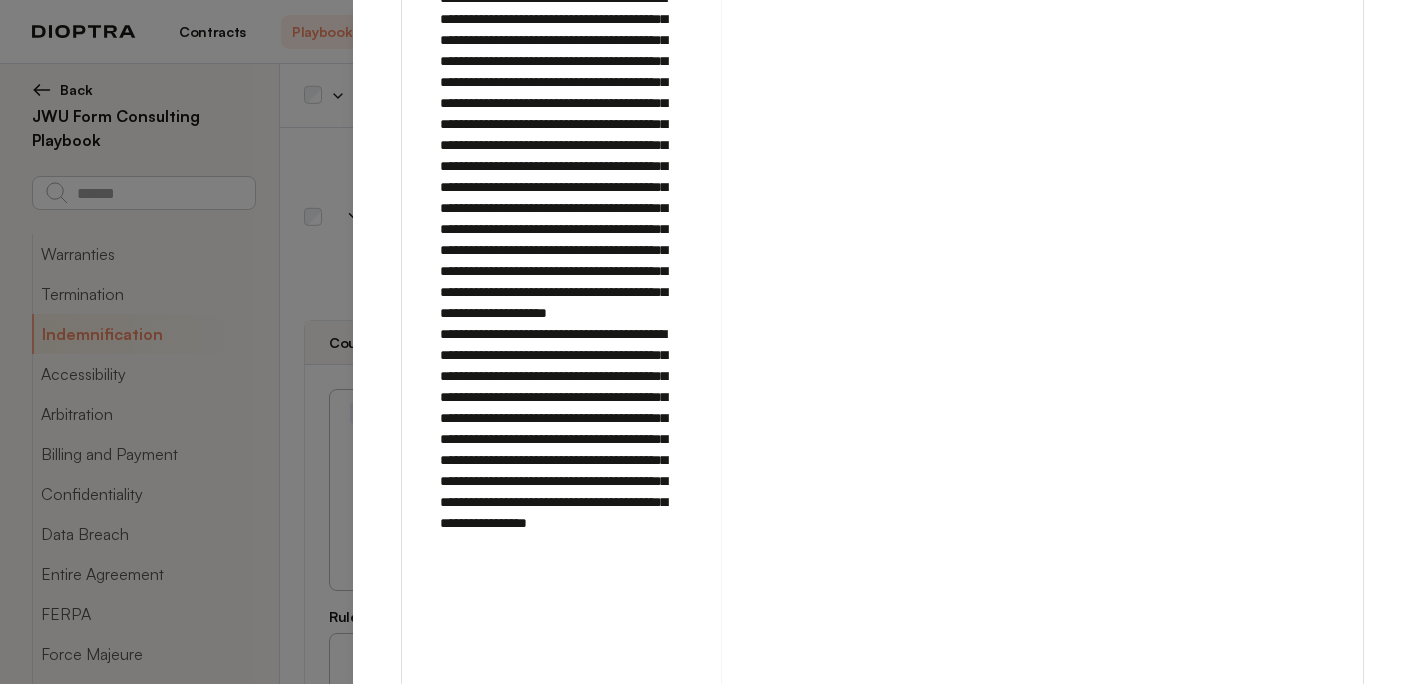 scroll, scrollTop: 1294, scrollLeft: 0, axis: vertical 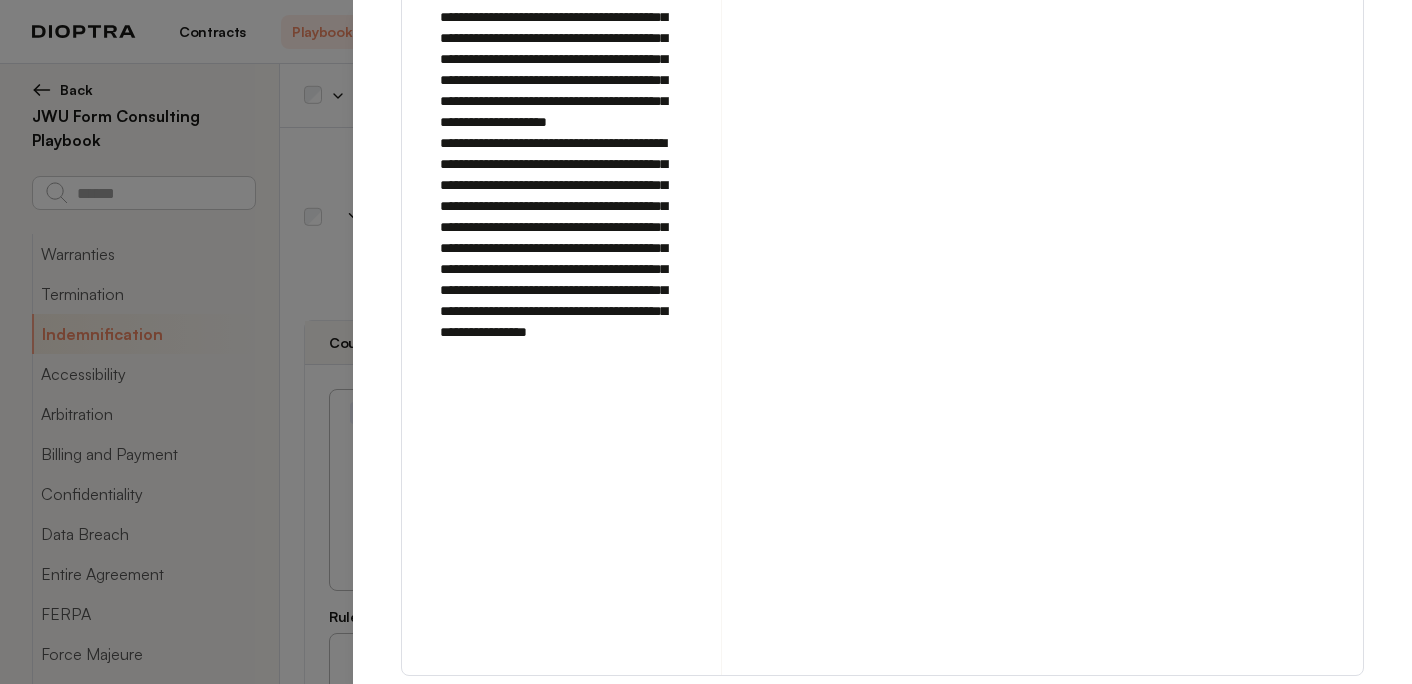 click on "Save" at bounding box center [1337, 709] 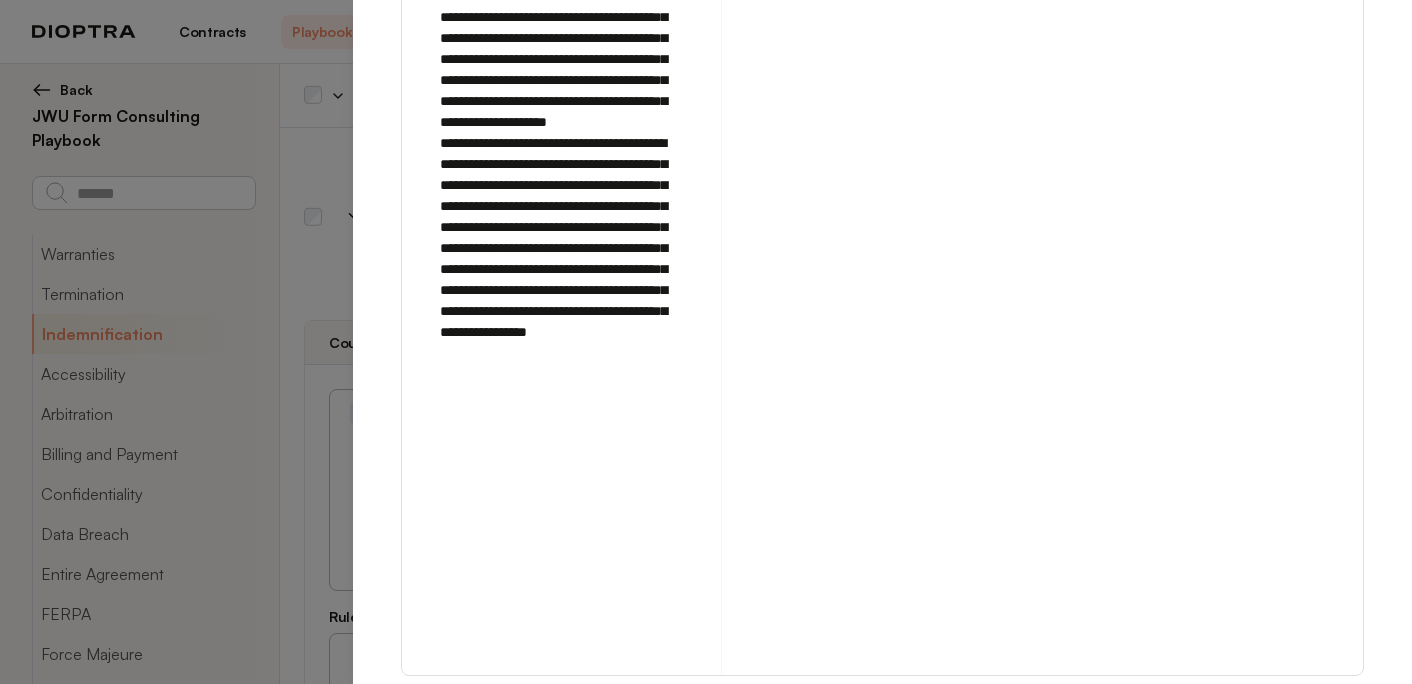 click on "Run on Test Documents" at bounding box center (1156, 709) 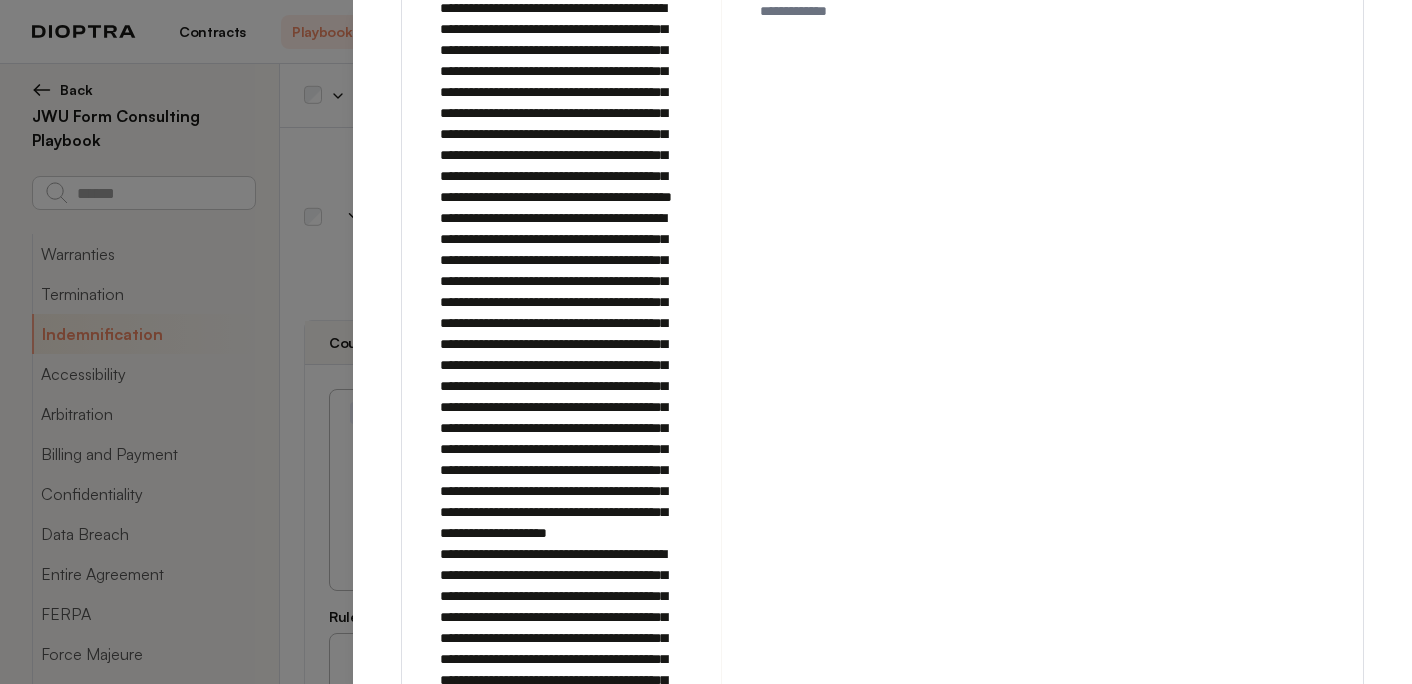 scroll, scrollTop: 0, scrollLeft: 0, axis: both 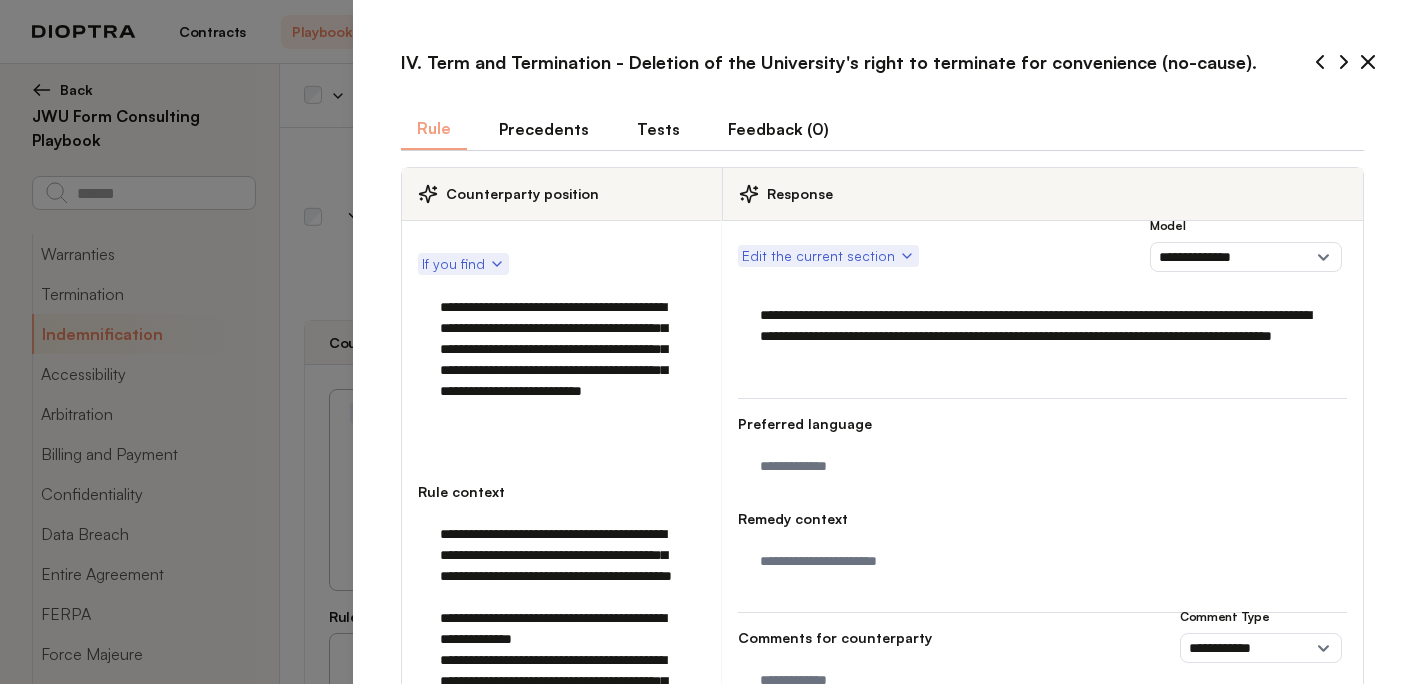 click on "Tests" at bounding box center (658, 129) 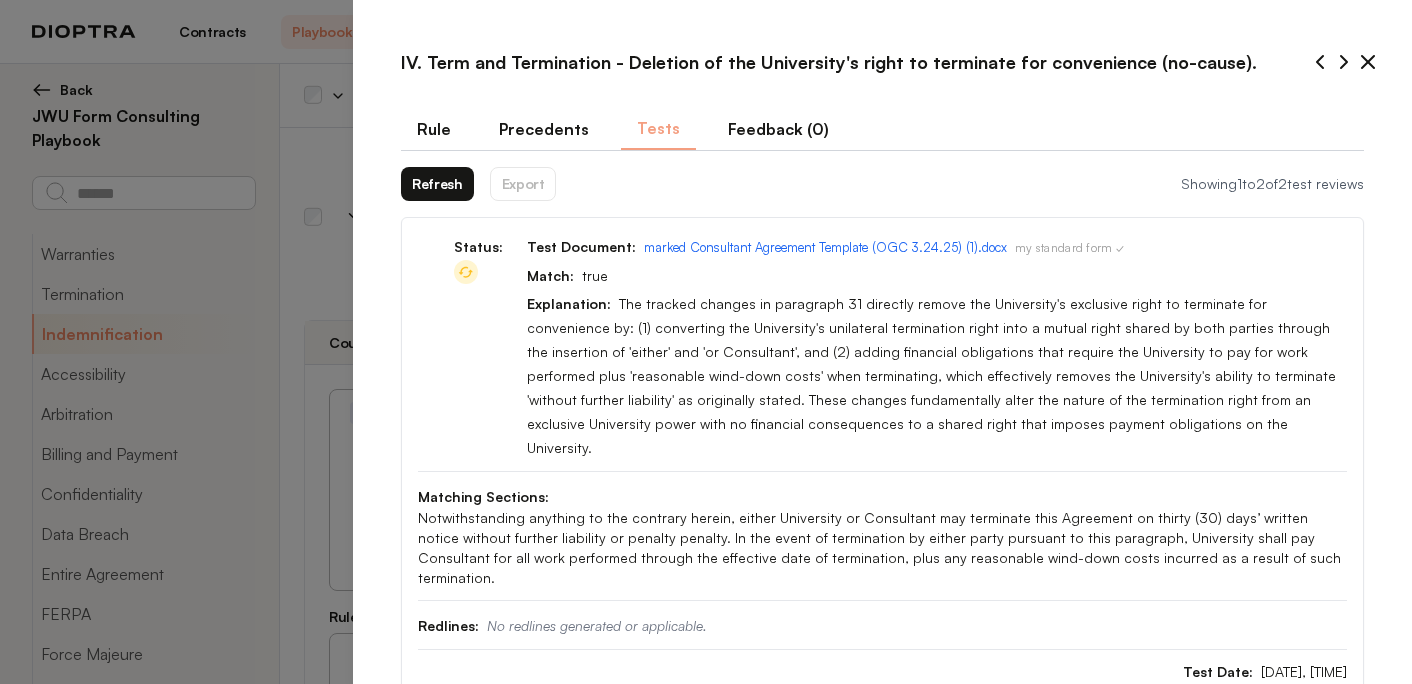 click on "Refresh" at bounding box center (437, 184) 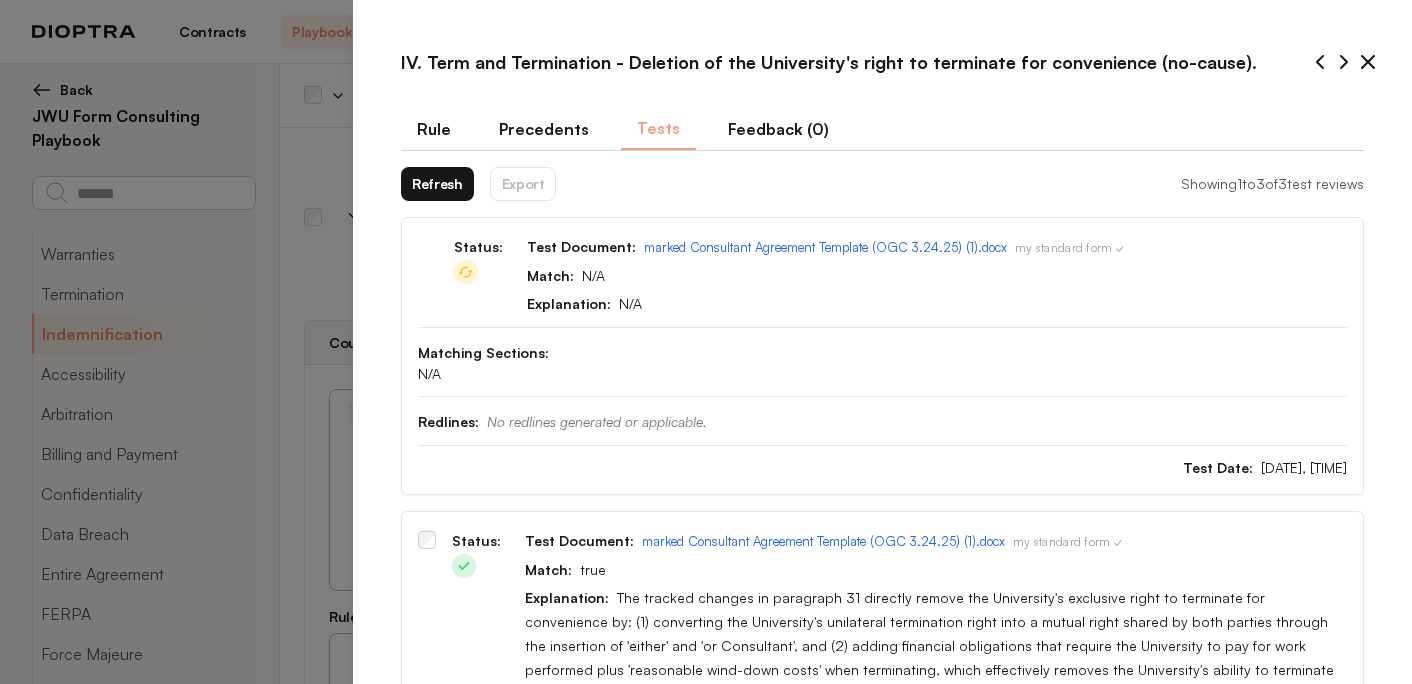 click on "Refresh" at bounding box center [437, 184] 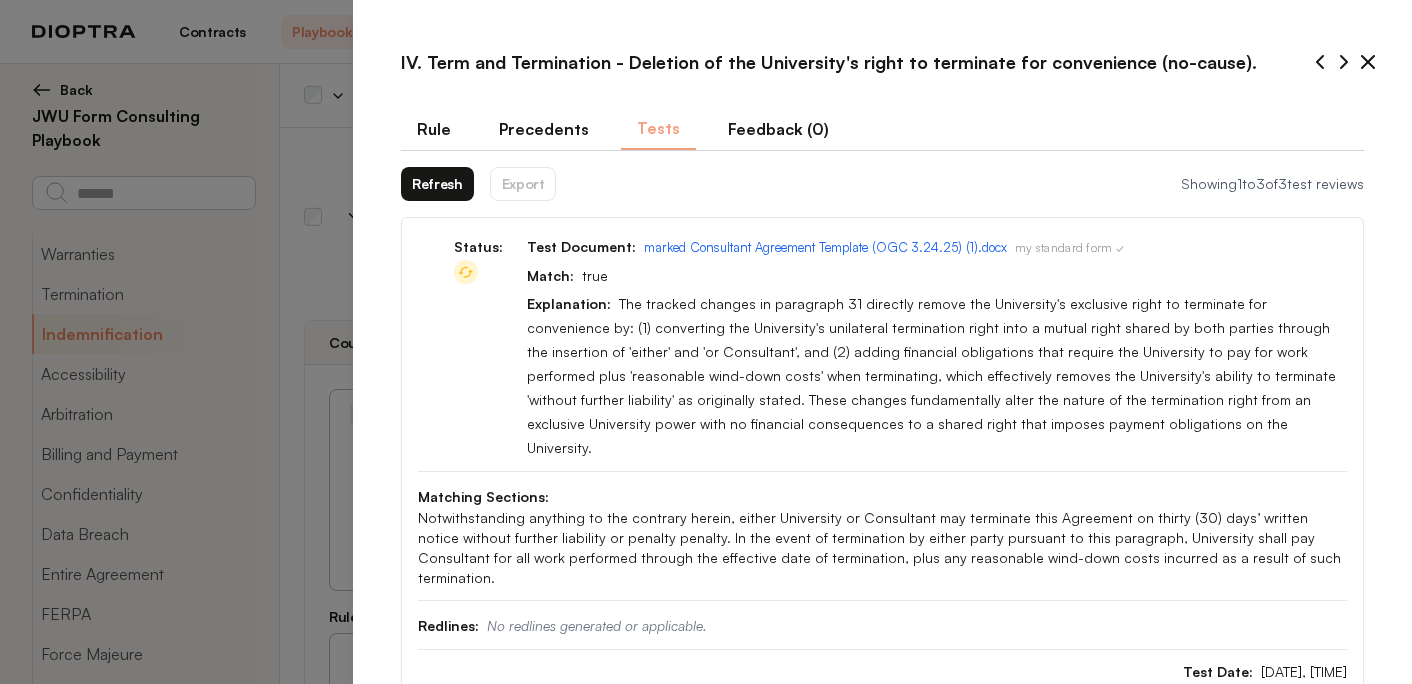 click 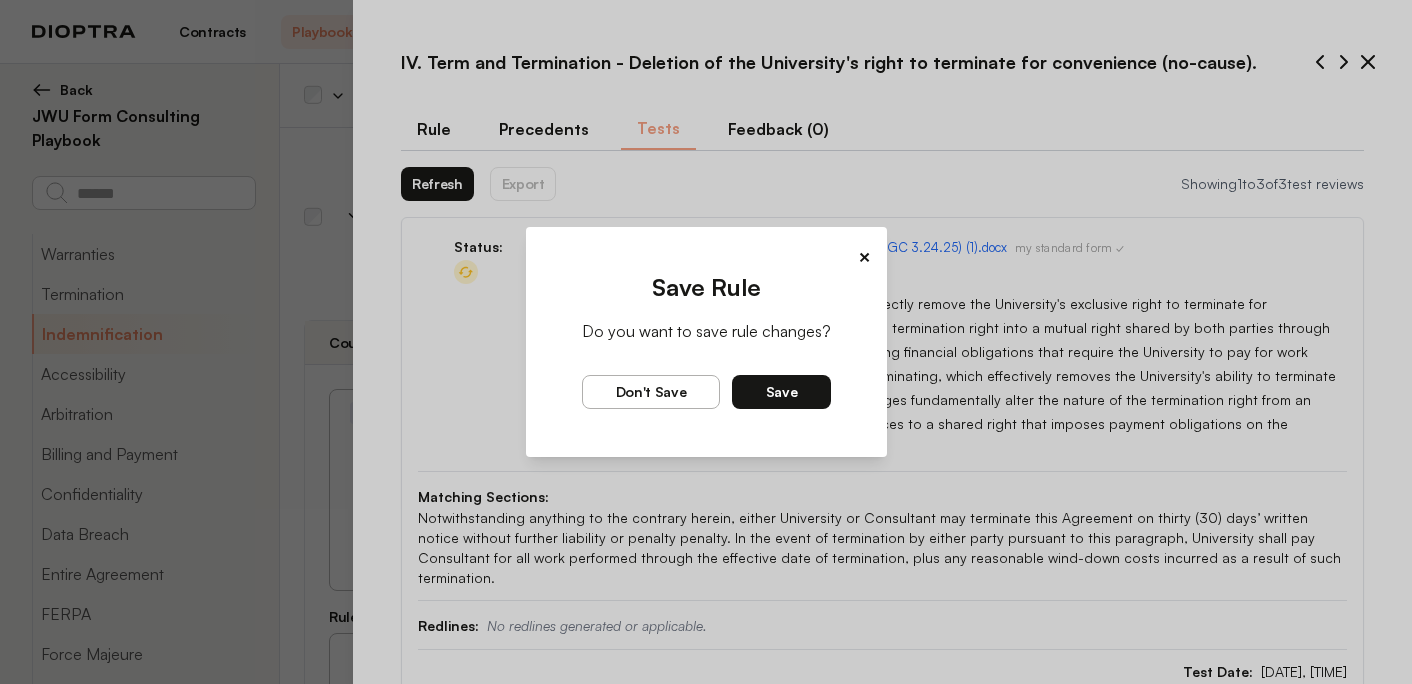 click on "Don't save" at bounding box center (651, 392) 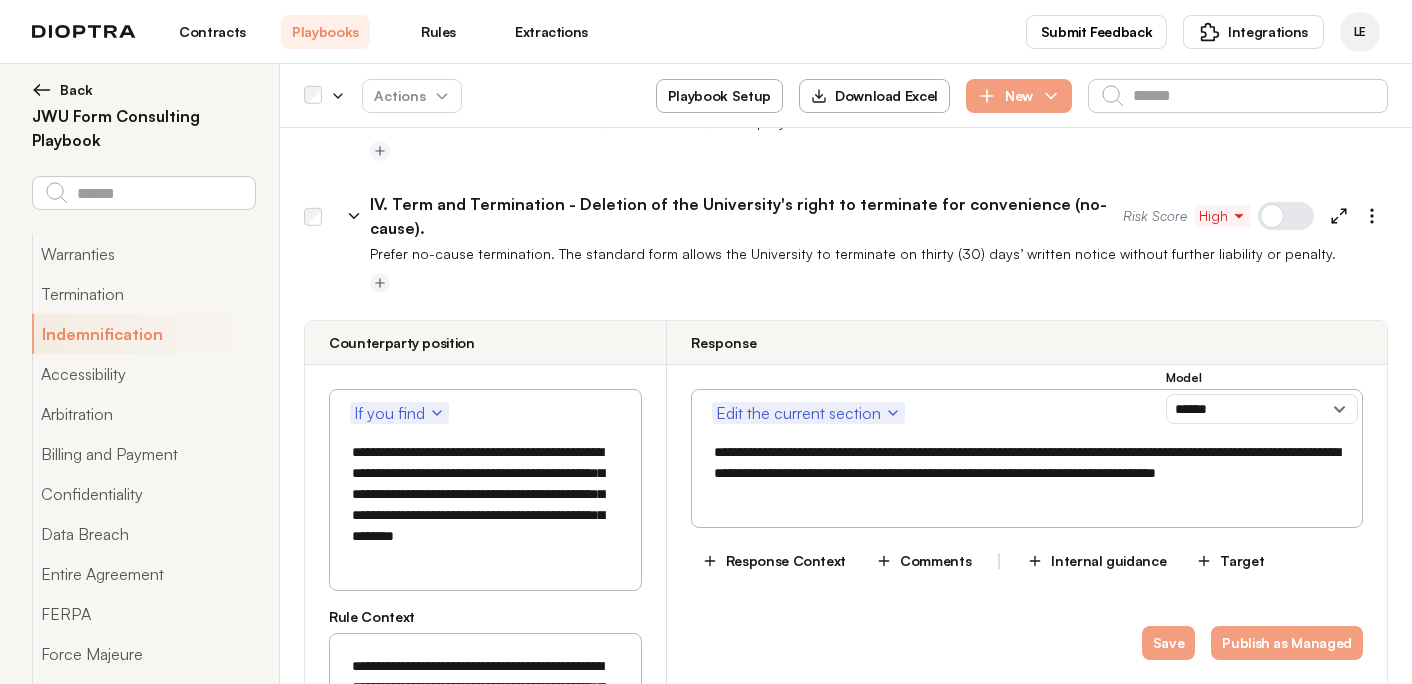 type on "**********" 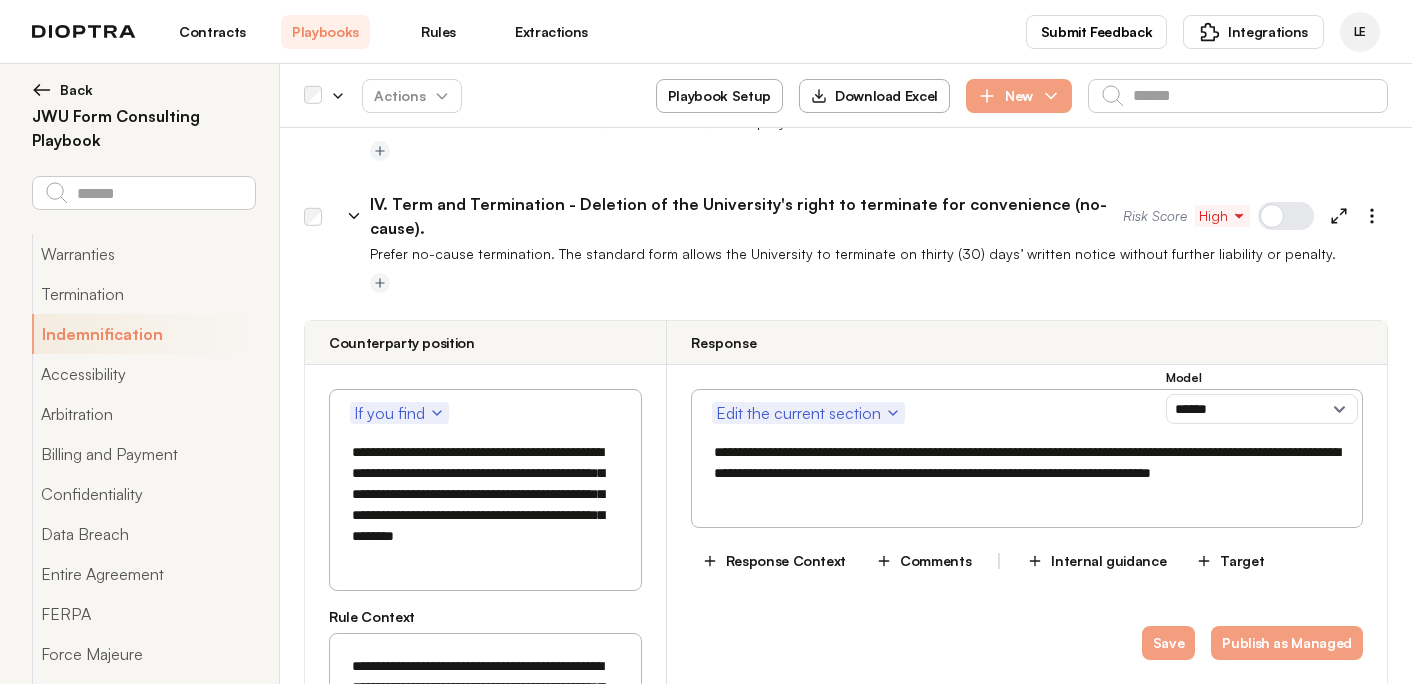 click on "**********" at bounding box center (485, 490) 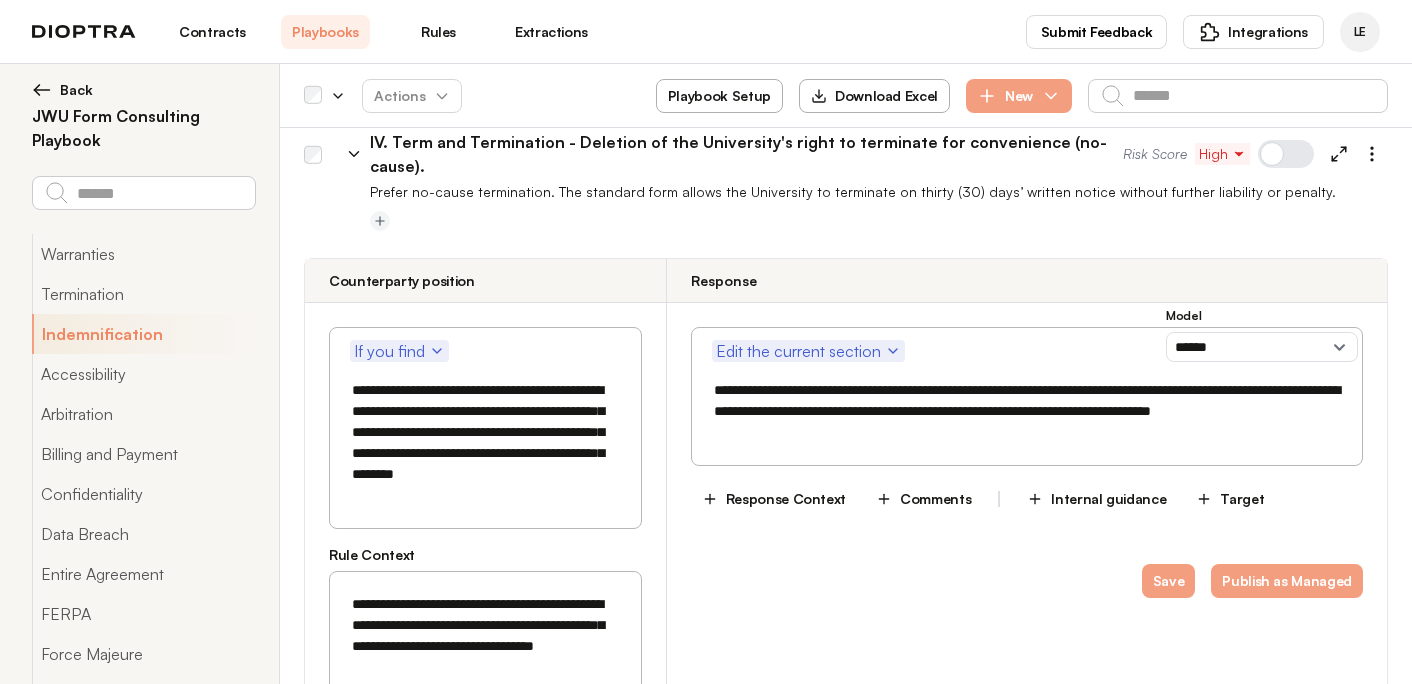 scroll, scrollTop: 738, scrollLeft: 0, axis: vertical 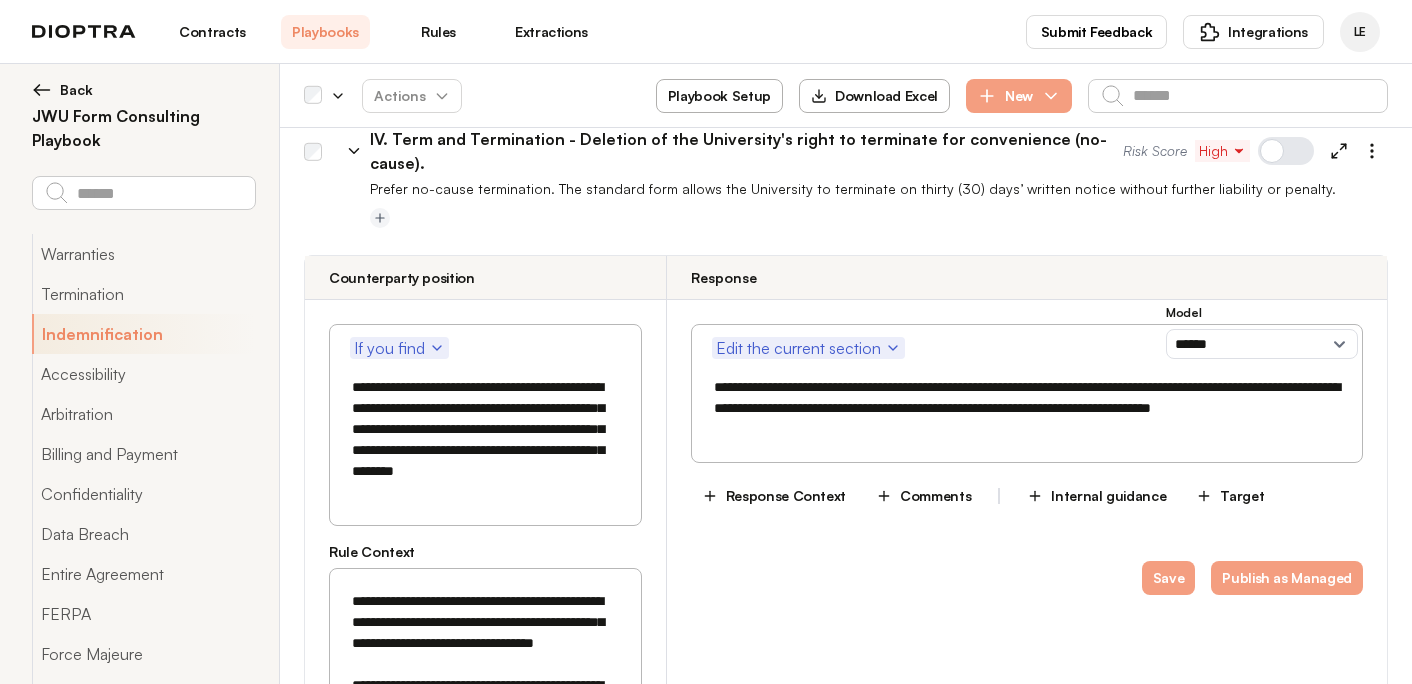click on "**********" at bounding box center (485, 440) 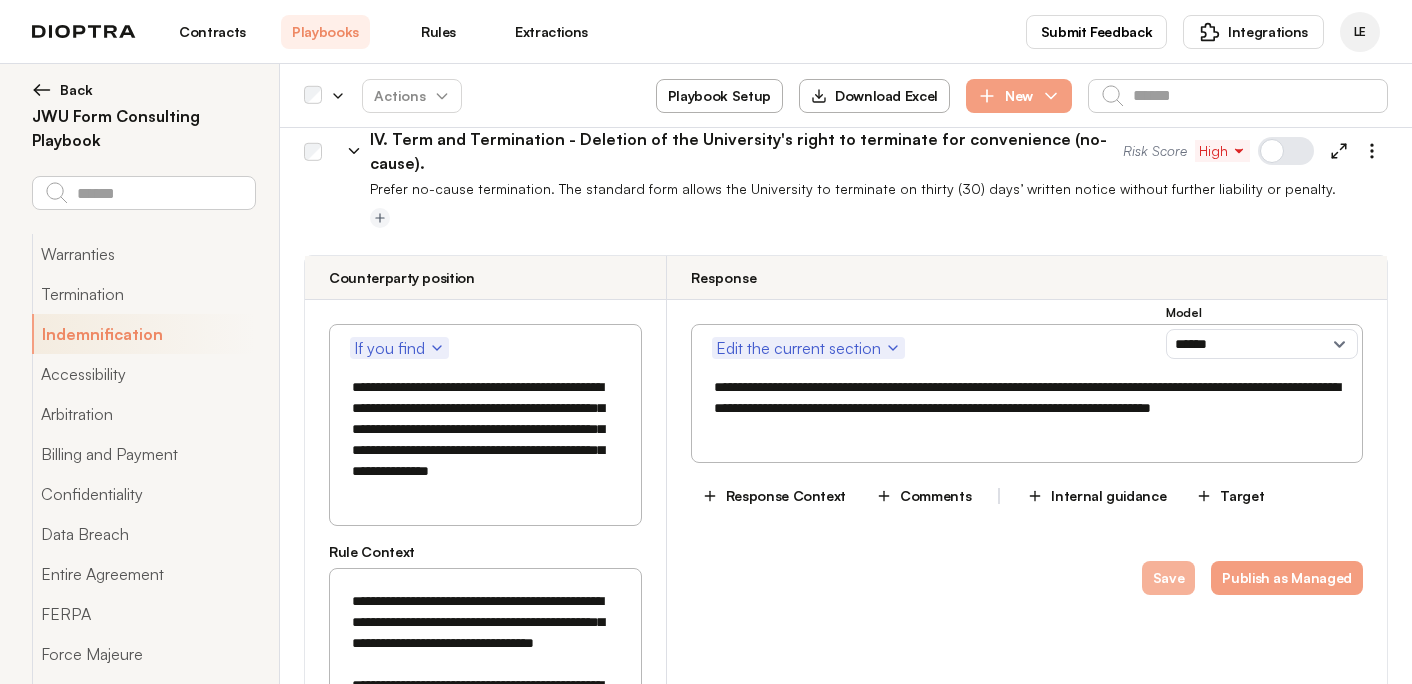 type on "**********" 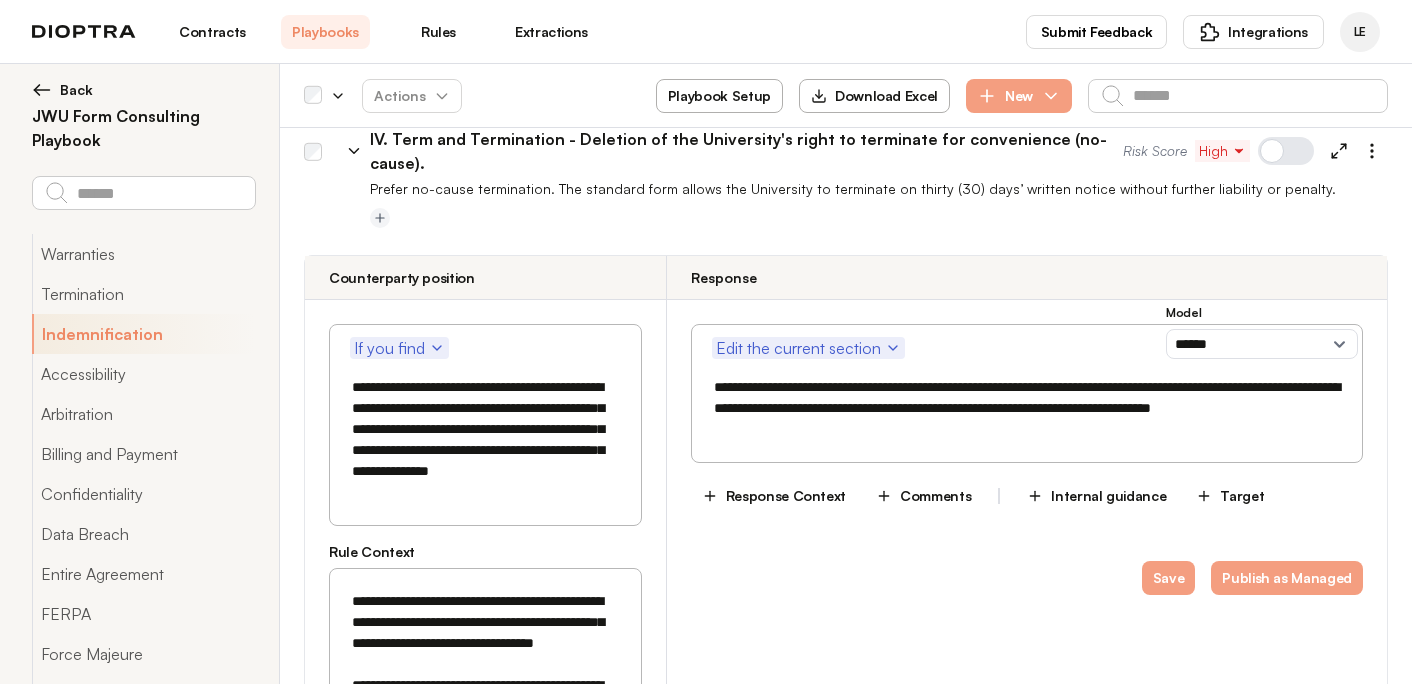click on "**********" at bounding box center [1027, 408] 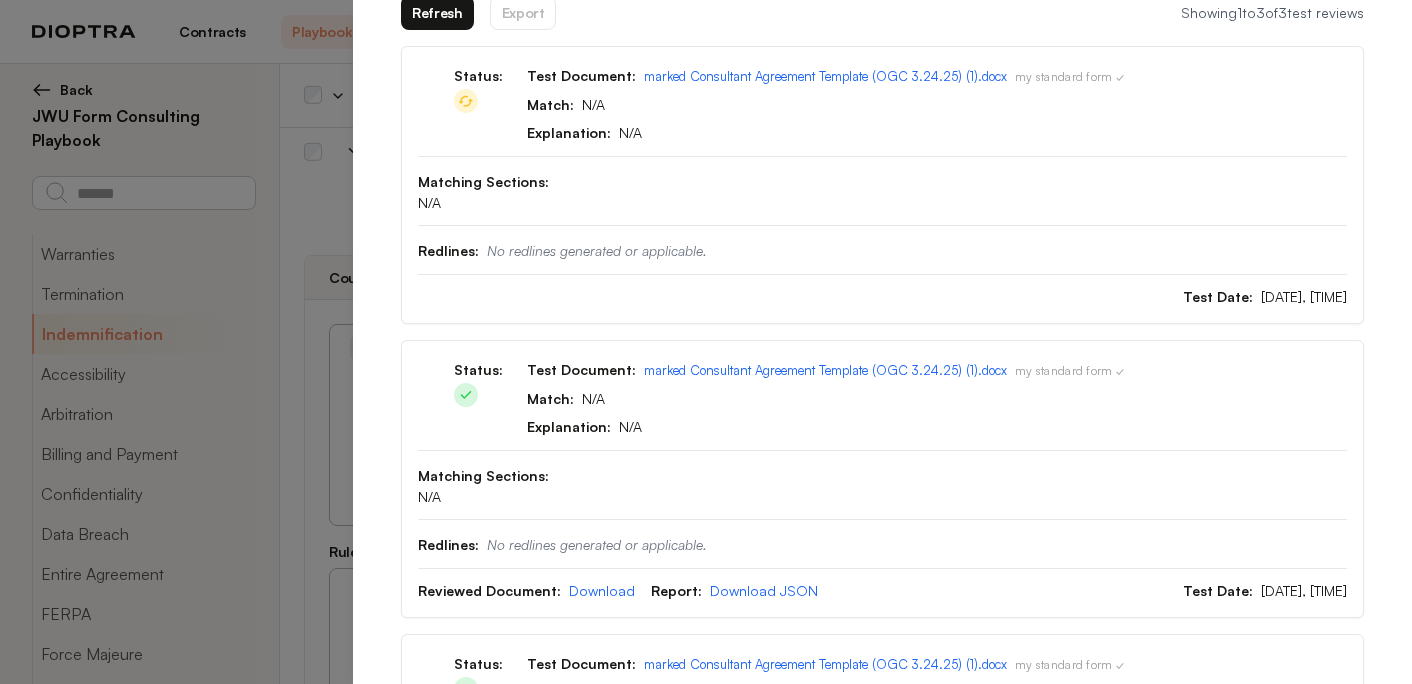 scroll, scrollTop: 0, scrollLeft: 0, axis: both 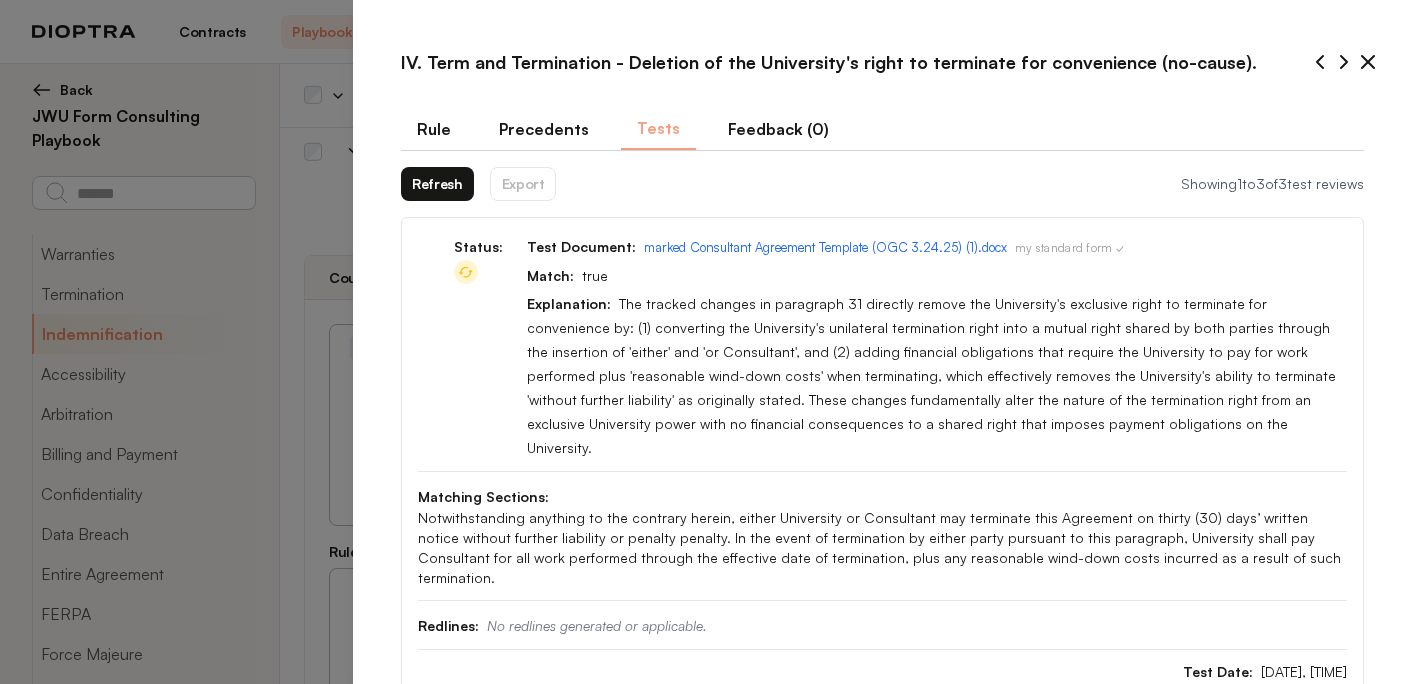 click on "Rule" at bounding box center [434, 129] 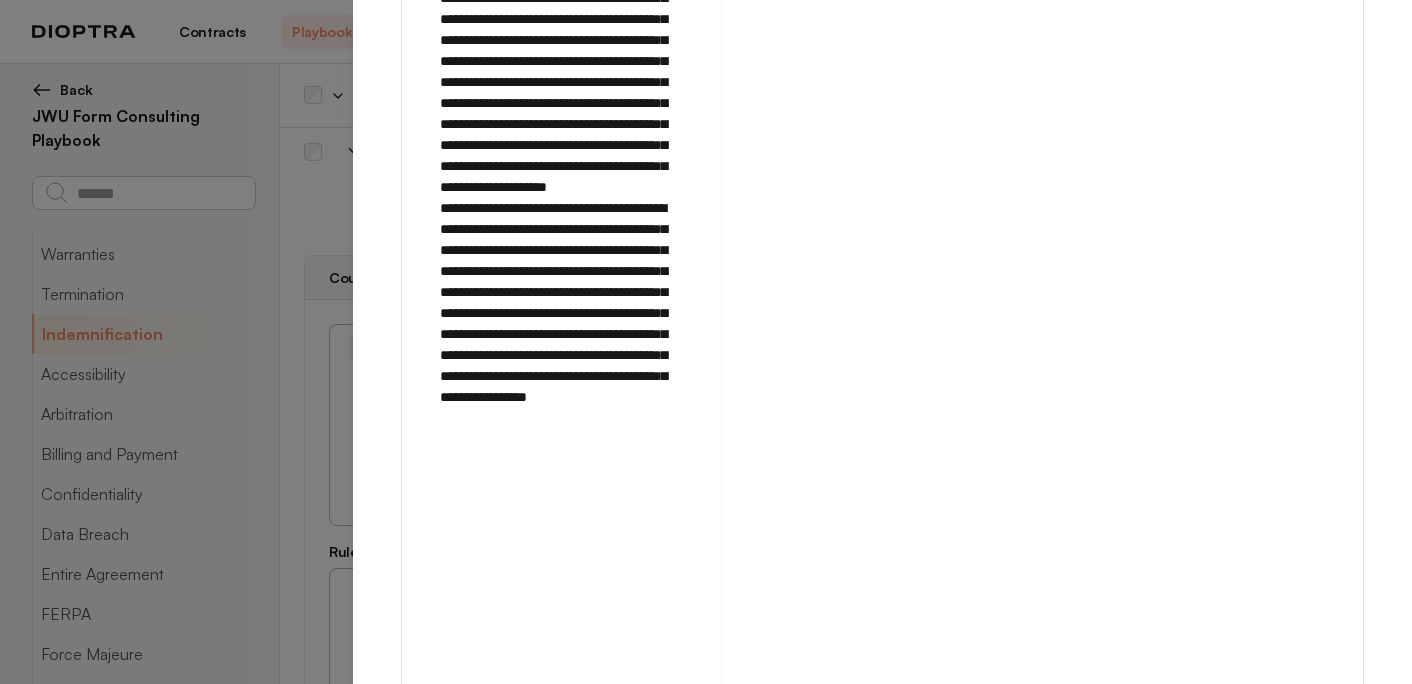 scroll, scrollTop: 1294, scrollLeft: 0, axis: vertical 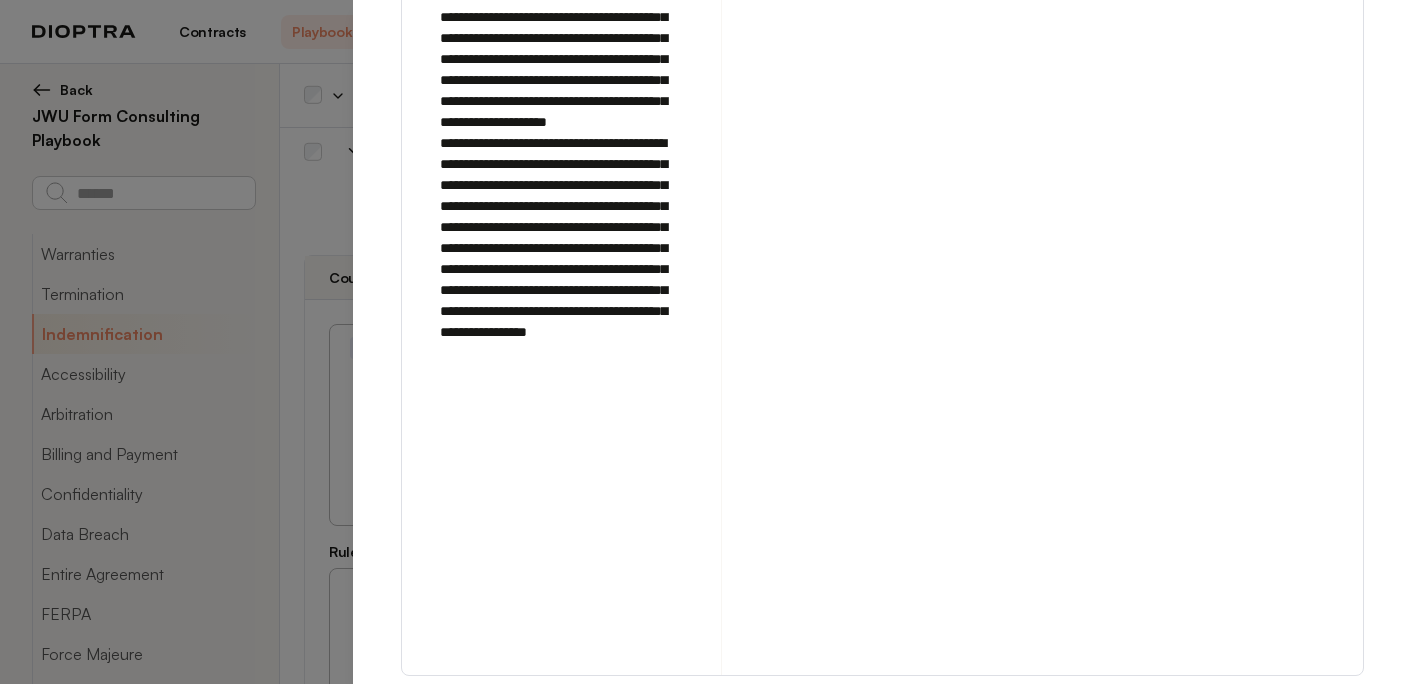 click on "Run on Test Documents" at bounding box center [1156, 709] 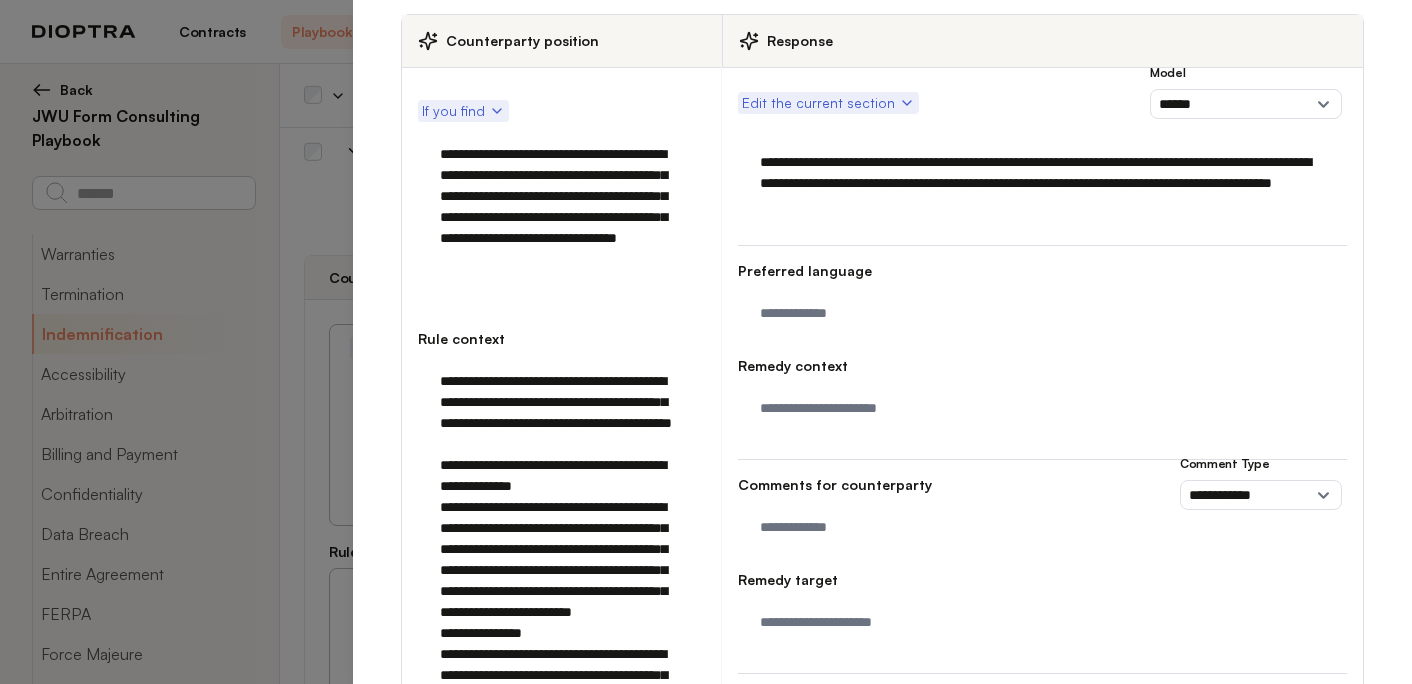 scroll, scrollTop: 0, scrollLeft: 0, axis: both 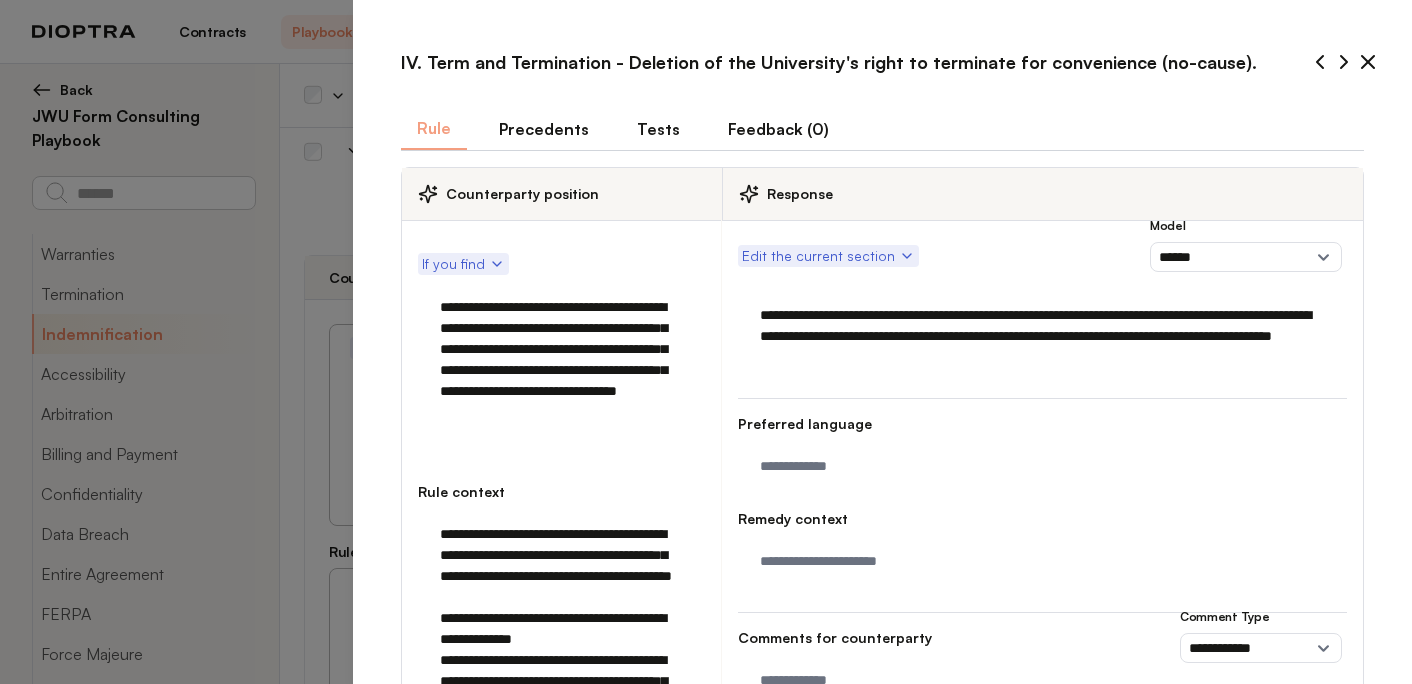 click on "Tests" at bounding box center (658, 129) 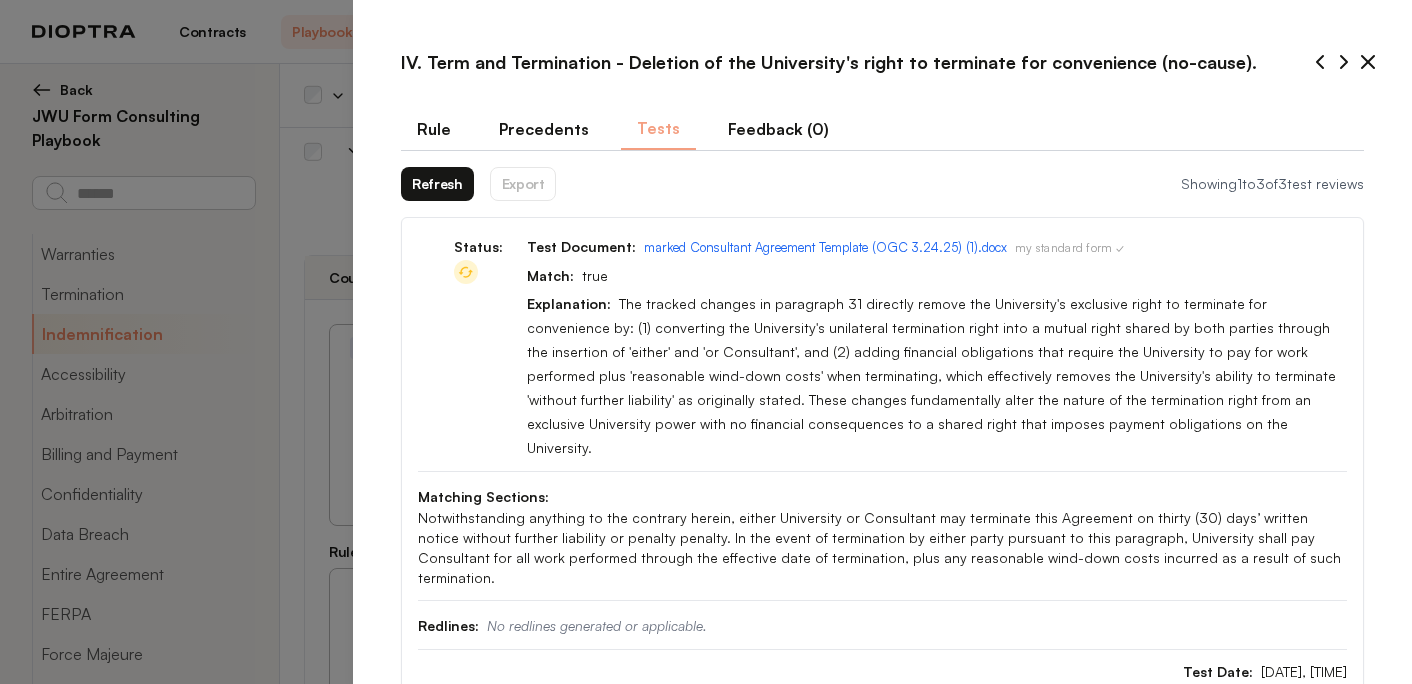 click on "Refresh" at bounding box center (437, 184) 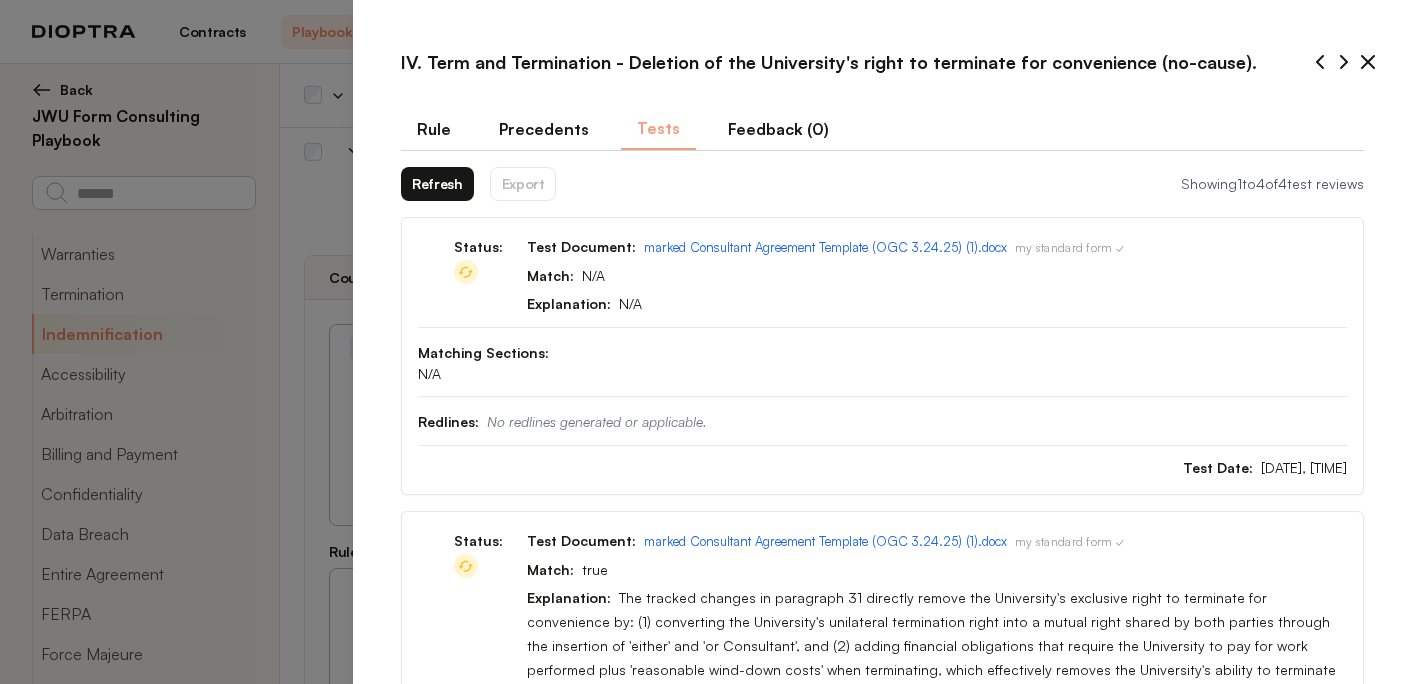click on "Refresh" at bounding box center [437, 184] 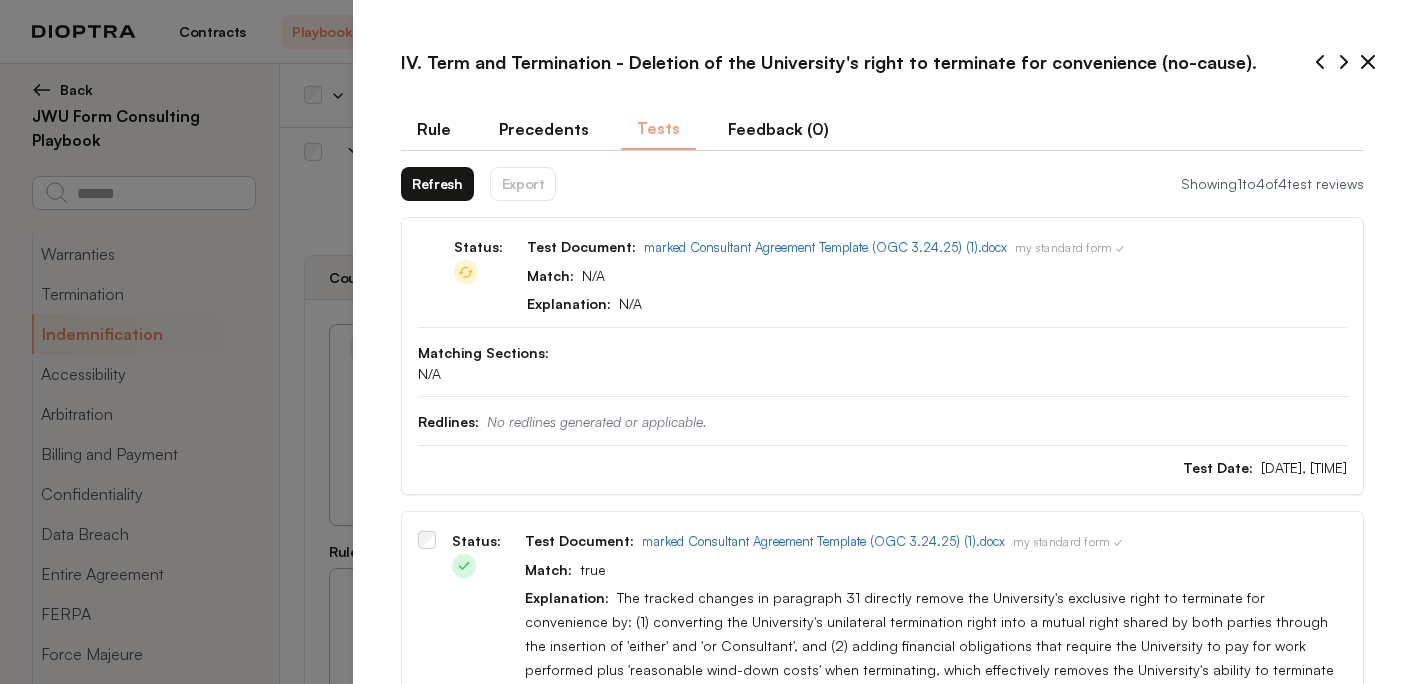 click on "Refresh" at bounding box center (437, 184) 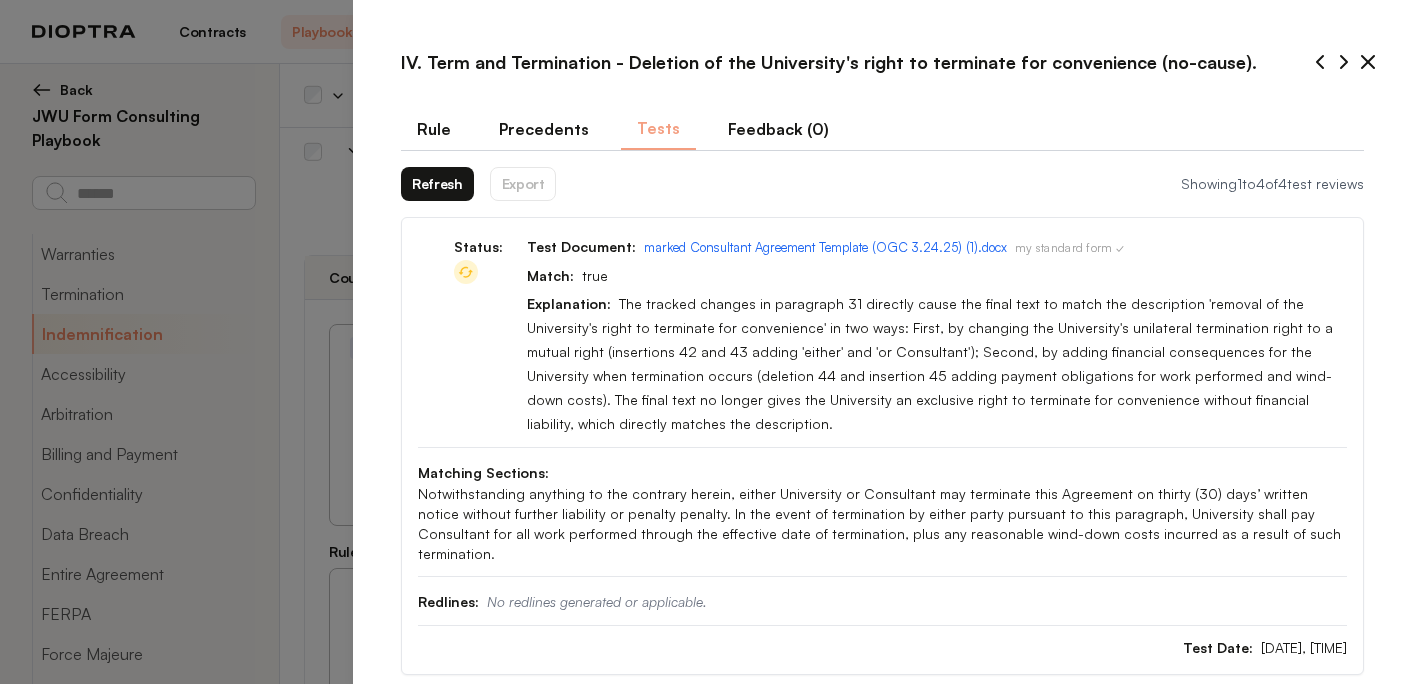 click on "Rule" at bounding box center [434, 129] 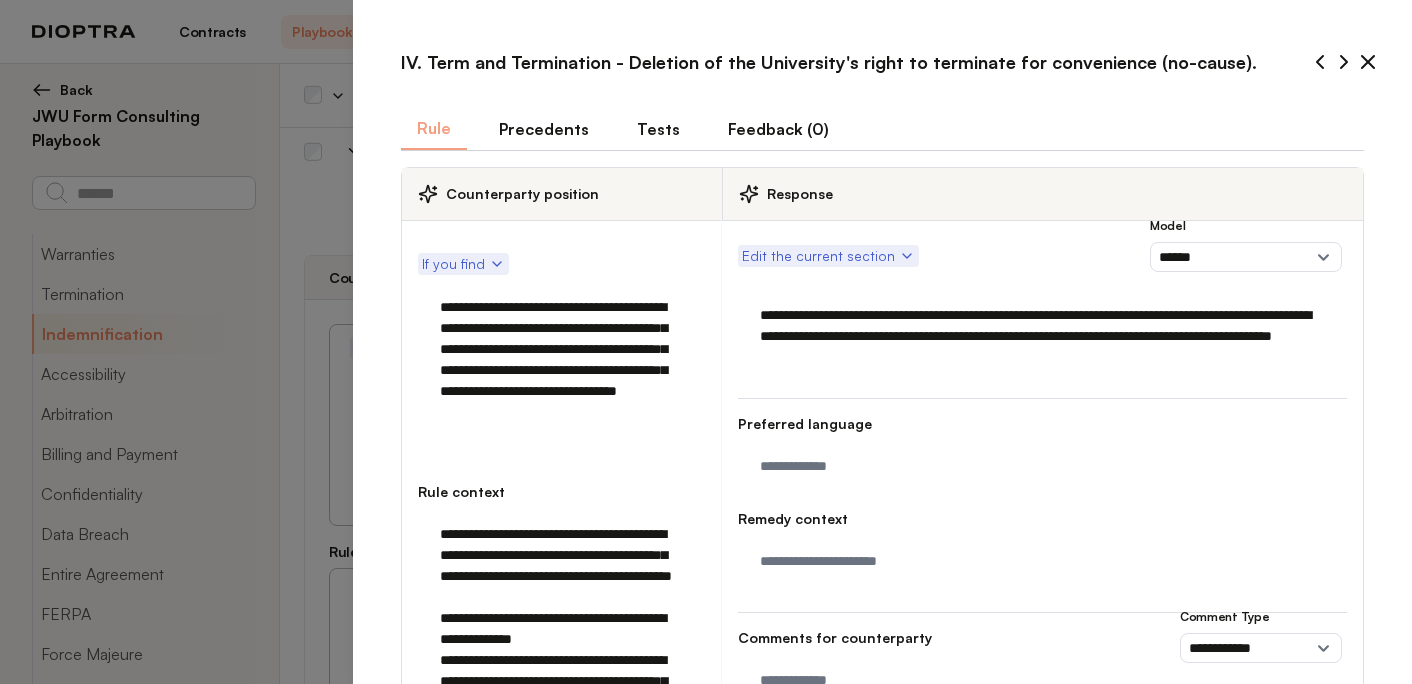 click on "**********" at bounding box center (561, 360) 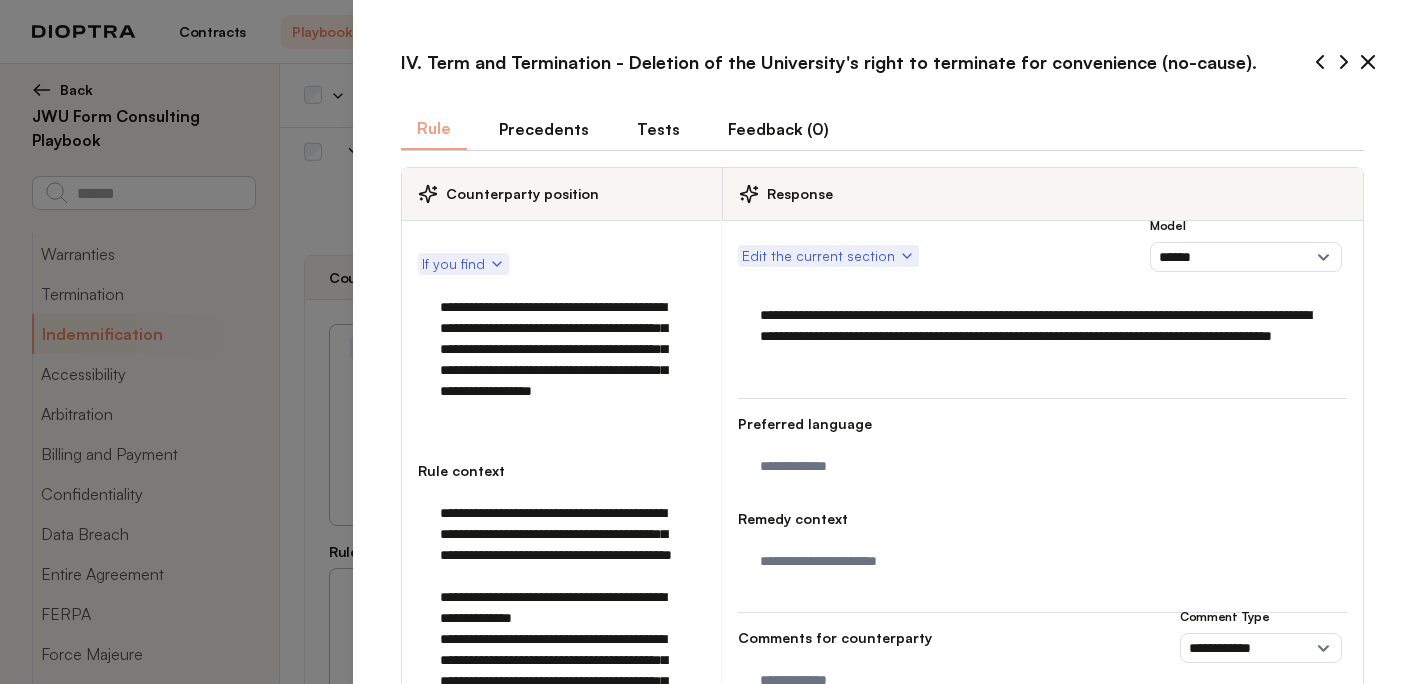 type on "**********" 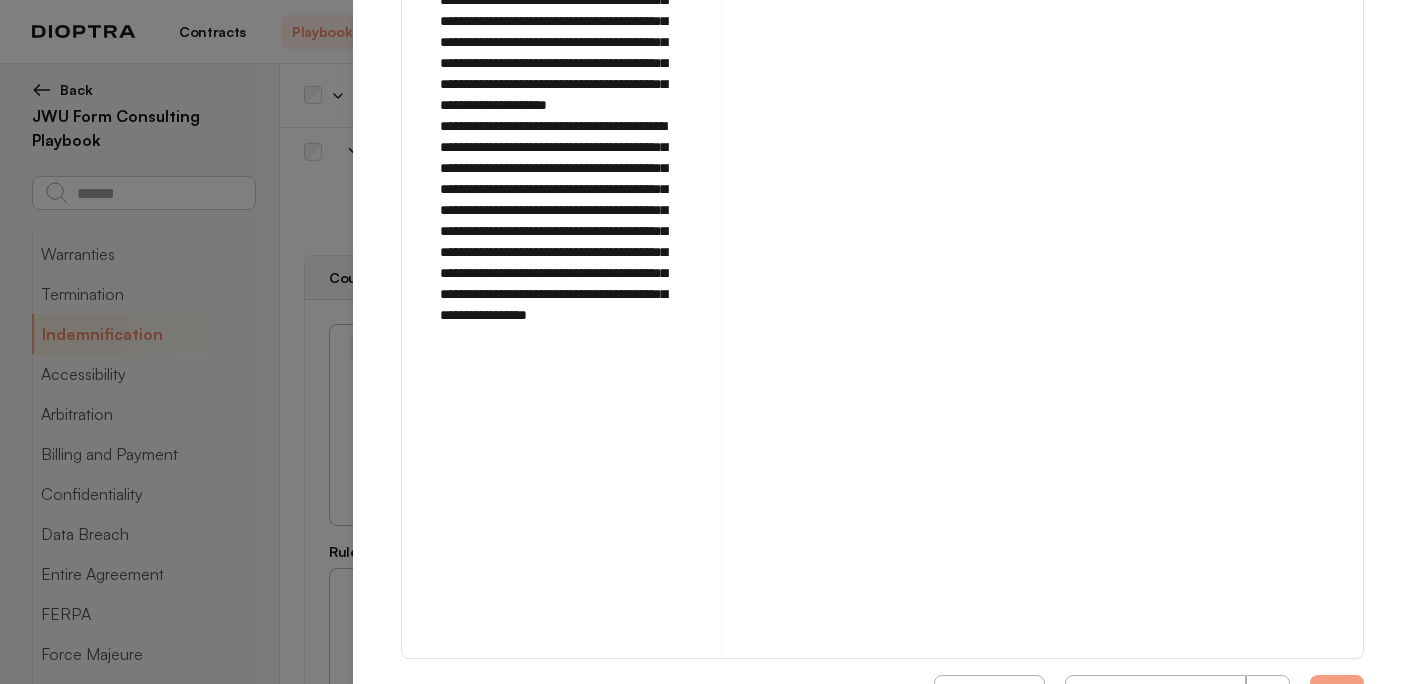 scroll, scrollTop: 1294, scrollLeft: 0, axis: vertical 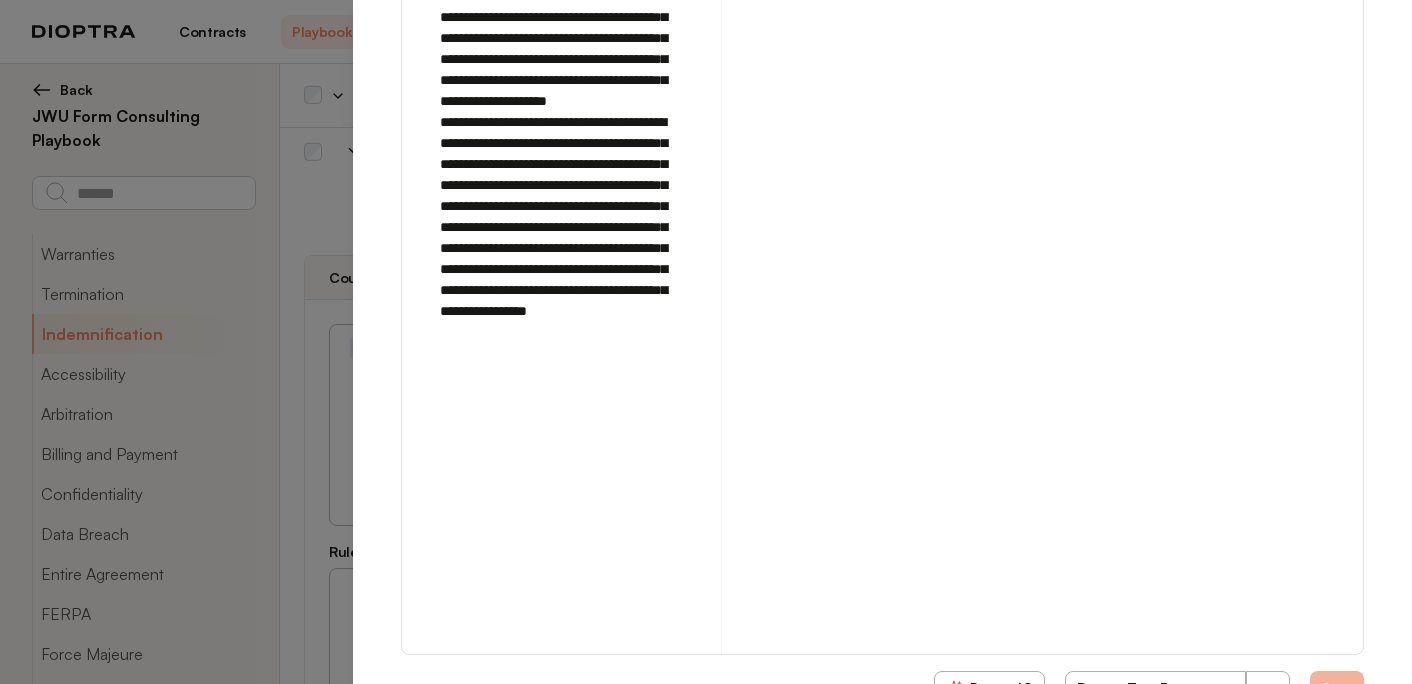 type on "**********" 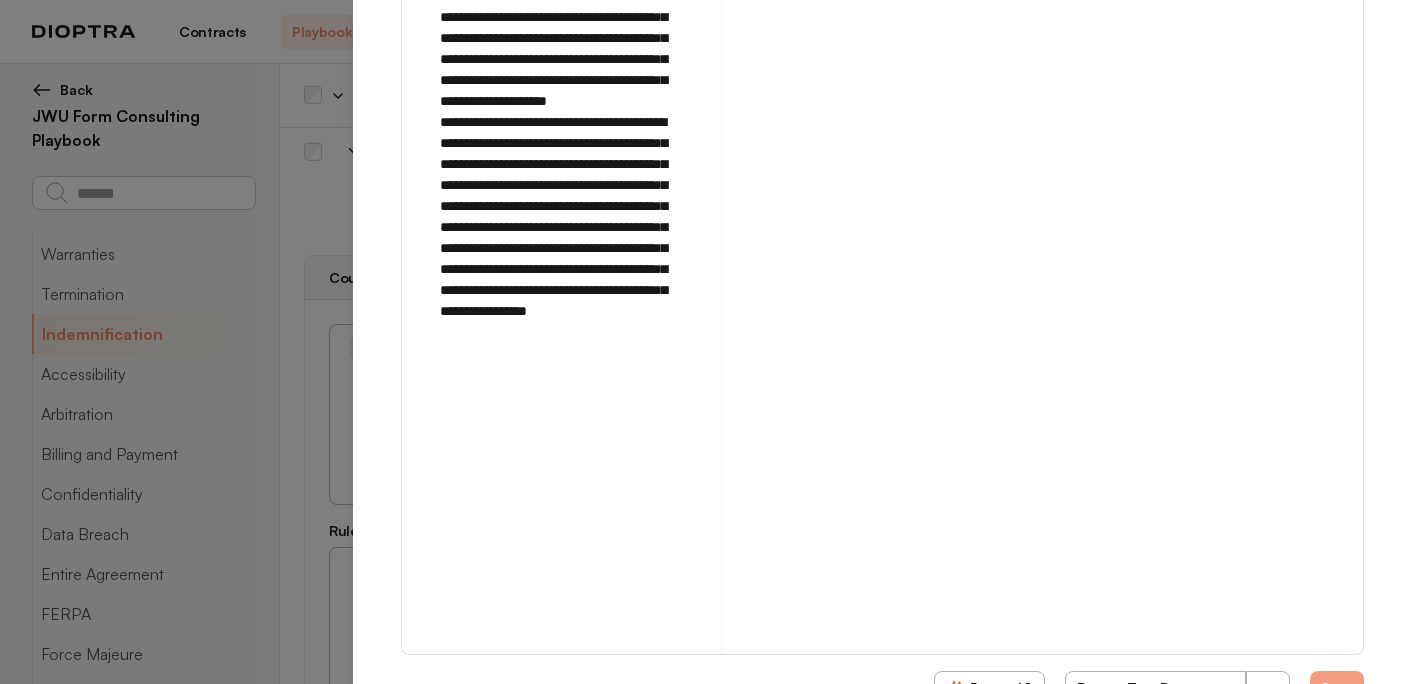 click on "Run on Test Documents" at bounding box center (1156, 688) 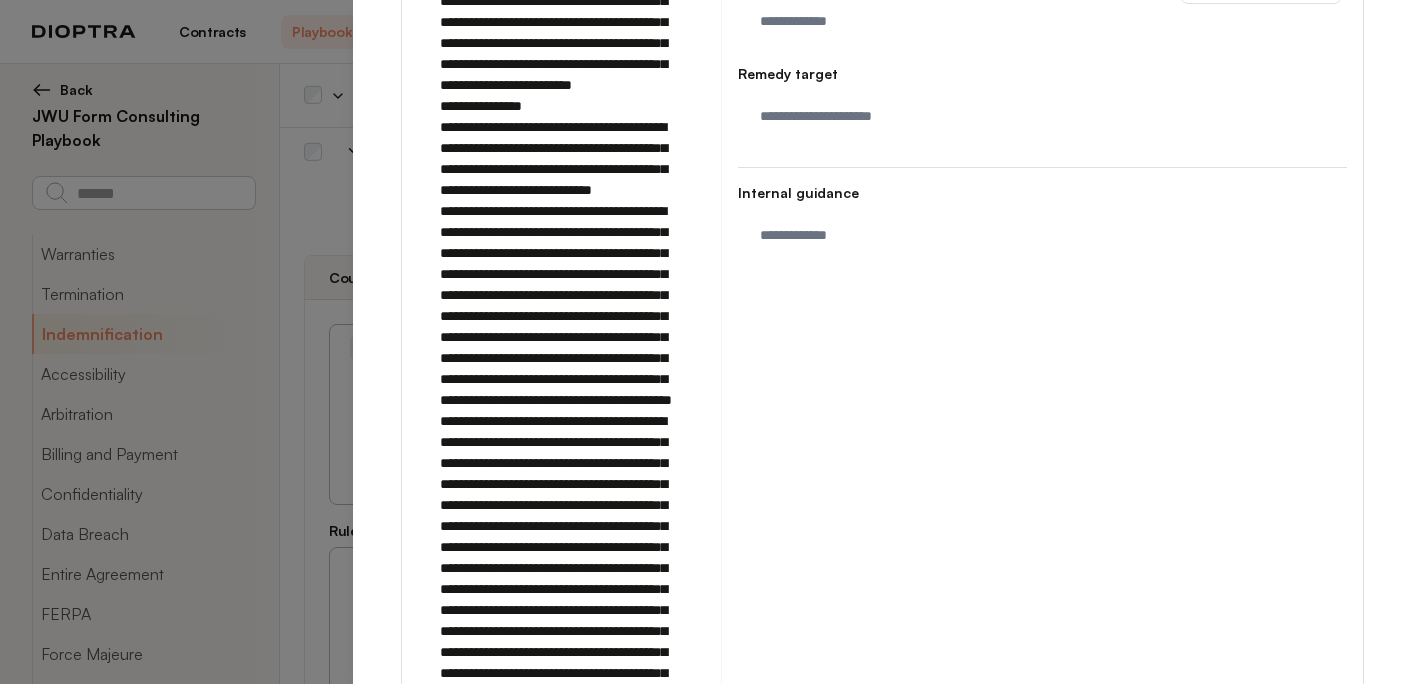 scroll, scrollTop: 0, scrollLeft: 0, axis: both 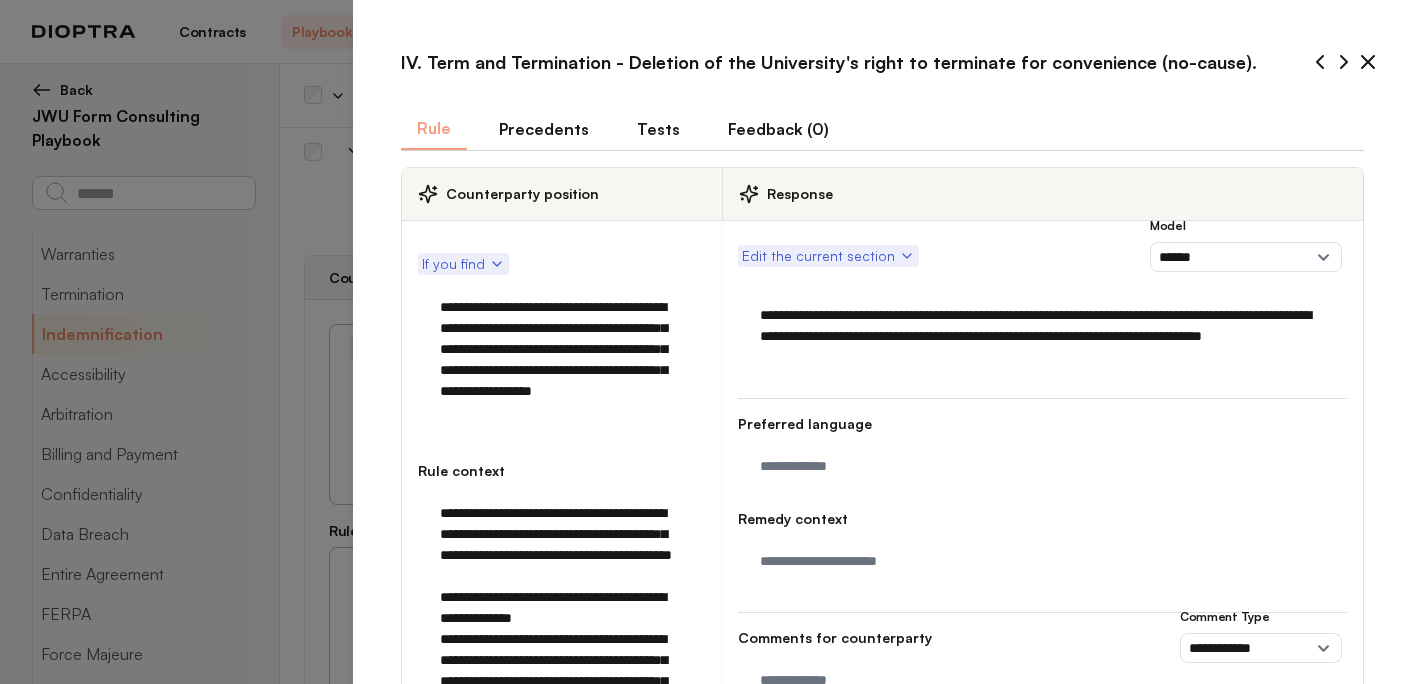 click on "Tests" at bounding box center [658, 129] 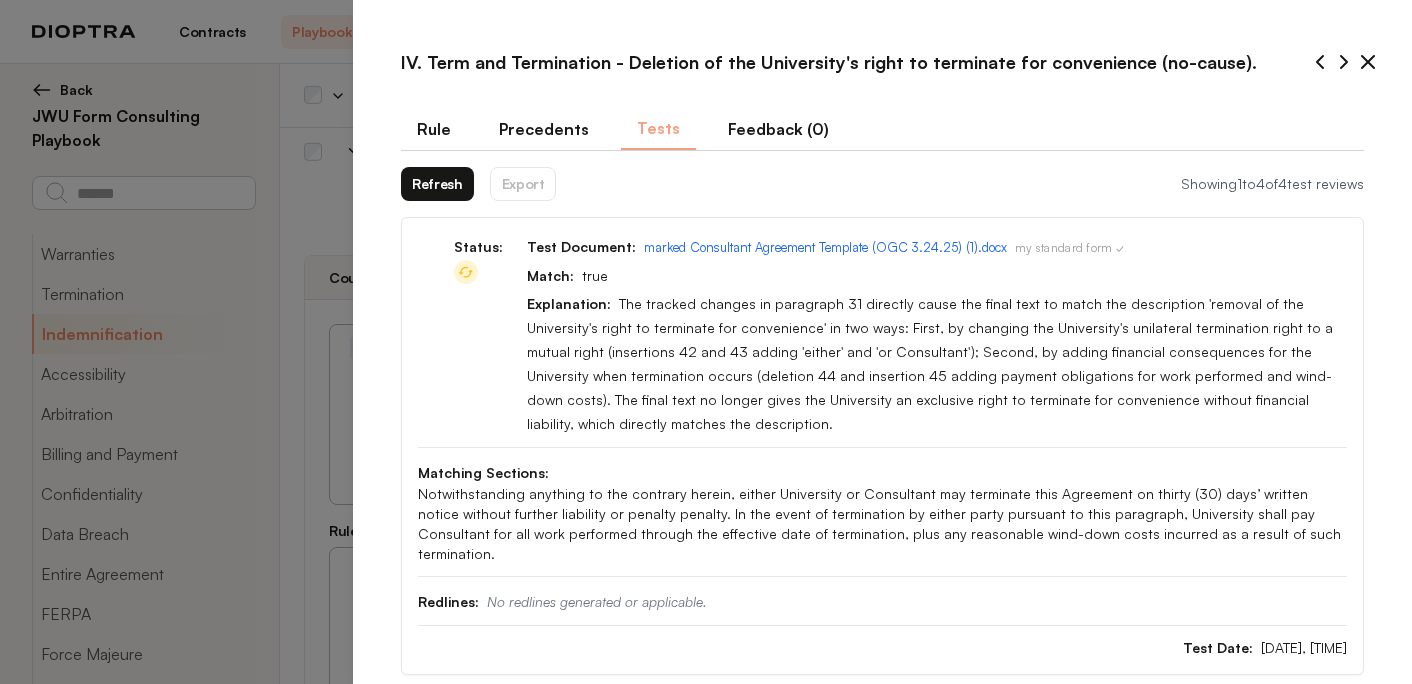click on "Refresh" at bounding box center [437, 184] 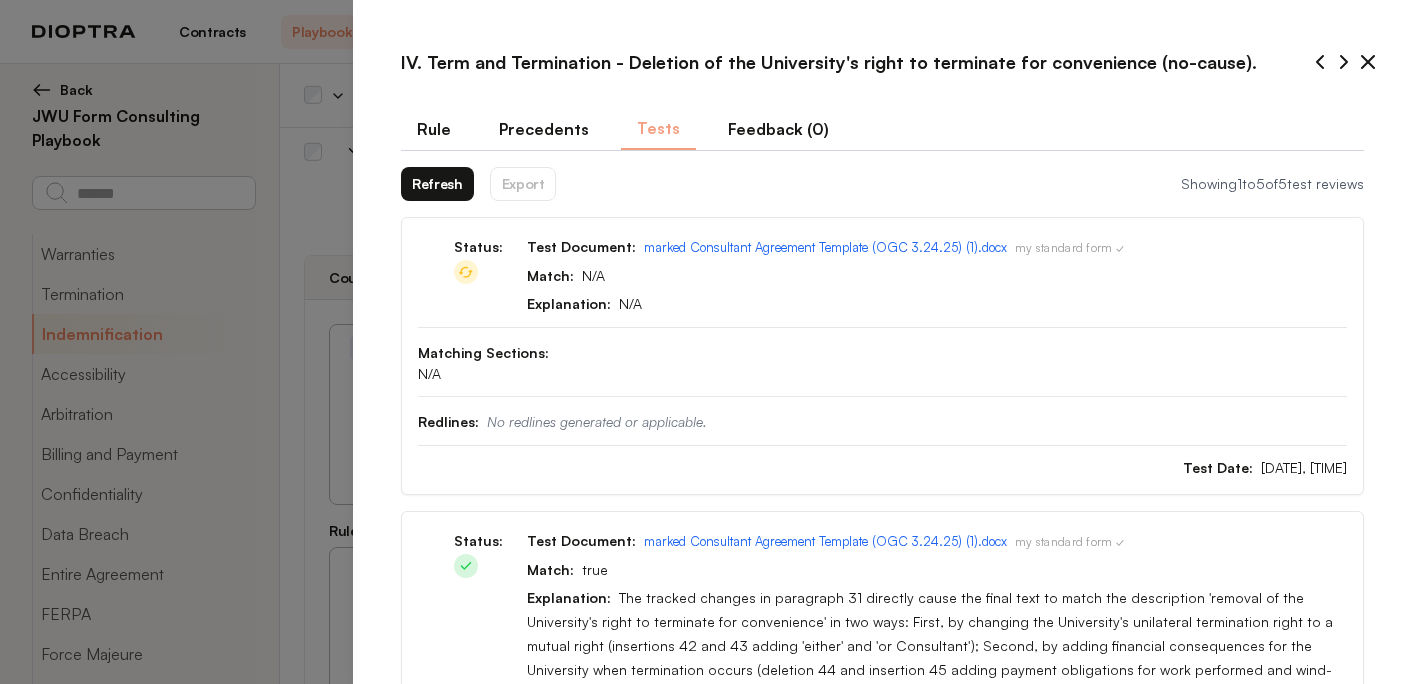 click on "Rule" at bounding box center (434, 129) 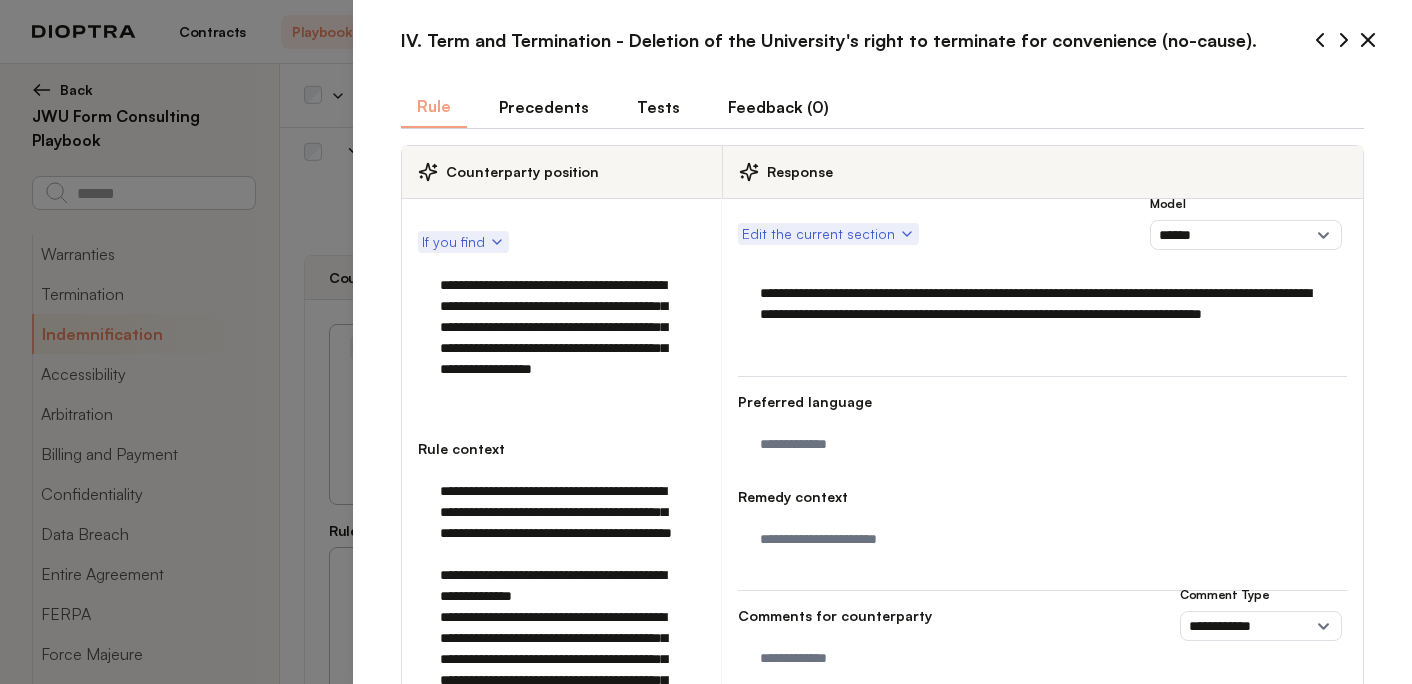 scroll, scrollTop: 0, scrollLeft: 0, axis: both 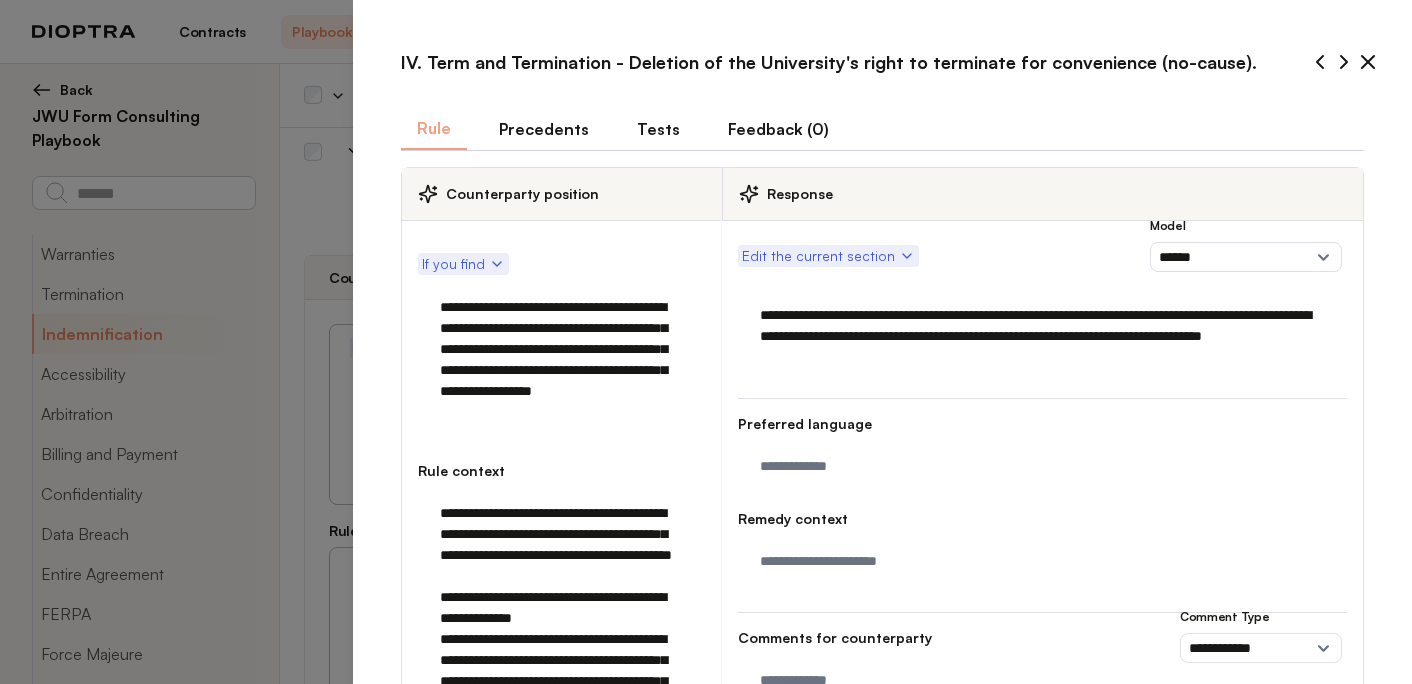 click on "Tests" at bounding box center [658, 129] 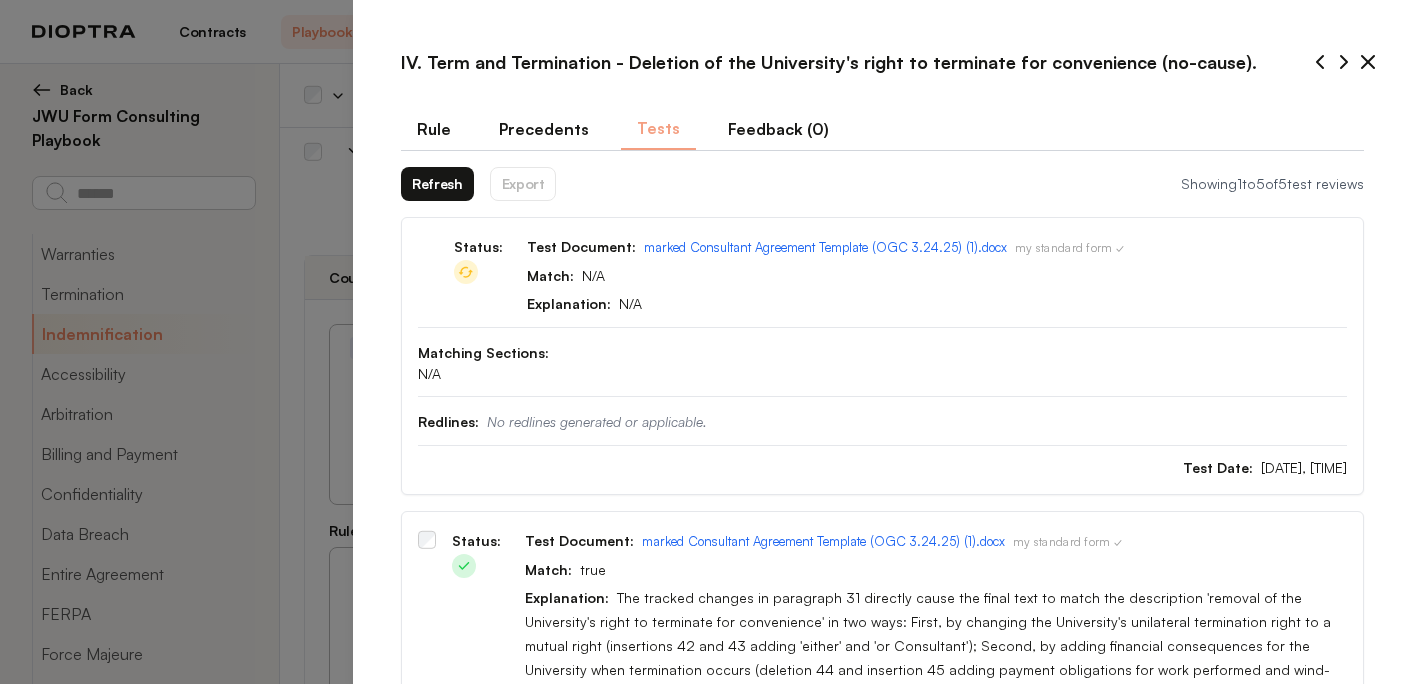 click on "Refresh" at bounding box center [437, 184] 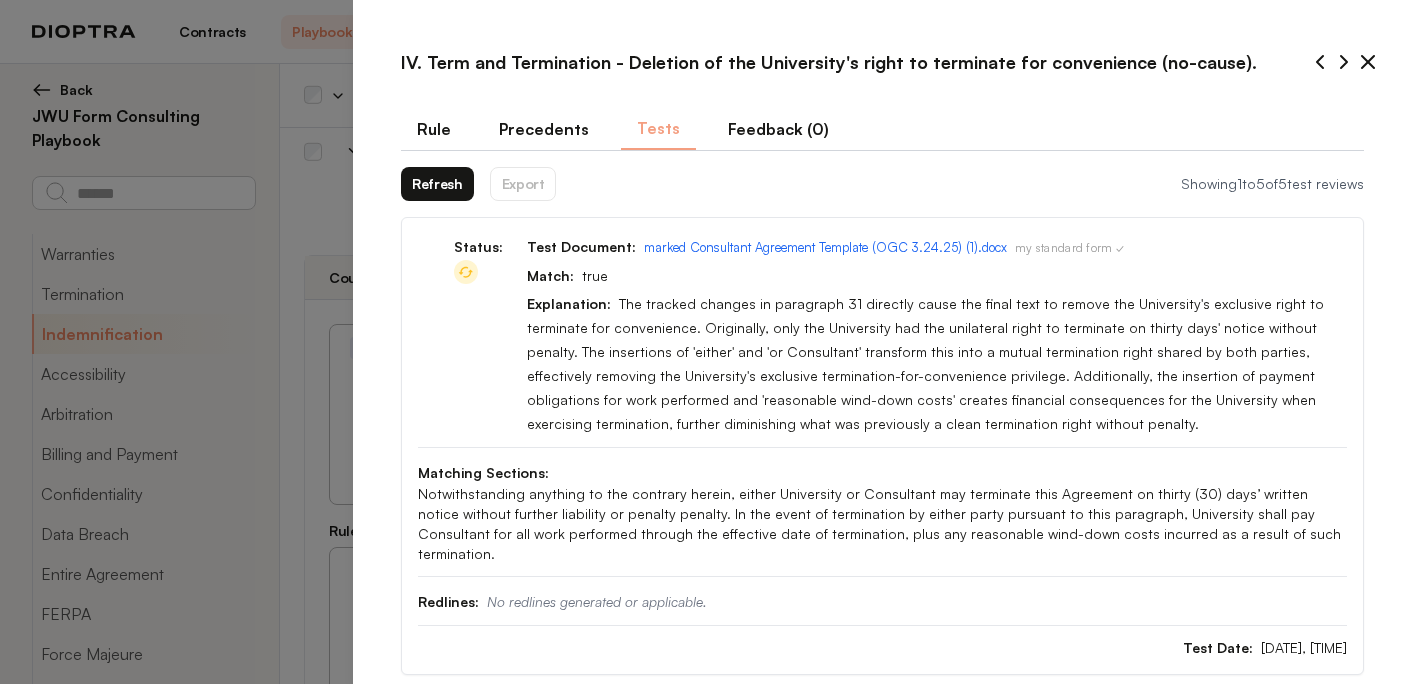 click on "Refresh" at bounding box center (437, 184) 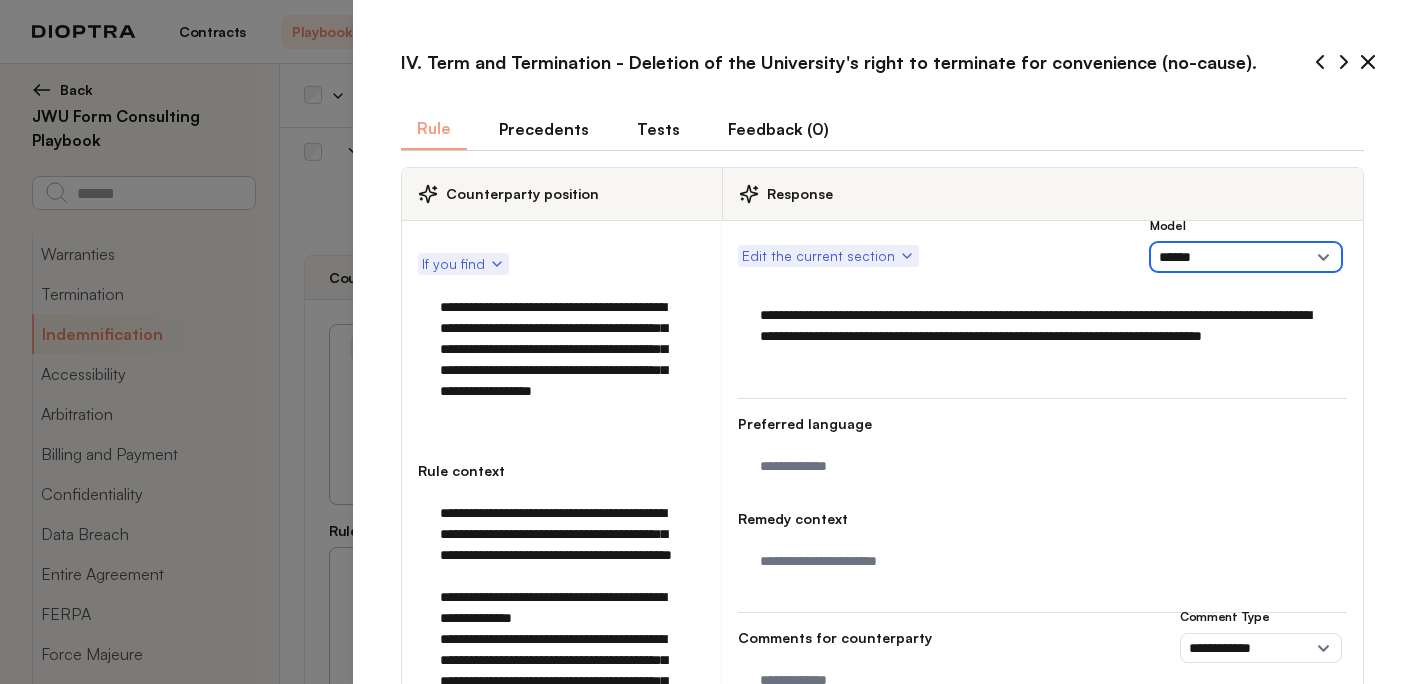 click on "**********" at bounding box center [1246, 257] 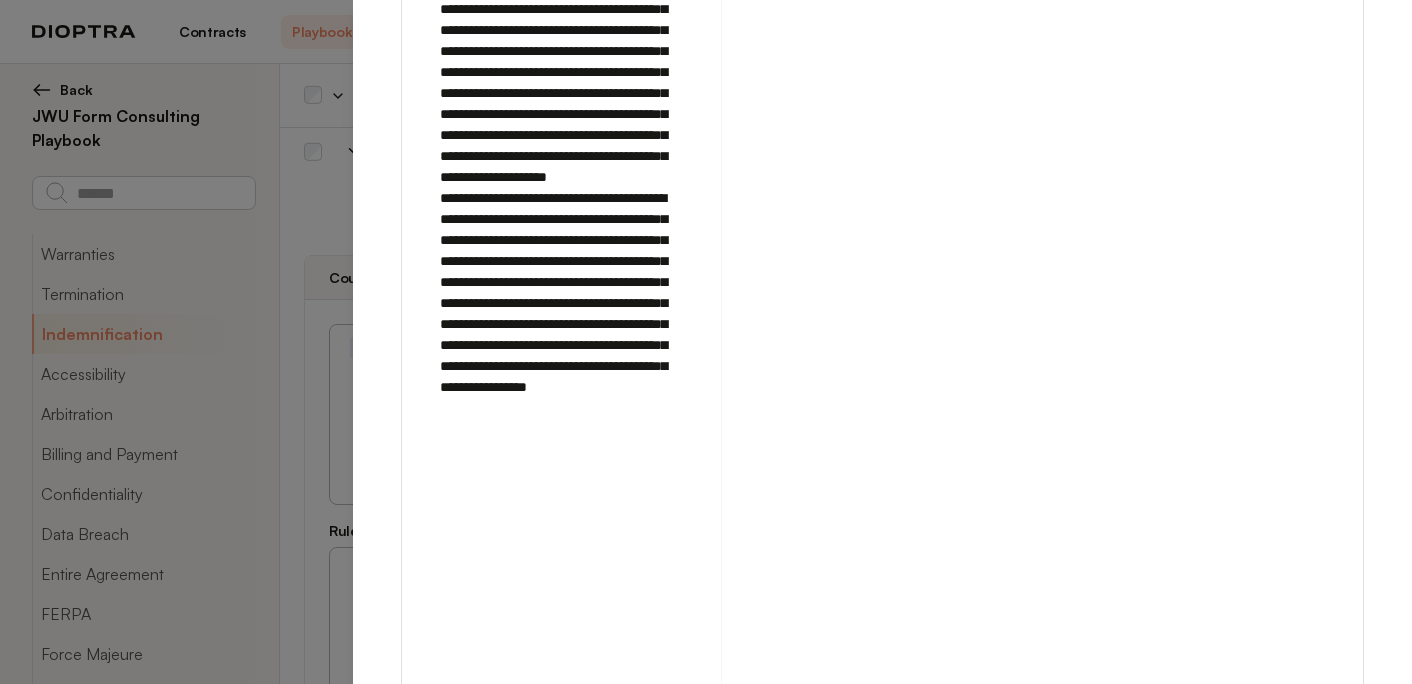 scroll, scrollTop: 1294, scrollLeft: 0, axis: vertical 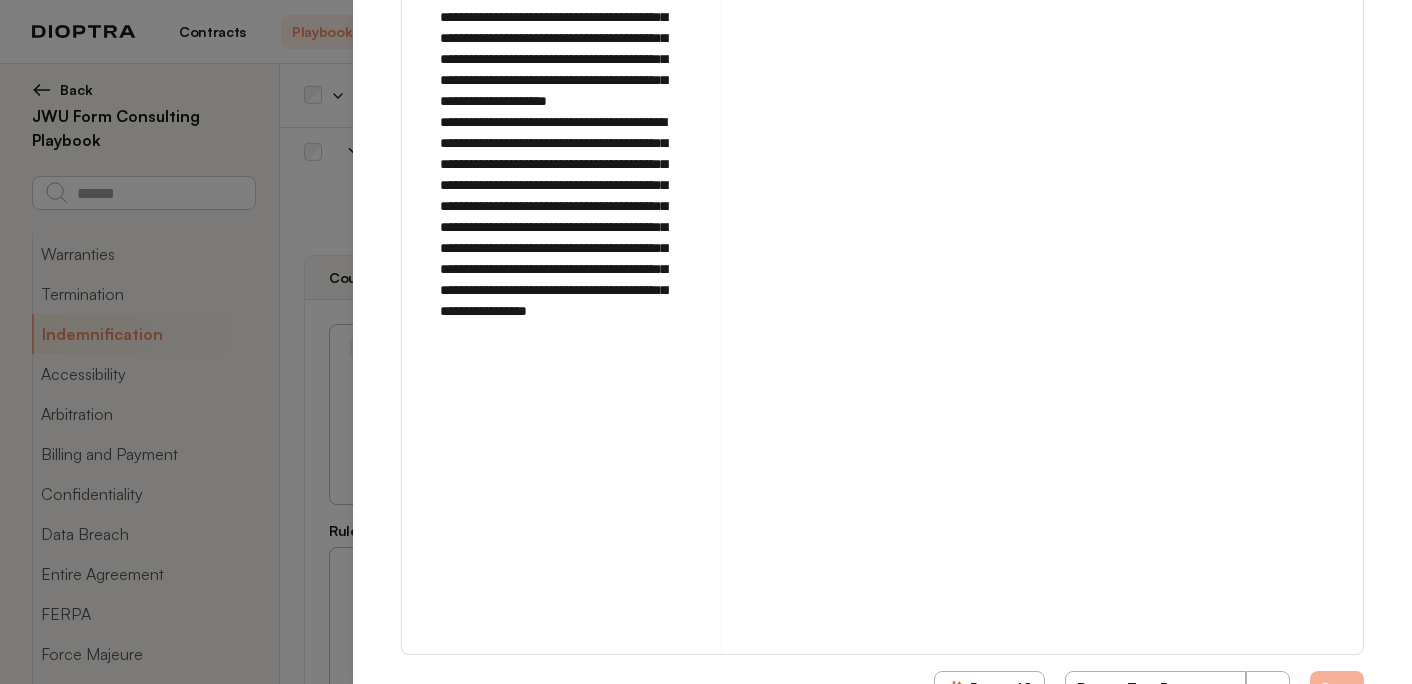 click on "Save" at bounding box center [1337, 688] 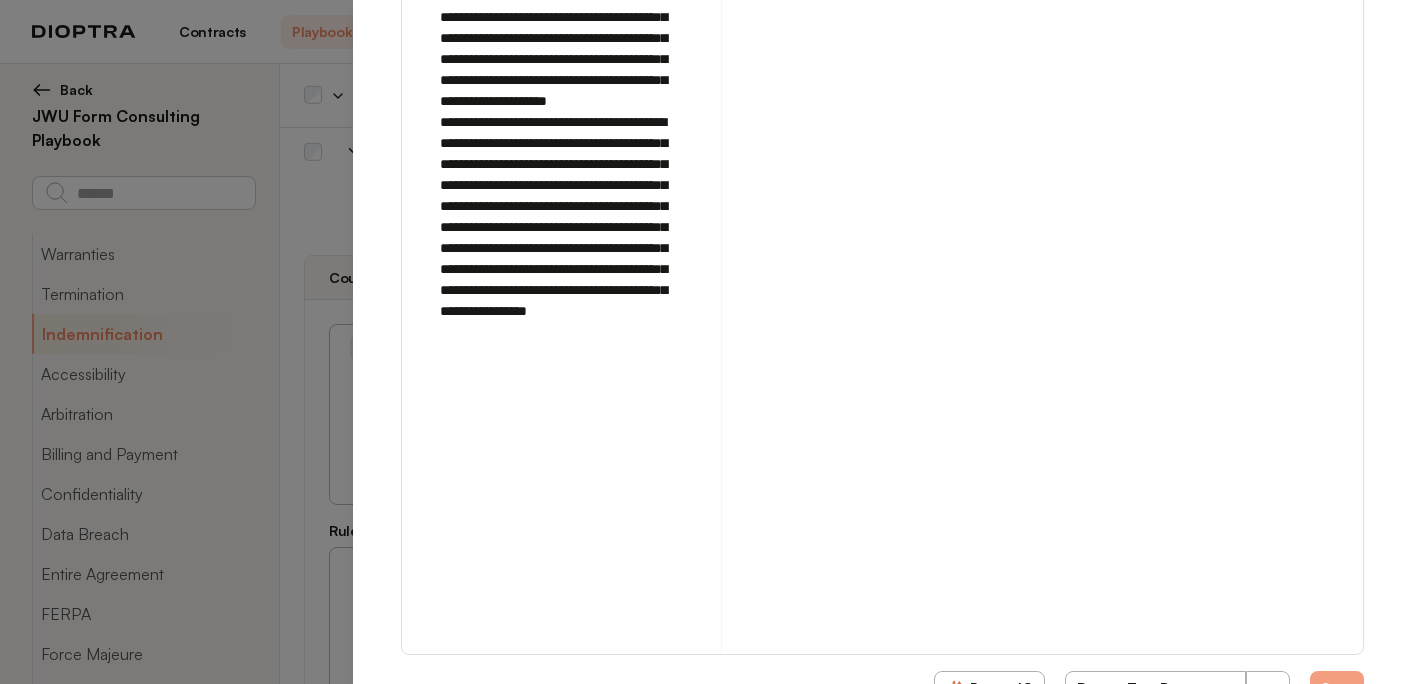 click on "Run on Test Documents" at bounding box center (1156, 688) 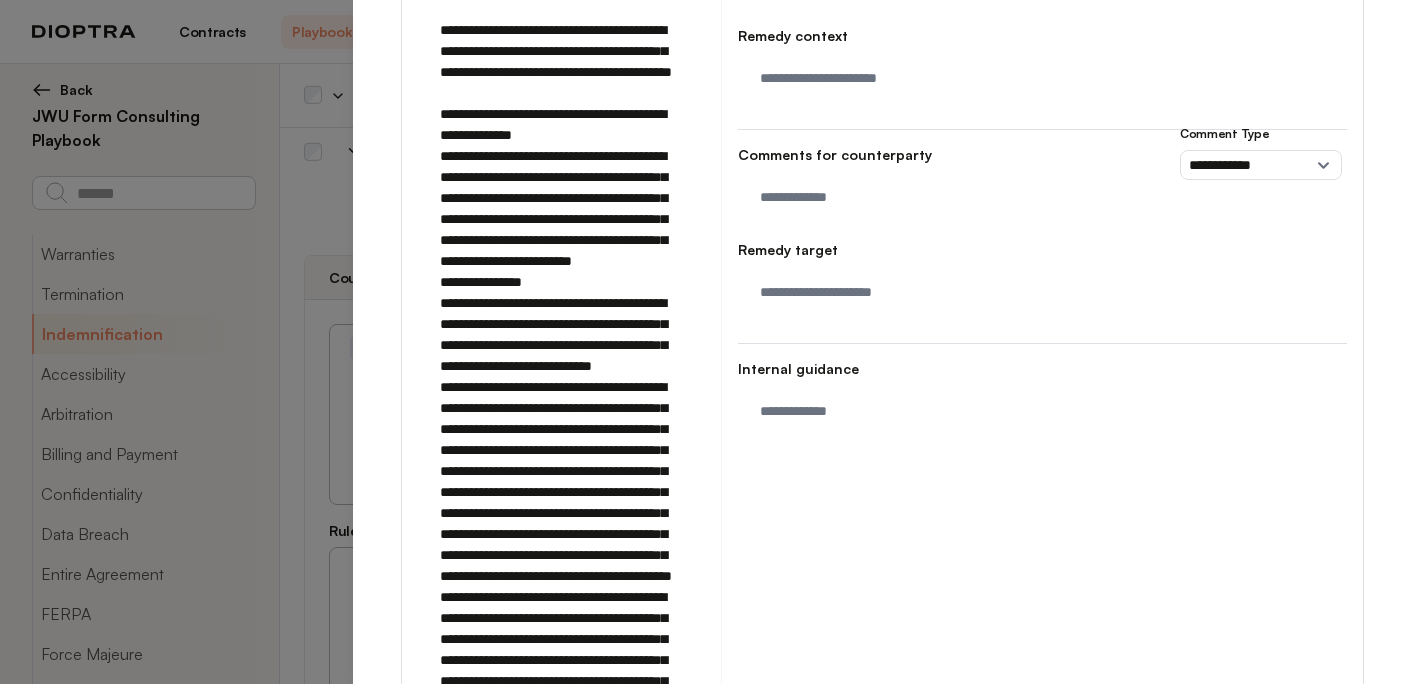 scroll, scrollTop: 0, scrollLeft: 0, axis: both 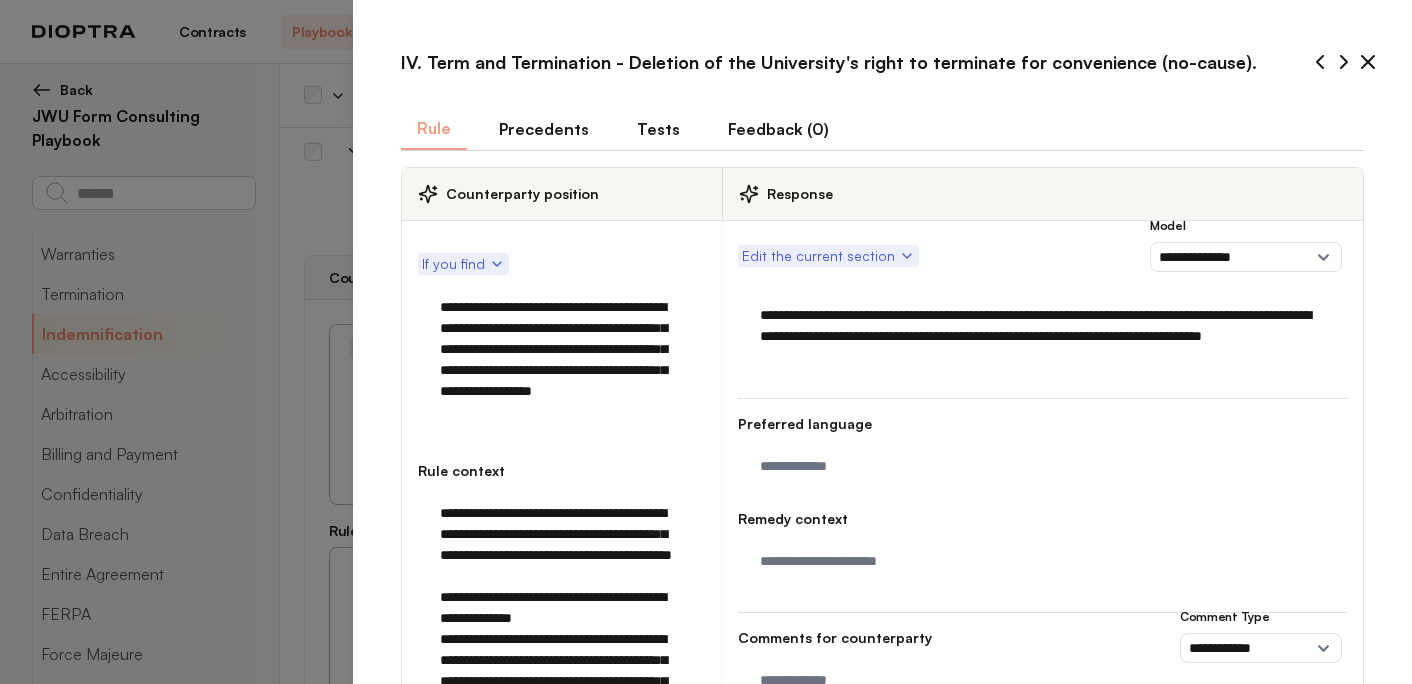 click on "Tests" at bounding box center [658, 129] 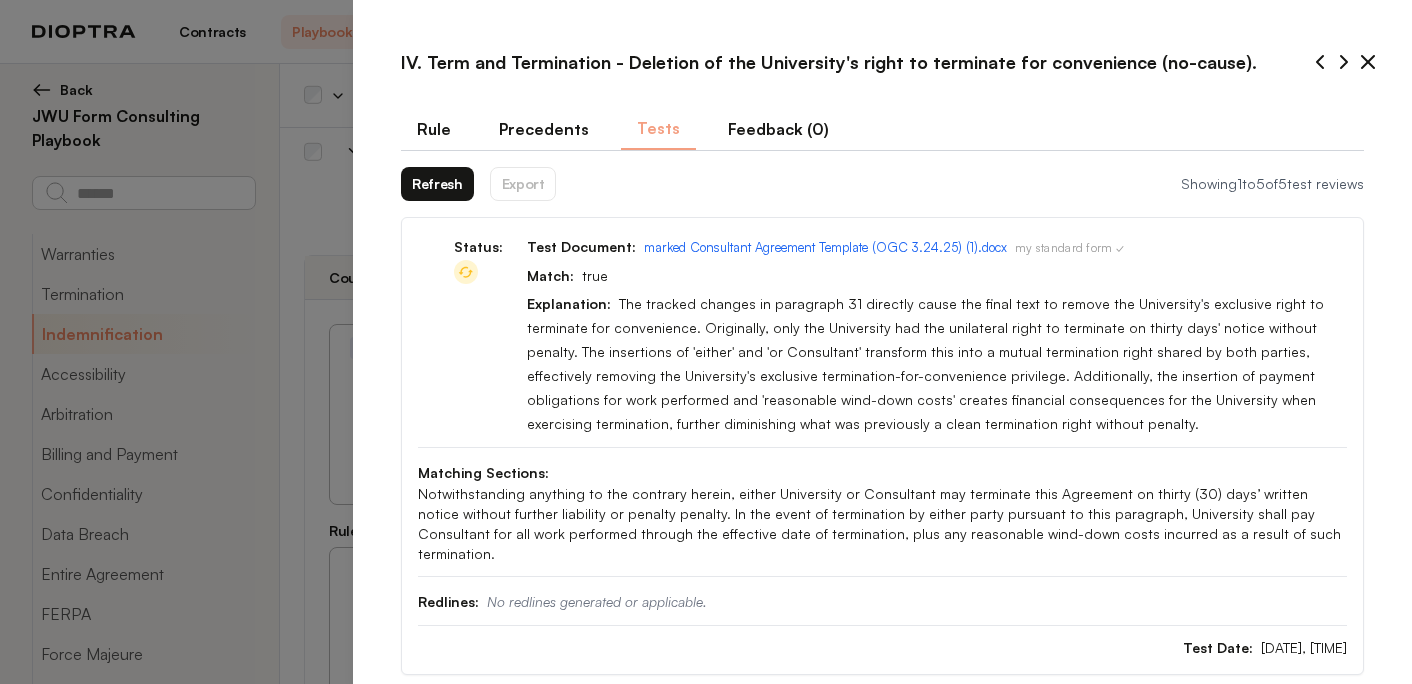 click on "Refresh" at bounding box center (437, 184) 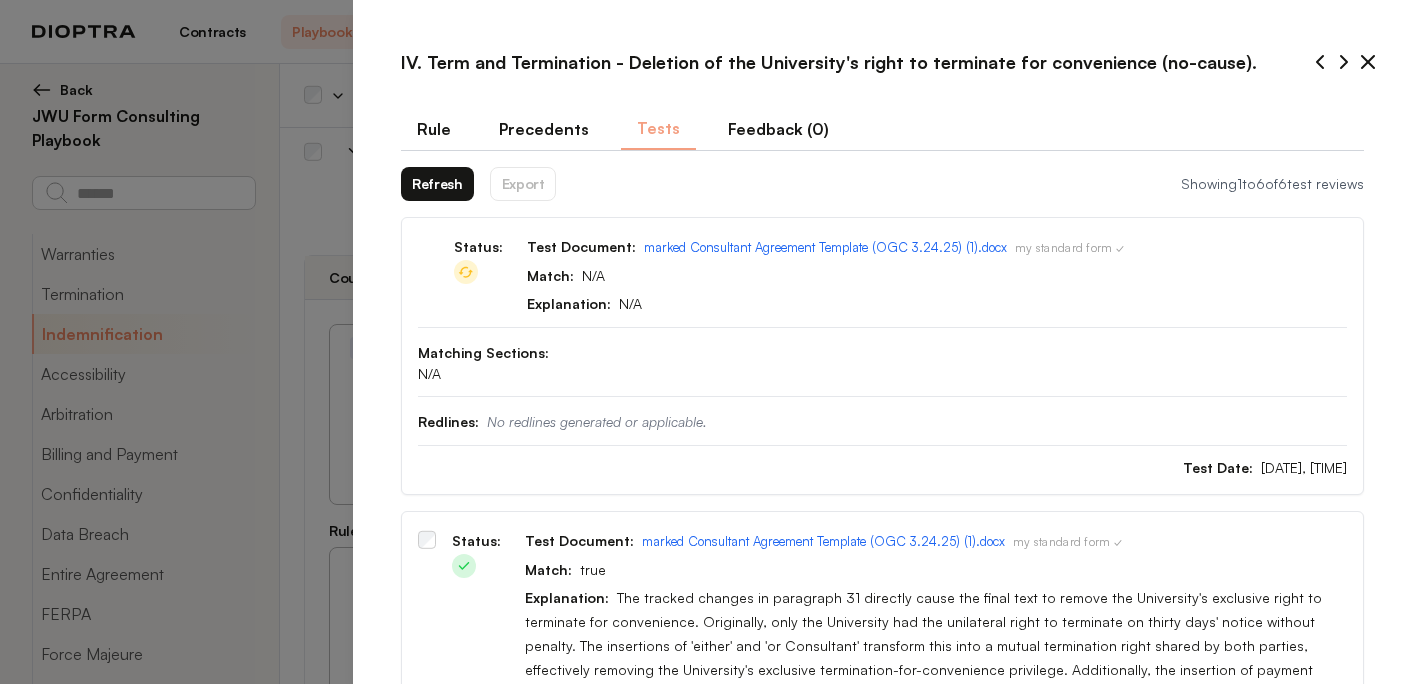 click on "Refresh" at bounding box center [437, 184] 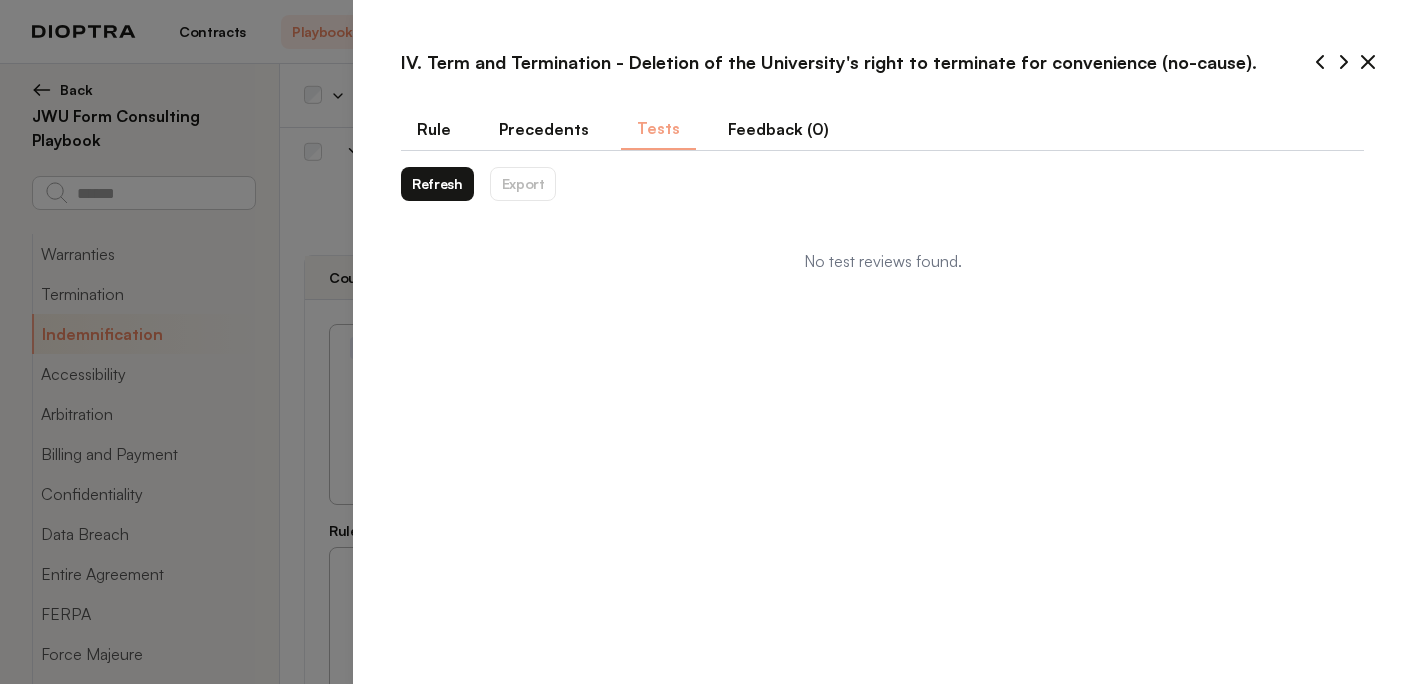 click on "Refresh" at bounding box center (437, 184) 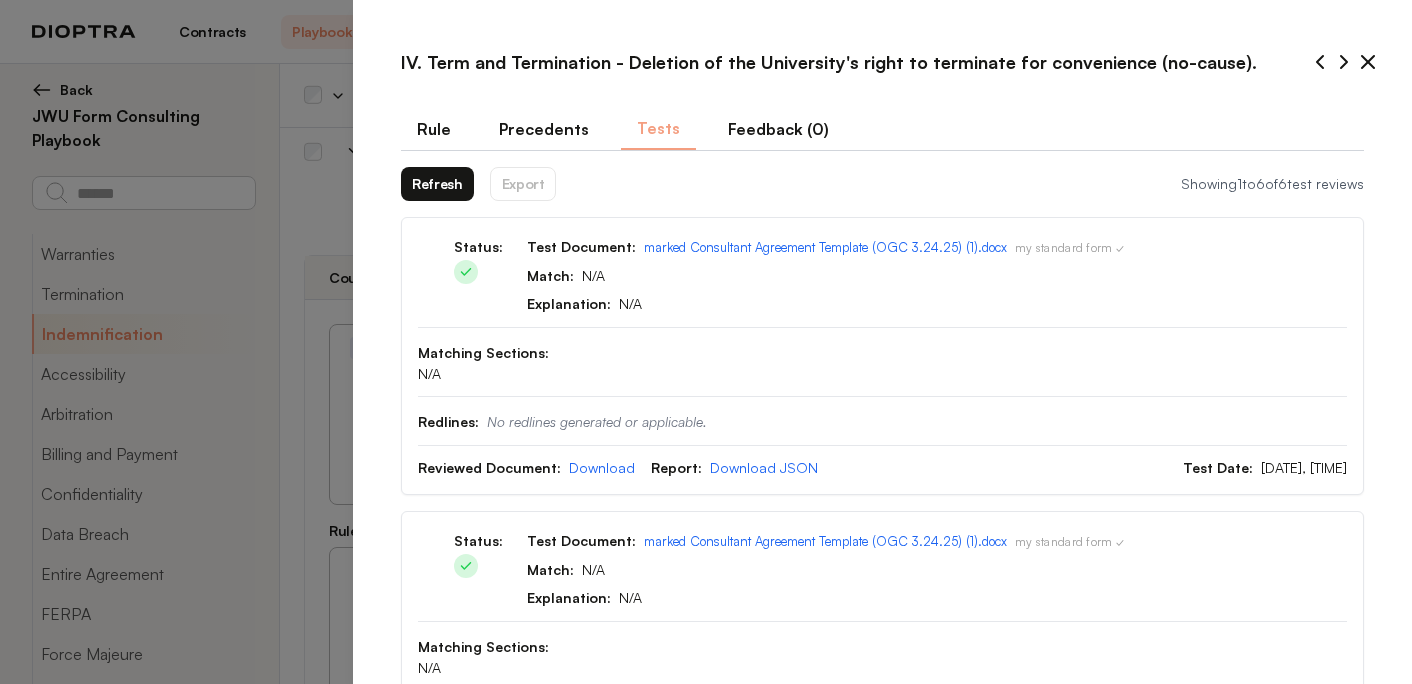 click on "Refresh" at bounding box center [437, 184] 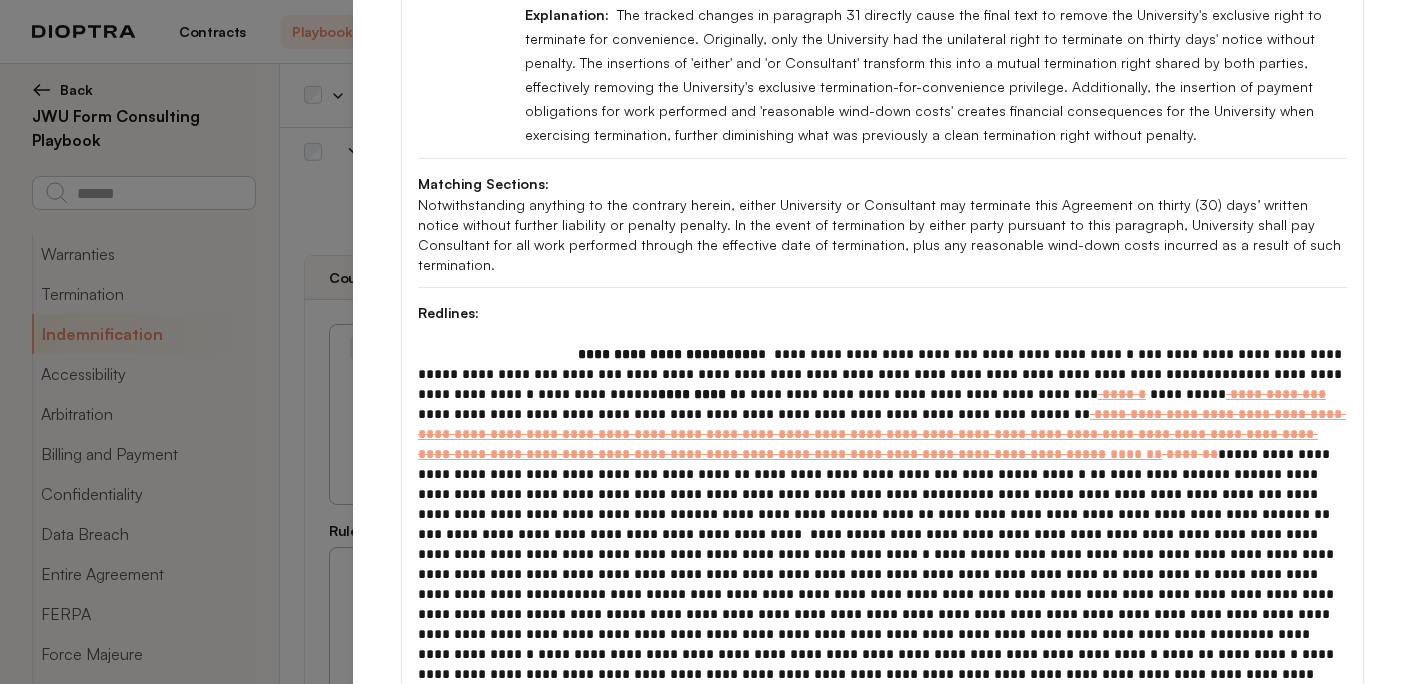 scroll, scrollTop: 0, scrollLeft: 0, axis: both 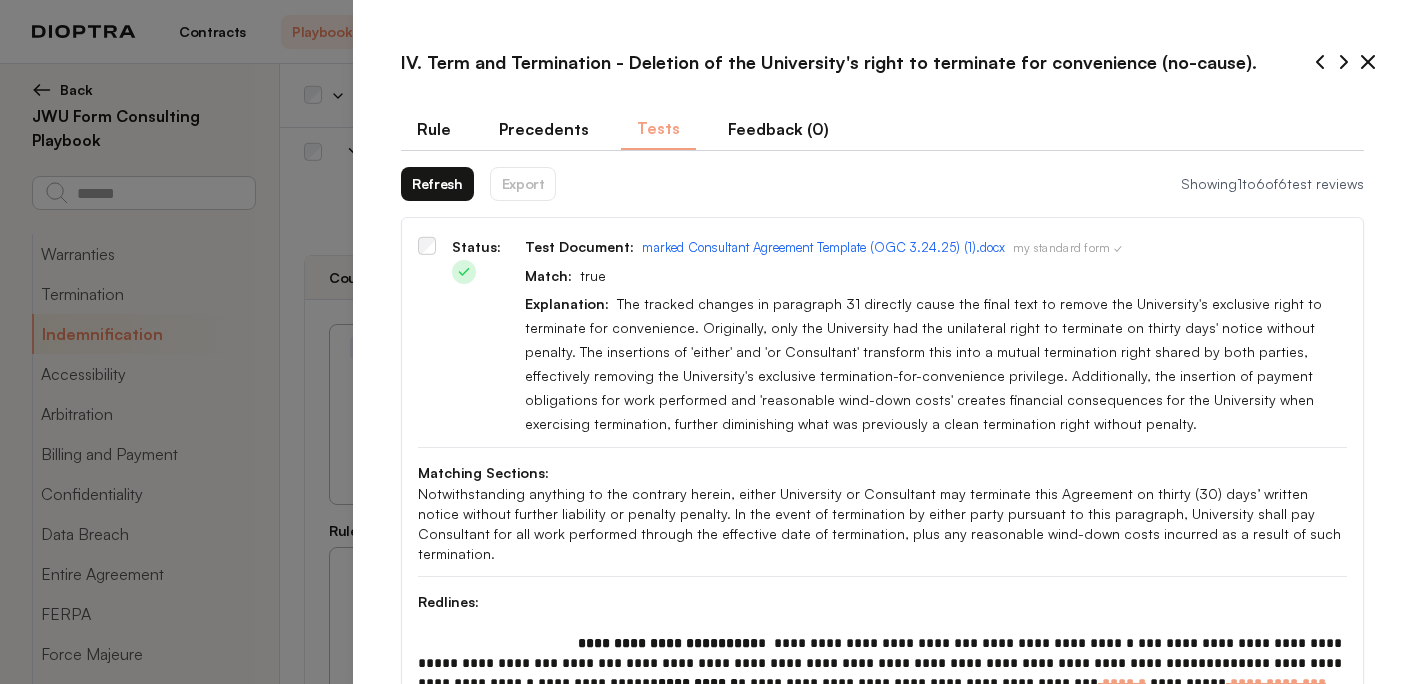 click on "Rule" at bounding box center (434, 129) 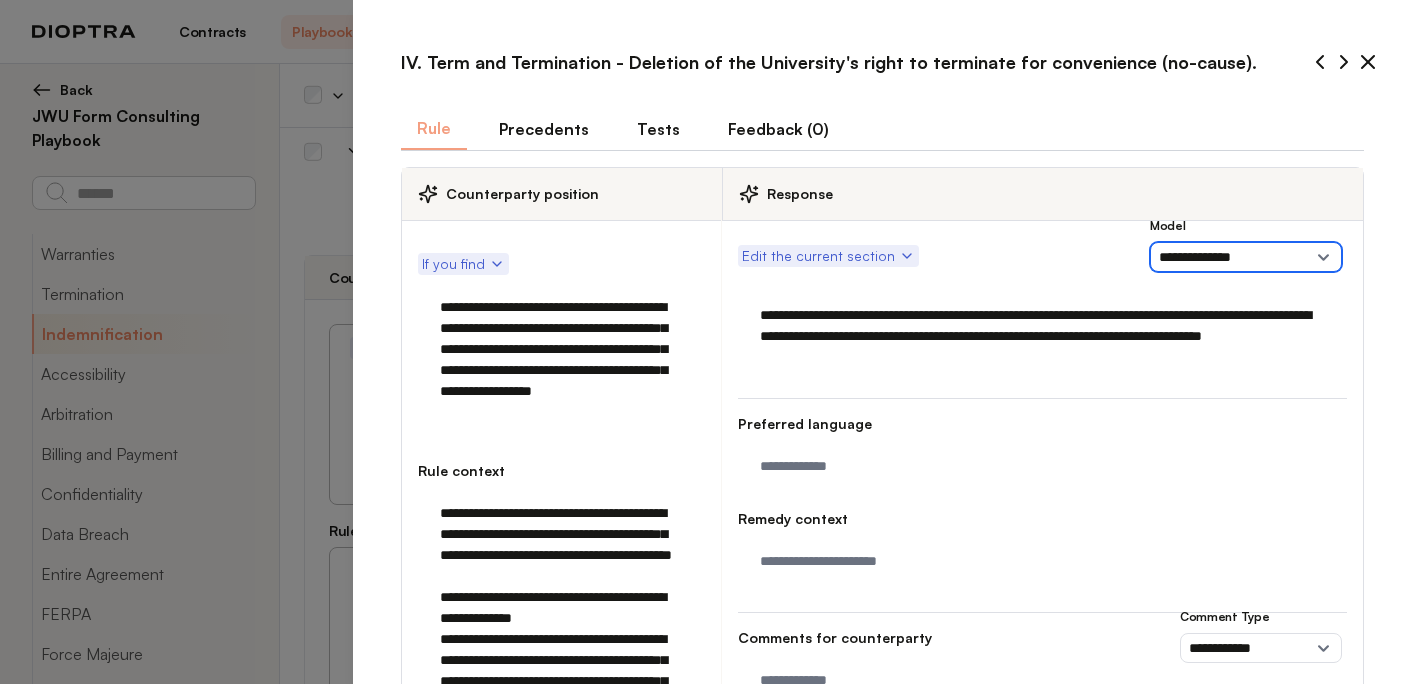 click on "**********" at bounding box center [1246, 257] 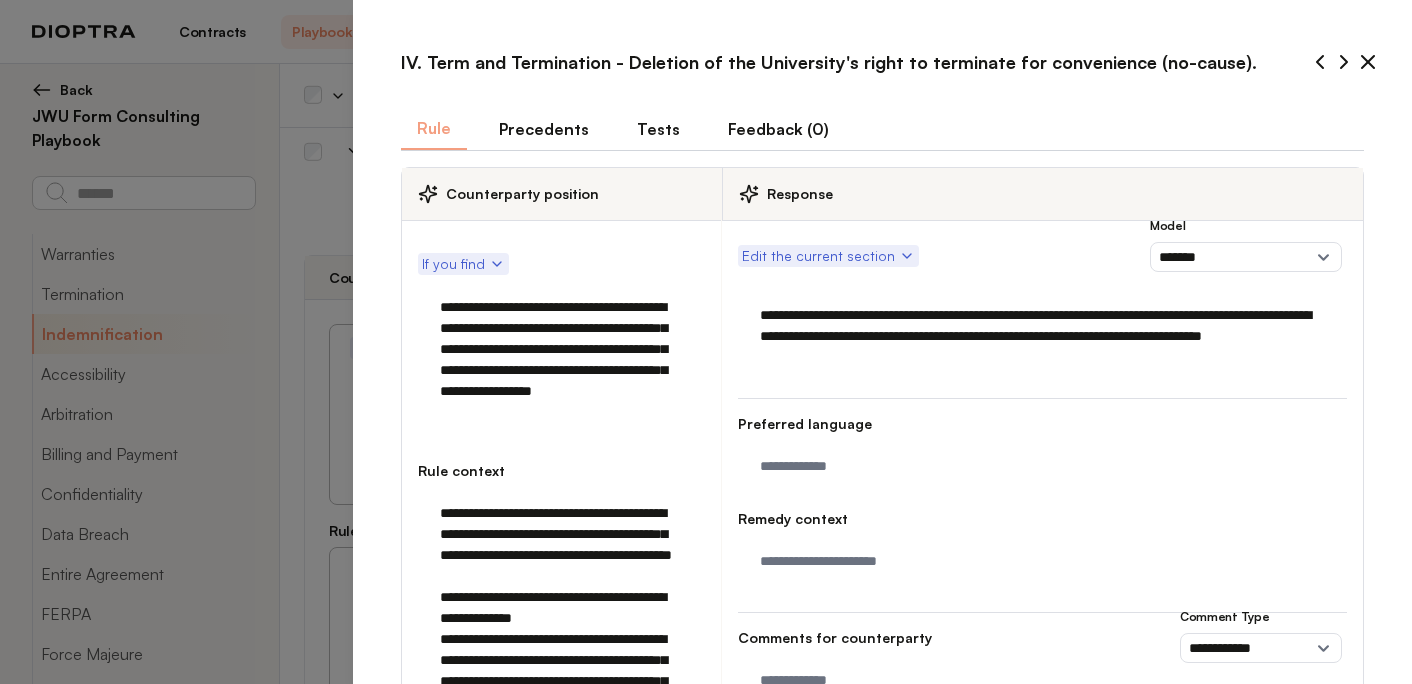 click on "**********" at bounding box center [561, 360] 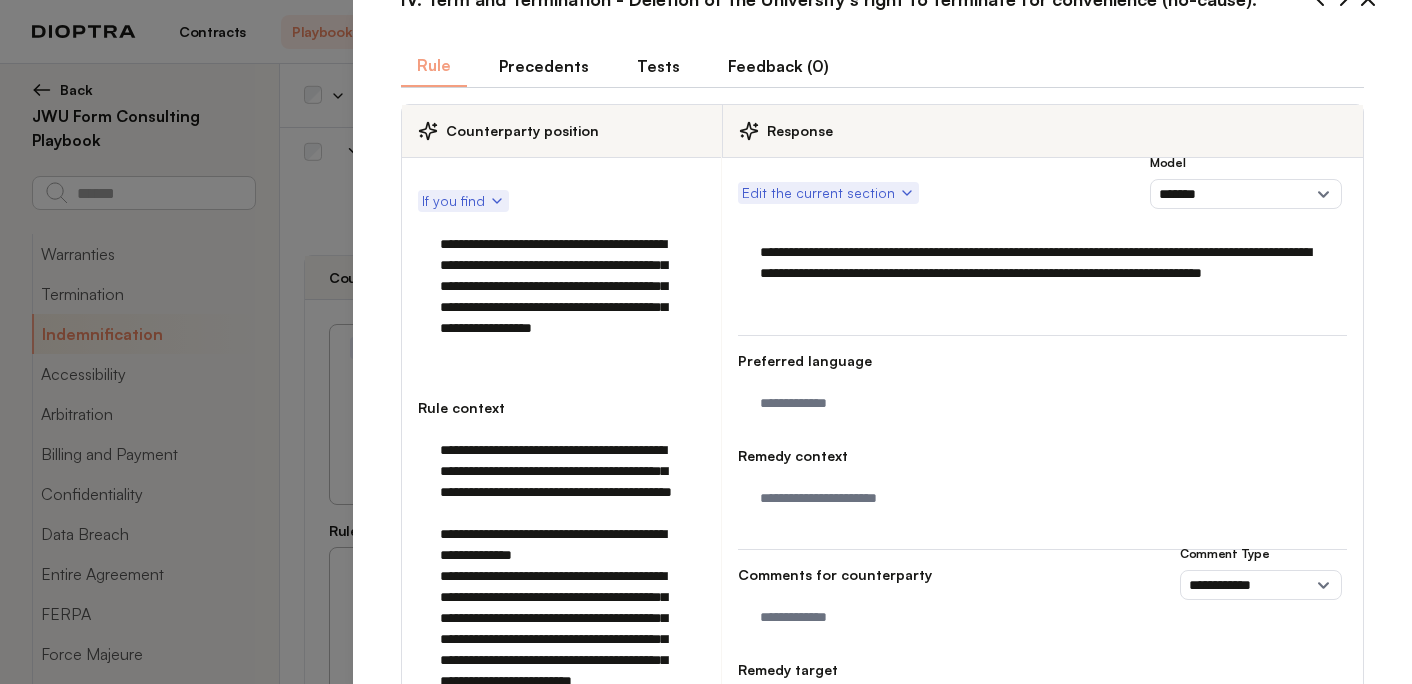 scroll, scrollTop: 69, scrollLeft: 0, axis: vertical 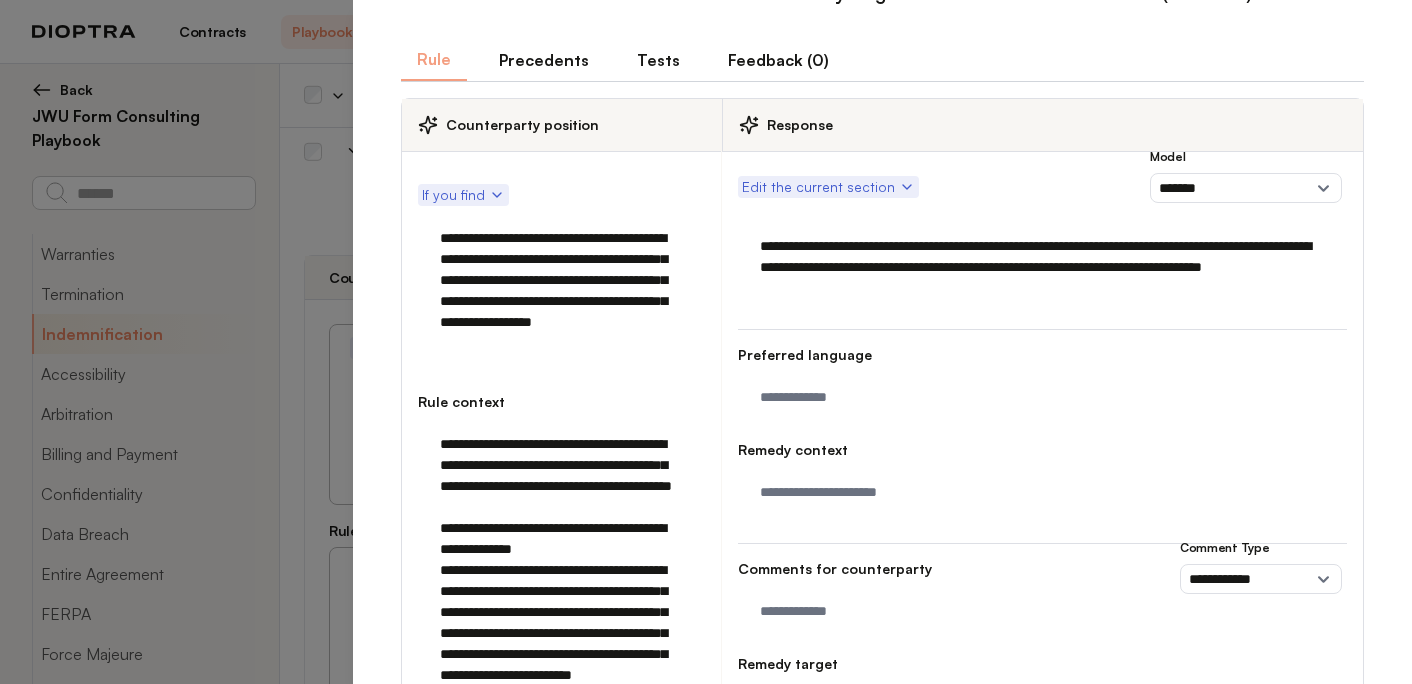click on "**********" at bounding box center [561, 291] 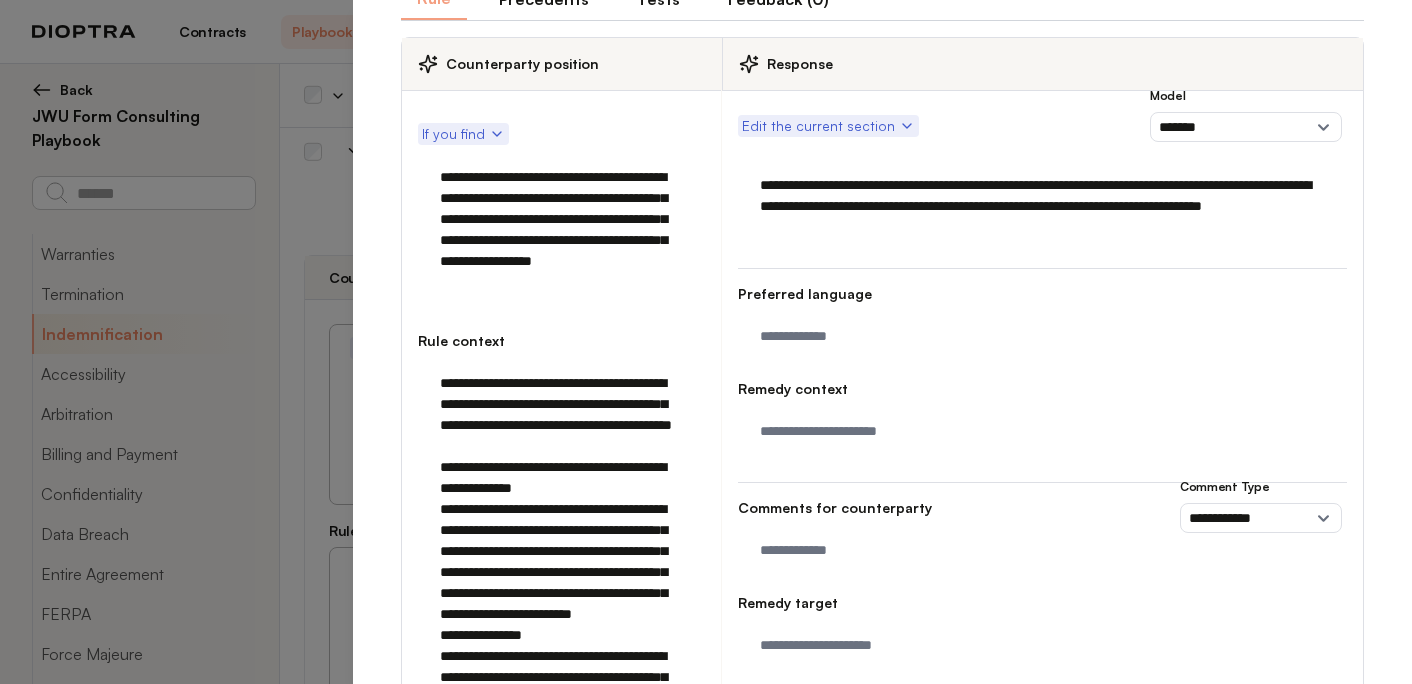 scroll, scrollTop: 93, scrollLeft: 0, axis: vertical 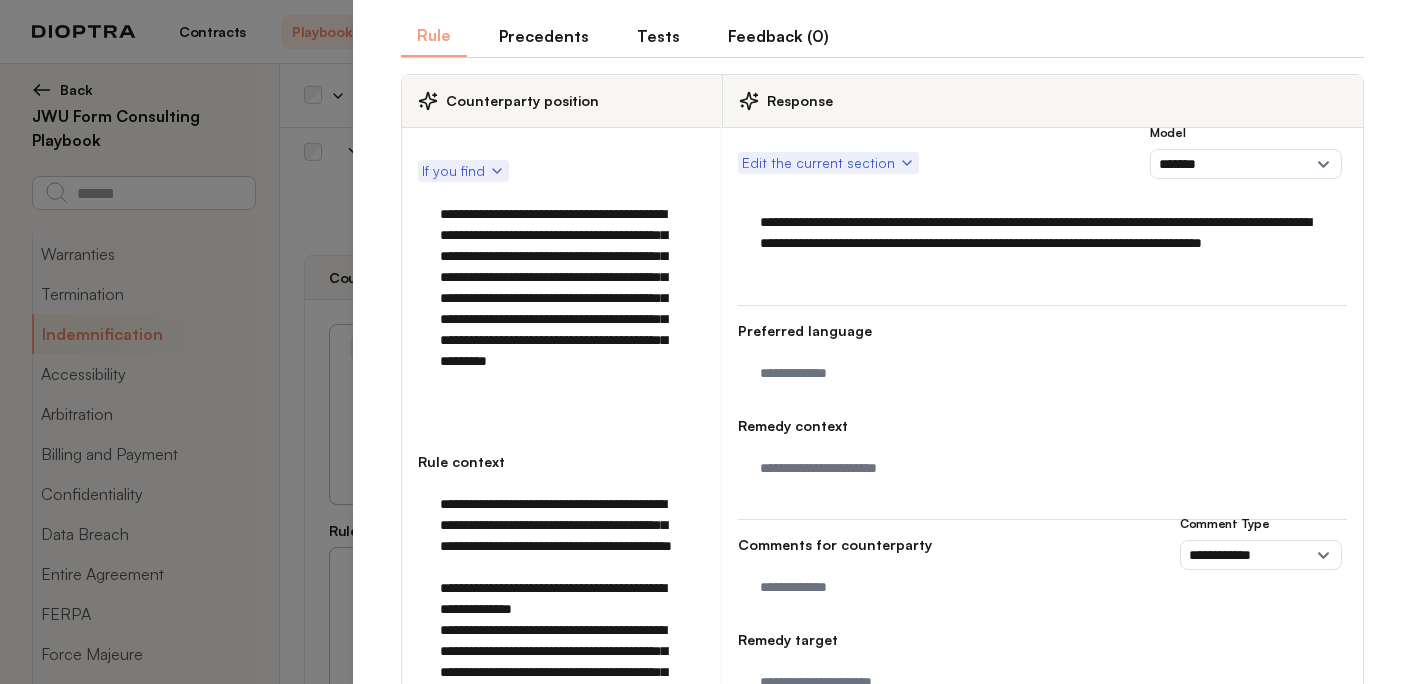 click on "**********" at bounding box center (561, 298) 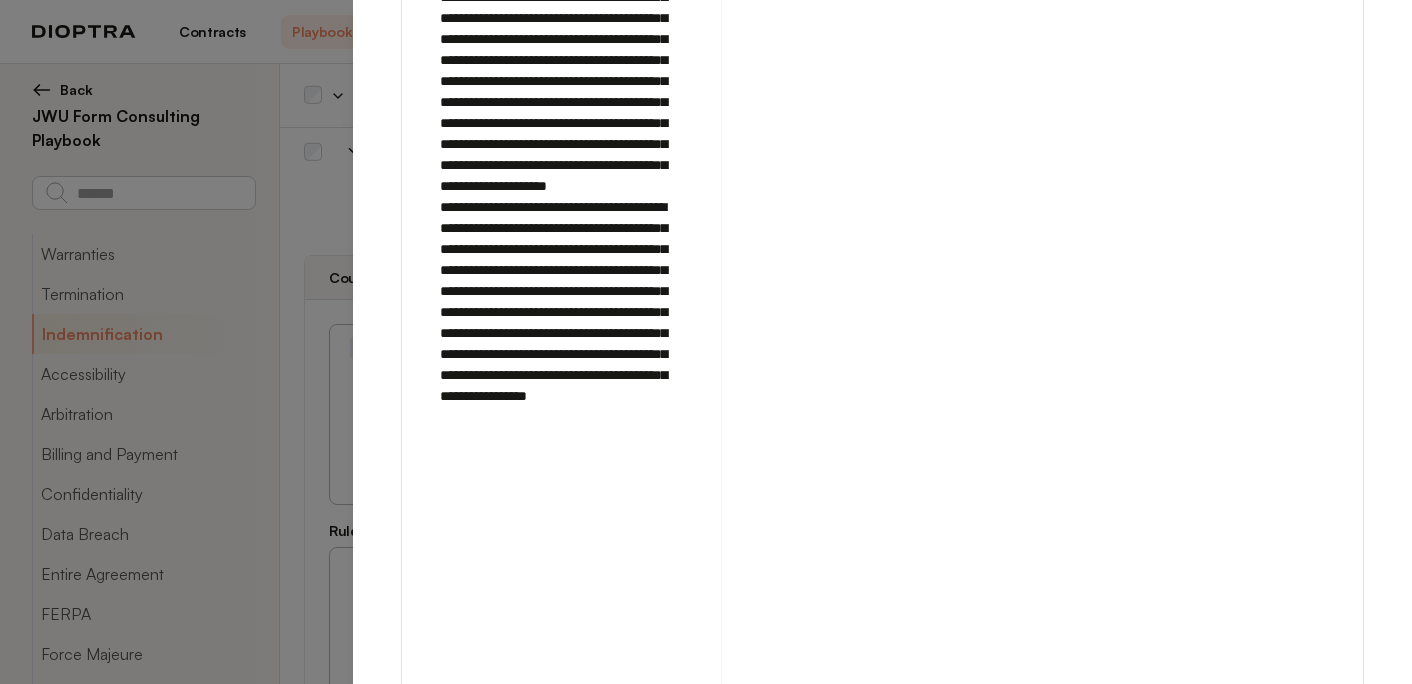 scroll, scrollTop: 1357, scrollLeft: 0, axis: vertical 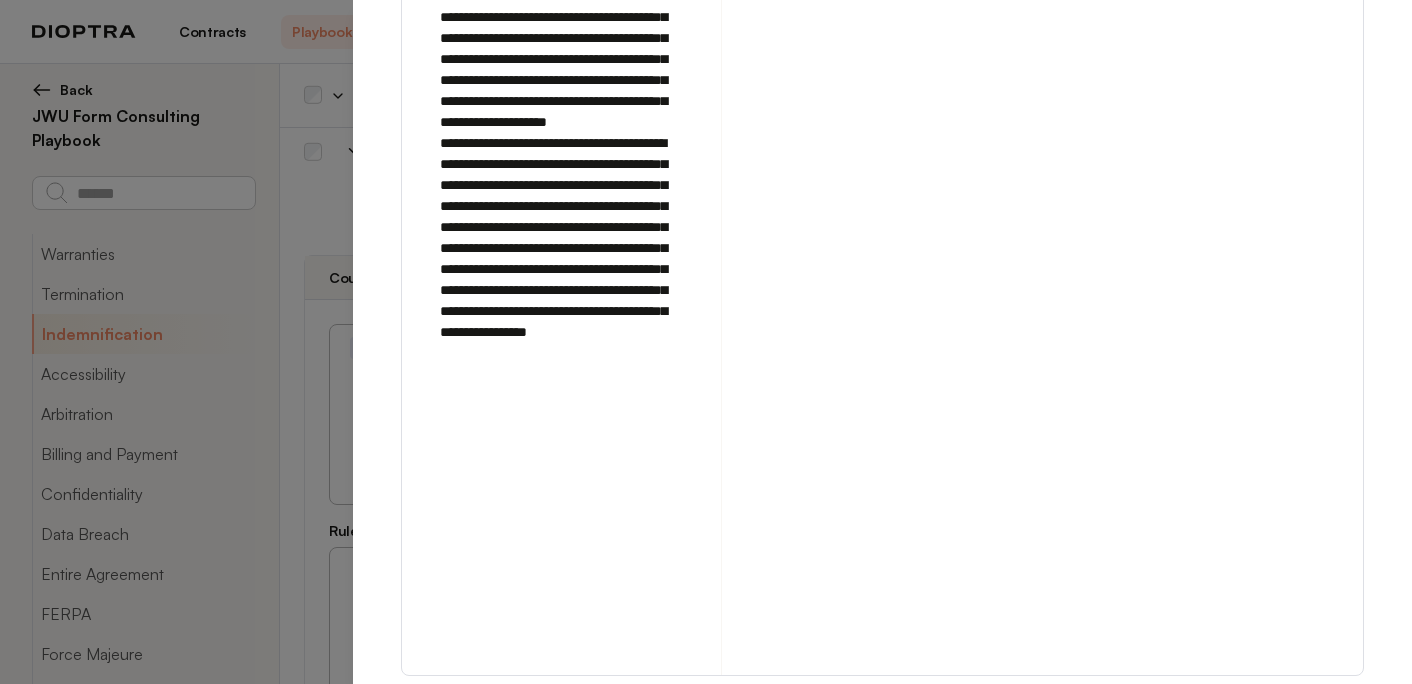 type on "**********" 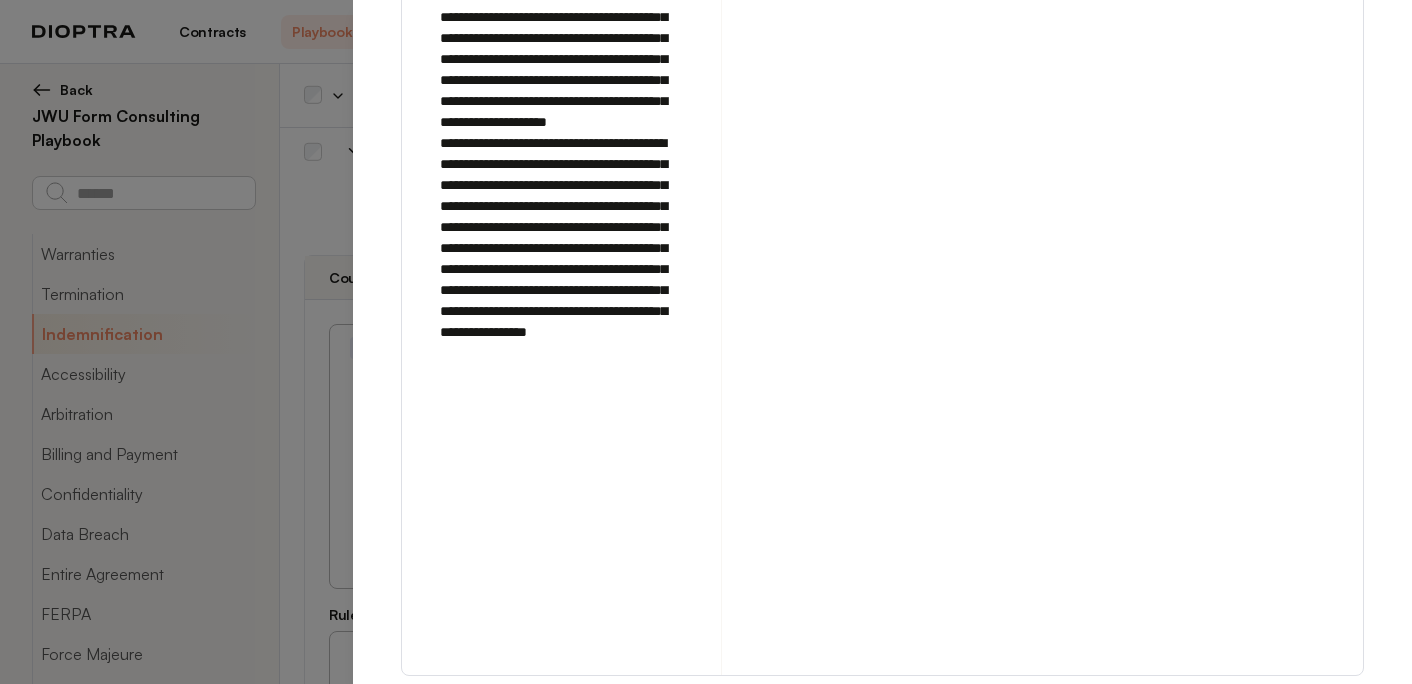 click on "Run on Test Documents" at bounding box center (1156, 709) 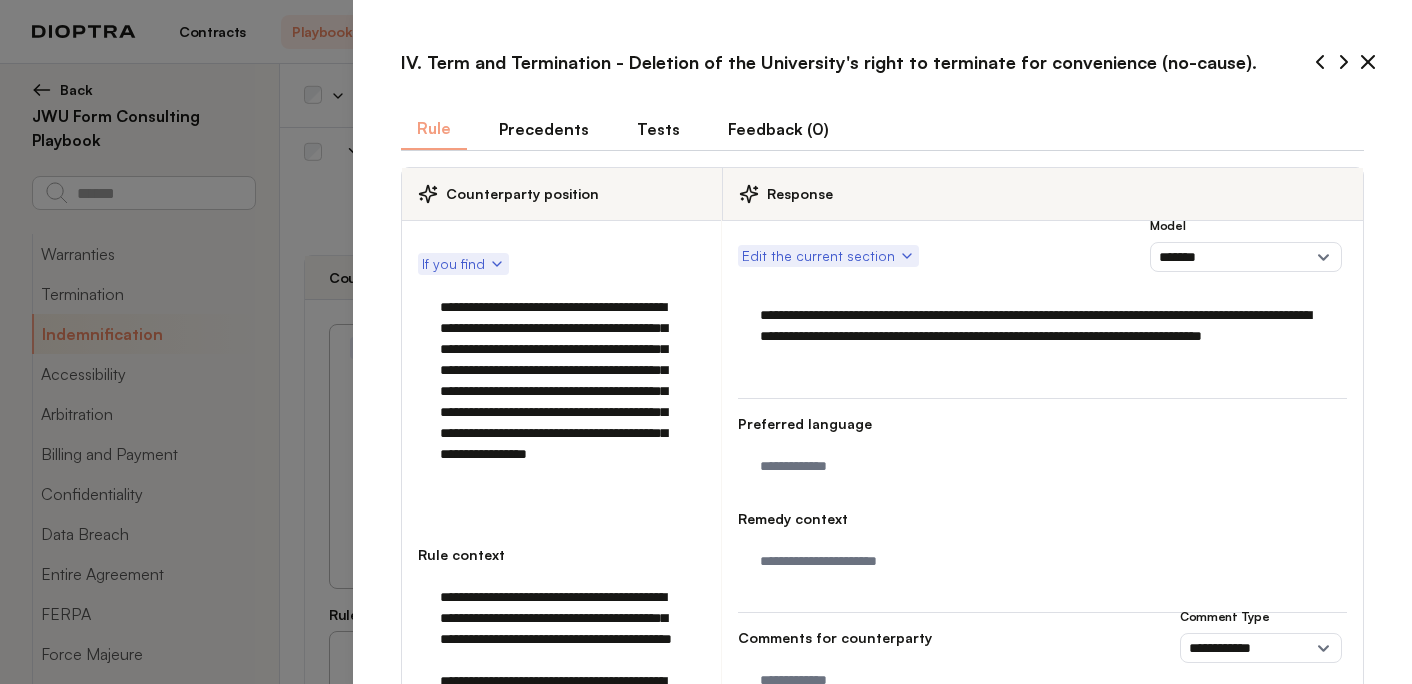 click on "Tests" at bounding box center (658, 129) 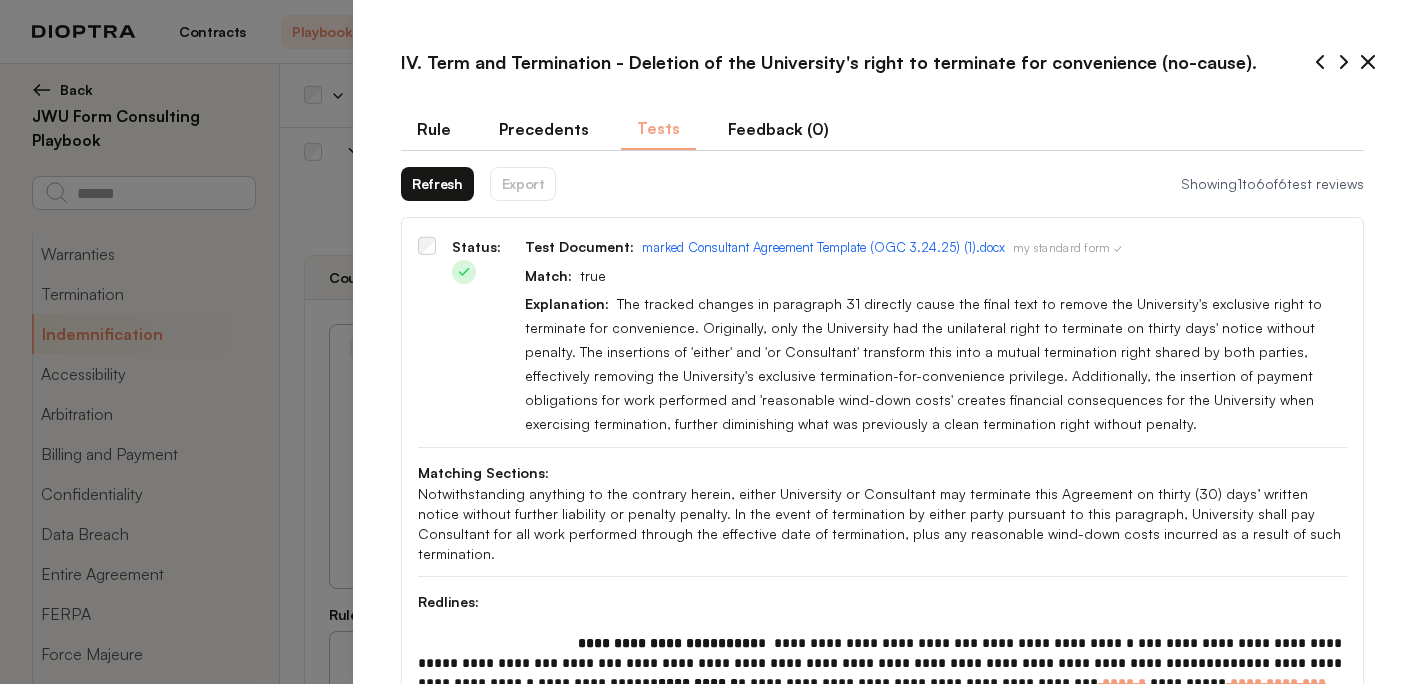 click on "Refresh" at bounding box center (437, 184) 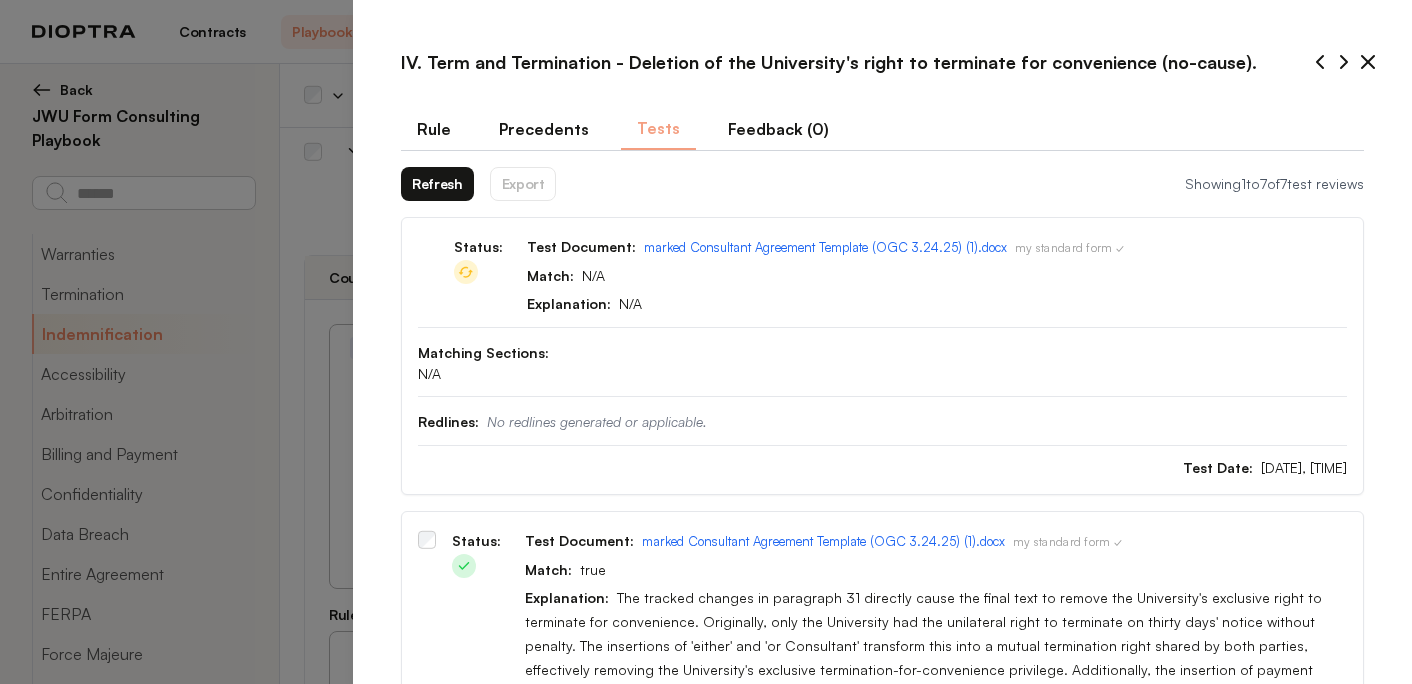 click on "Refresh" at bounding box center (437, 184) 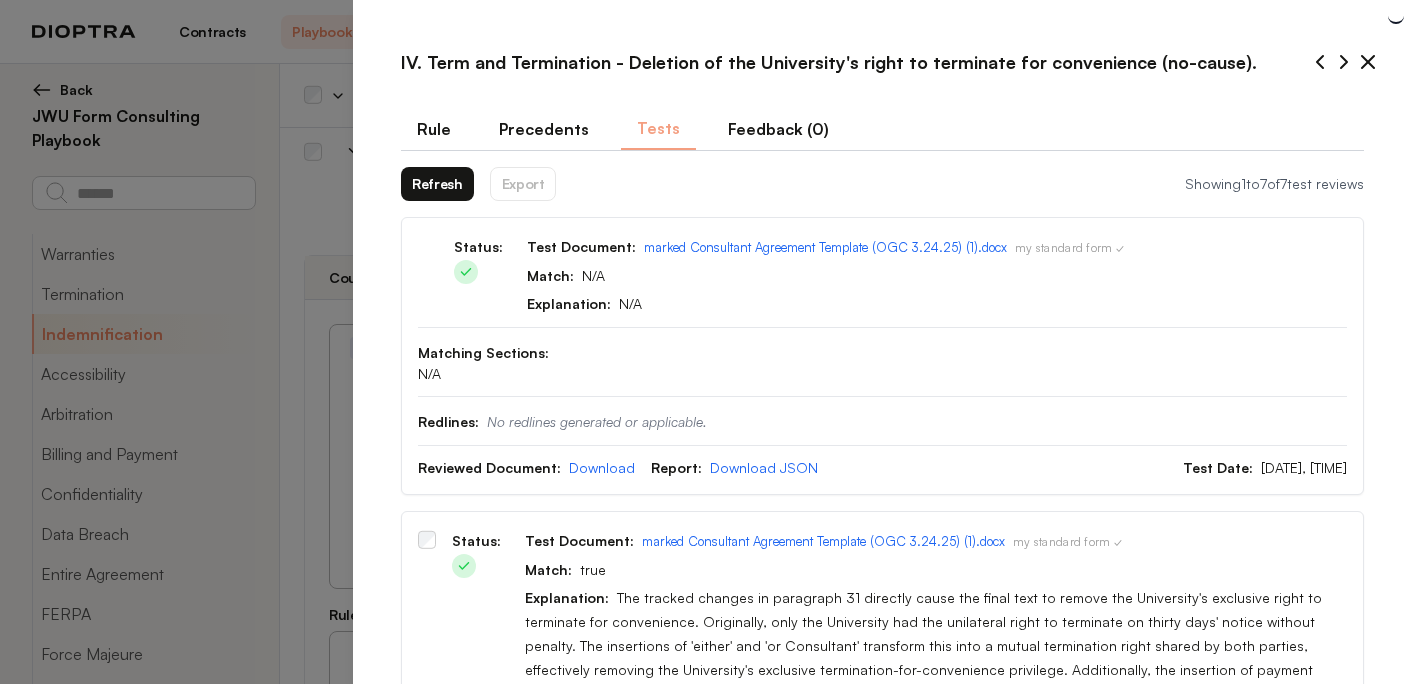 click on "Refresh" at bounding box center [437, 184] 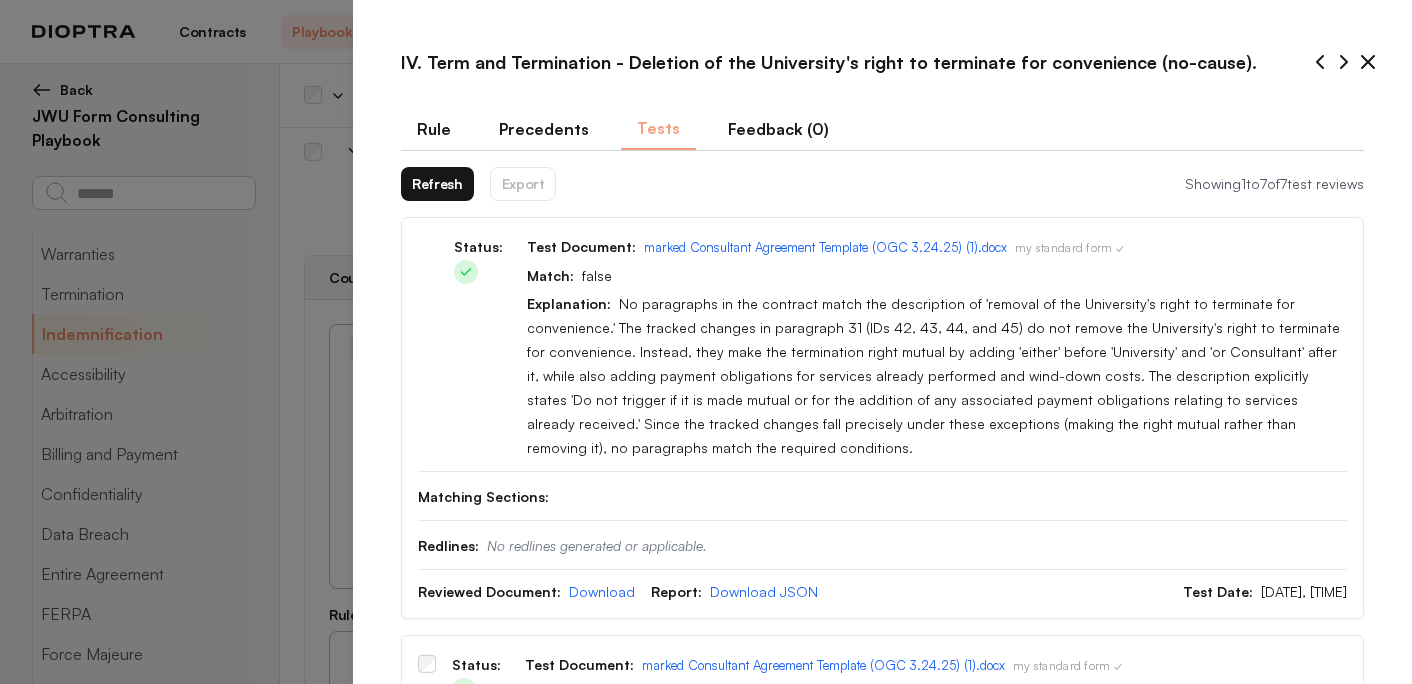 click on "Rule" at bounding box center (434, 129) 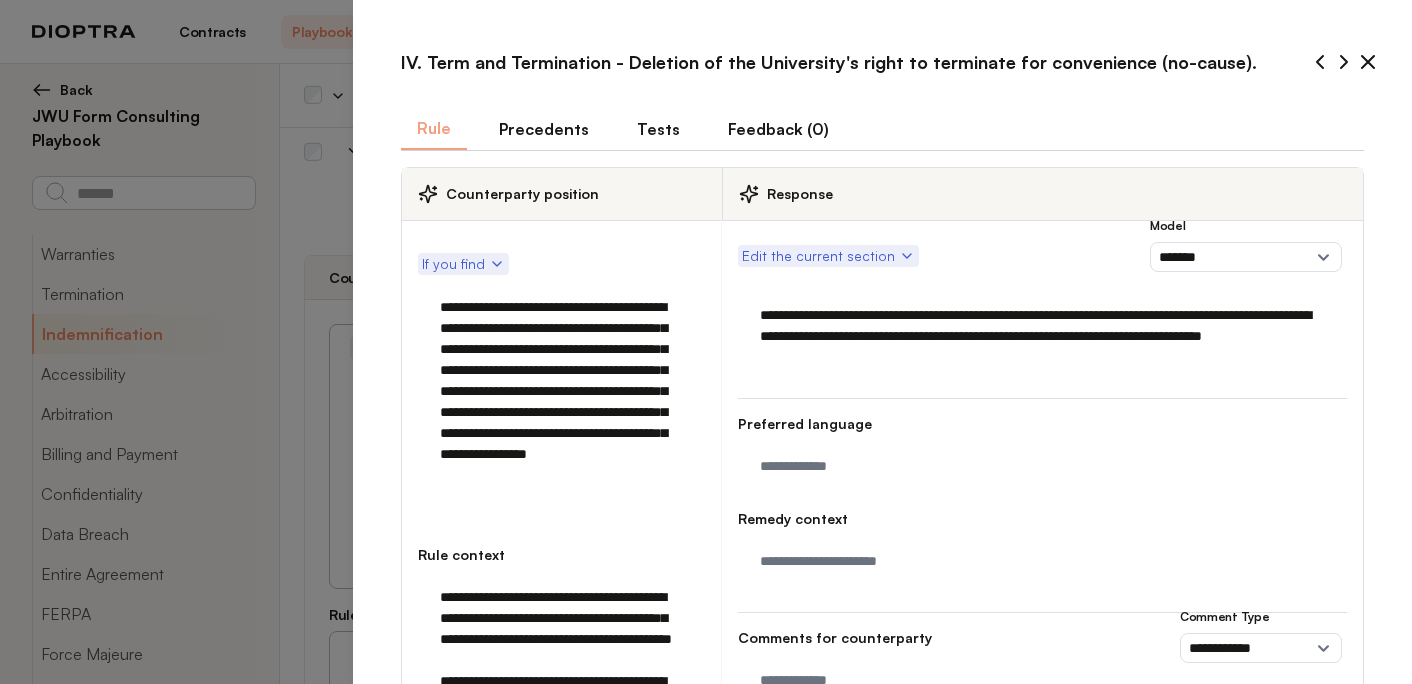 click on "**********" at bounding box center (561, 391) 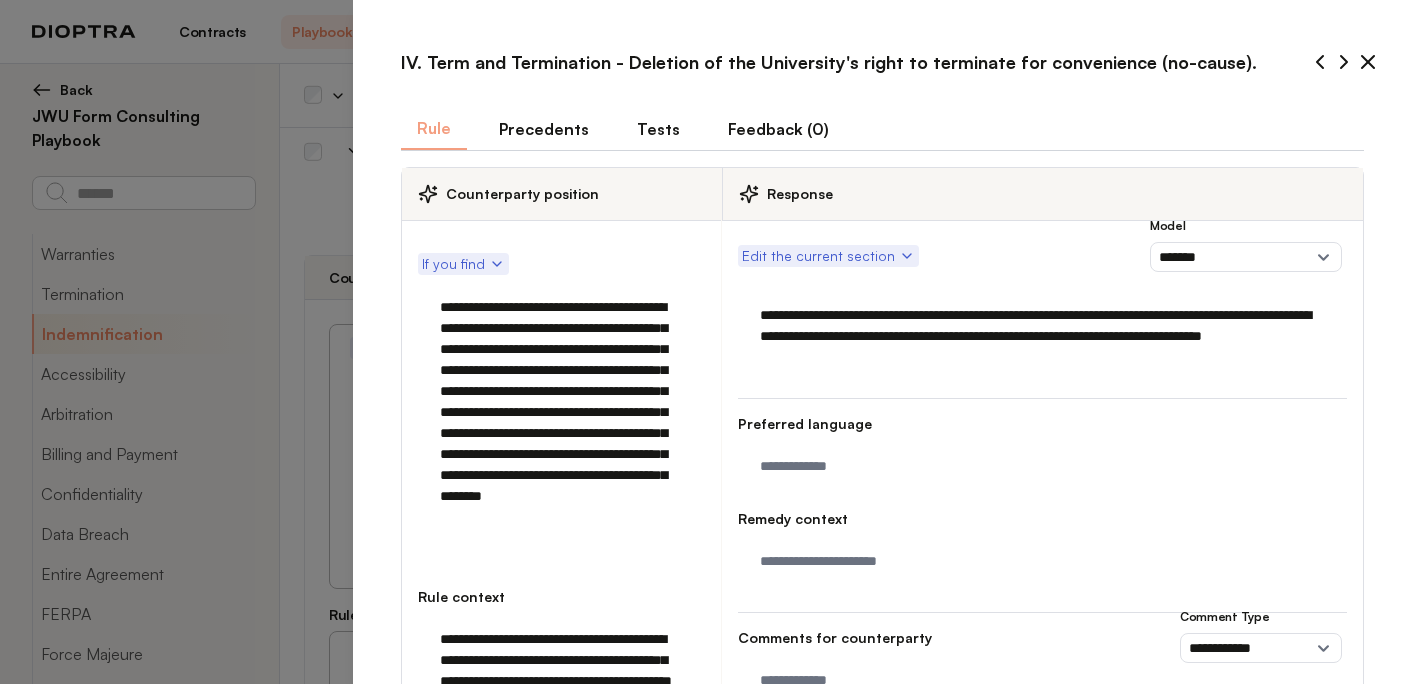 drag, startPoint x: 674, startPoint y: 520, endPoint x: 416, endPoint y: 468, distance: 263.18814 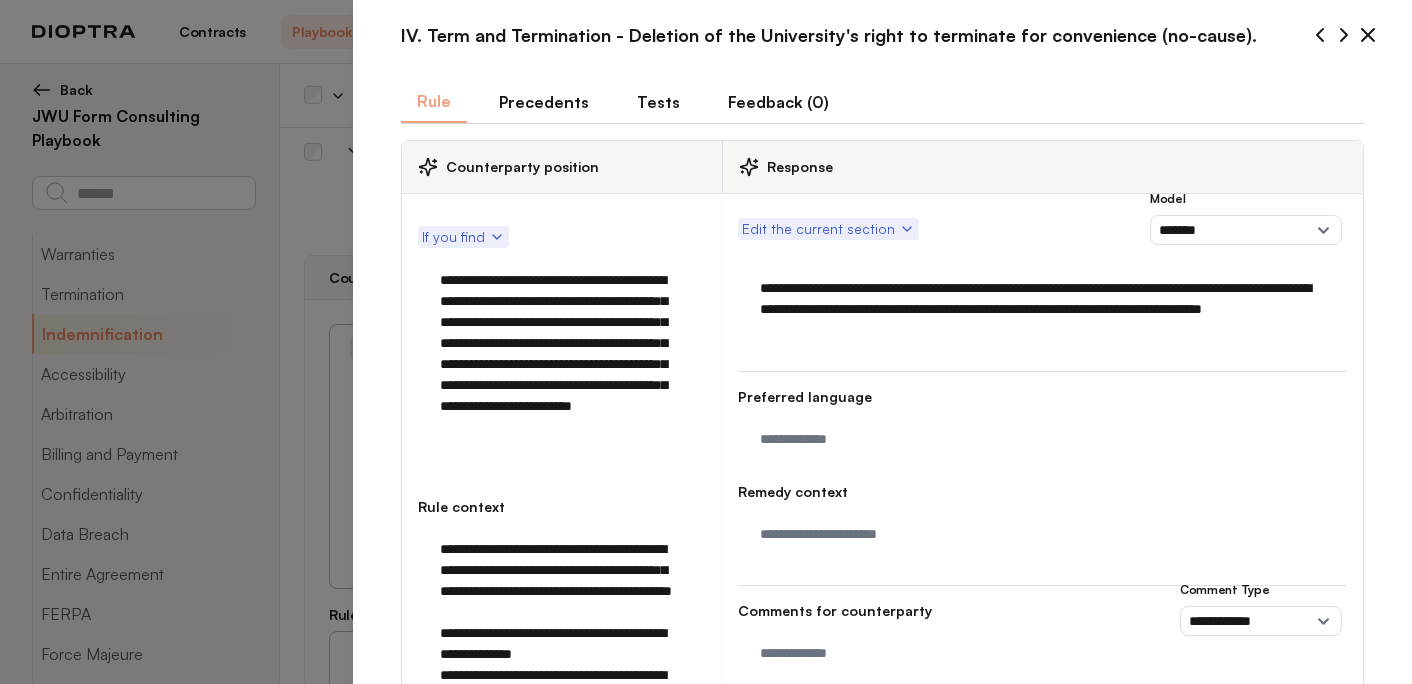 scroll, scrollTop: 28, scrollLeft: 0, axis: vertical 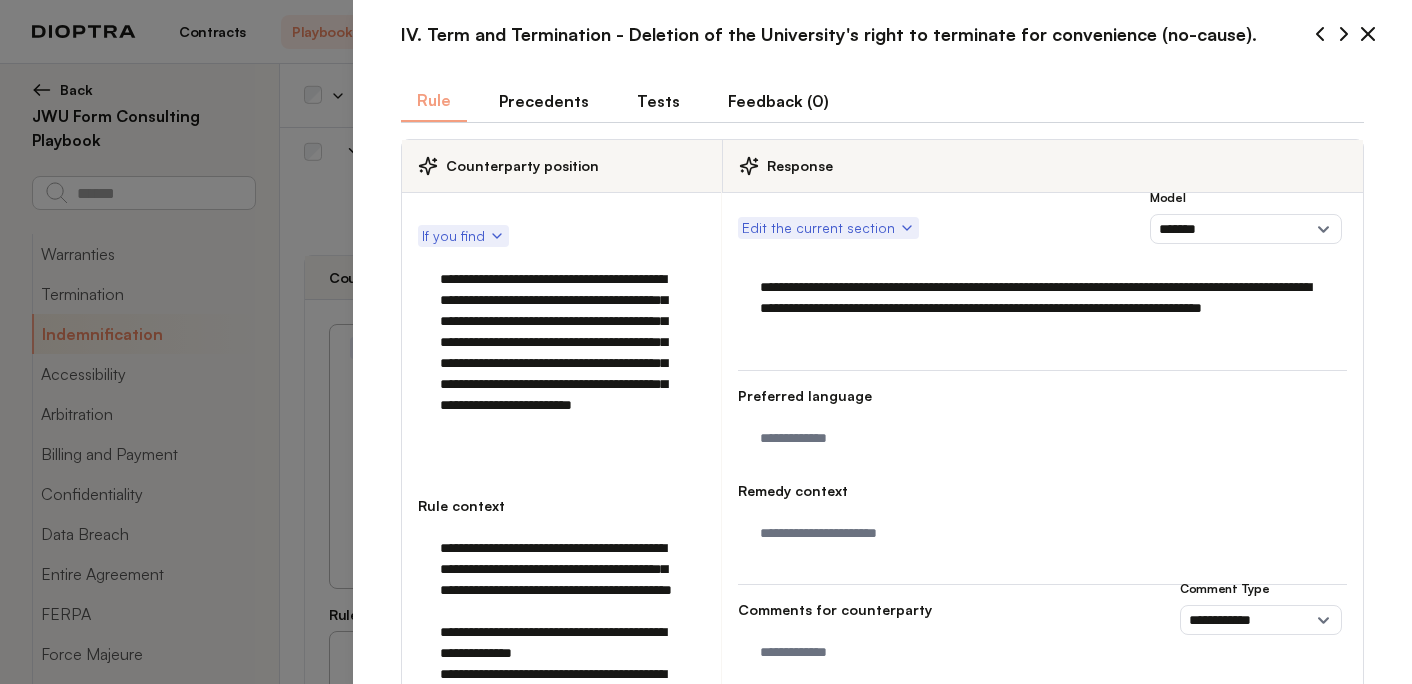 click on "**********" at bounding box center (561, 353) 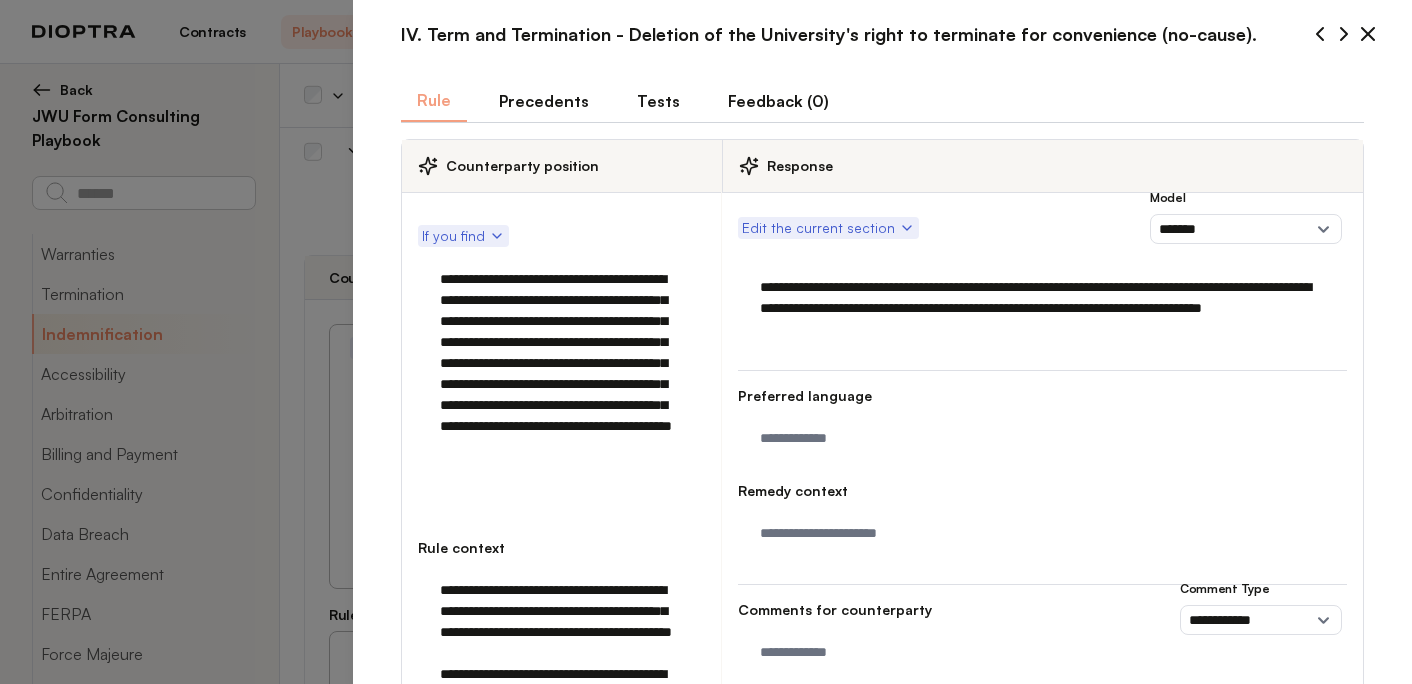 drag, startPoint x: 525, startPoint y: 445, endPoint x: 681, endPoint y: 471, distance: 158.15182 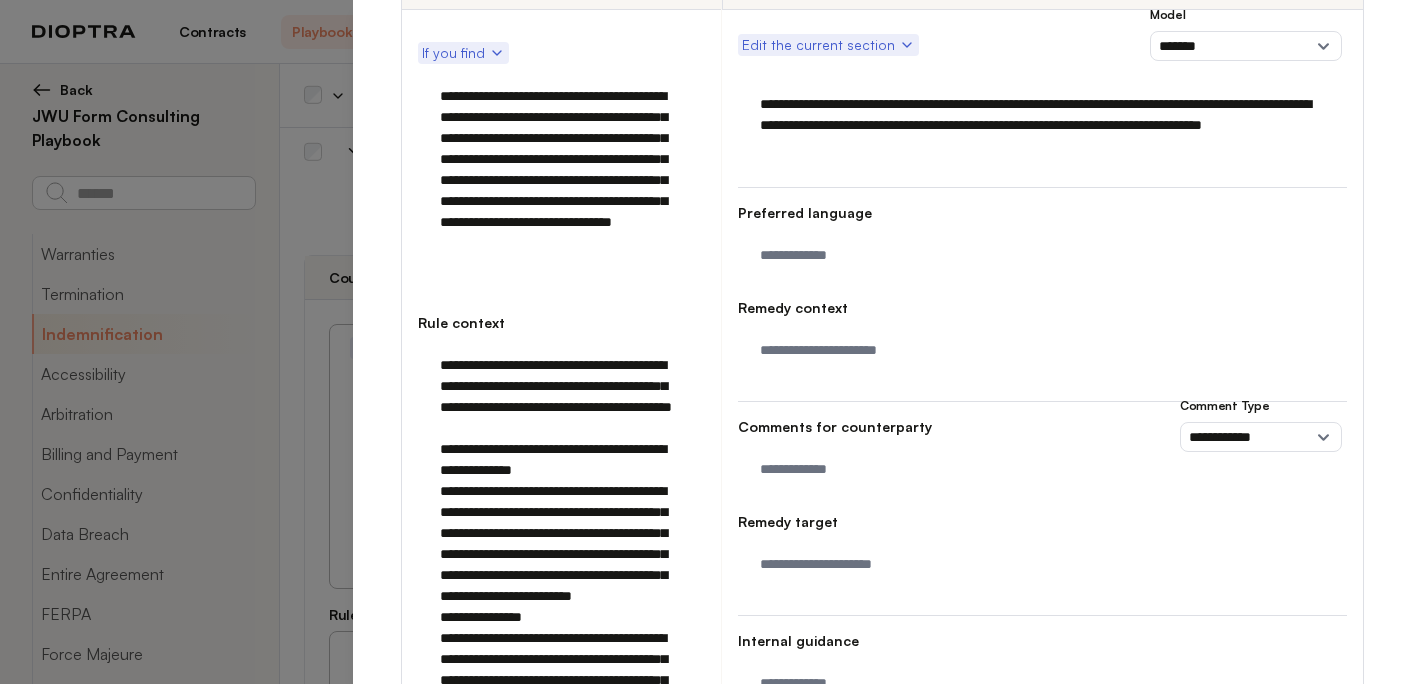 scroll, scrollTop: 199, scrollLeft: 0, axis: vertical 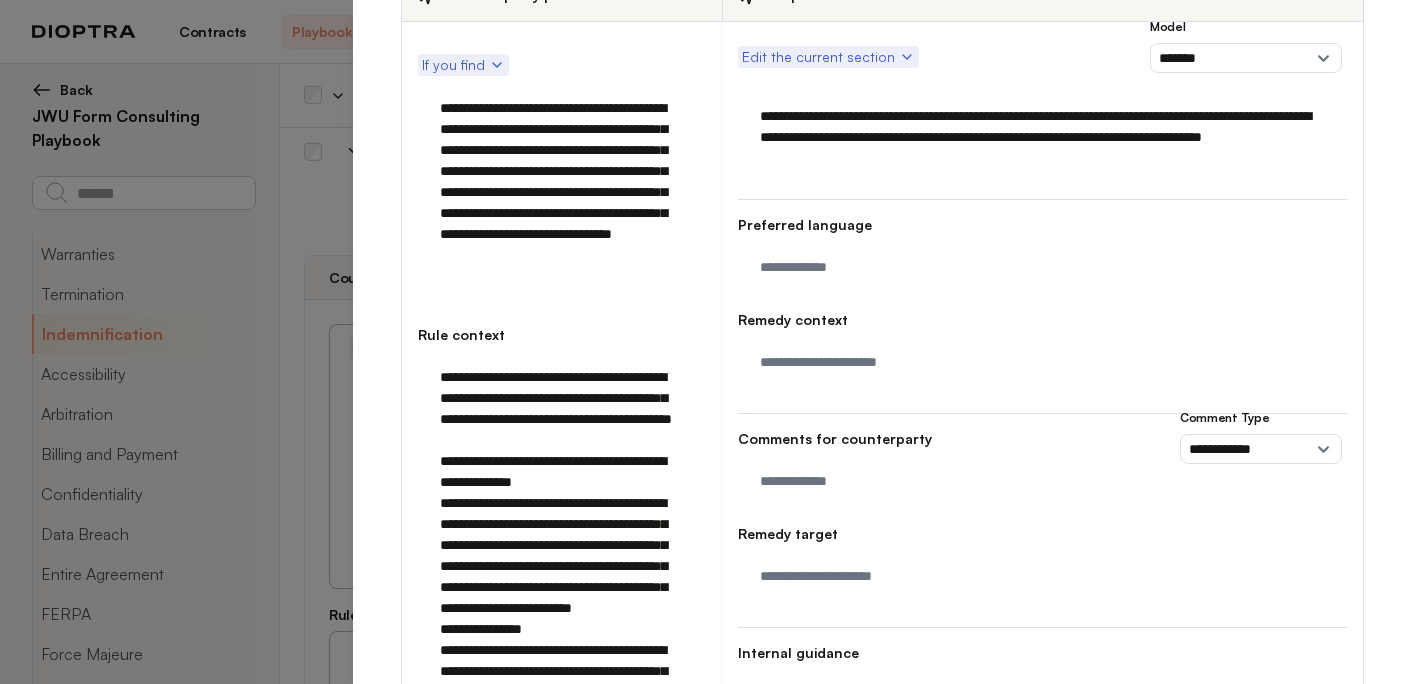click on "**********" at bounding box center (561, 192) 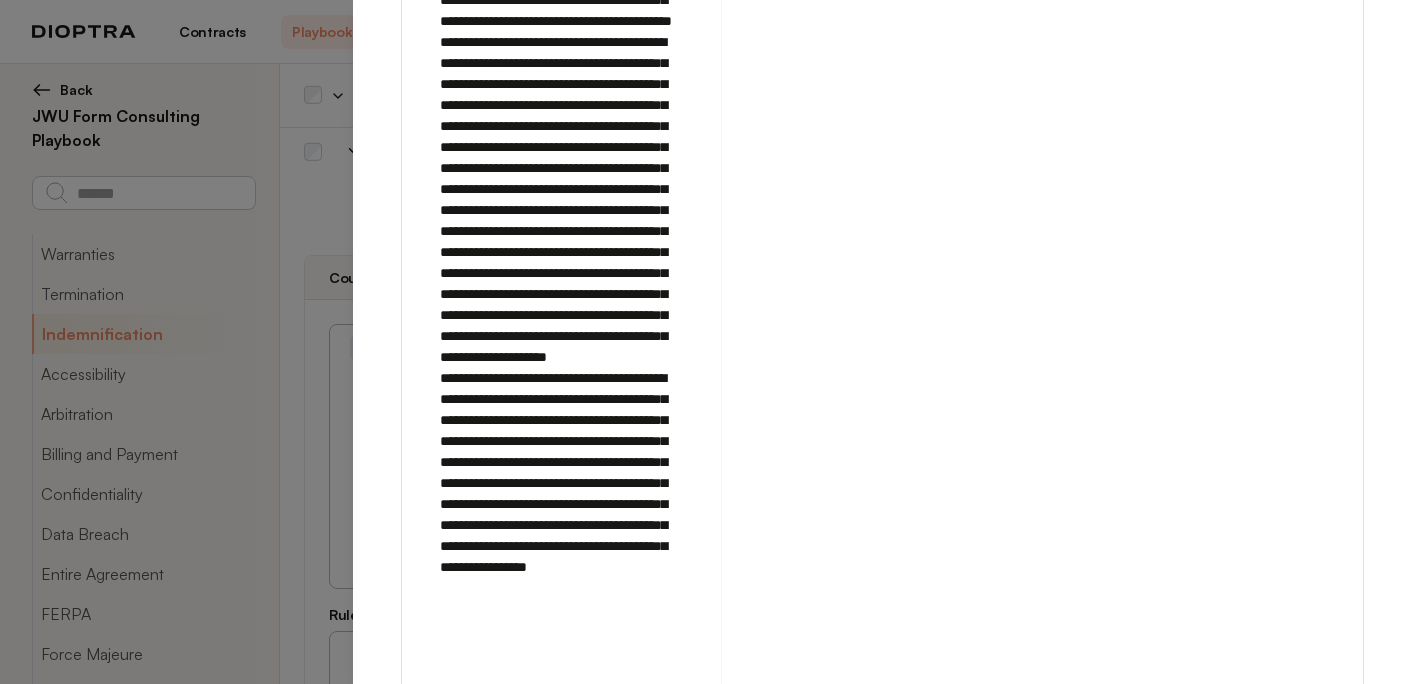 scroll, scrollTop: 1336, scrollLeft: 0, axis: vertical 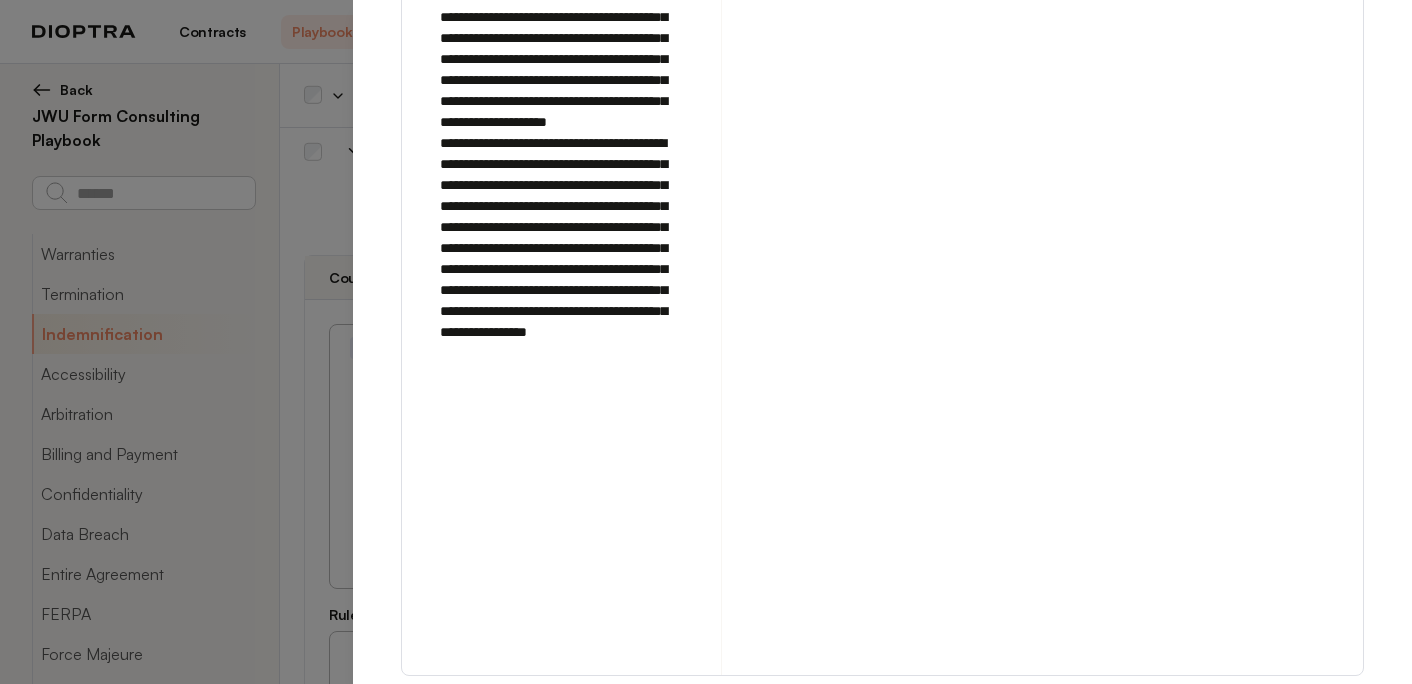 type on "**********" 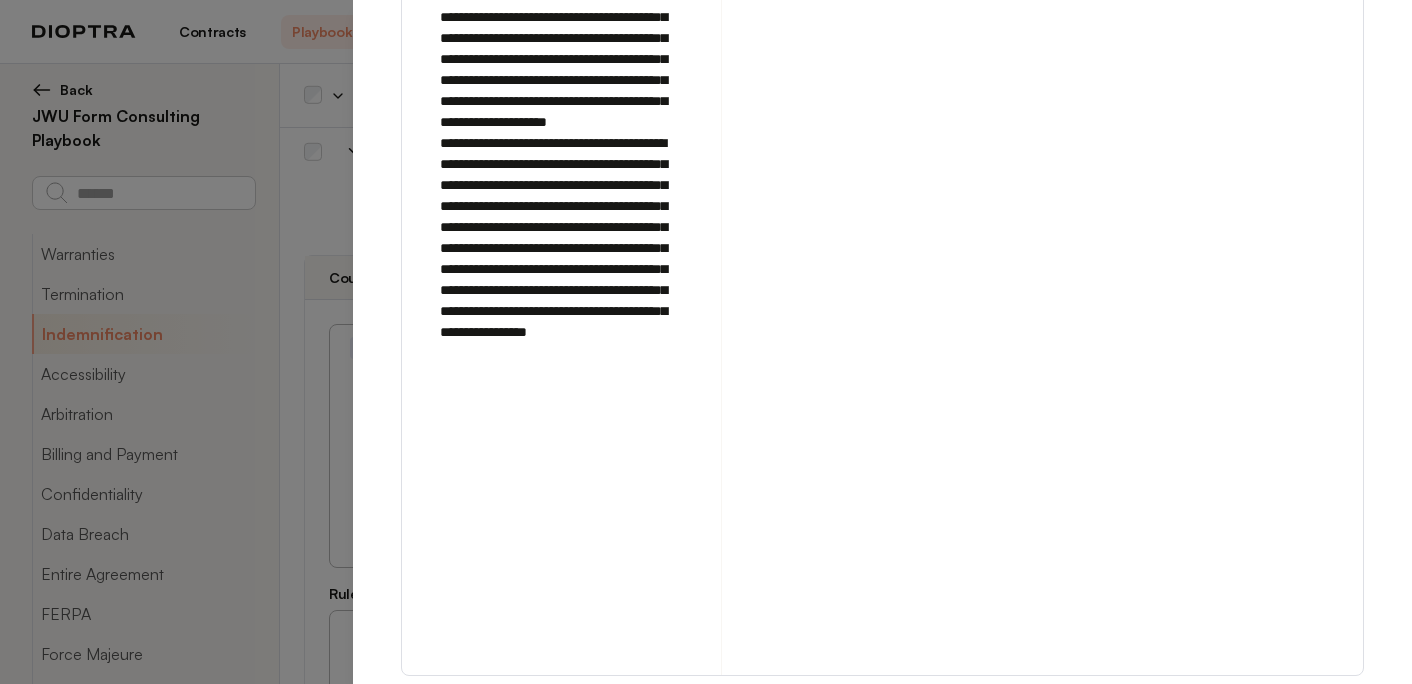 click on "Run on Test Documents" at bounding box center (1156, 709) 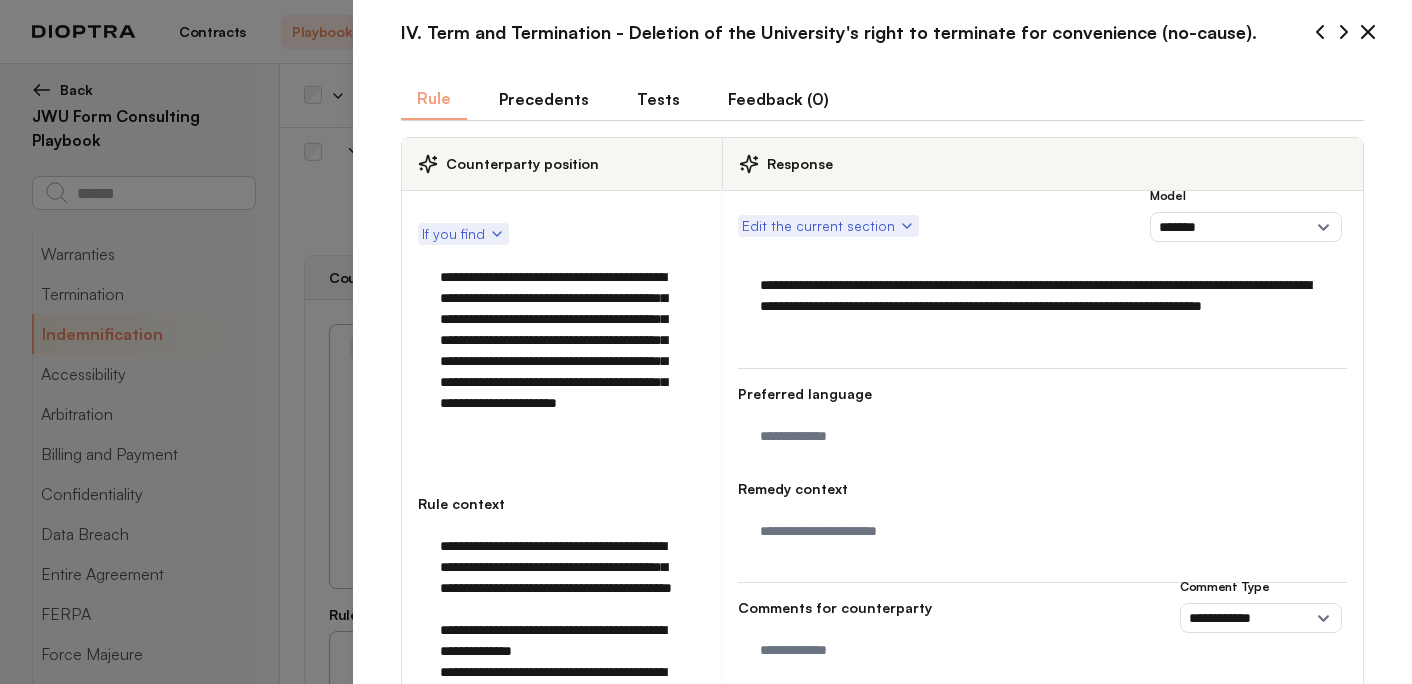 scroll, scrollTop: 0, scrollLeft: 0, axis: both 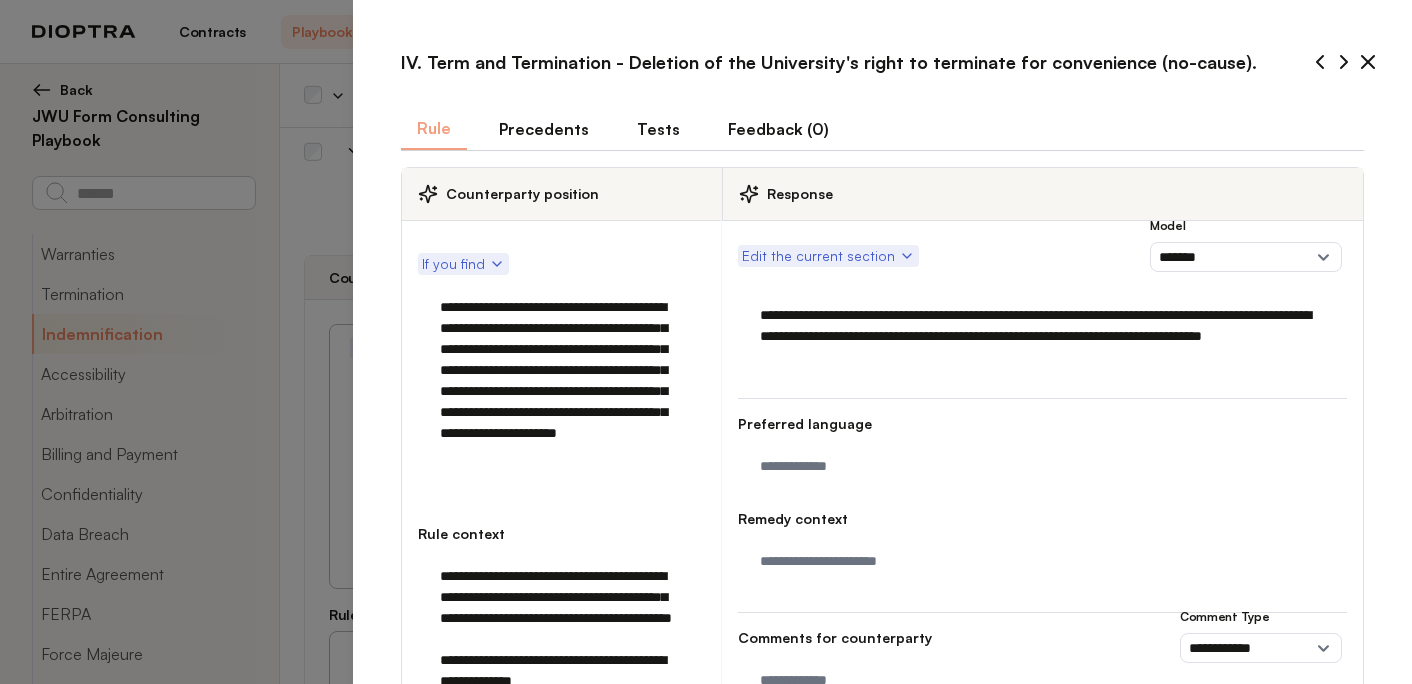 click on "Tests" at bounding box center (658, 129) 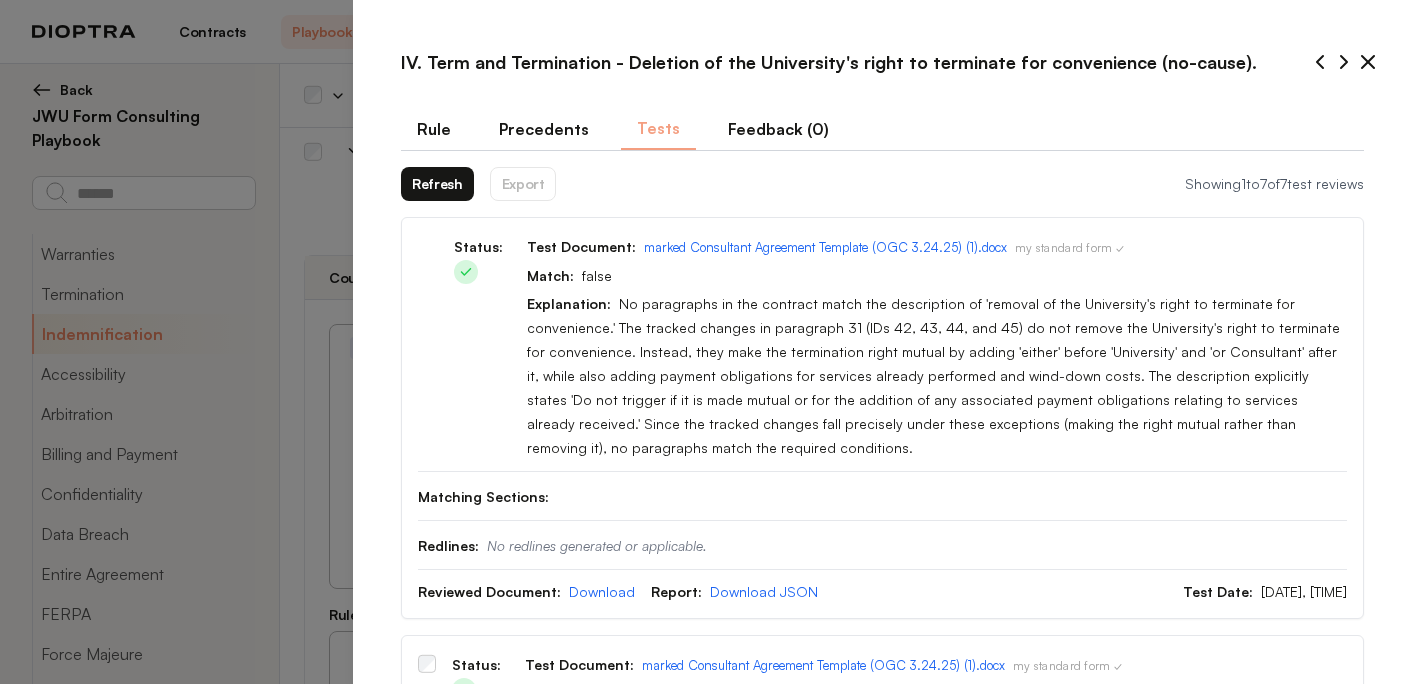 click on "Refresh" at bounding box center (437, 184) 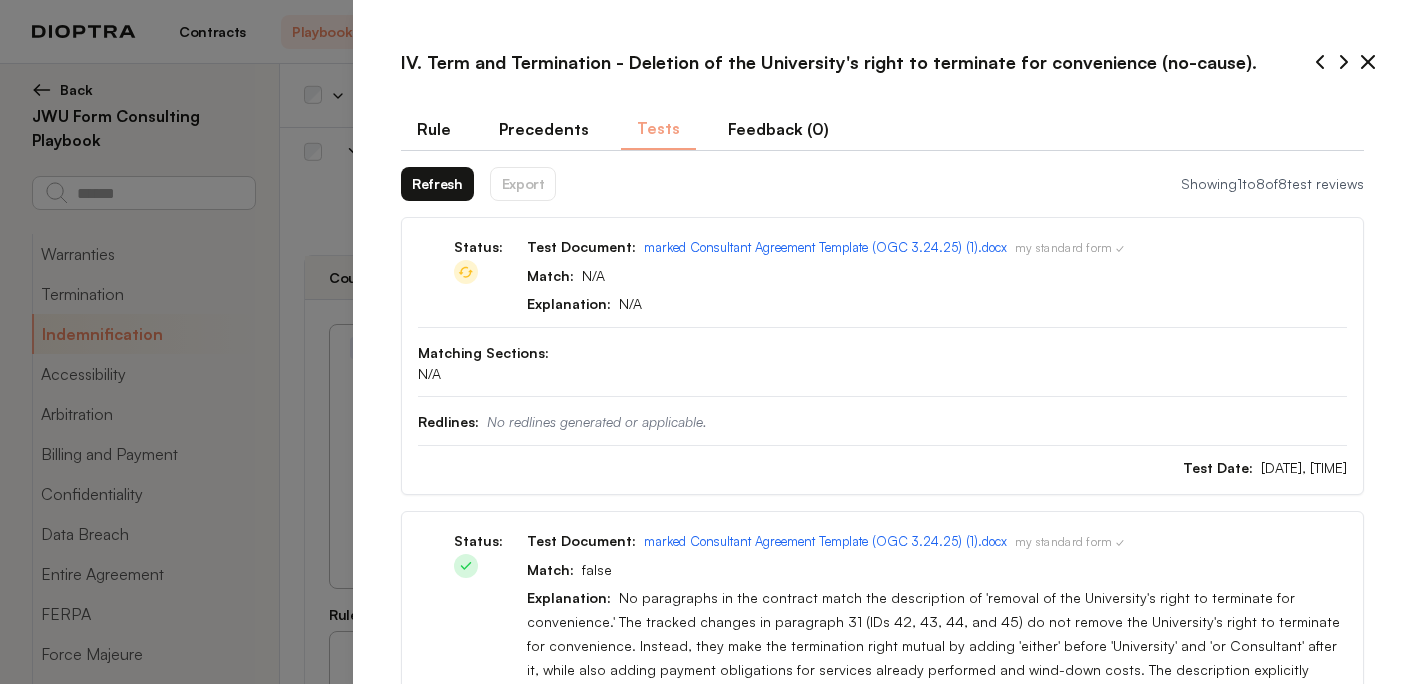 click on "Refresh" at bounding box center [437, 184] 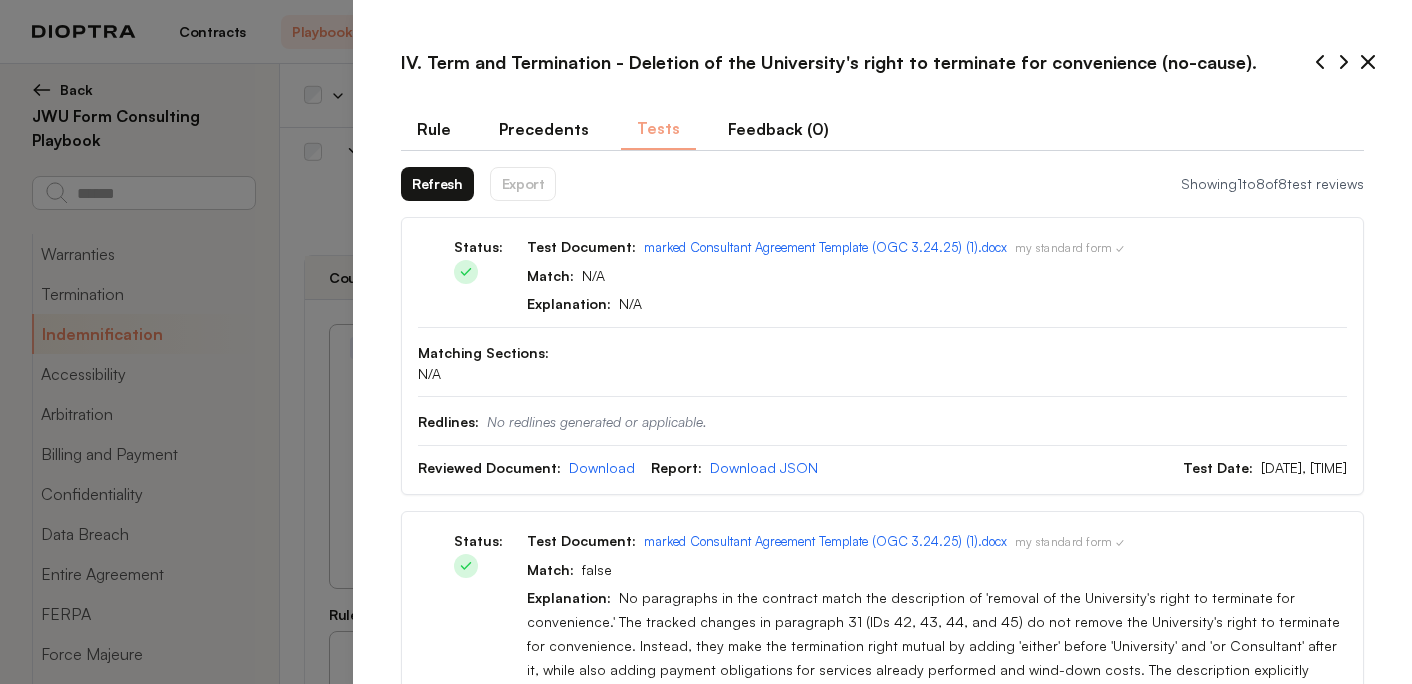 click on "Refresh" at bounding box center [437, 184] 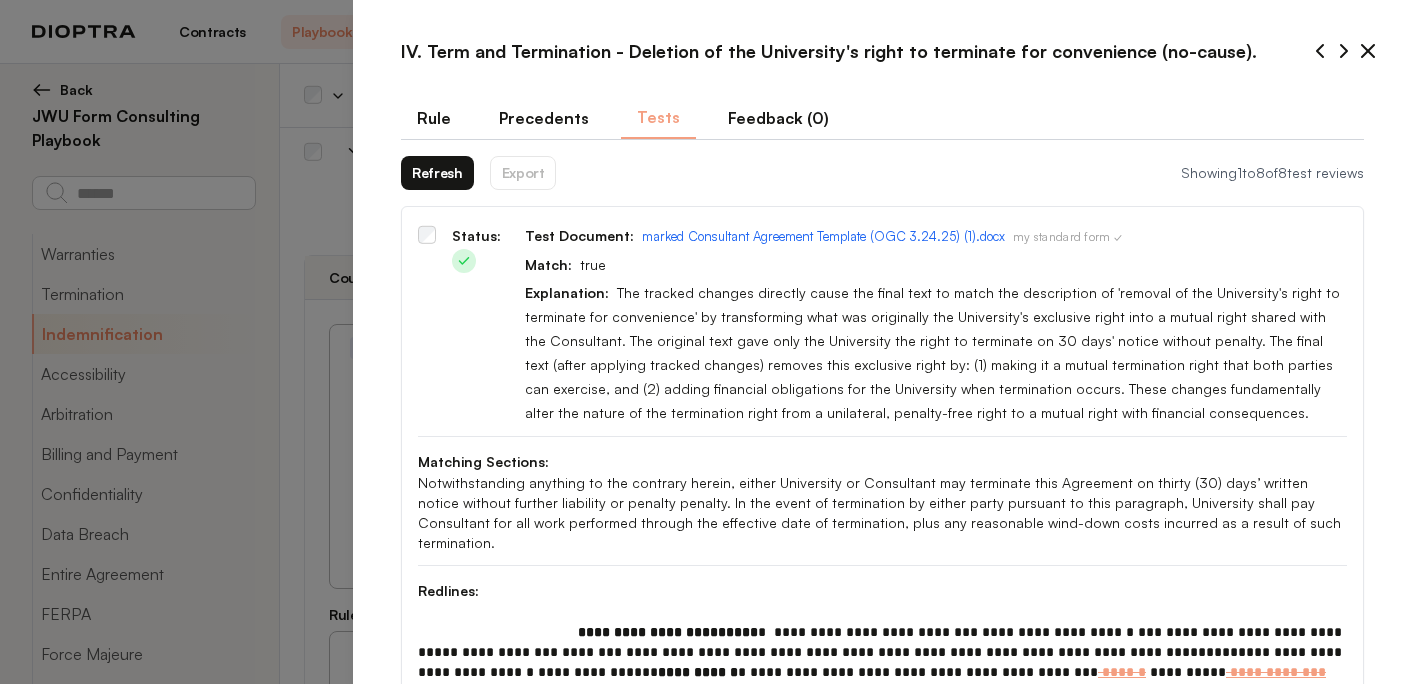 scroll, scrollTop: 0, scrollLeft: 0, axis: both 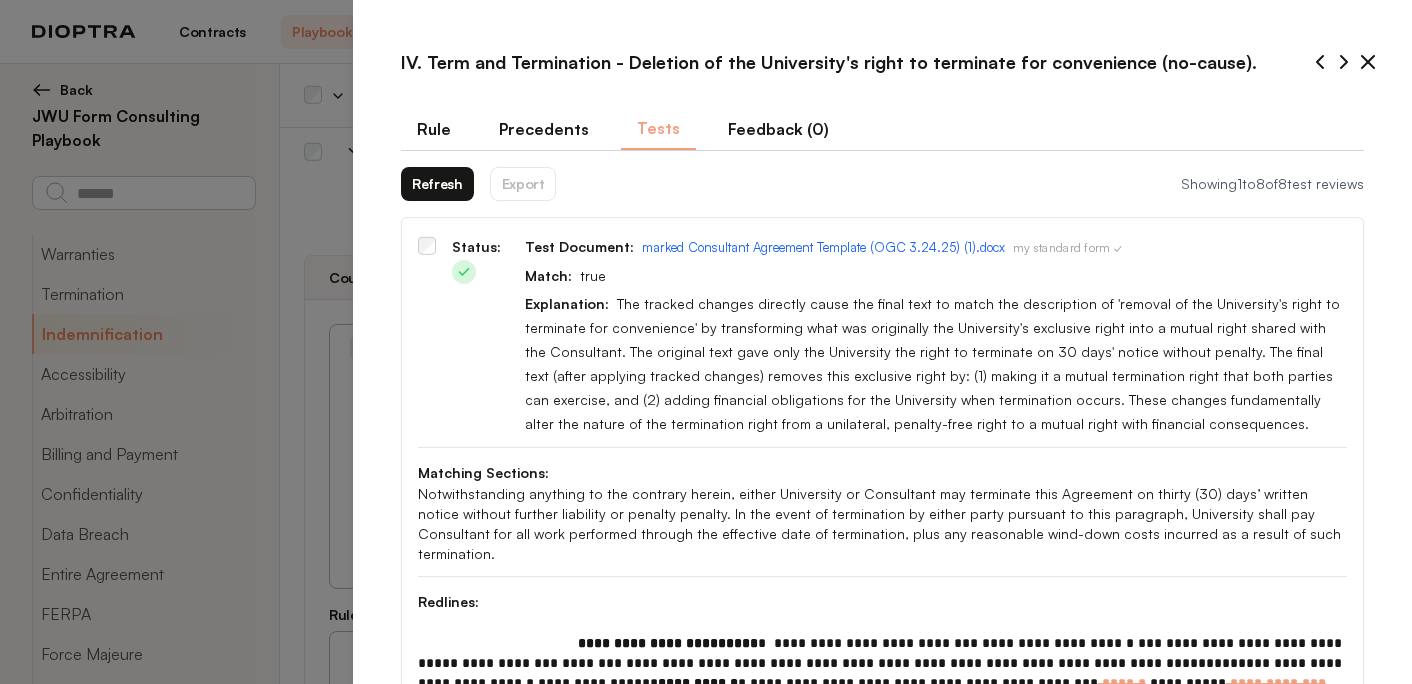 click on "Rule" at bounding box center (434, 129) 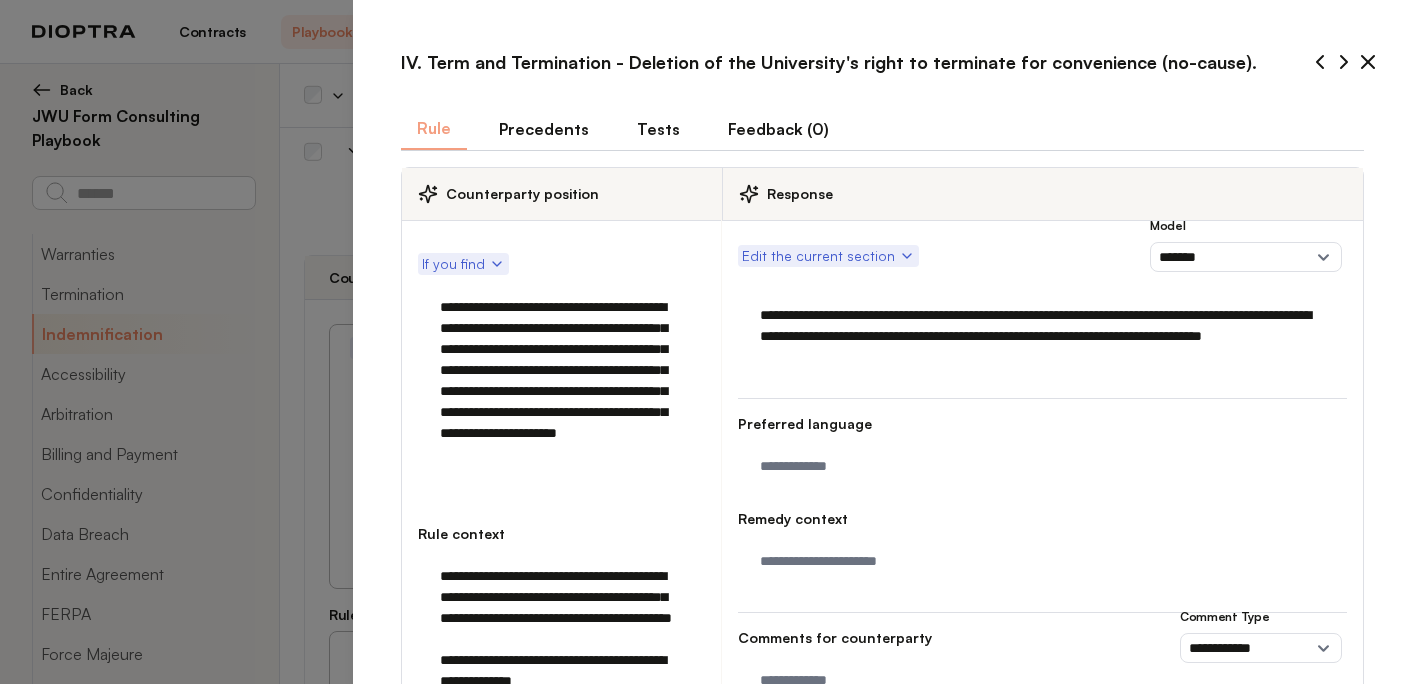 click on "**********" at bounding box center [561, 381] 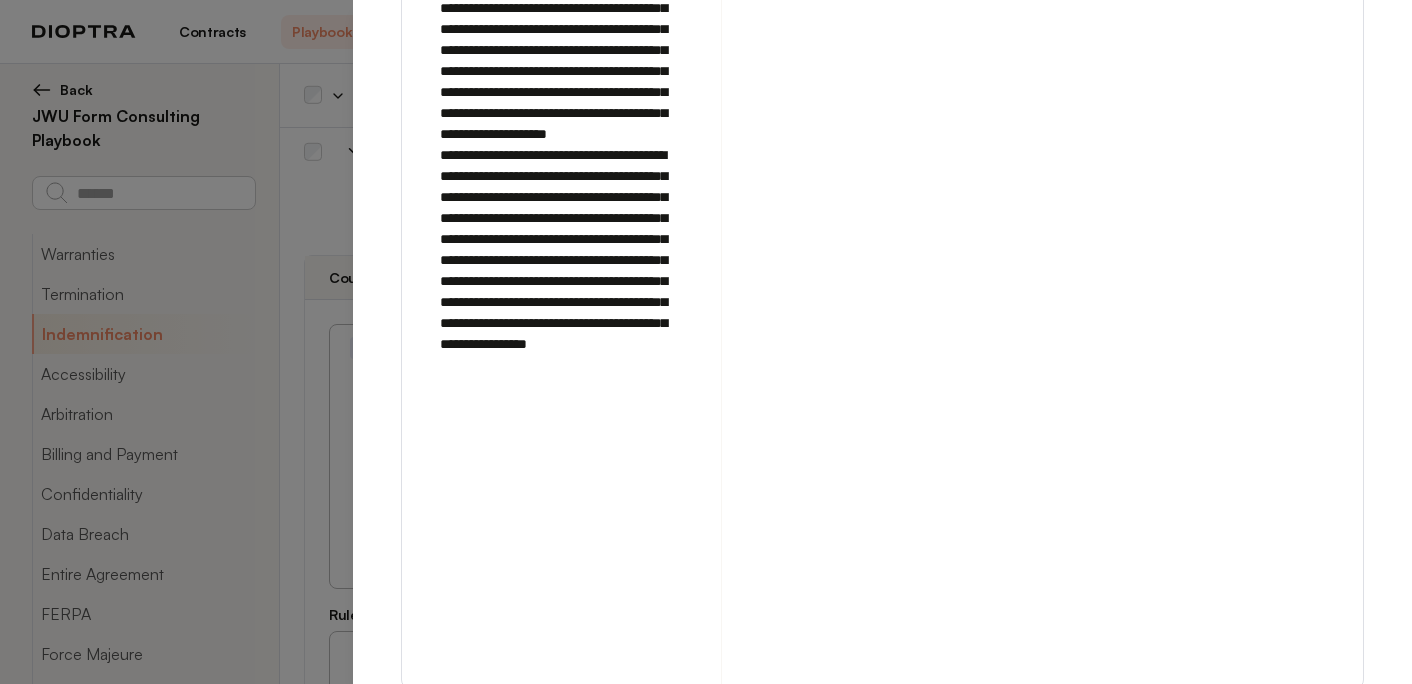 scroll, scrollTop: 1315, scrollLeft: 0, axis: vertical 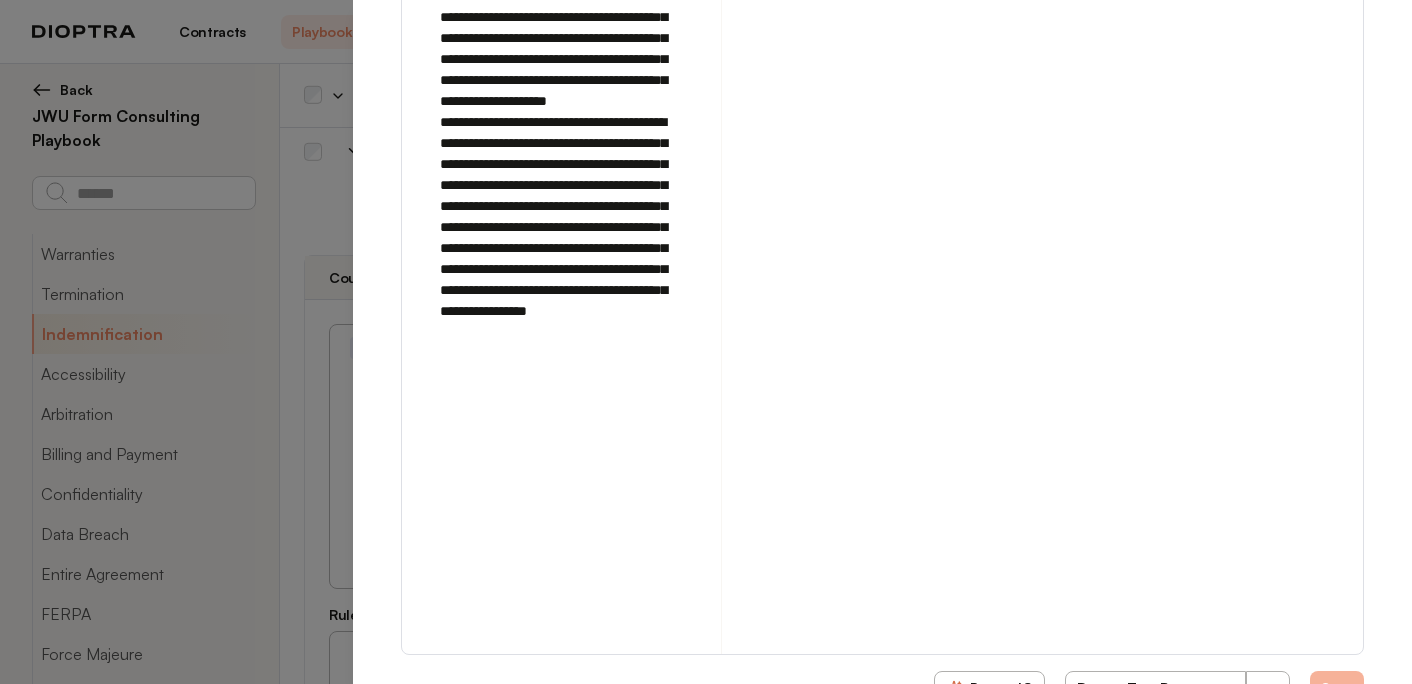 type on "**********" 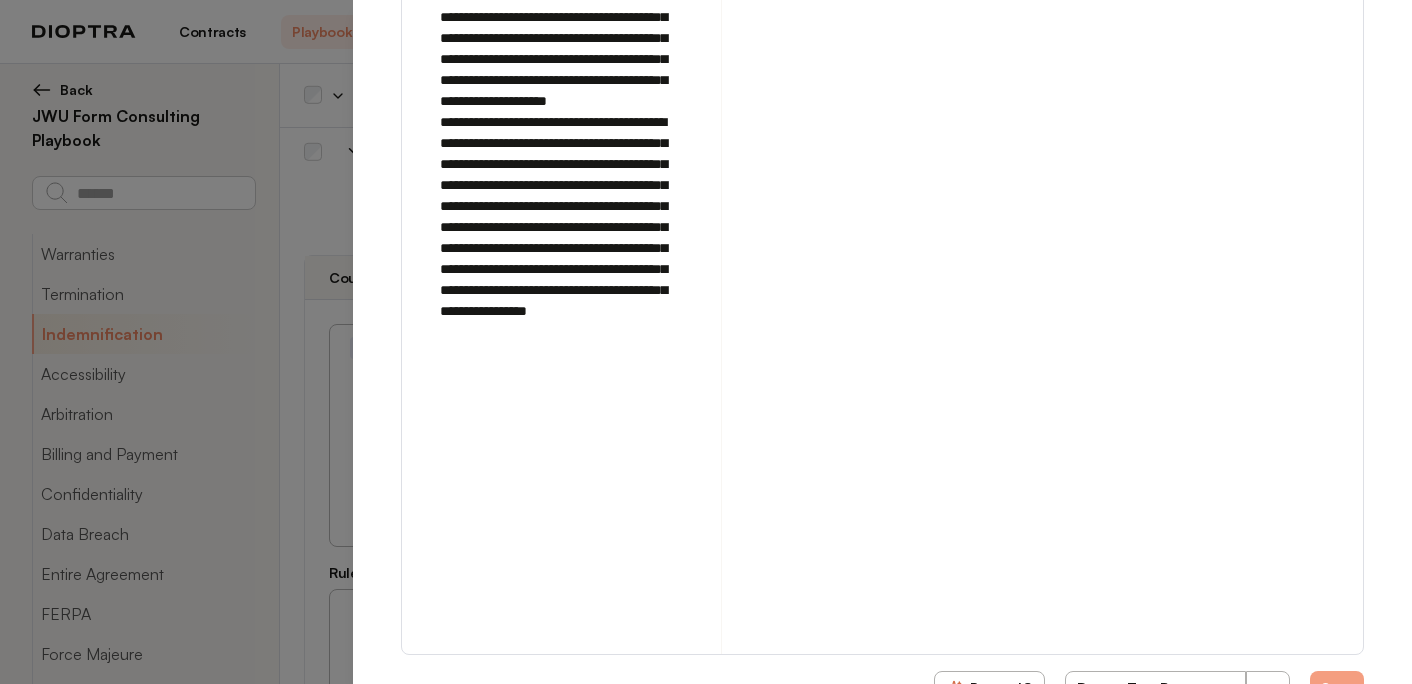 click on "Run on Test Documents" at bounding box center [1156, 688] 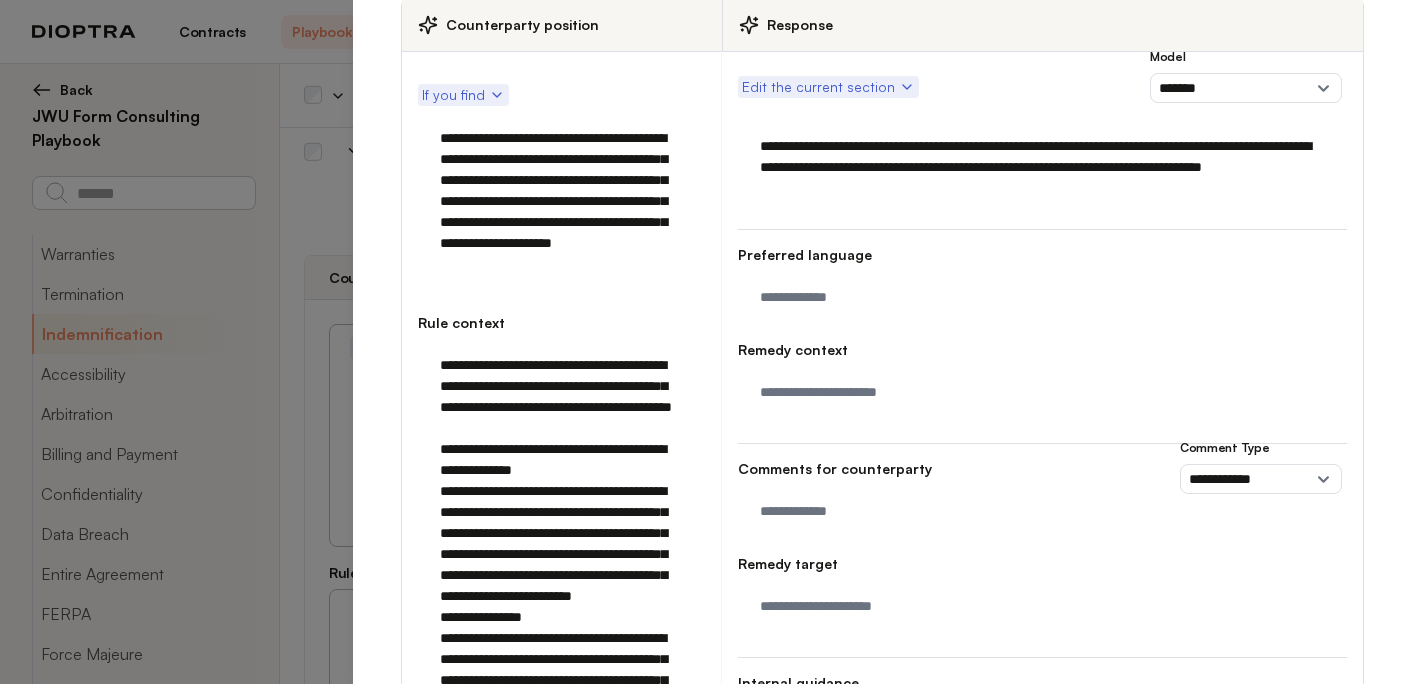 scroll, scrollTop: 0, scrollLeft: 0, axis: both 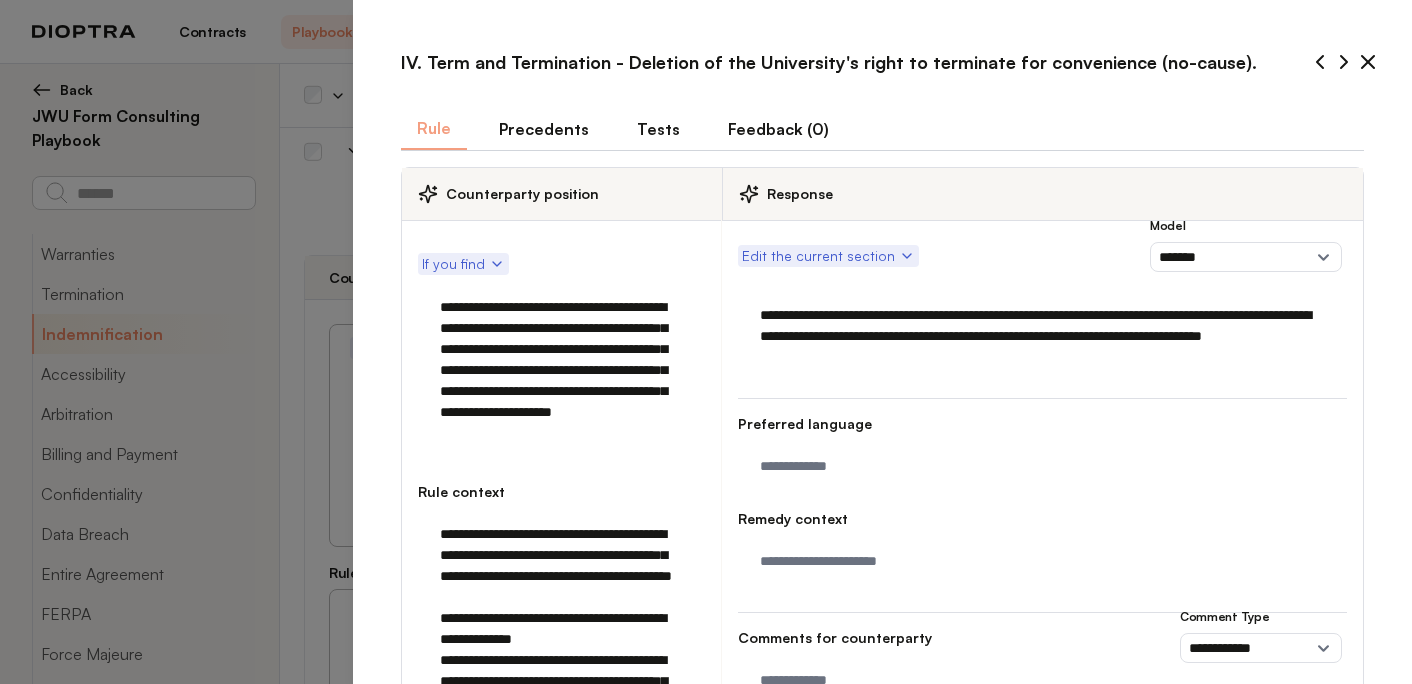 click on "Tests" at bounding box center (658, 129) 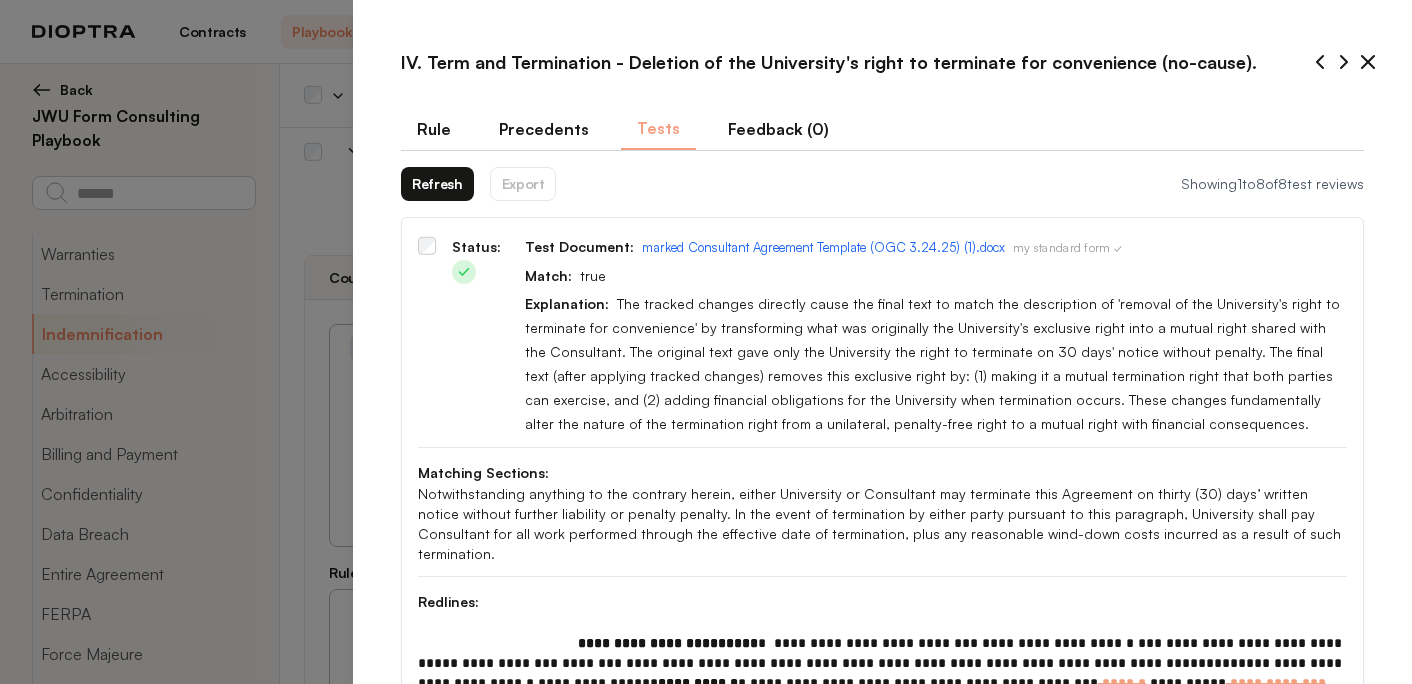 click on "Refresh Export Showing  1  to  8  of  8  test reviews Status: Done   Test Document: marked Consultant Agreement Template (OGC 3.24.25) (1).docx my standard form ✓ Match: true Explanation: The tracked changes directly cause the final text to match the description of 'removal of the University's right to terminate for convenience' by transforming what was originally the University's exclusive right into a mutual right shared with the Consultant. The original text gave only the University the right to terminate on 30 days' notice without penalty. The final text (after applying tracked changes) removes this exclusive right by: (1) making it a mutual termination right that both parties can exercise, and (2) adding financial obligations for the University when termination occurs. These changes fundamentally alter the nature of the termination right from a unilateral, penalty-free right to a mutual right with financial consequences. Matching Sections: Redlines:                          **** *" at bounding box center (882, 3033) 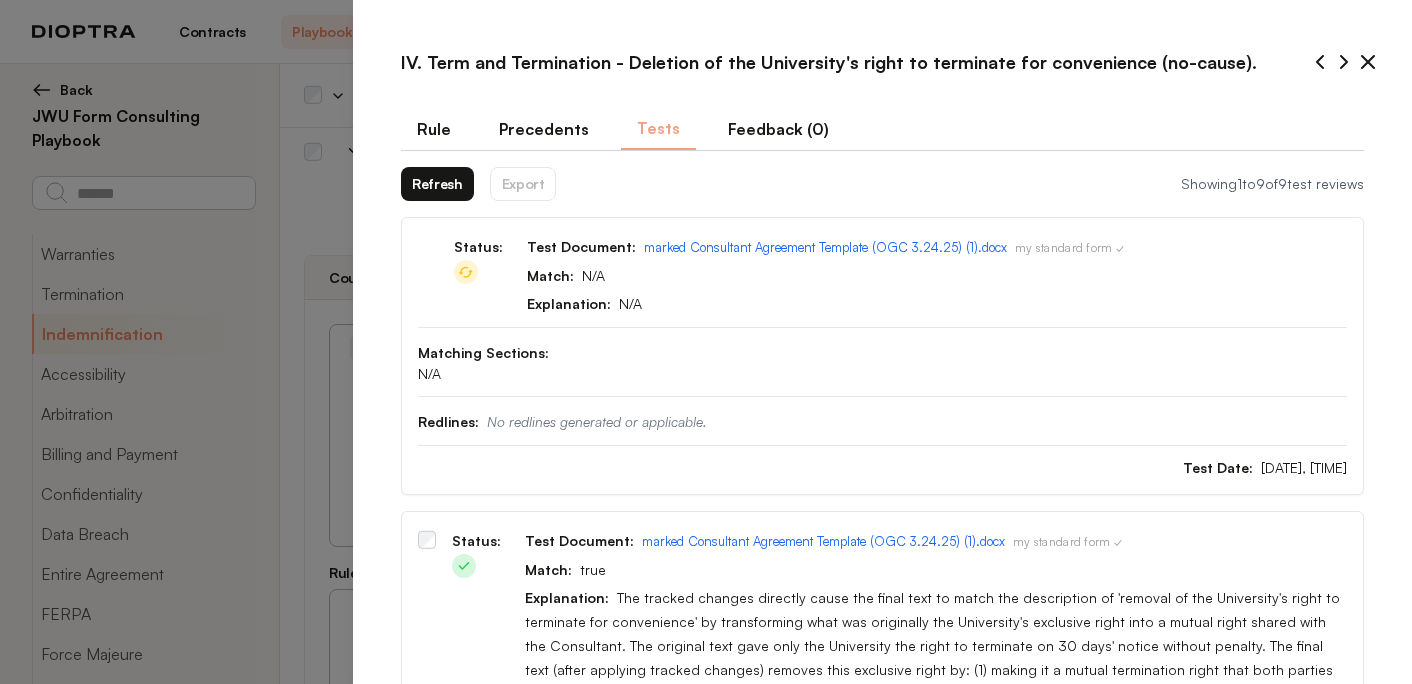 click on "Refresh" at bounding box center [437, 184] 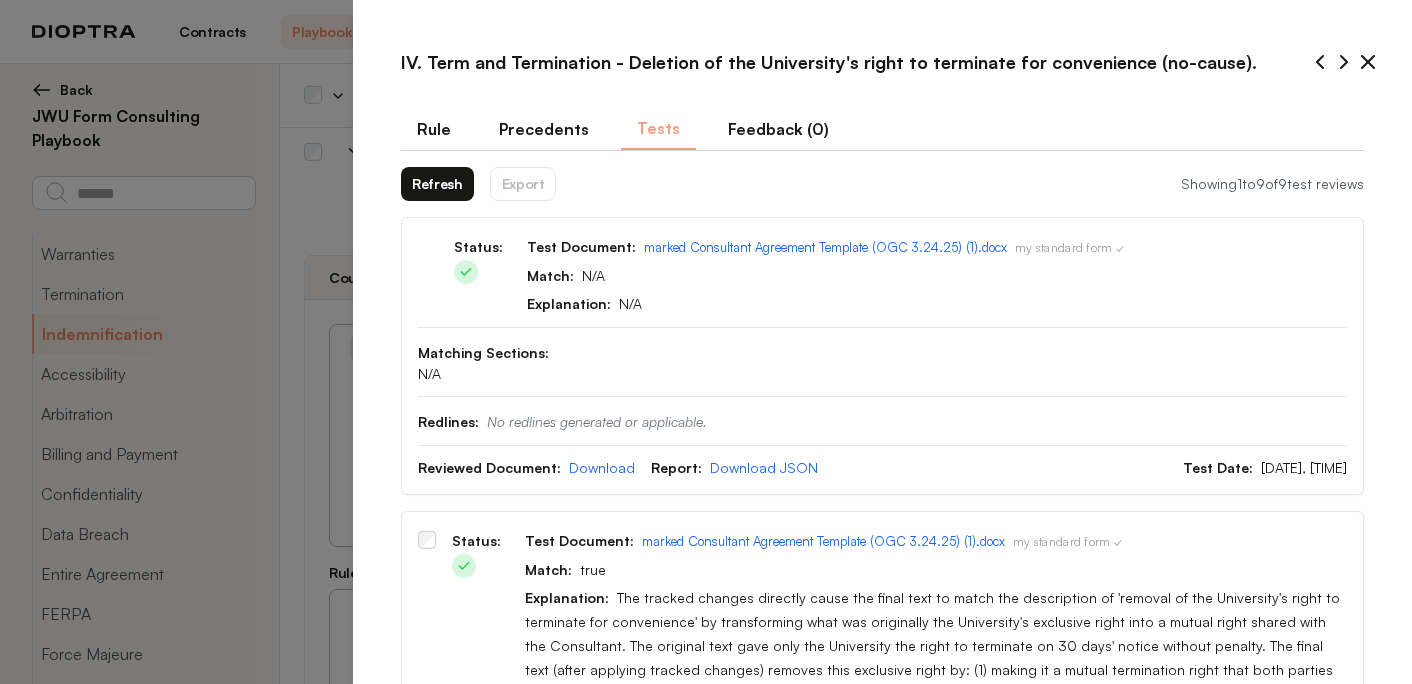click on "Refresh" at bounding box center [437, 184] 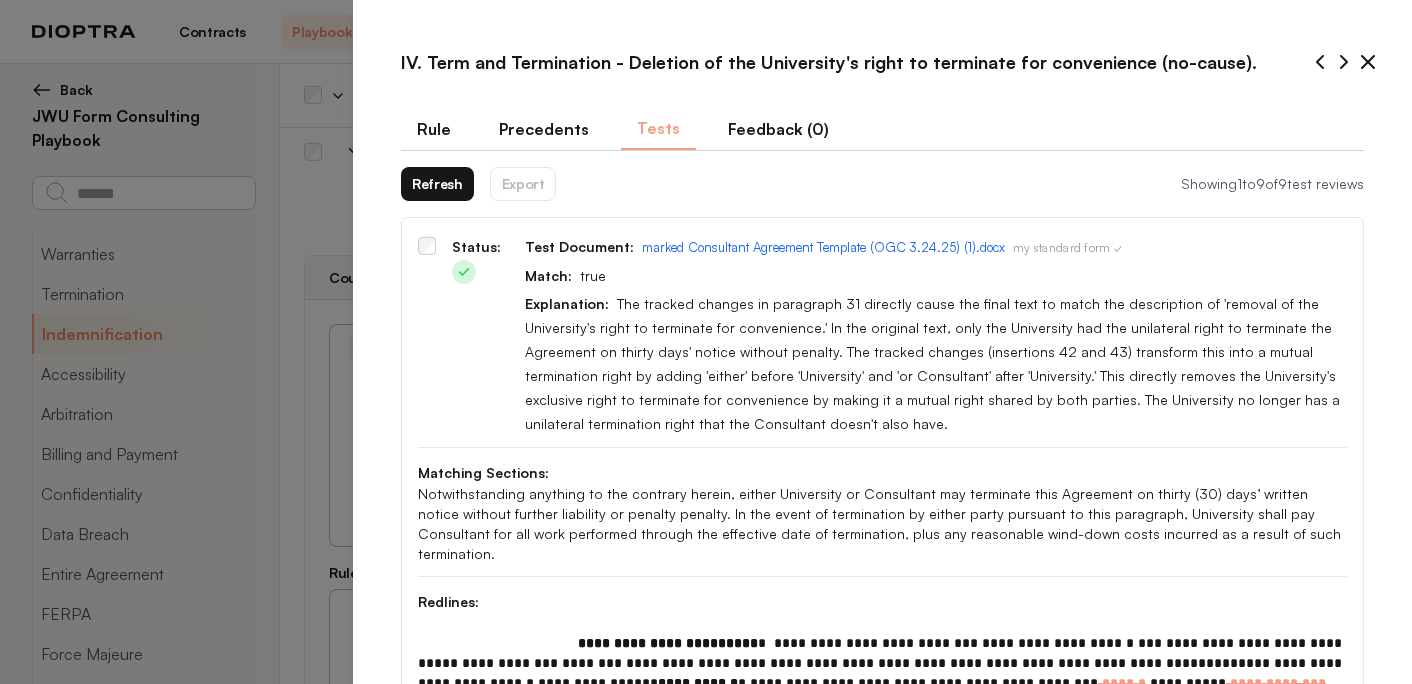 click on "Rule" at bounding box center (434, 129) 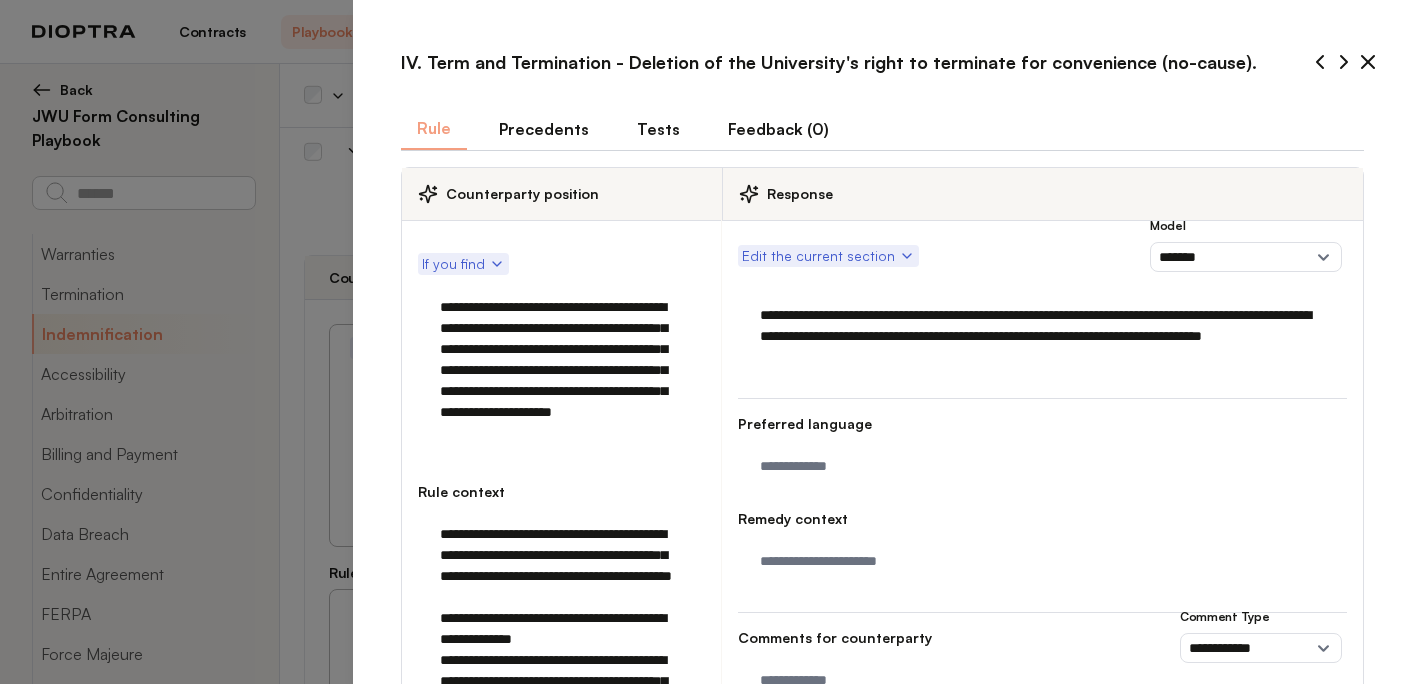 click on "**********" at bounding box center [561, 370] 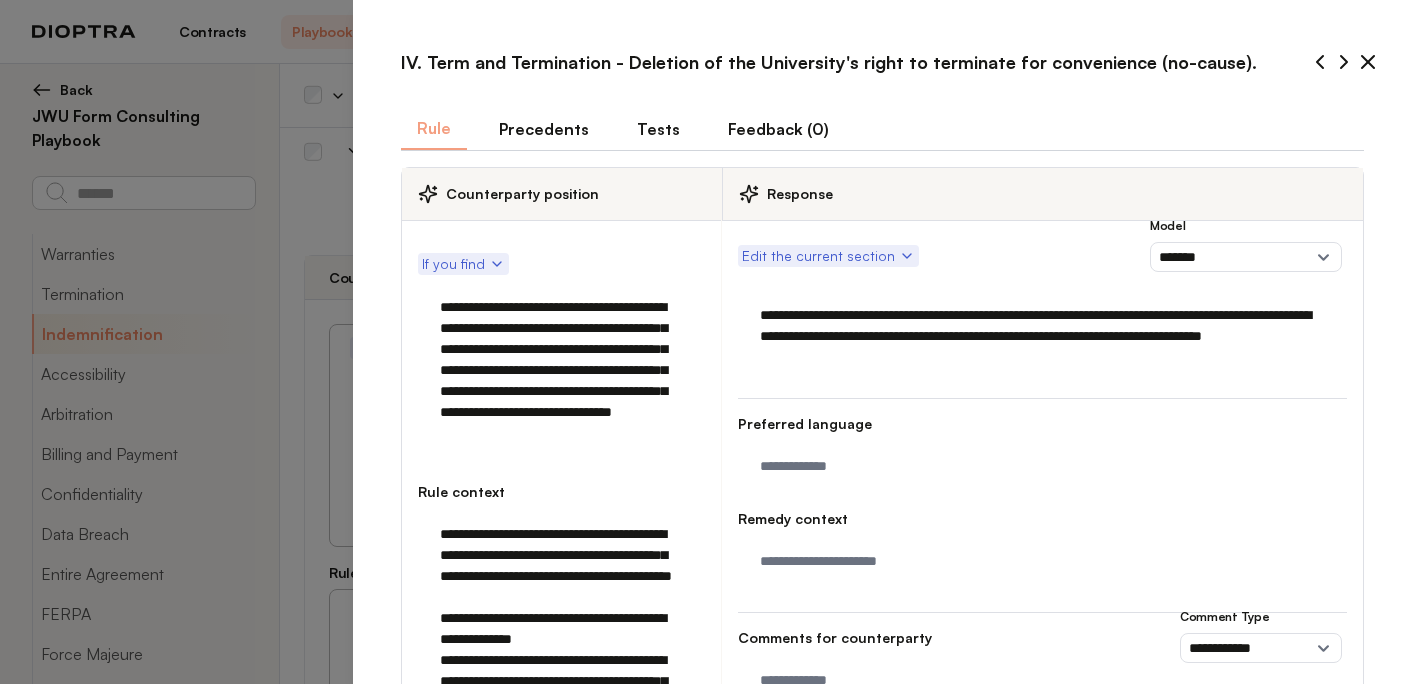 drag, startPoint x: 533, startPoint y: 396, endPoint x: 495, endPoint y: 396, distance: 38 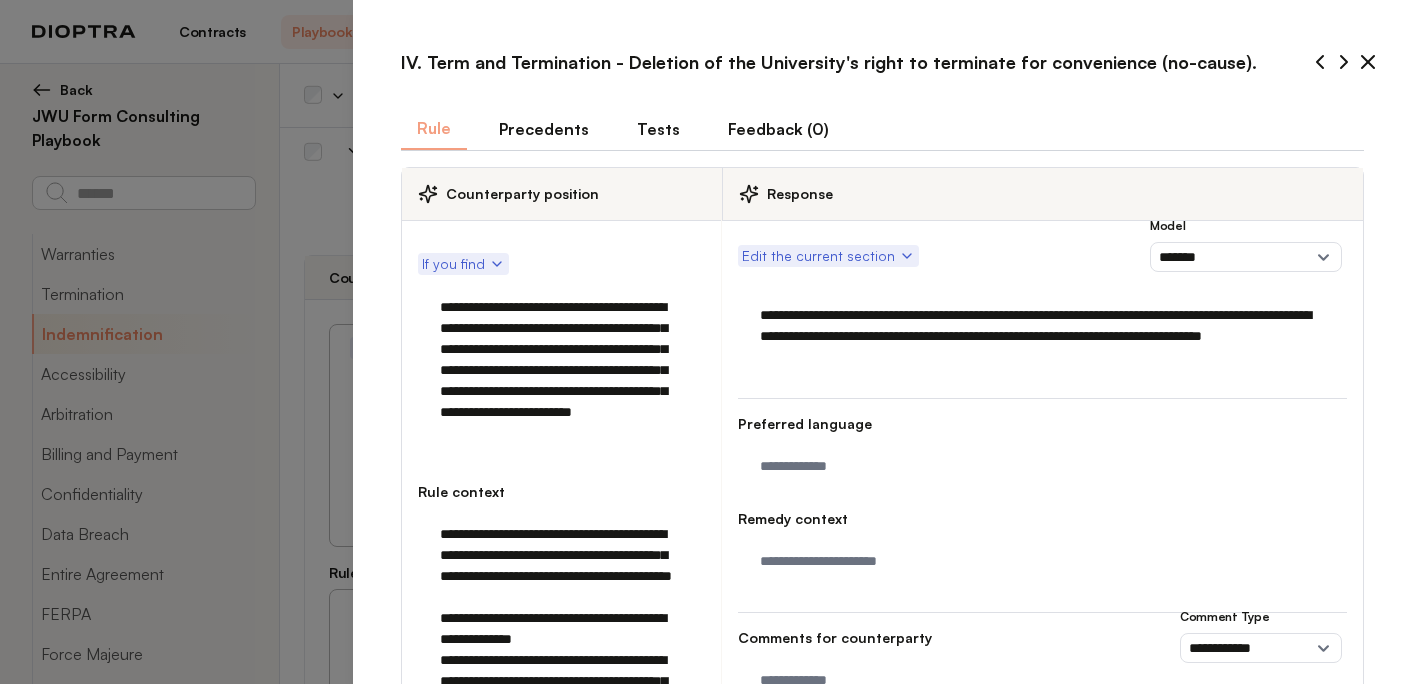 click on "**********" at bounding box center [561, 370] 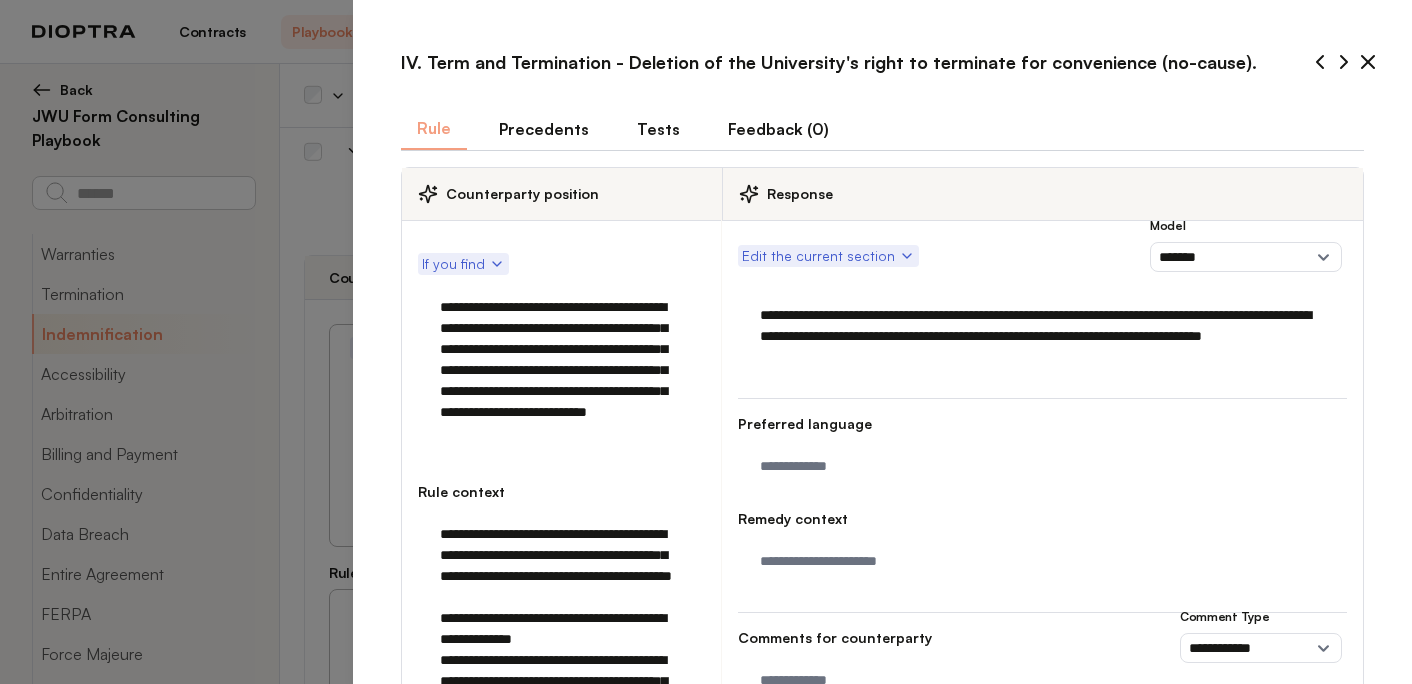 click on "**********" at bounding box center [561, 370] 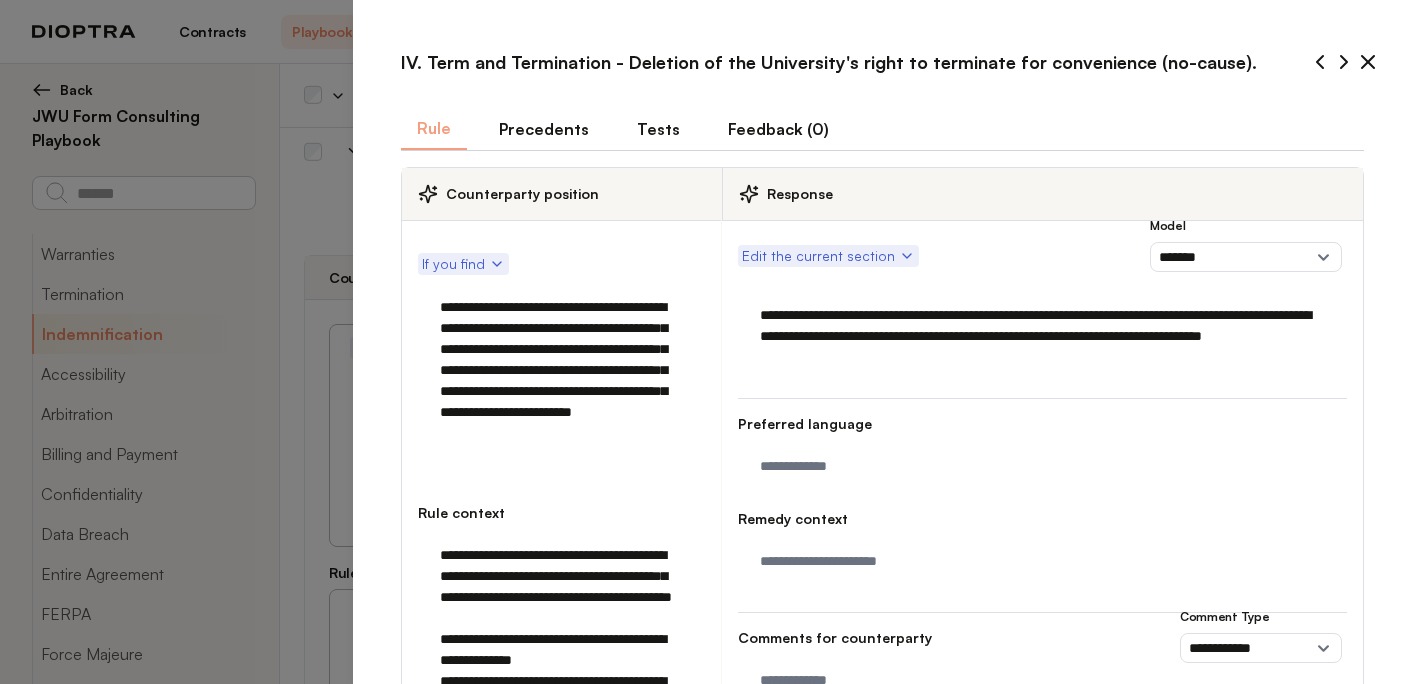 click on "**********" at bounding box center (561, 370) 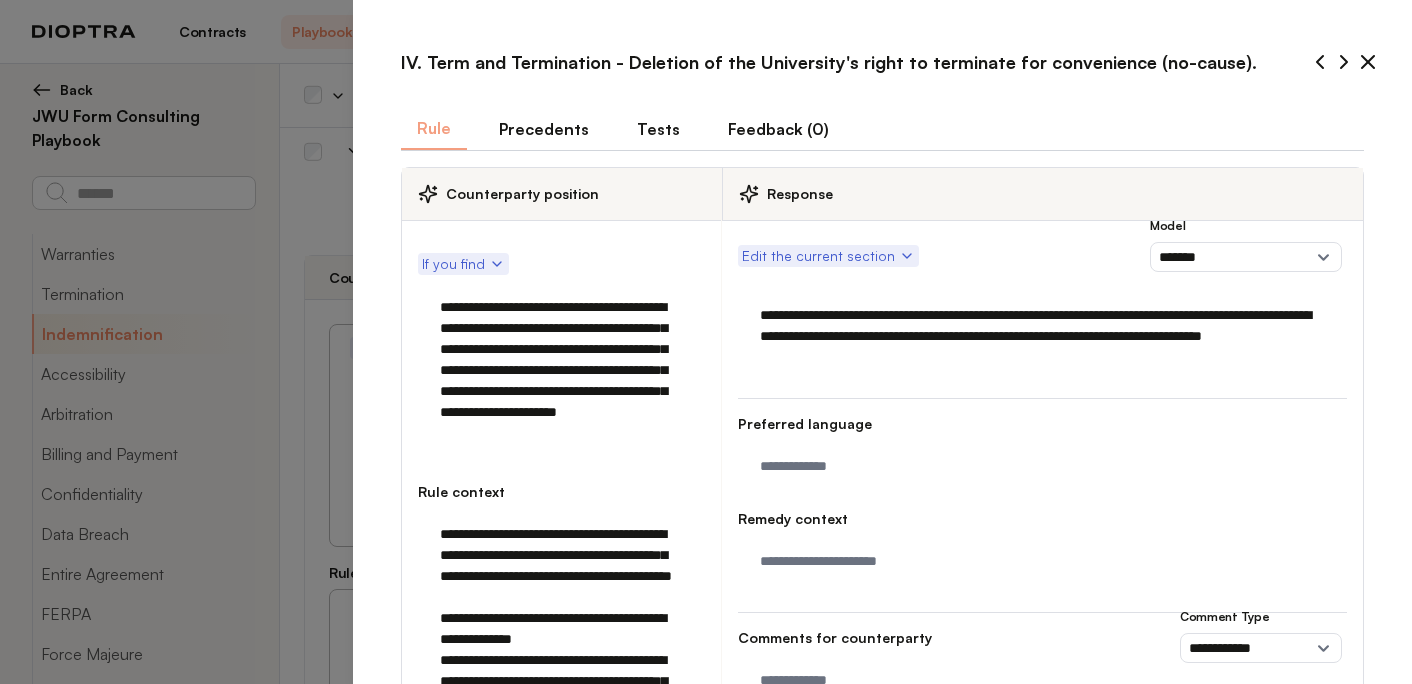 click on "**********" at bounding box center [561, 370] 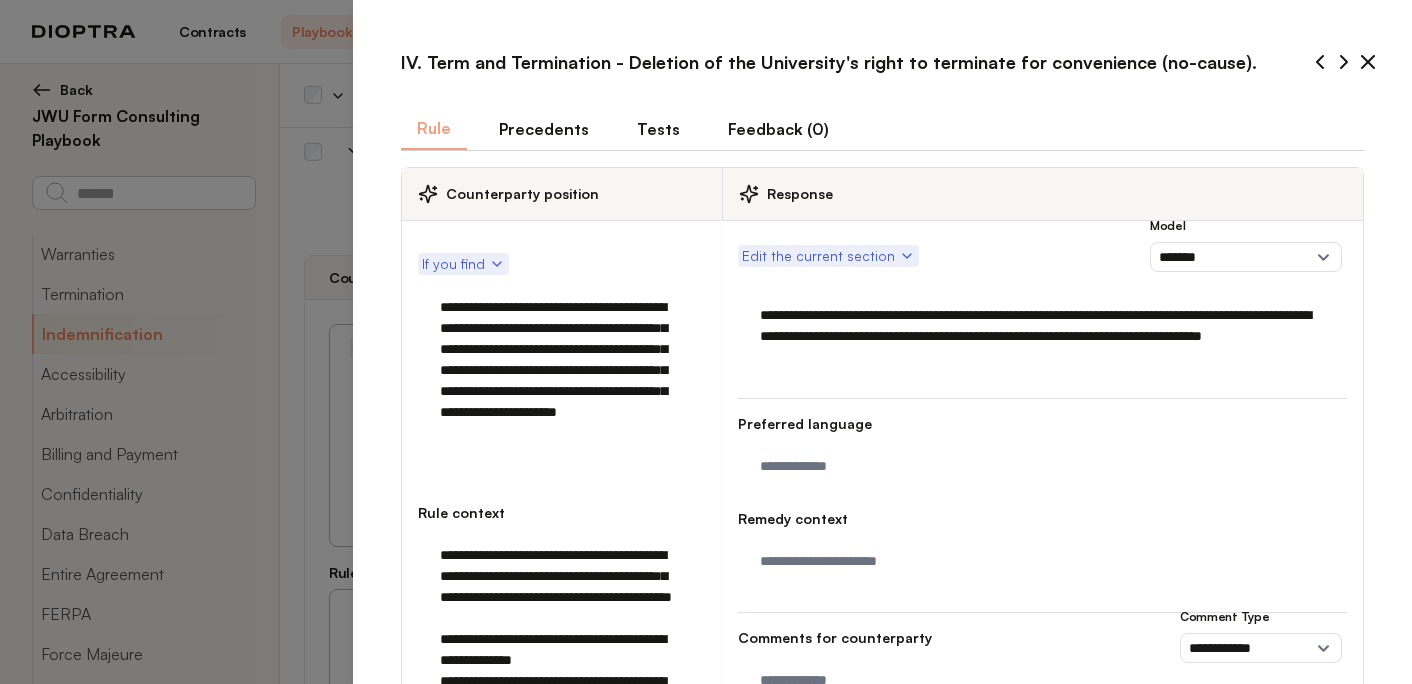 click on "**********" at bounding box center (561, 370) 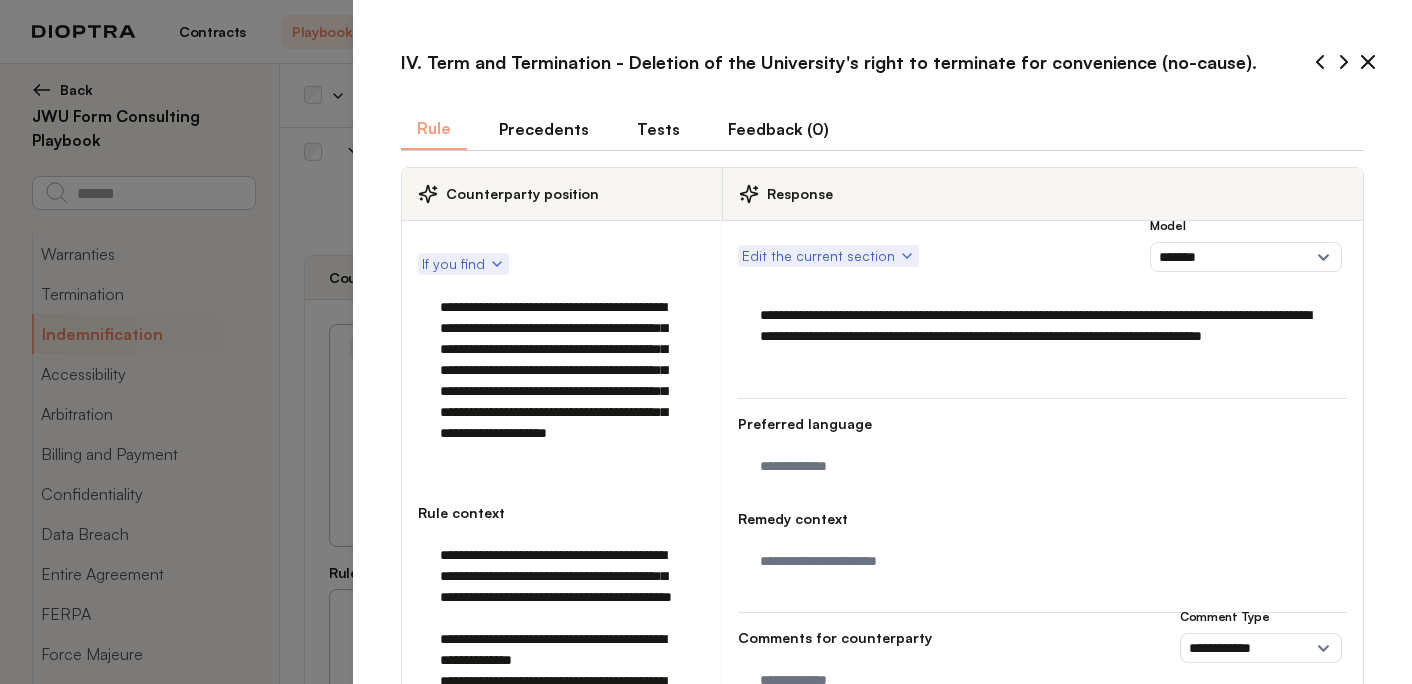 click on "**********" at bounding box center [561, 381] 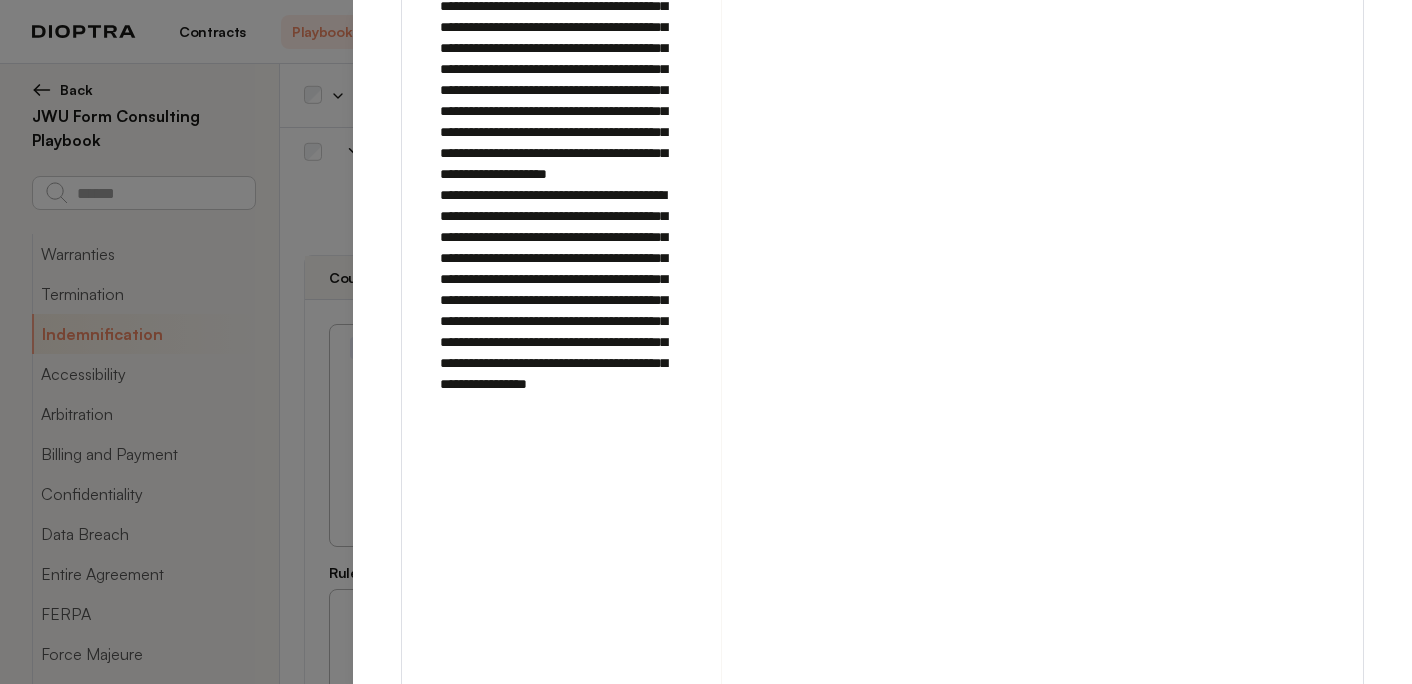 scroll, scrollTop: 1357, scrollLeft: 0, axis: vertical 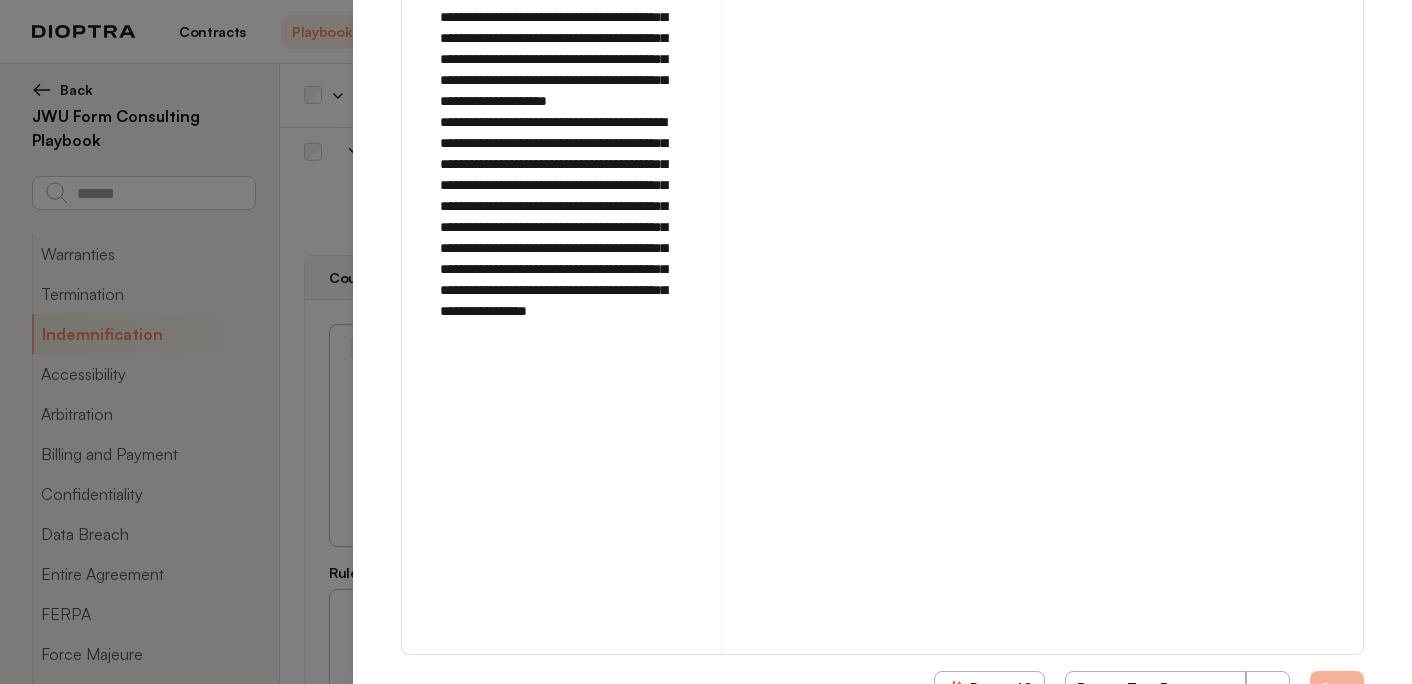 type on "**********" 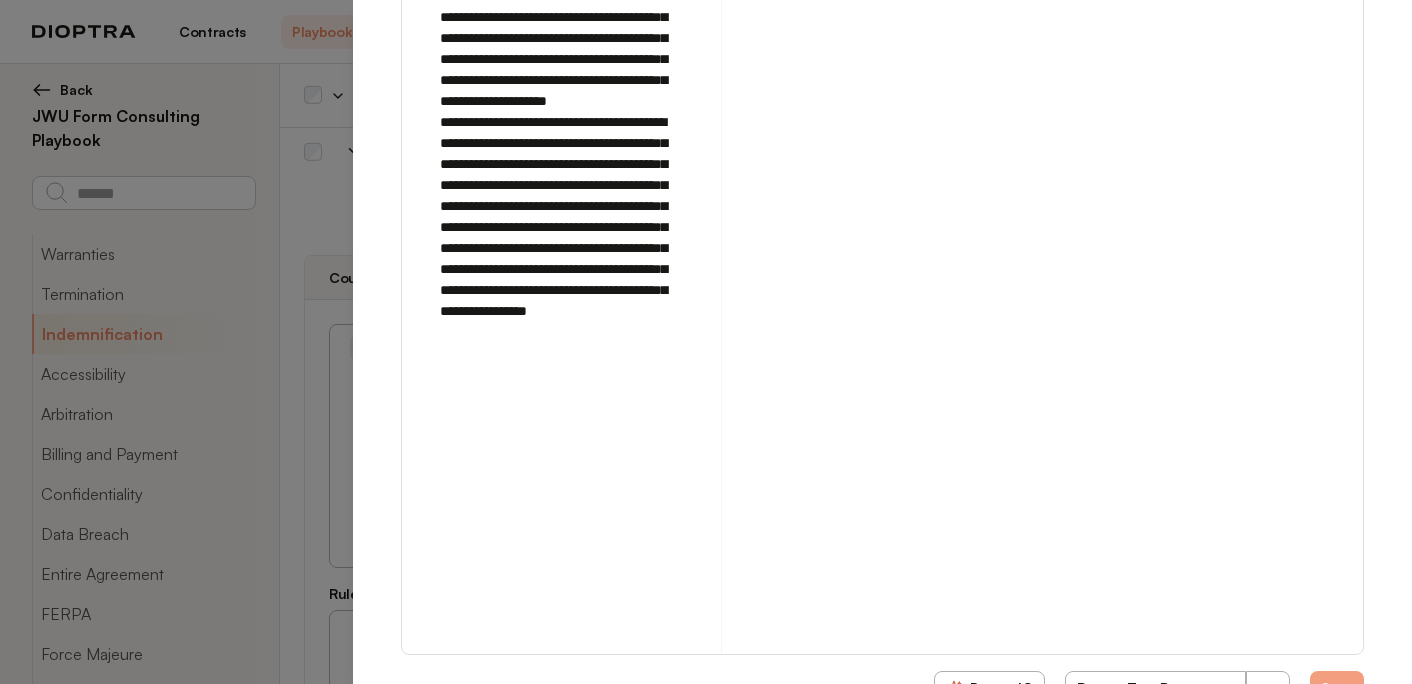 click on "Run on Test Documents" at bounding box center (1156, 688) 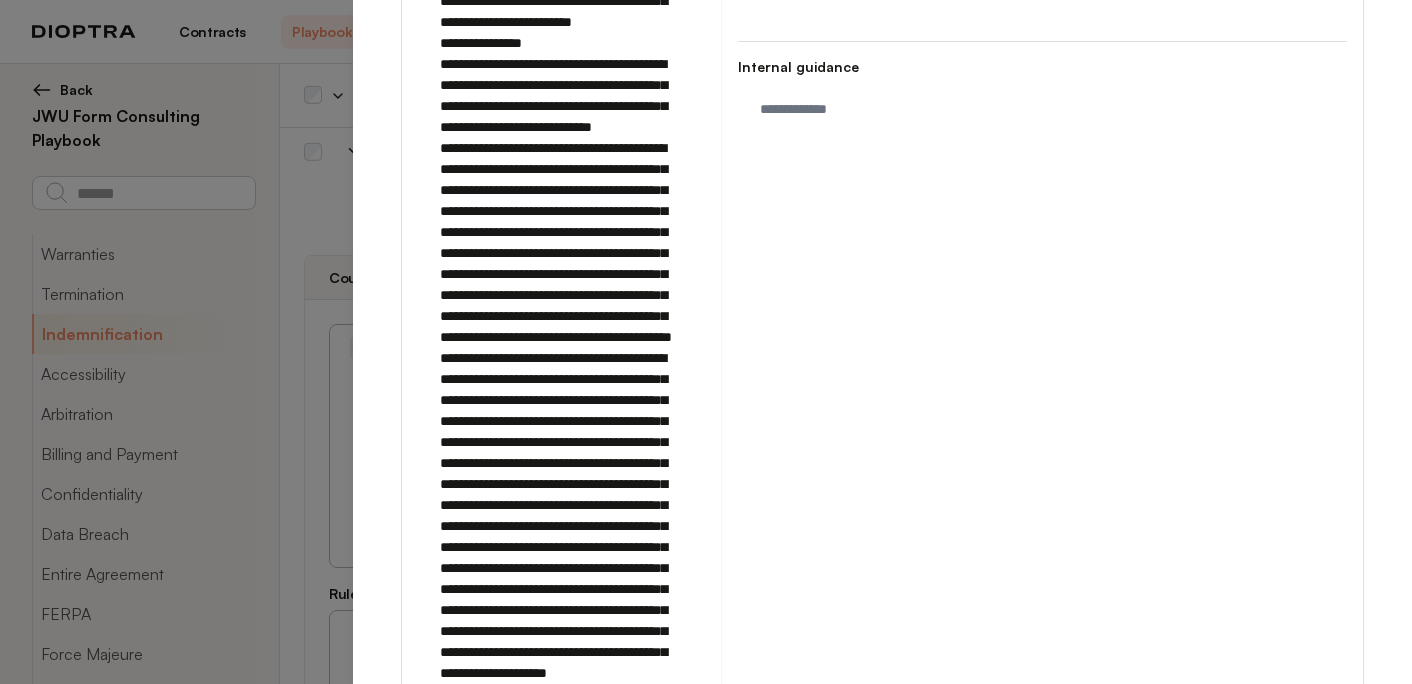 scroll, scrollTop: 0, scrollLeft: 0, axis: both 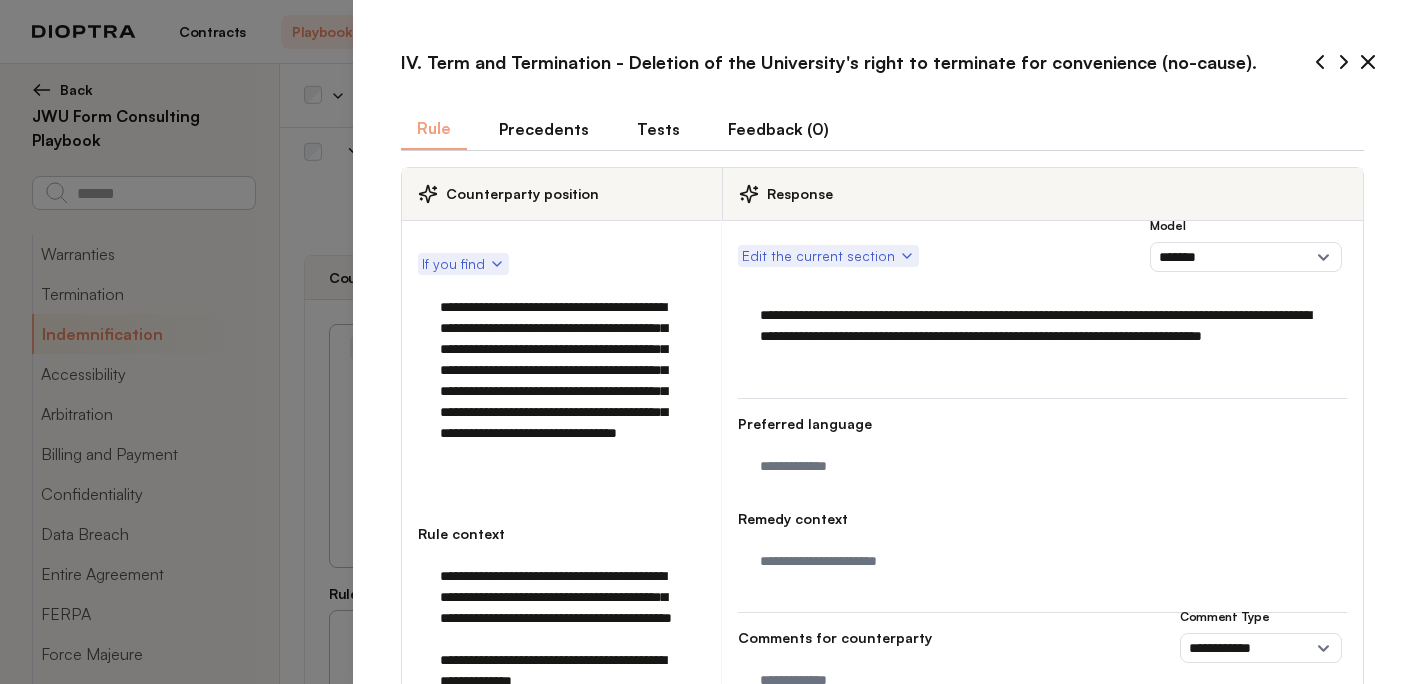 click on "Tests" at bounding box center [658, 129] 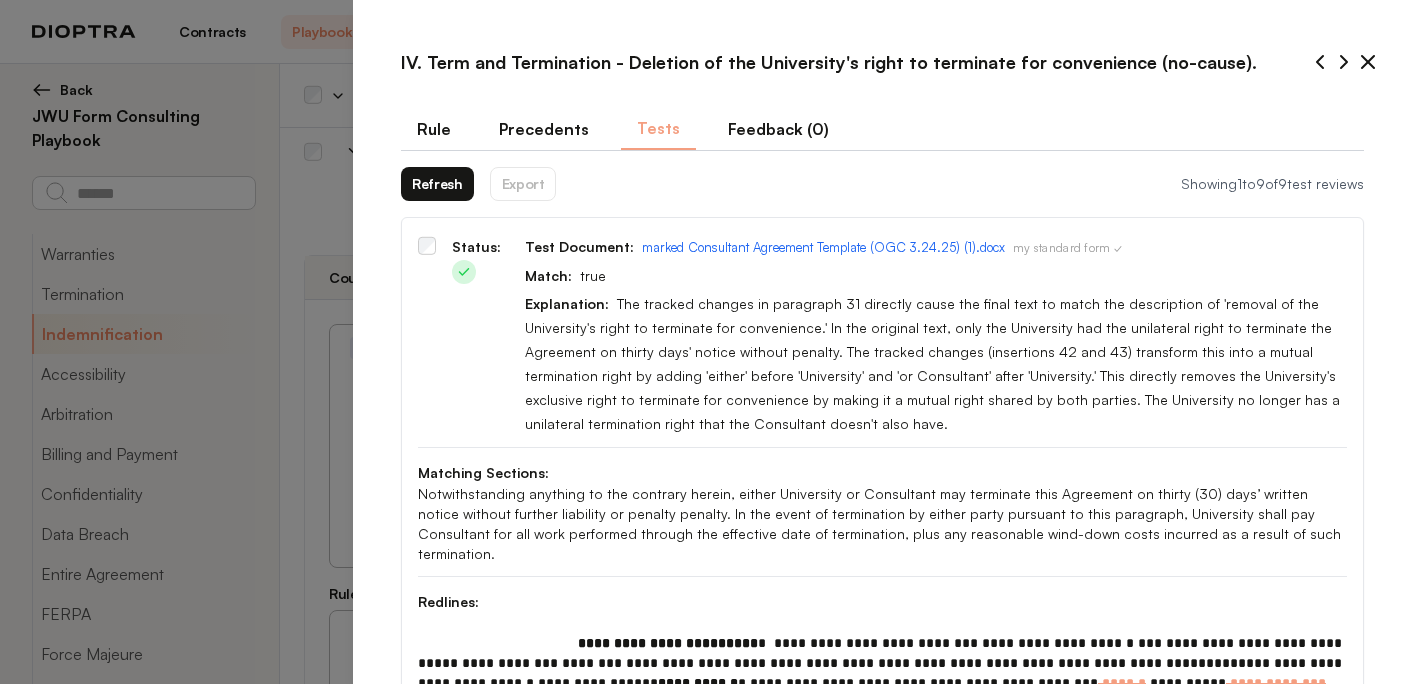 click on "Refresh" at bounding box center (437, 184) 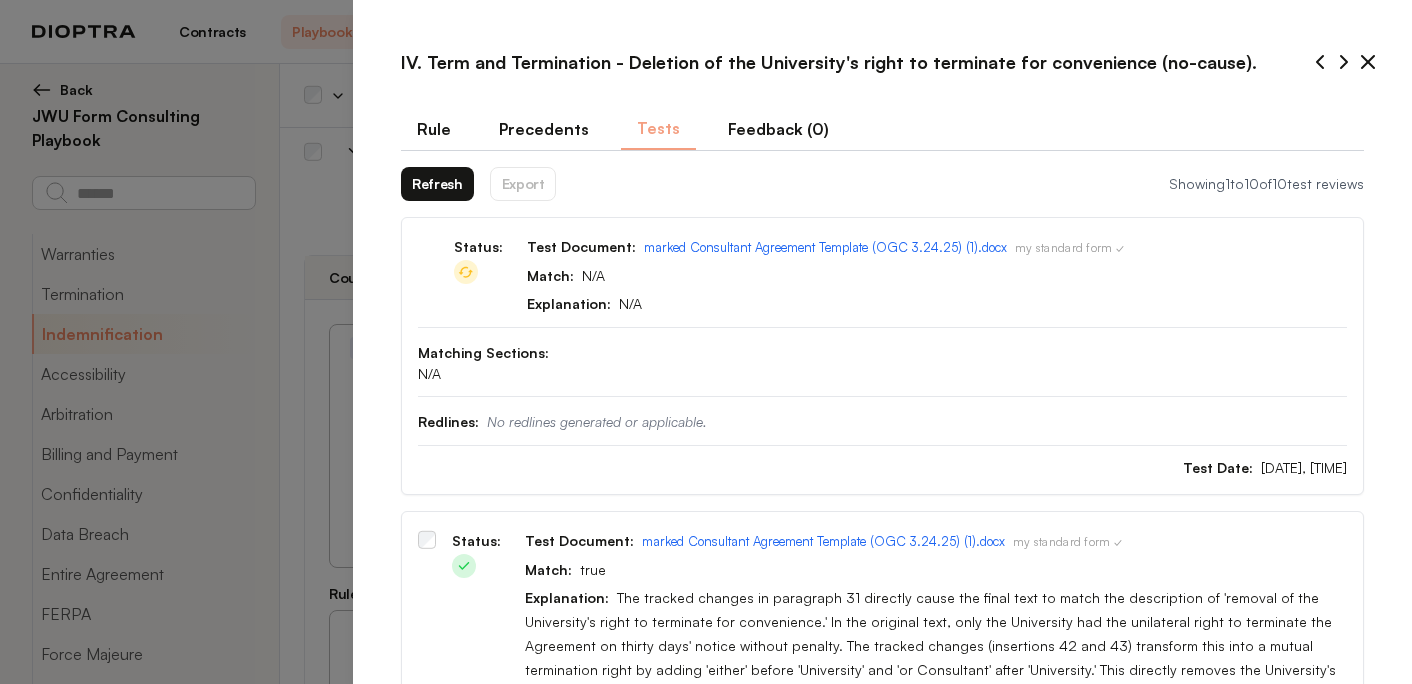 click on "Refresh" at bounding box center [437, 184] 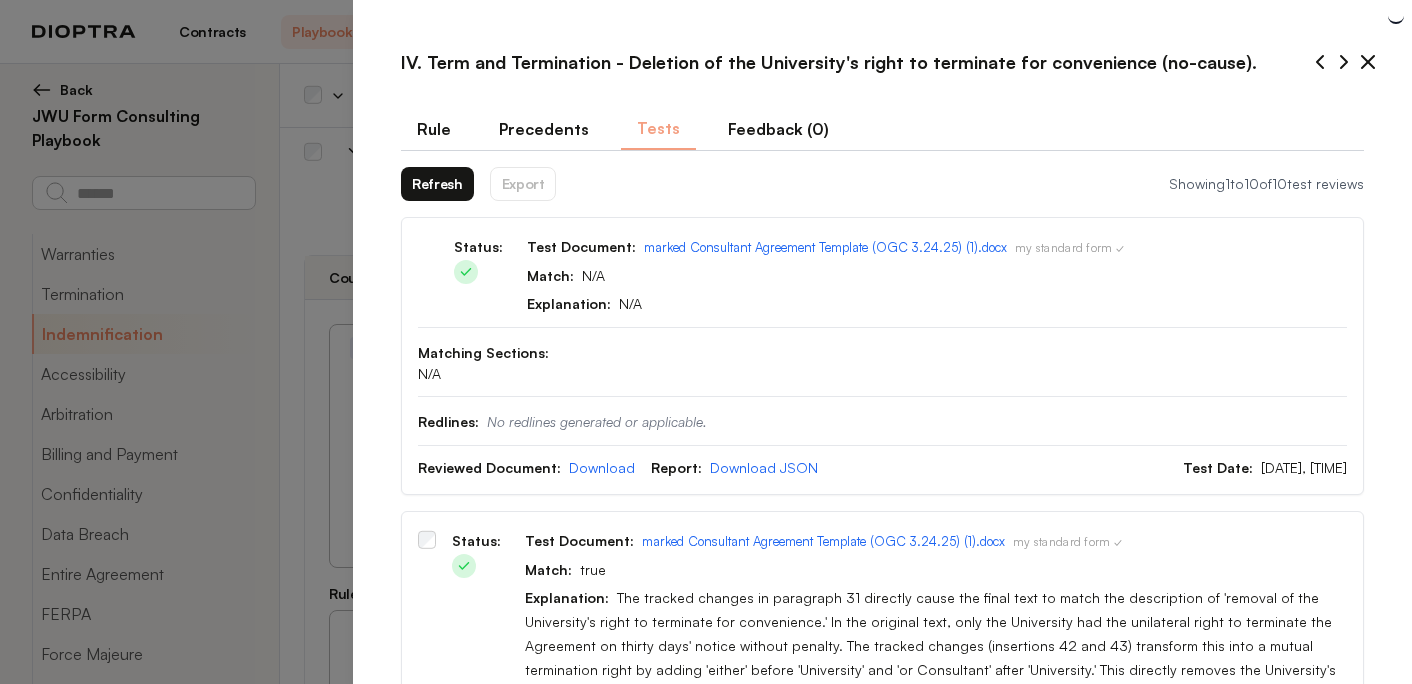 click on "Refresh Export Showing  1  to  10  of  10  test reviews" at bounding box center [882, 184] 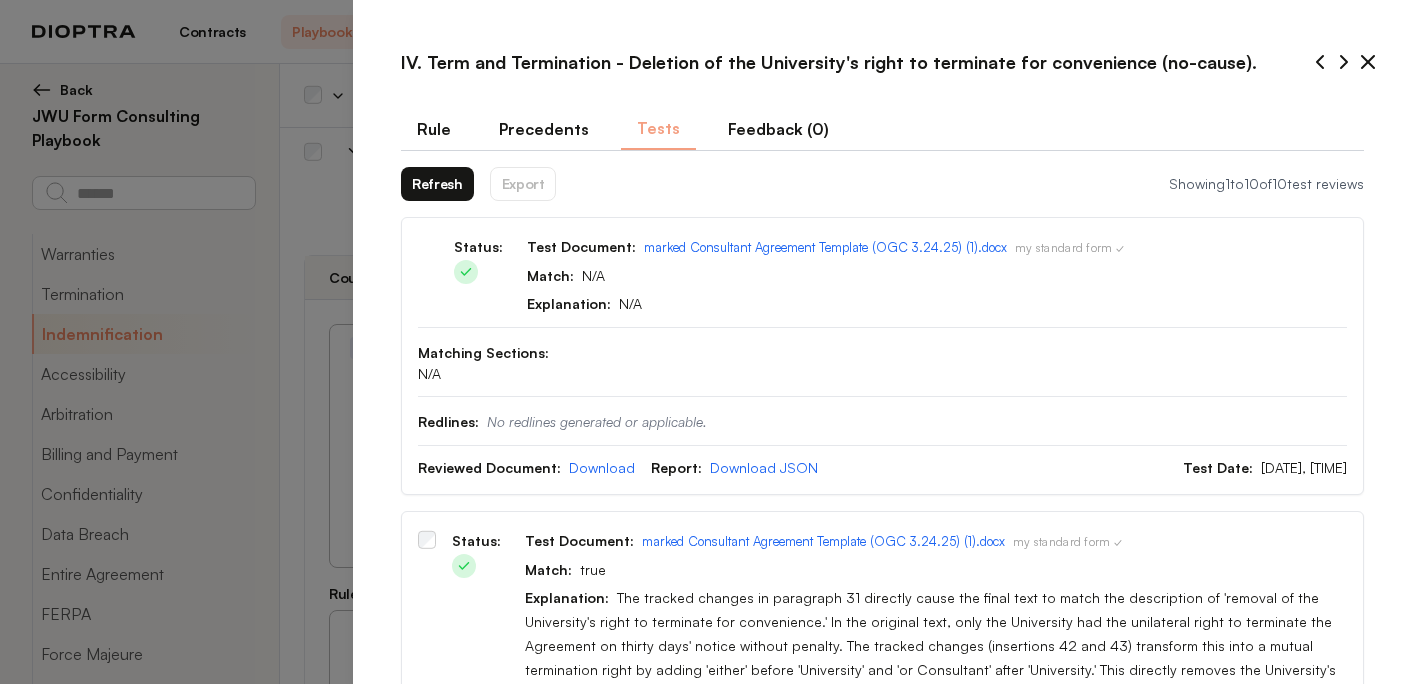 click on "Refresh" at bounding box center (437, 184) 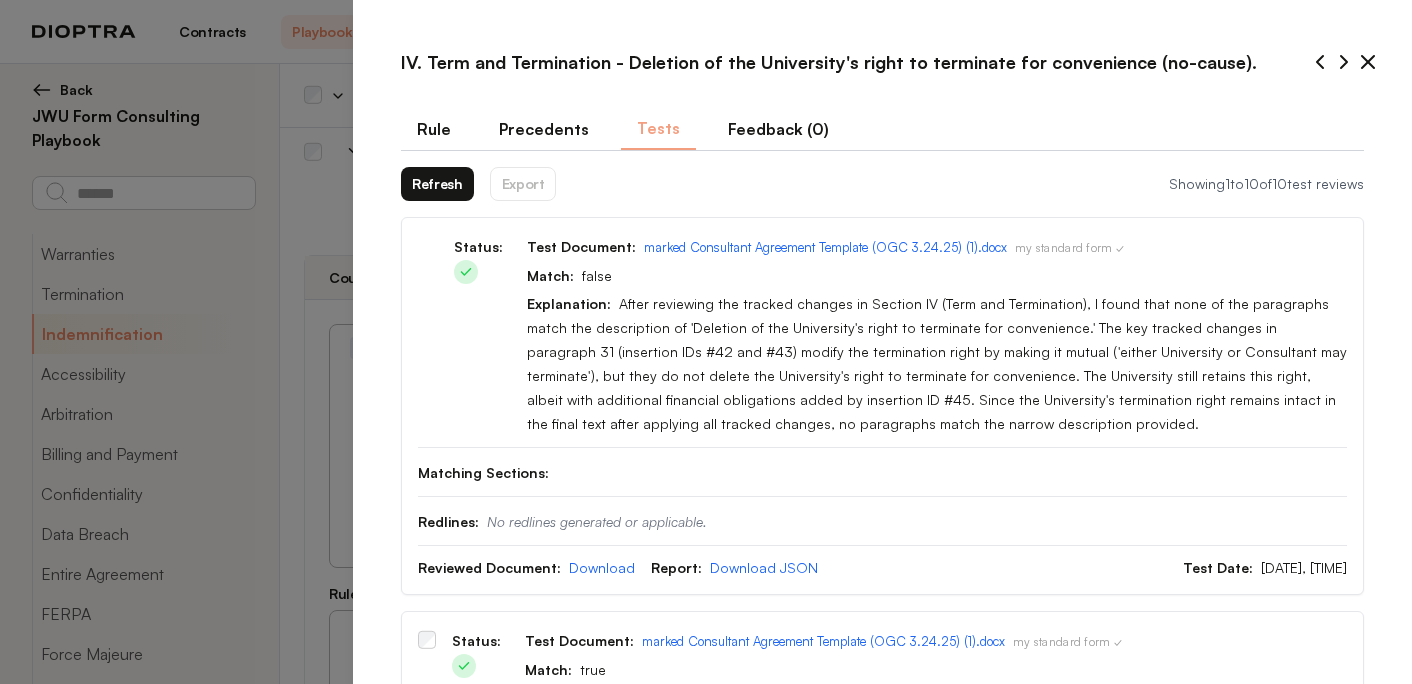 click on "Rule" at bounding box center (434, 129) 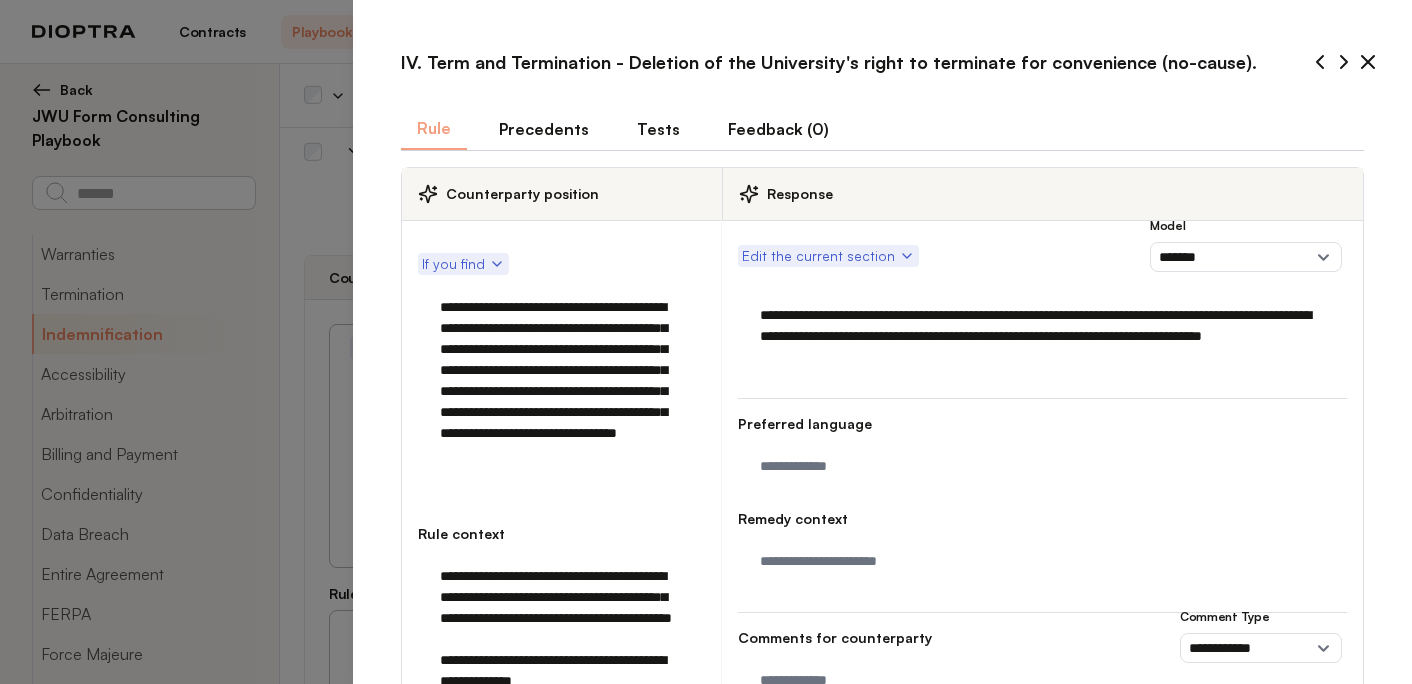drag, startPoint x: 520, startPoint y: 475, endPoint x: 425, endPoint y: 456, distance: 96.88137 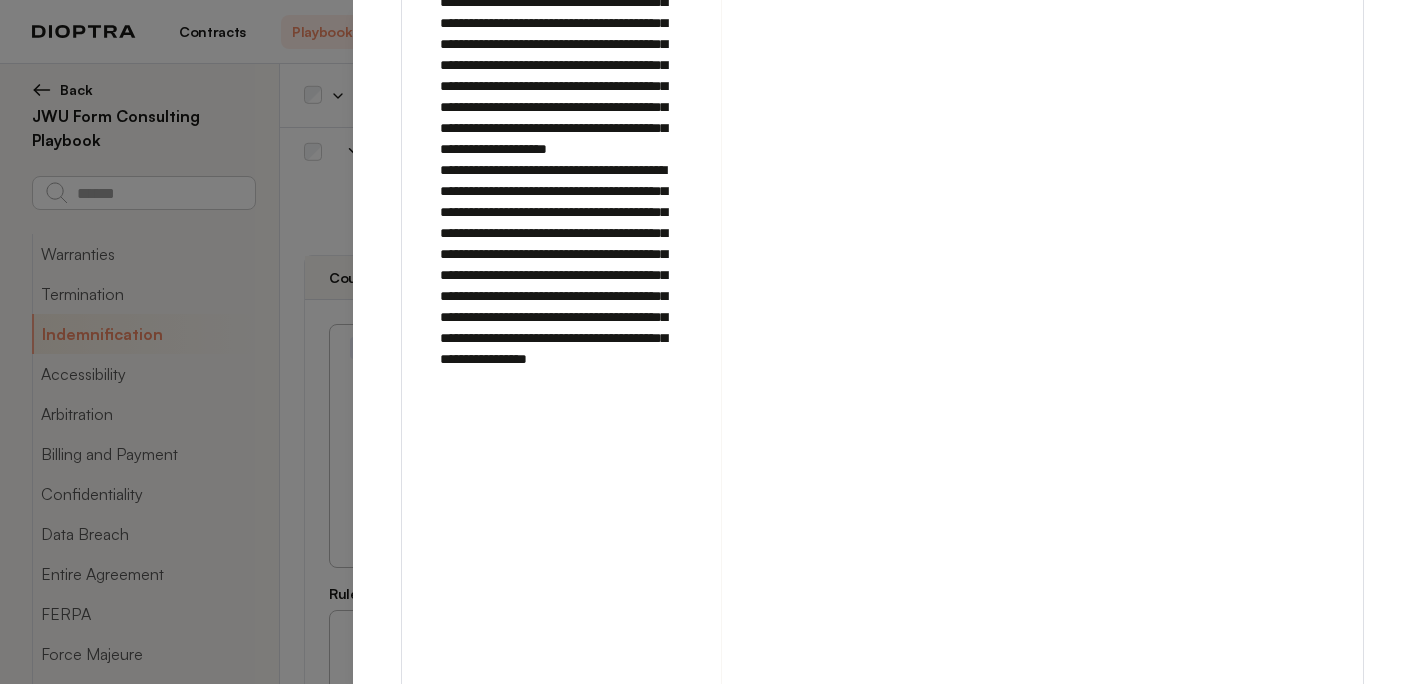 scroll, scrollTop: 1315, scrollLeft: 0, axis: vertical 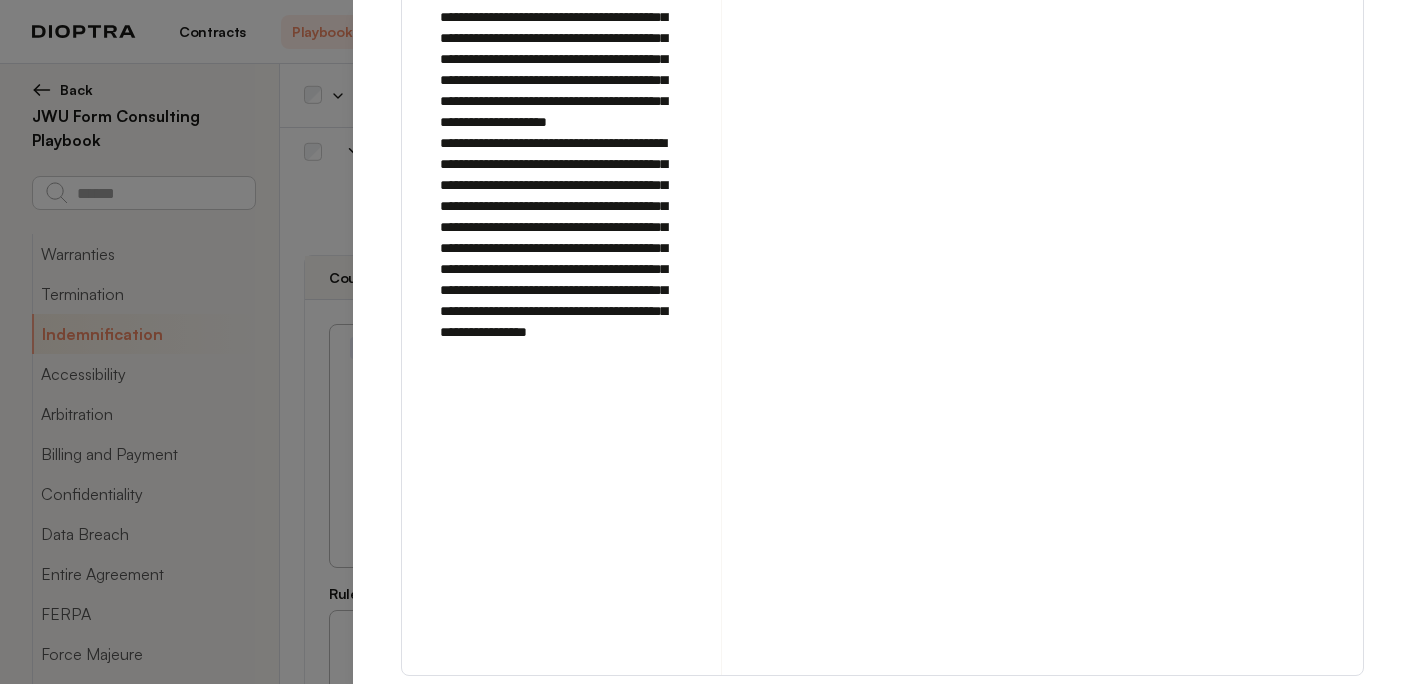 type on "**********" 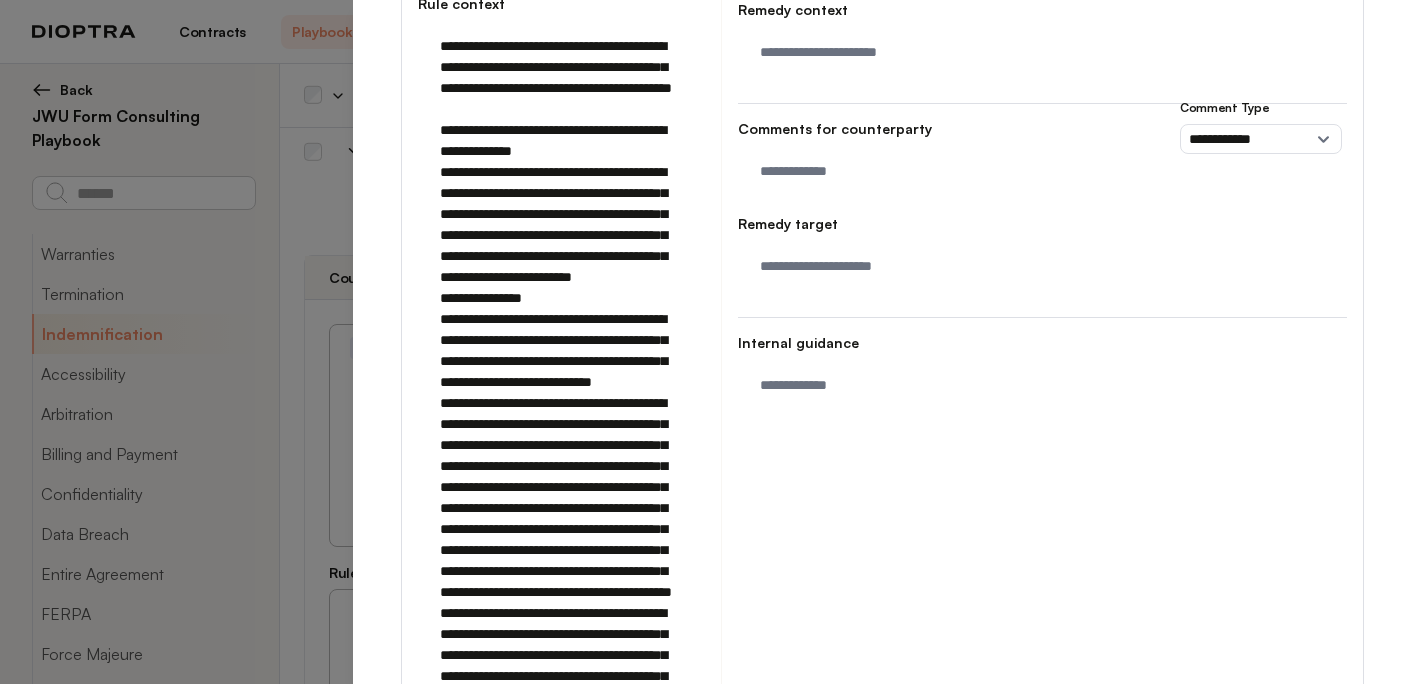 type on "*" 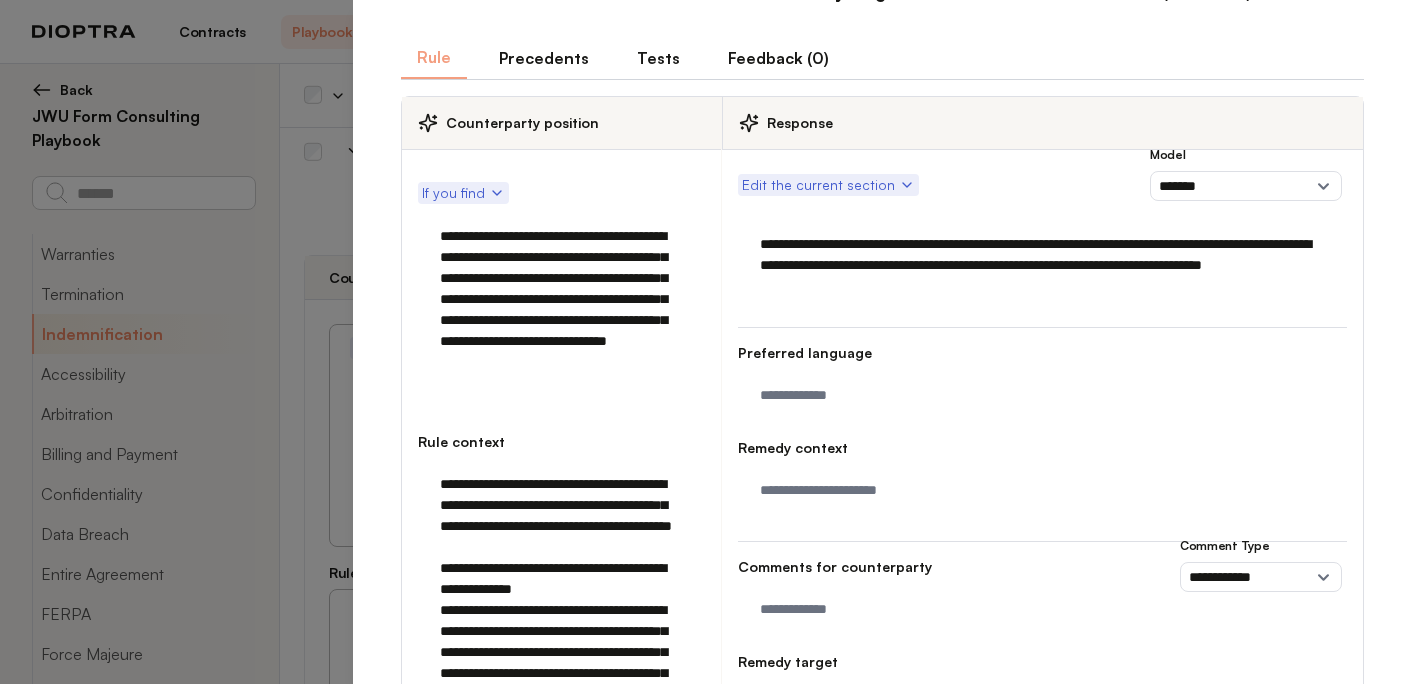 scroll, scrollTop: 68, scrollLeft: 0, axis: vertical 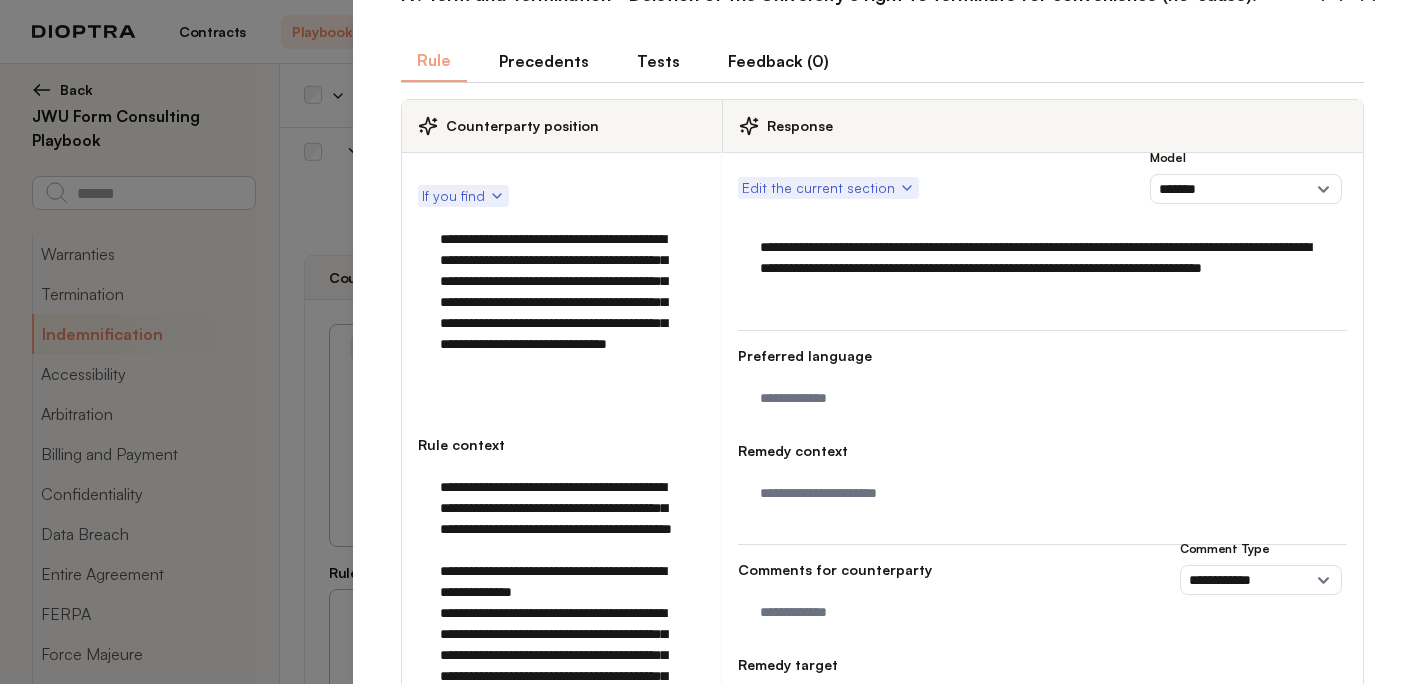 drag, startPoint x: 434, startPoint y: 237, endPoint x: 494, endPoint y: 345, distance: 123.54756 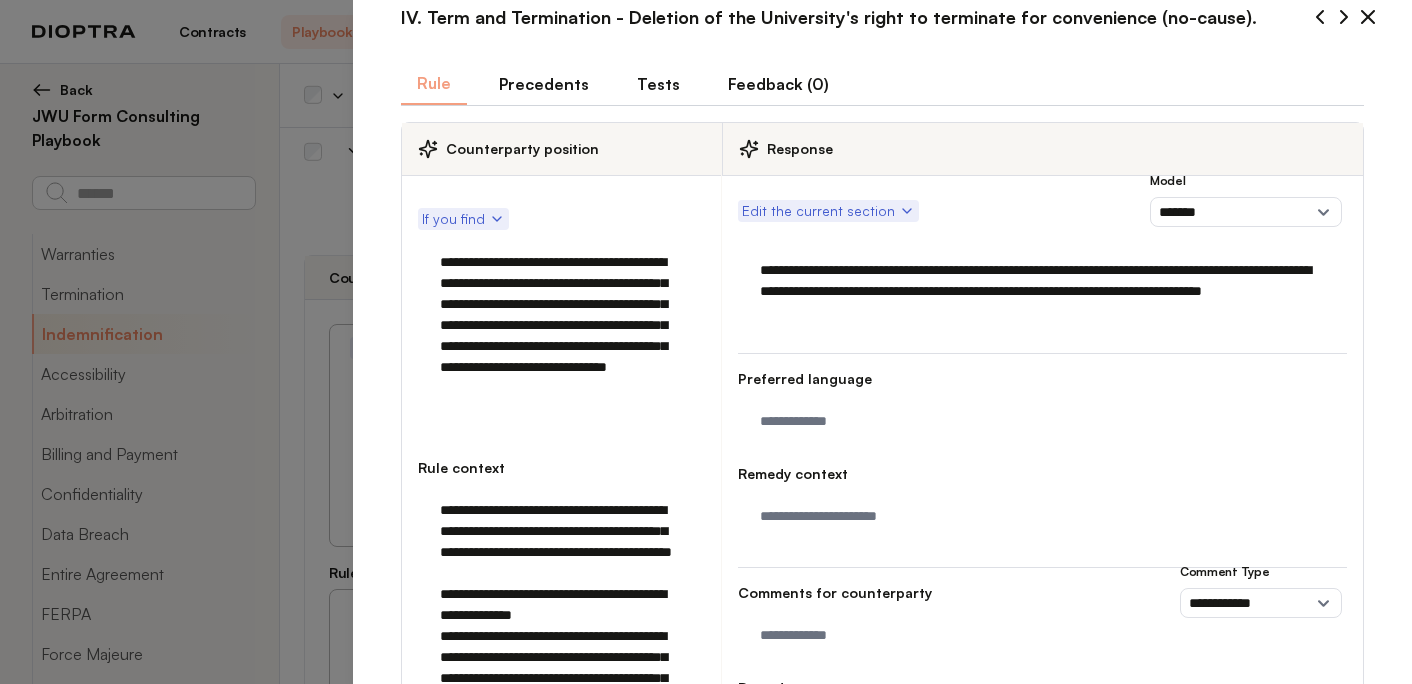 scroll, scrollTop: 0, scrollLeft: 0, axis: both 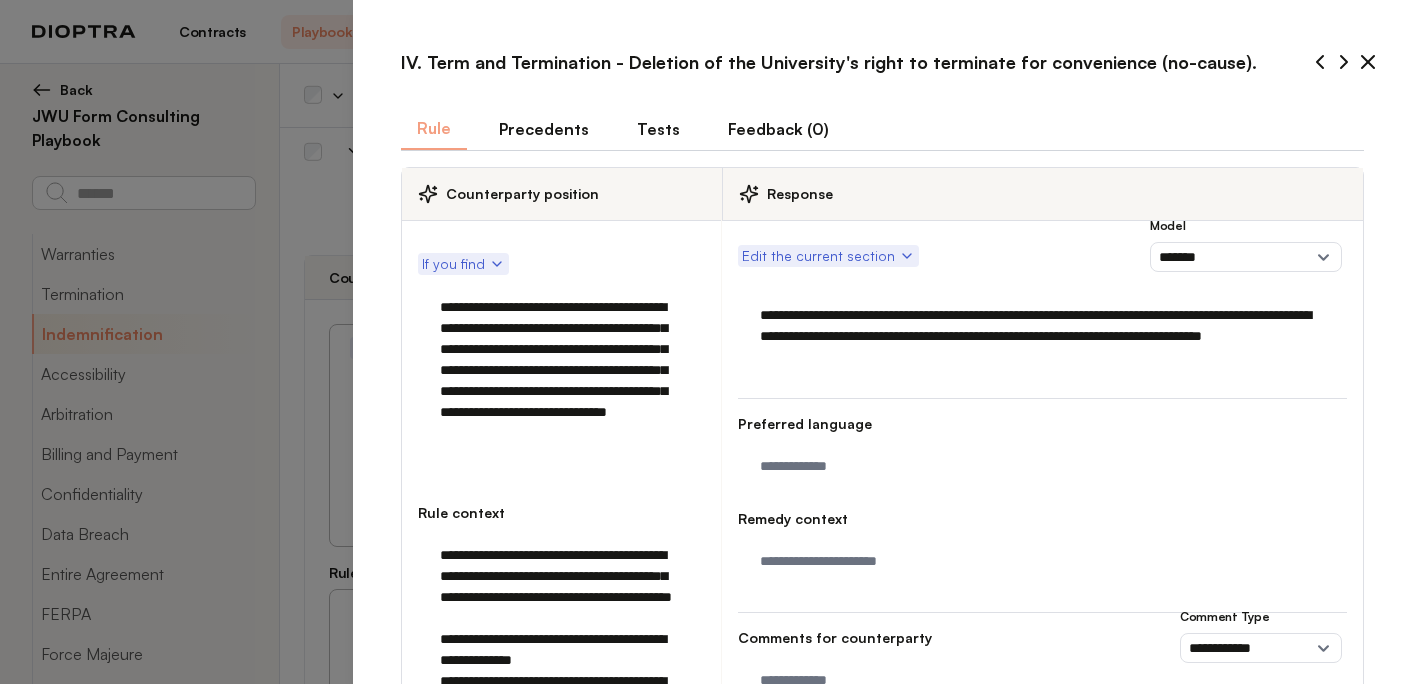 click 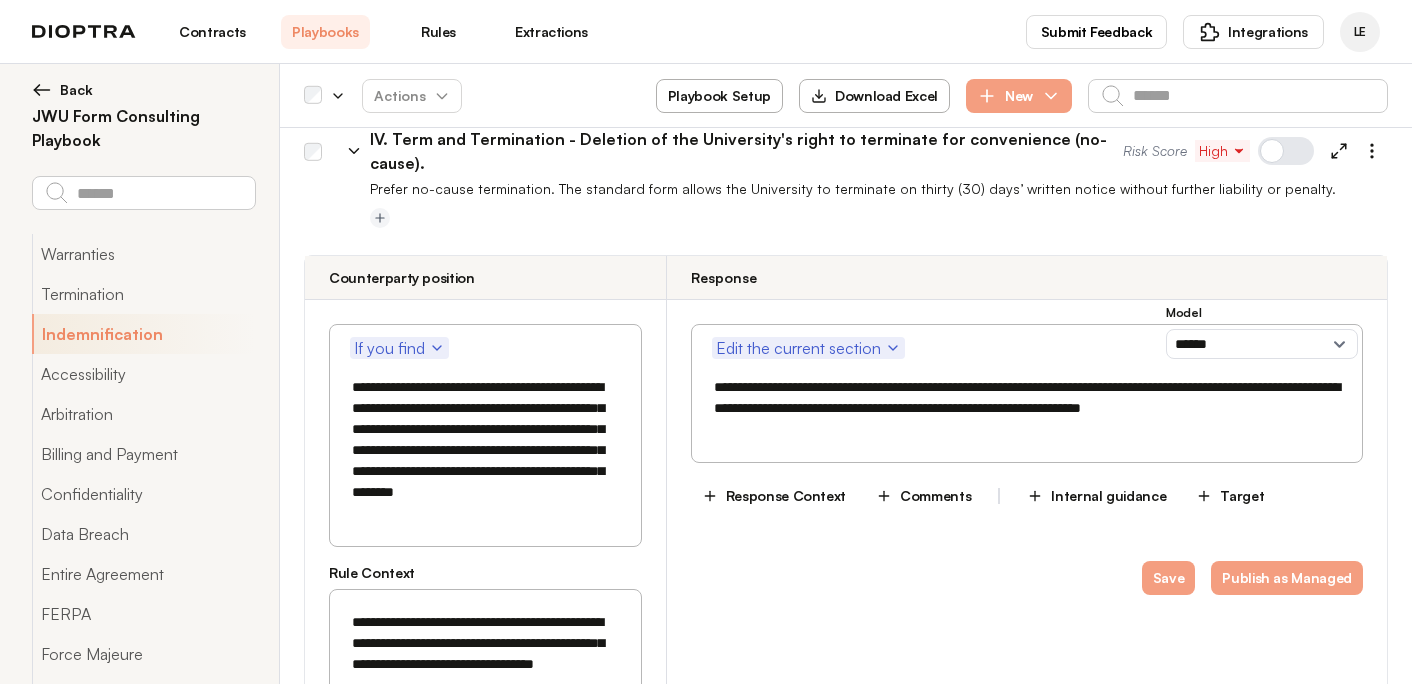 click 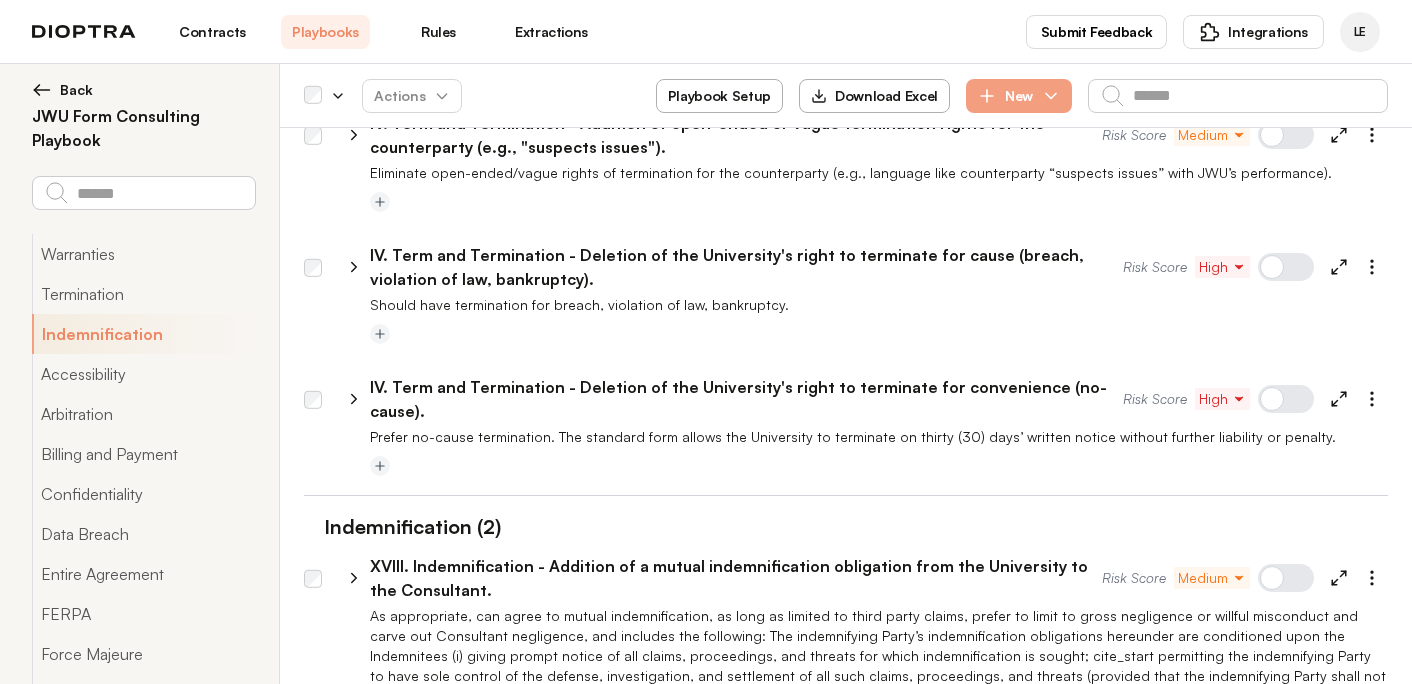 scroll, scrollTop: 488, scrollLeft: 0, axis: vertical 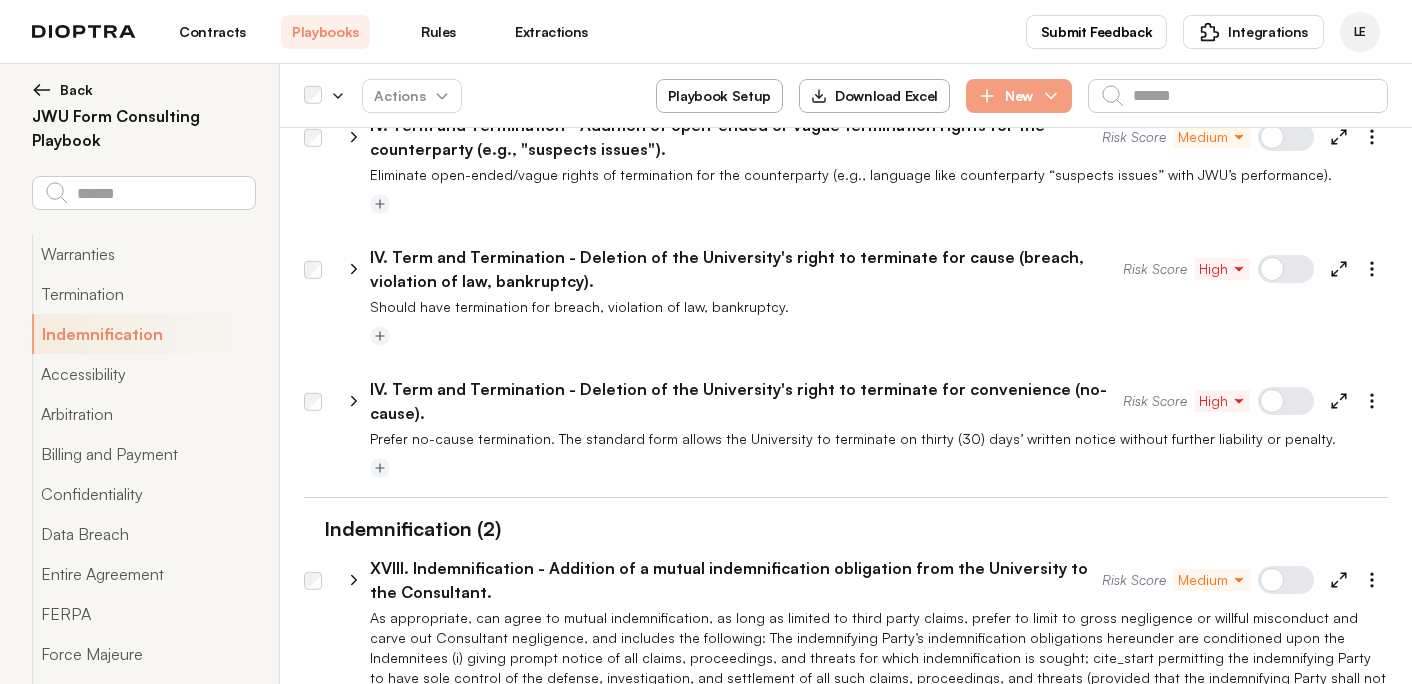 click 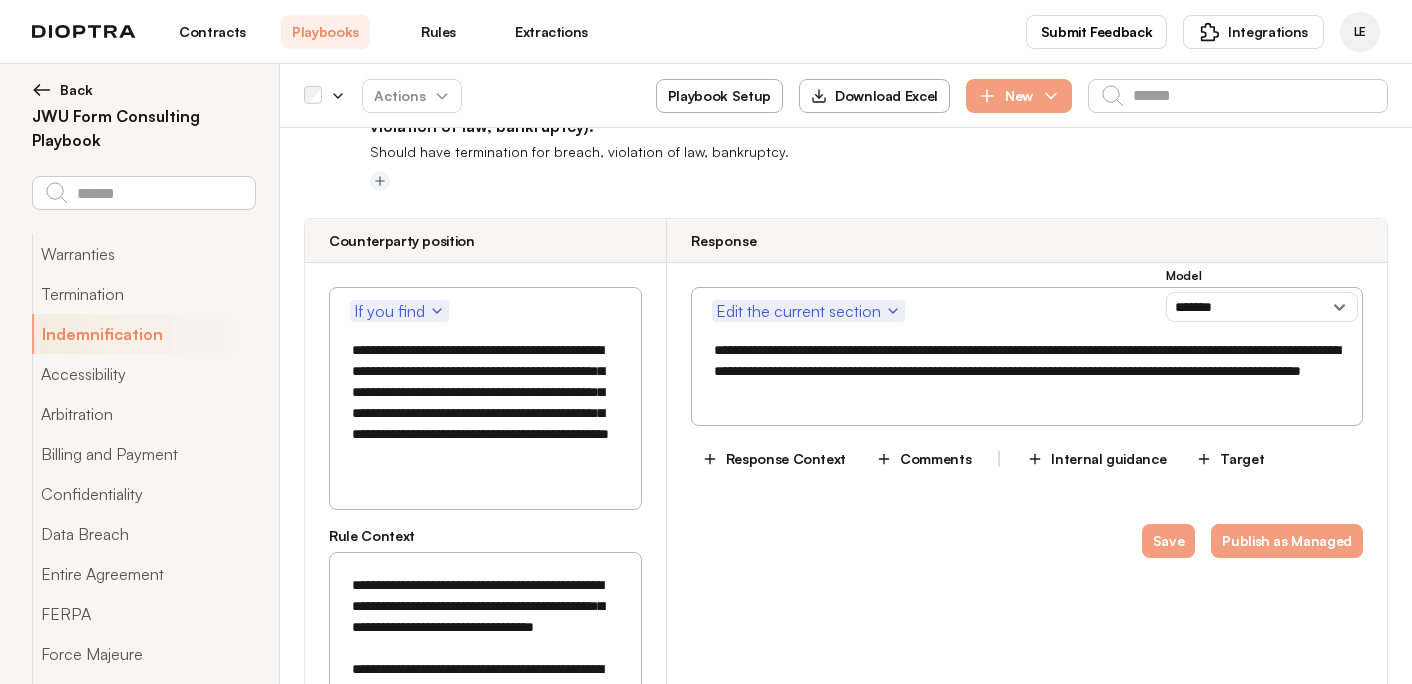 scroll, scrollTop: 749, scrollLeft: 0, axis: vertical 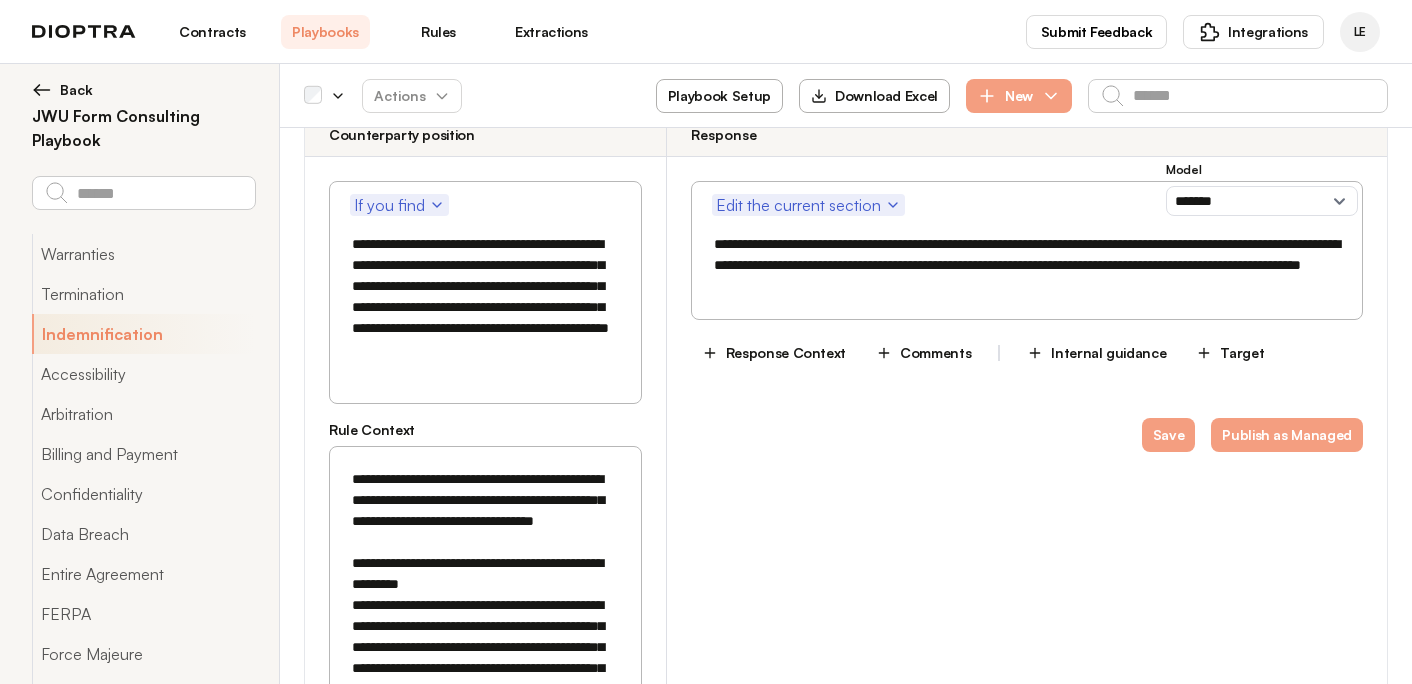 click on "**********" at bounding box center [485, 297] 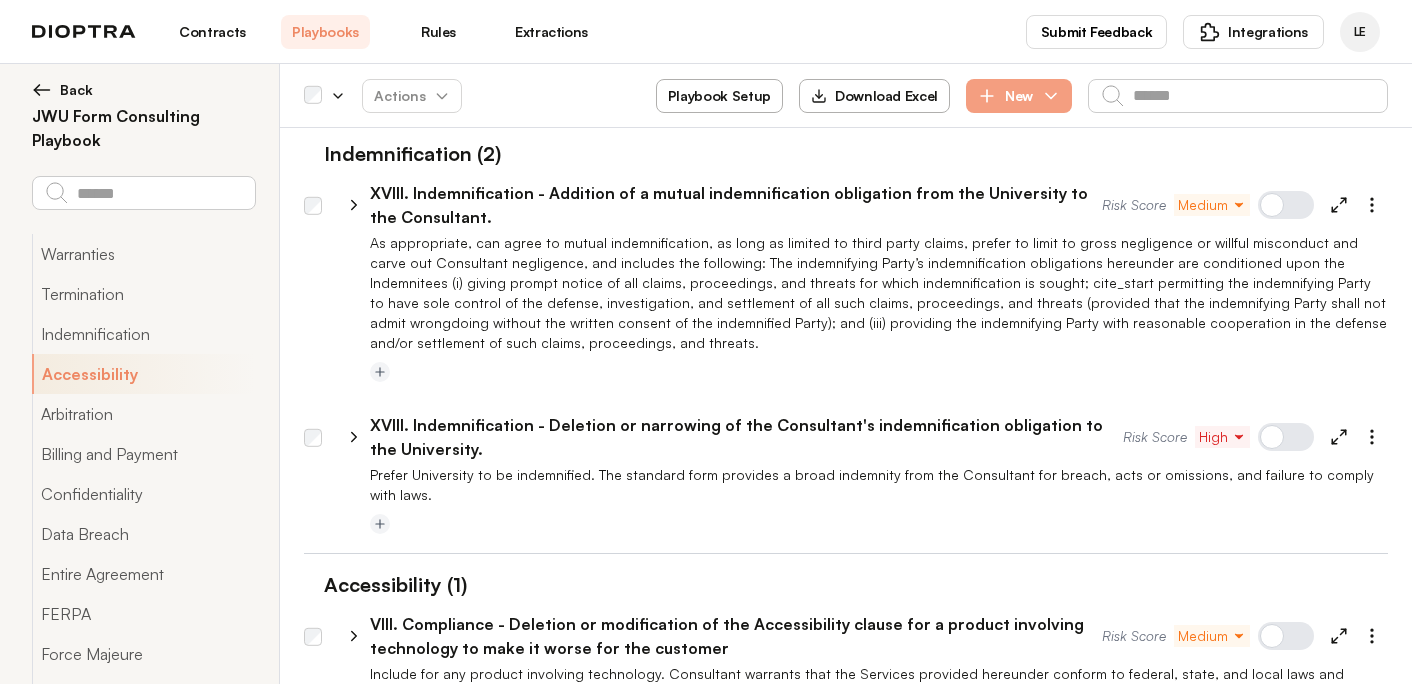 scroll, scrollTop: 2803, scrollLeft: 0, axis: vertical 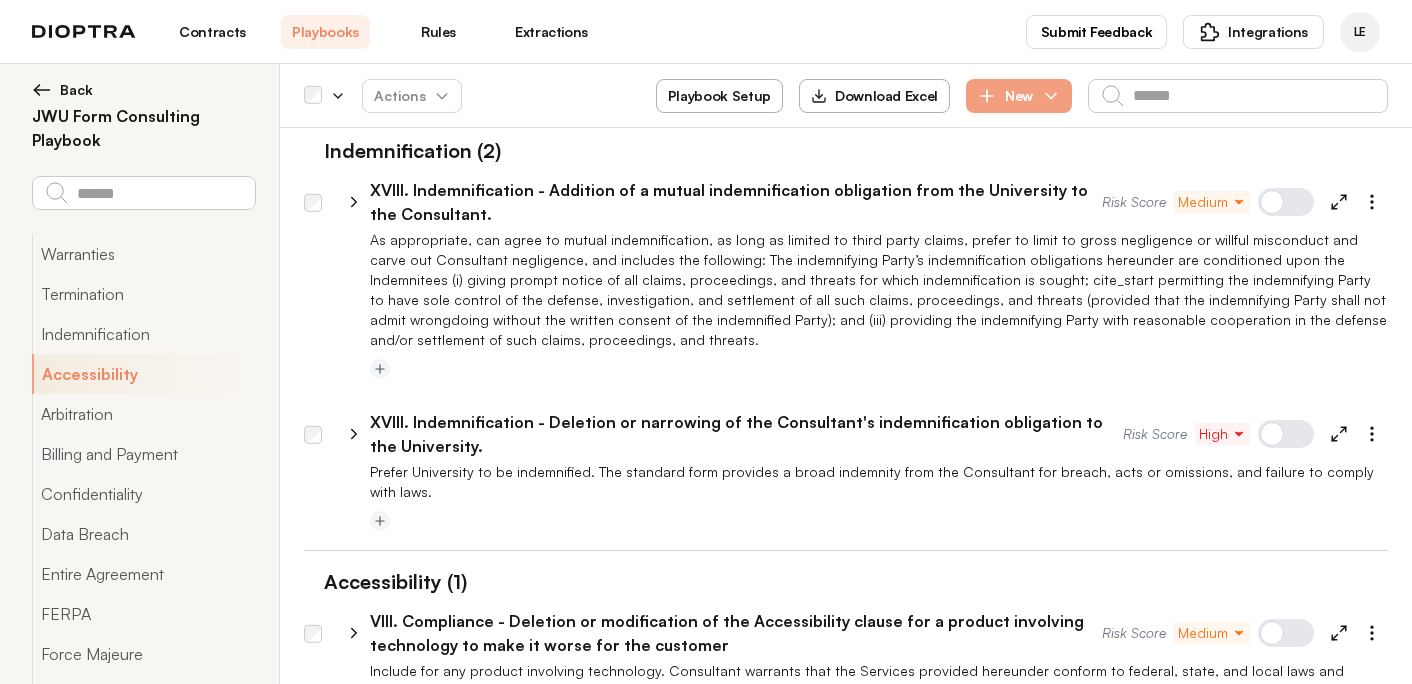 type on "**********" 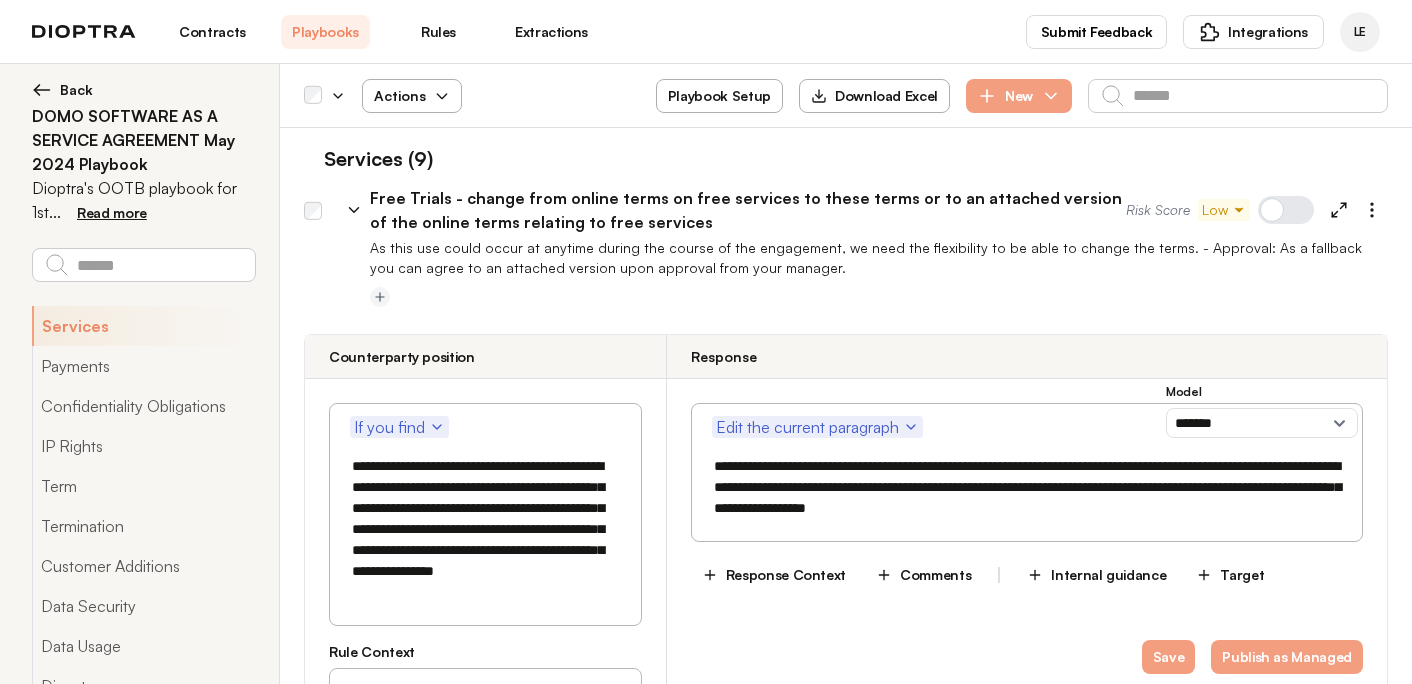 select on "*******" 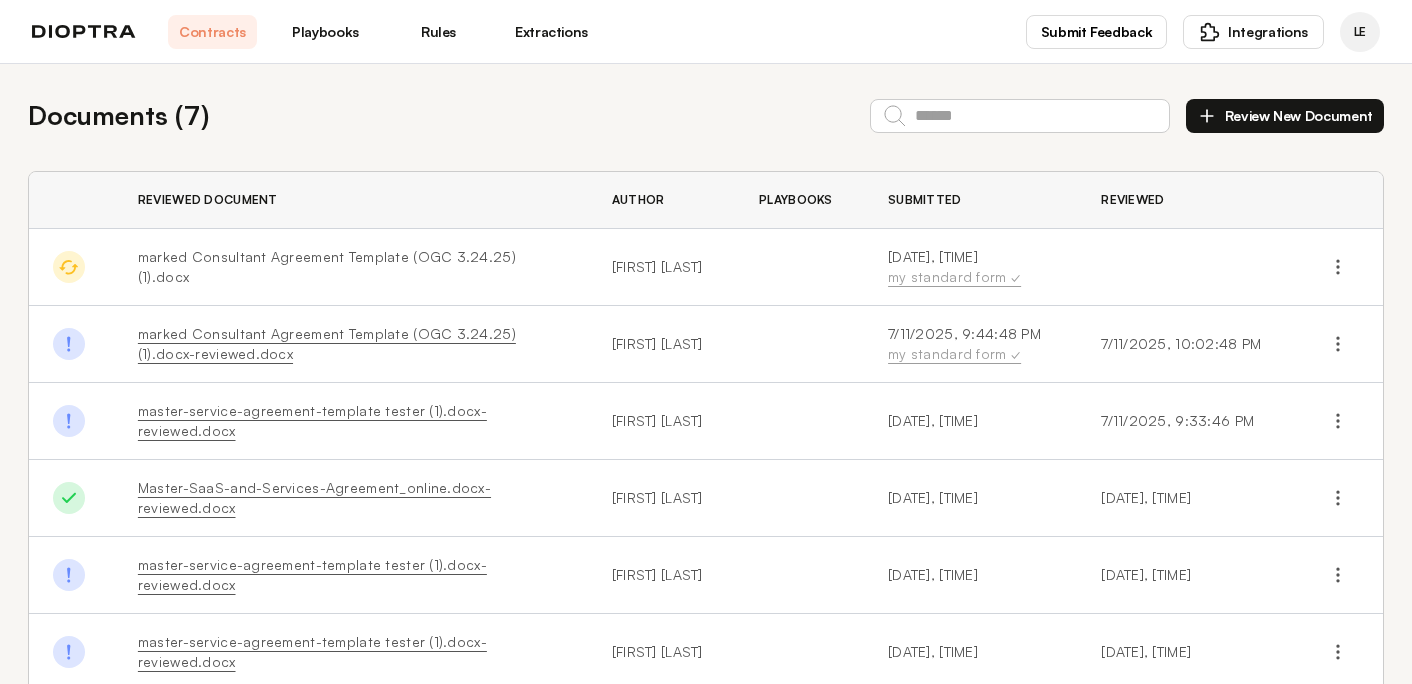 scroll, scrollTop: 0, scrollLeft: 0, axis: both 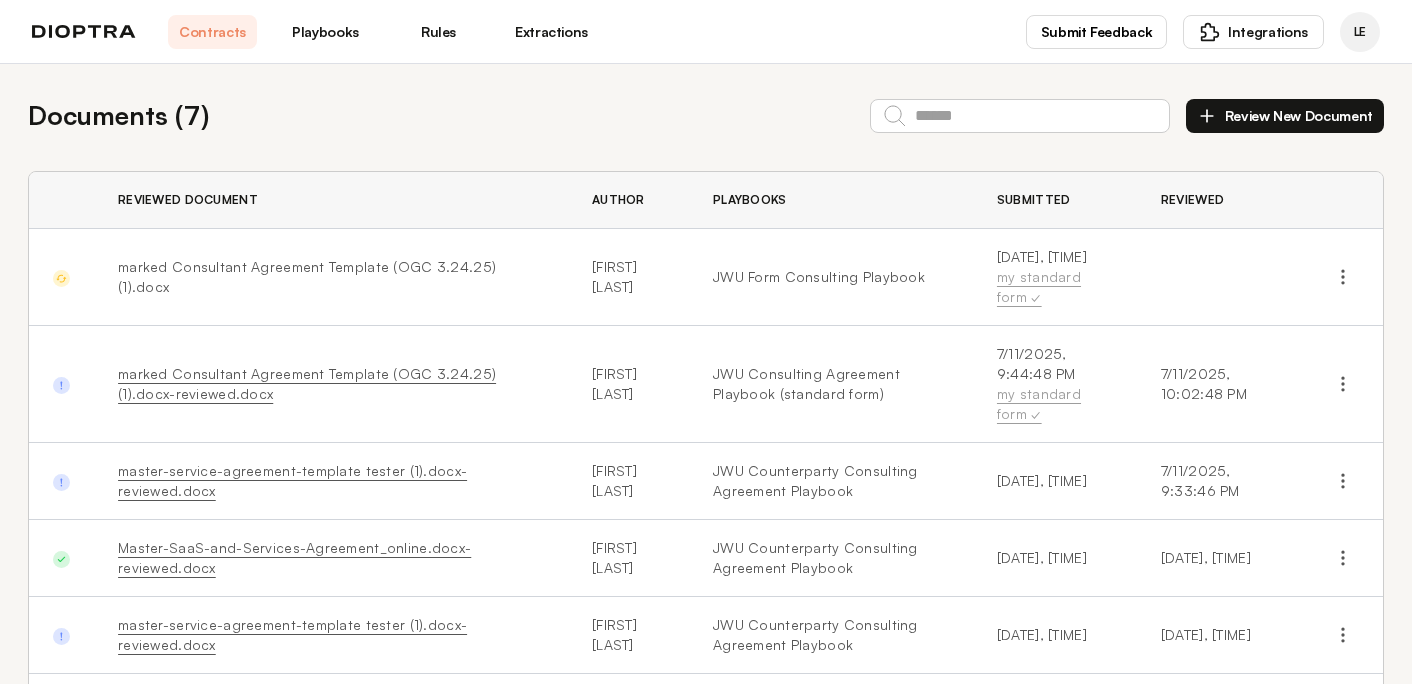 click on "Contracts" at bounding box center (212, 32) 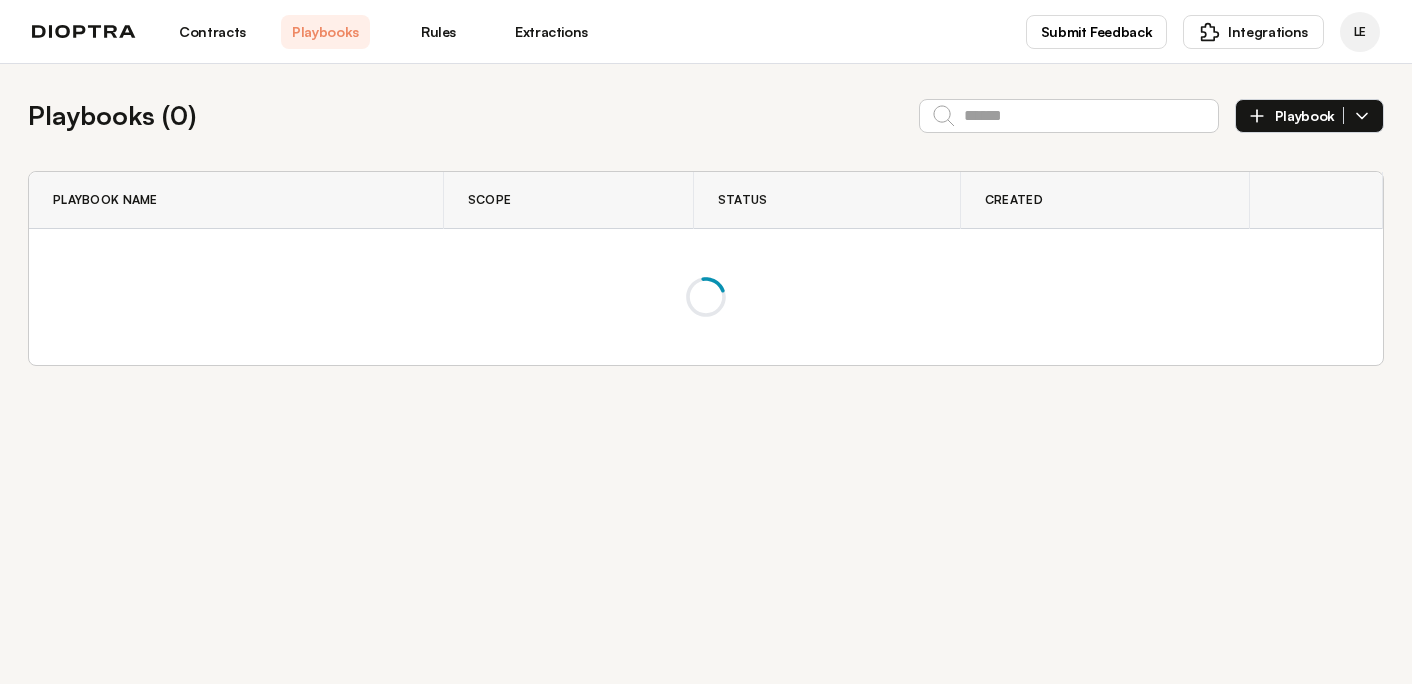 scroll, scrollTop: 0, scrollLeft: 0, axis: both 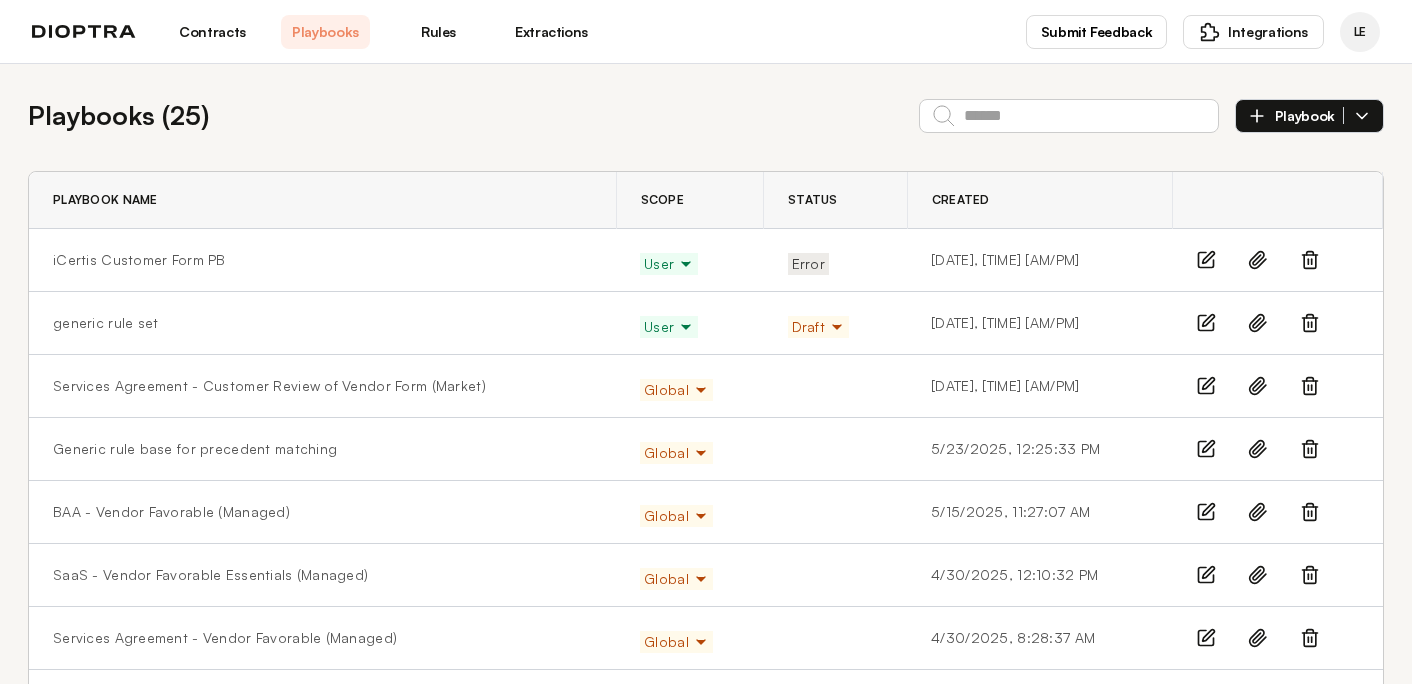 click 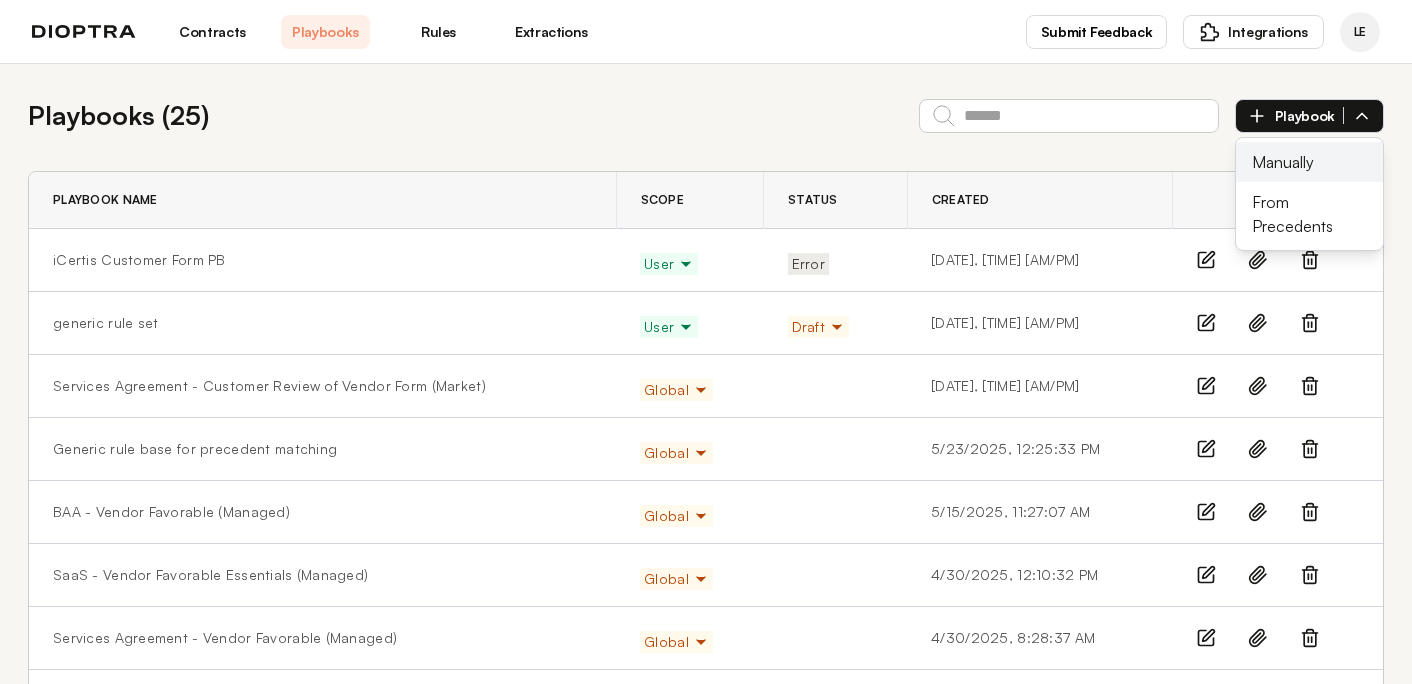 click on "Manually" at bounding box center (1309, 162) 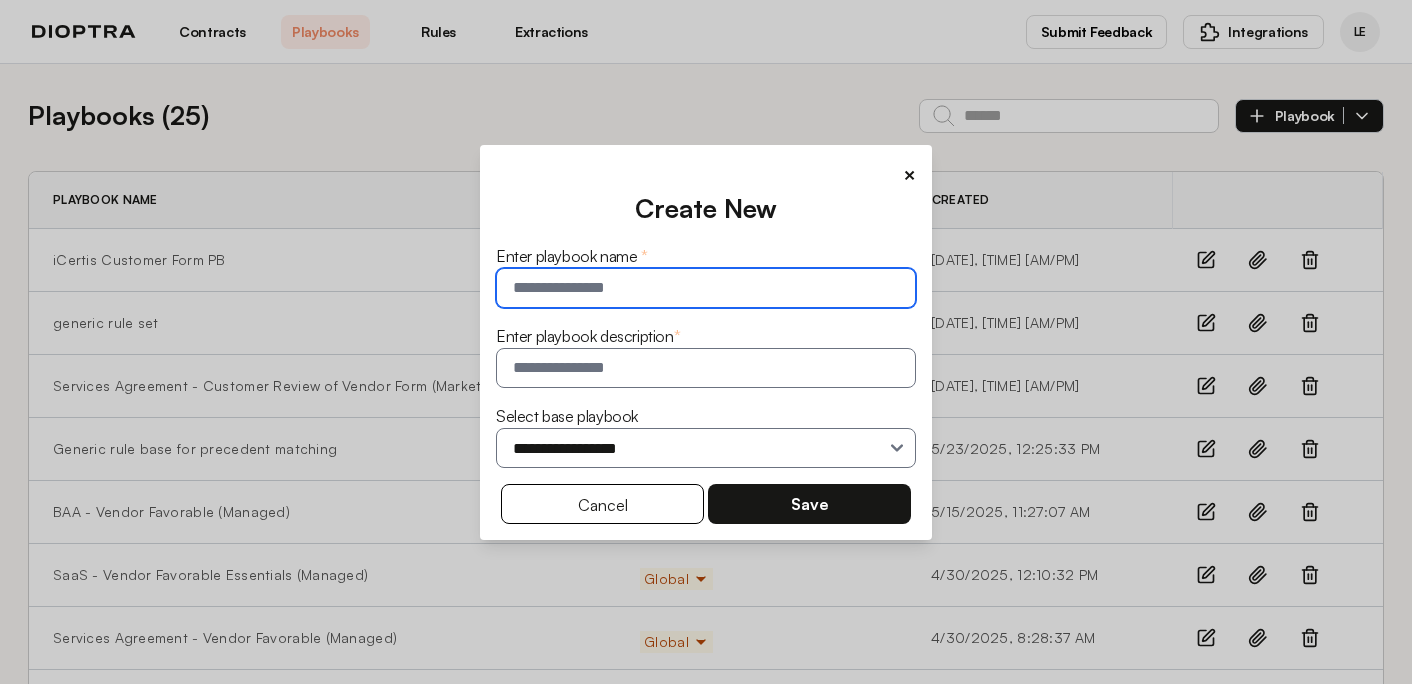 click at bounding box center (706, 288) 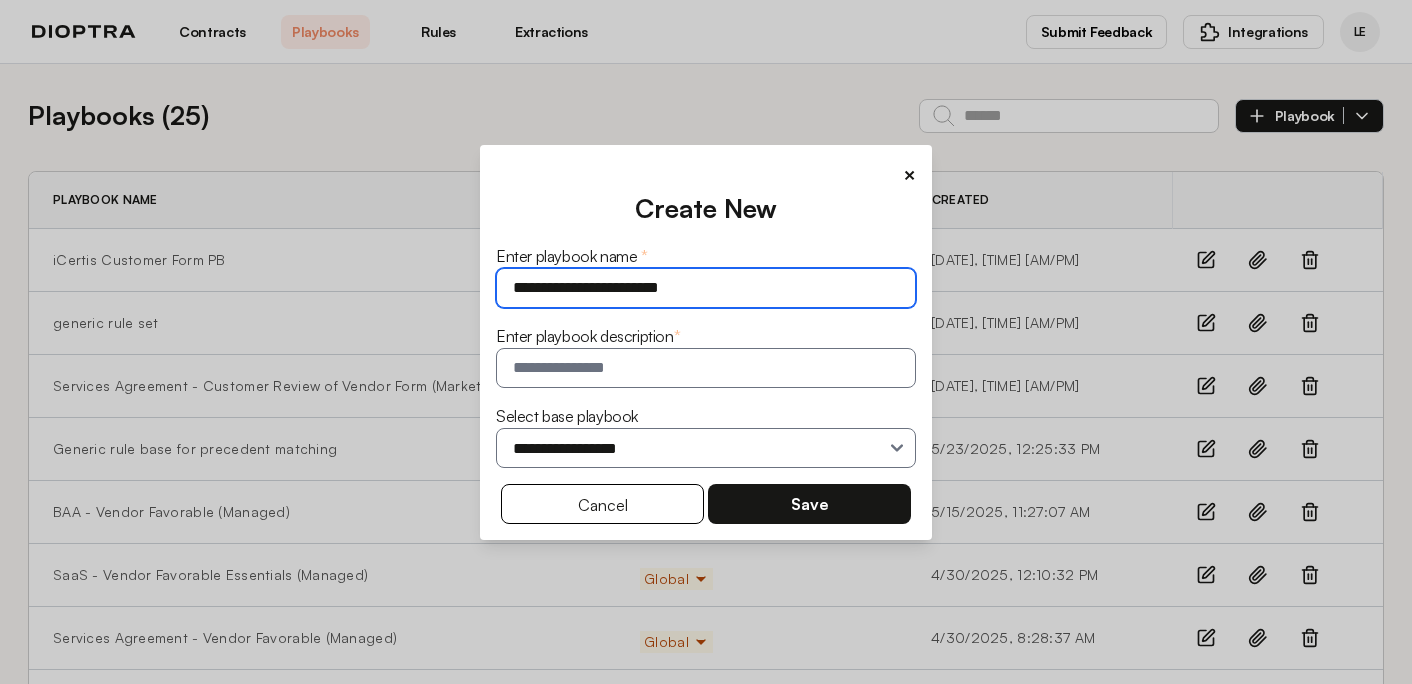 type on "**********" 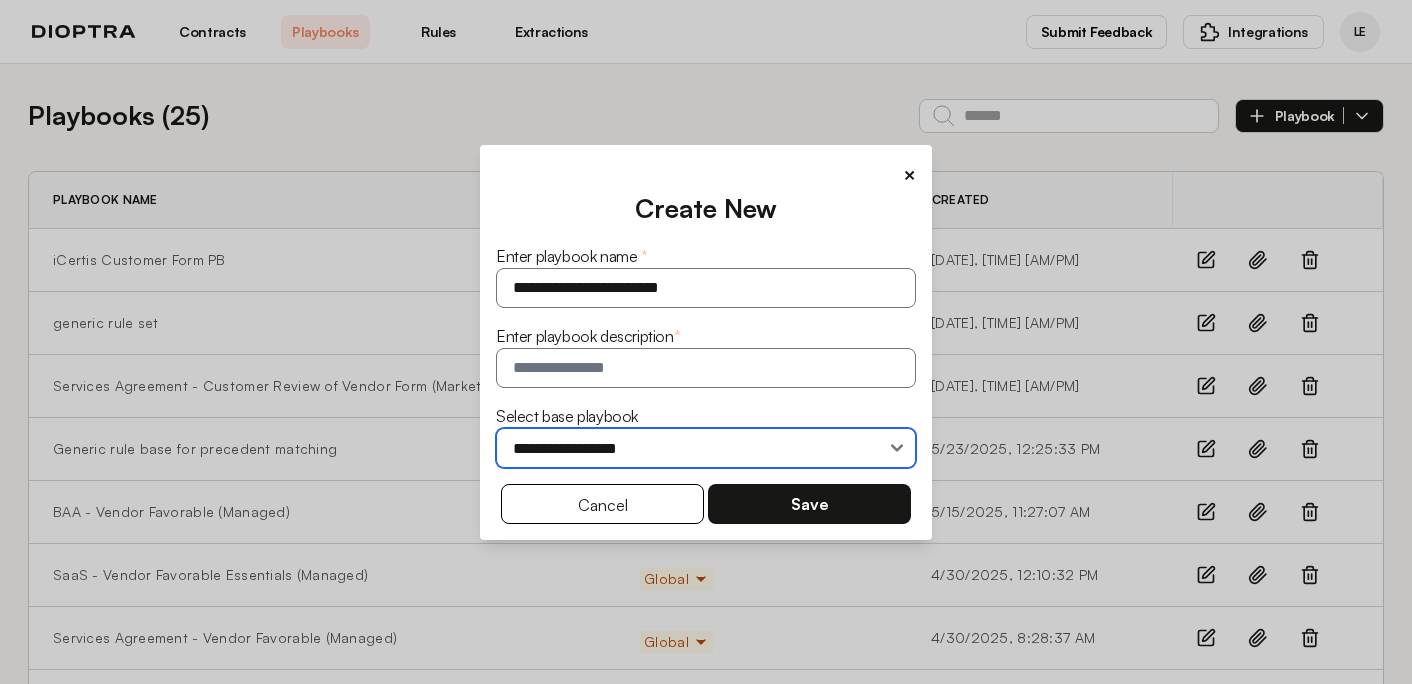 click on "**********" at bounding box center [706, 448] 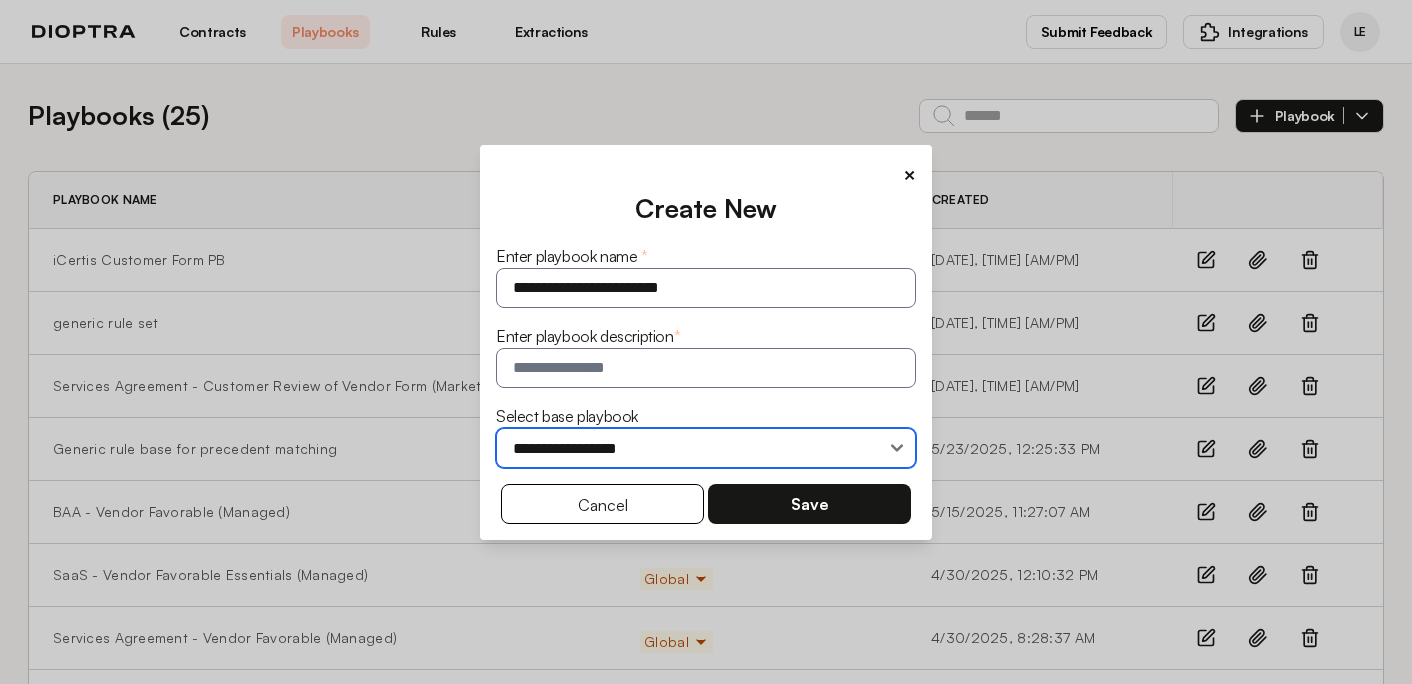 select on "**********" 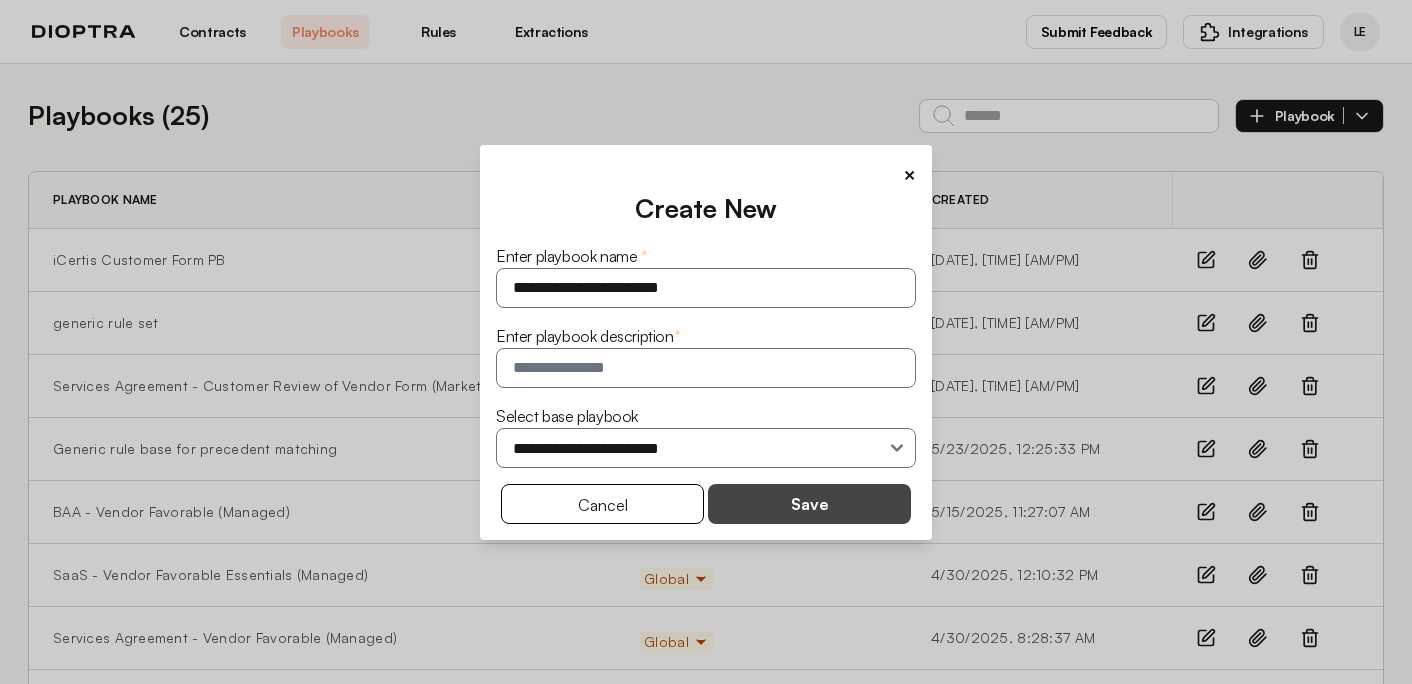 click on "Save" at bounding box center [809, 504] 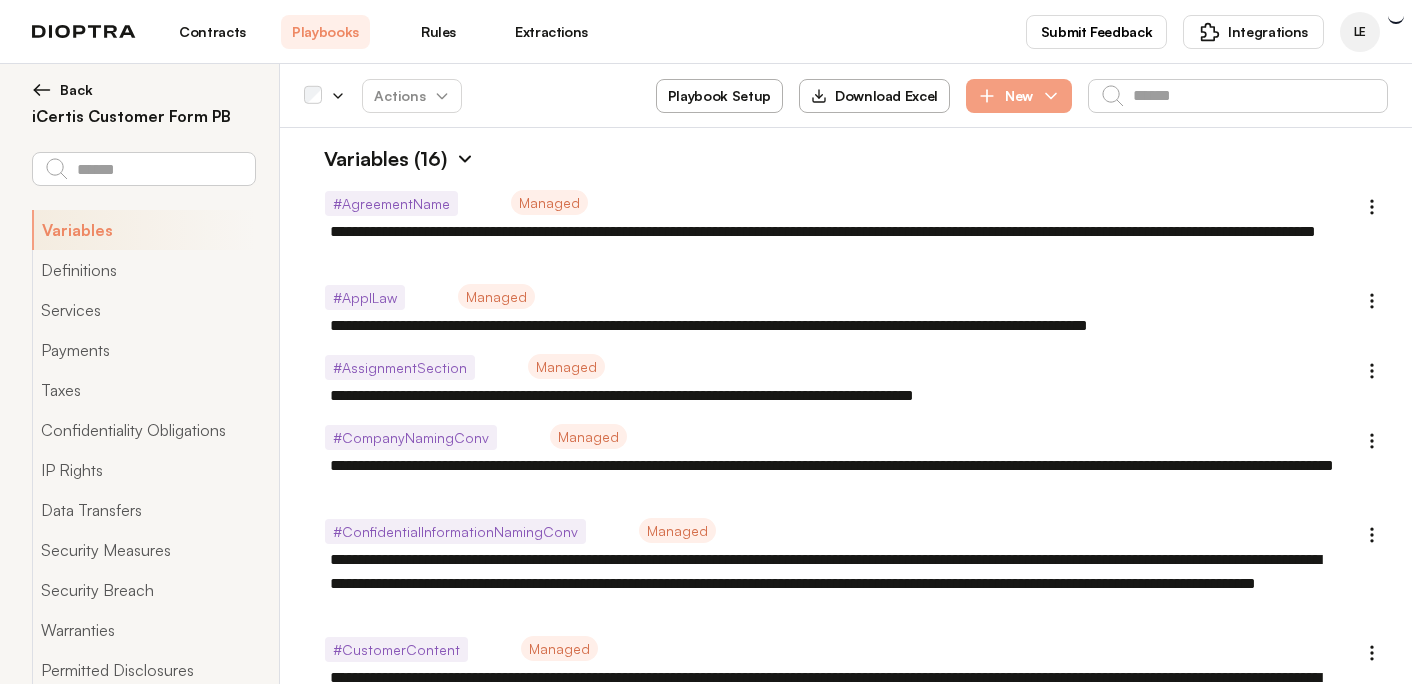 type on "*" 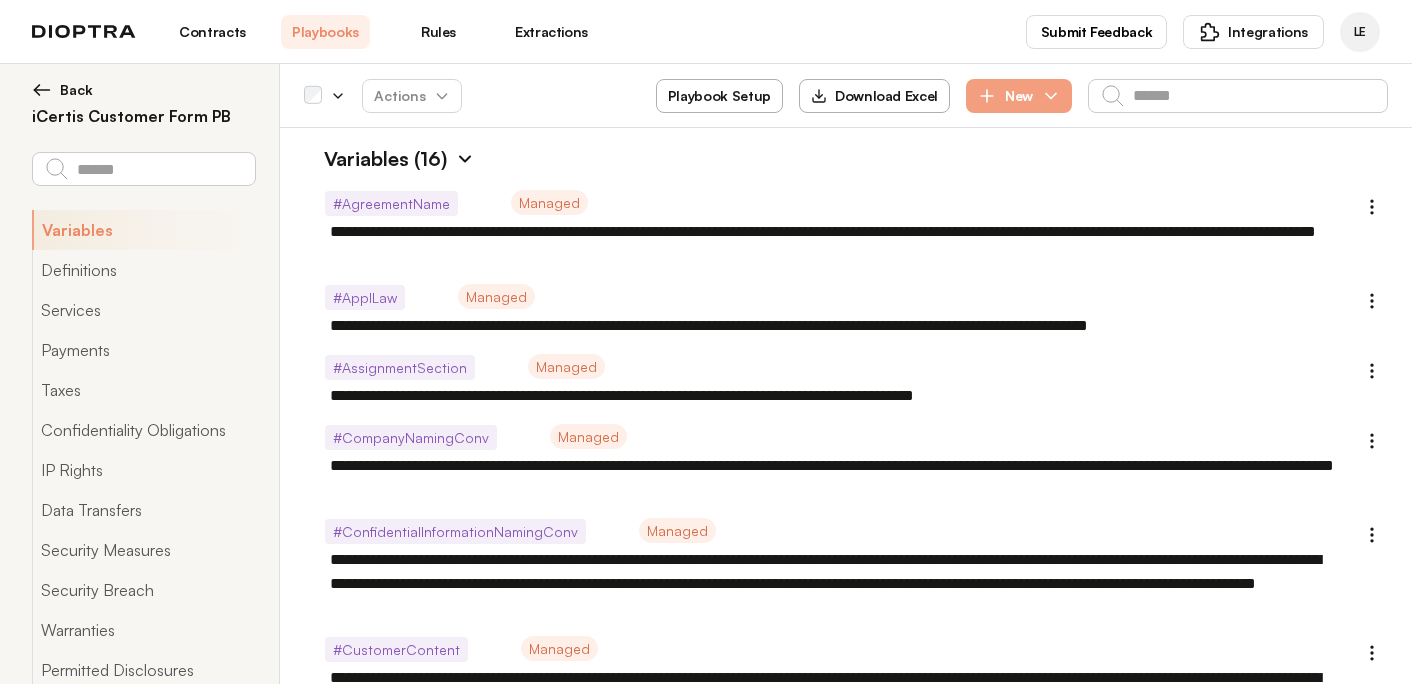 click on "Playbook Setup" at bounding box center [719, 96] 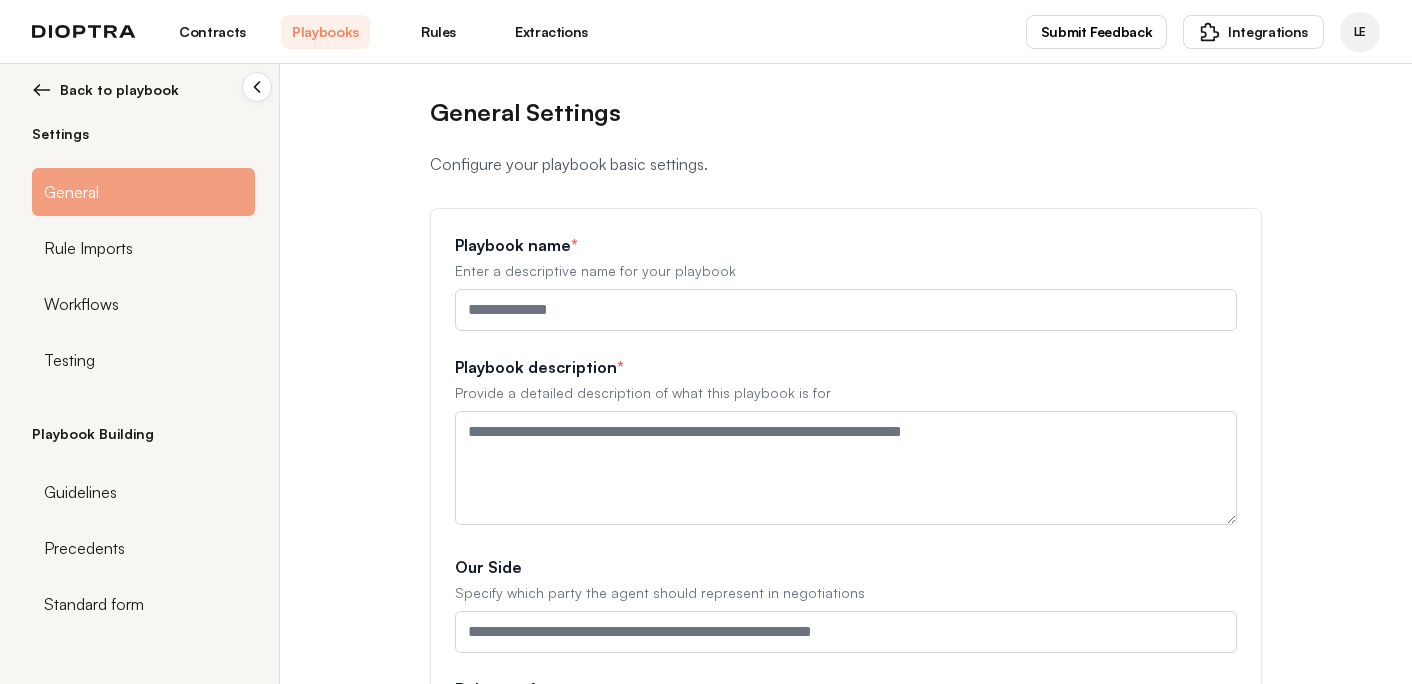type on "**********" 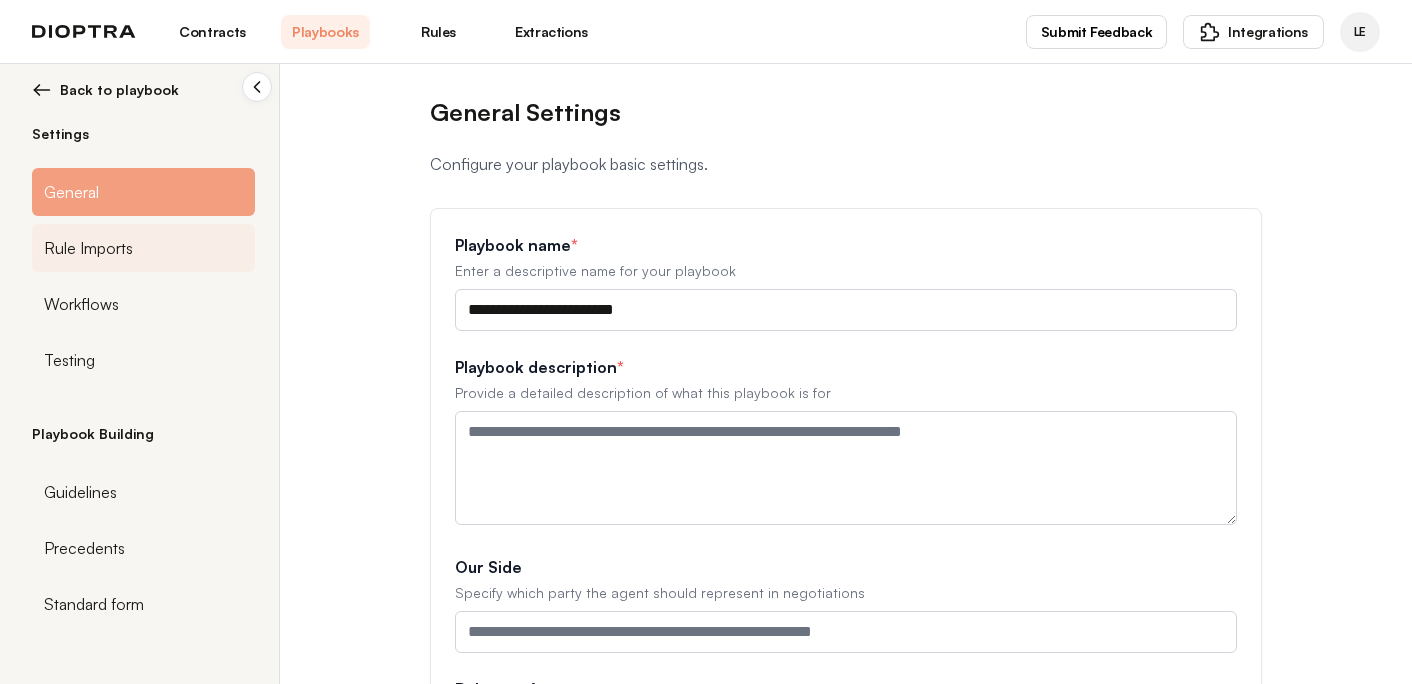 click on "Rule Imports" at bounding box center (143, 248) 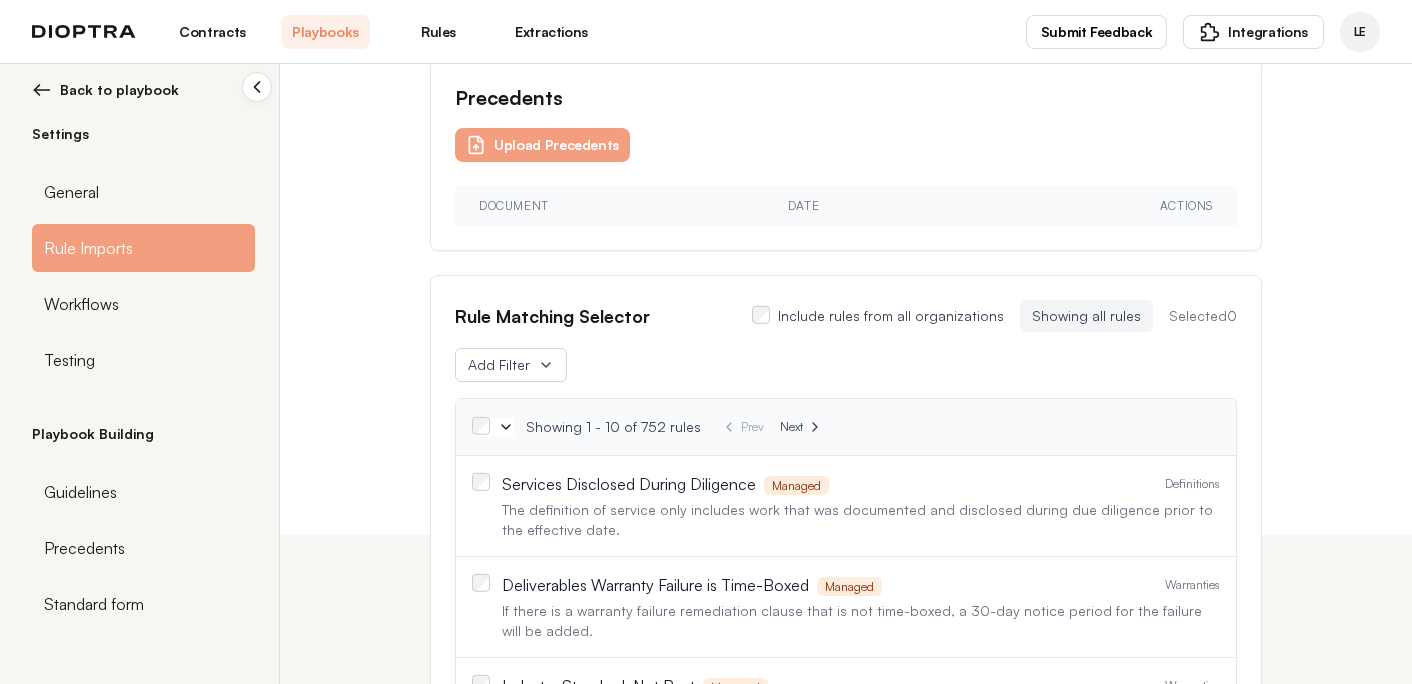 scroll, scrollTop: 344, scrollLeft: 0, axis: vertical 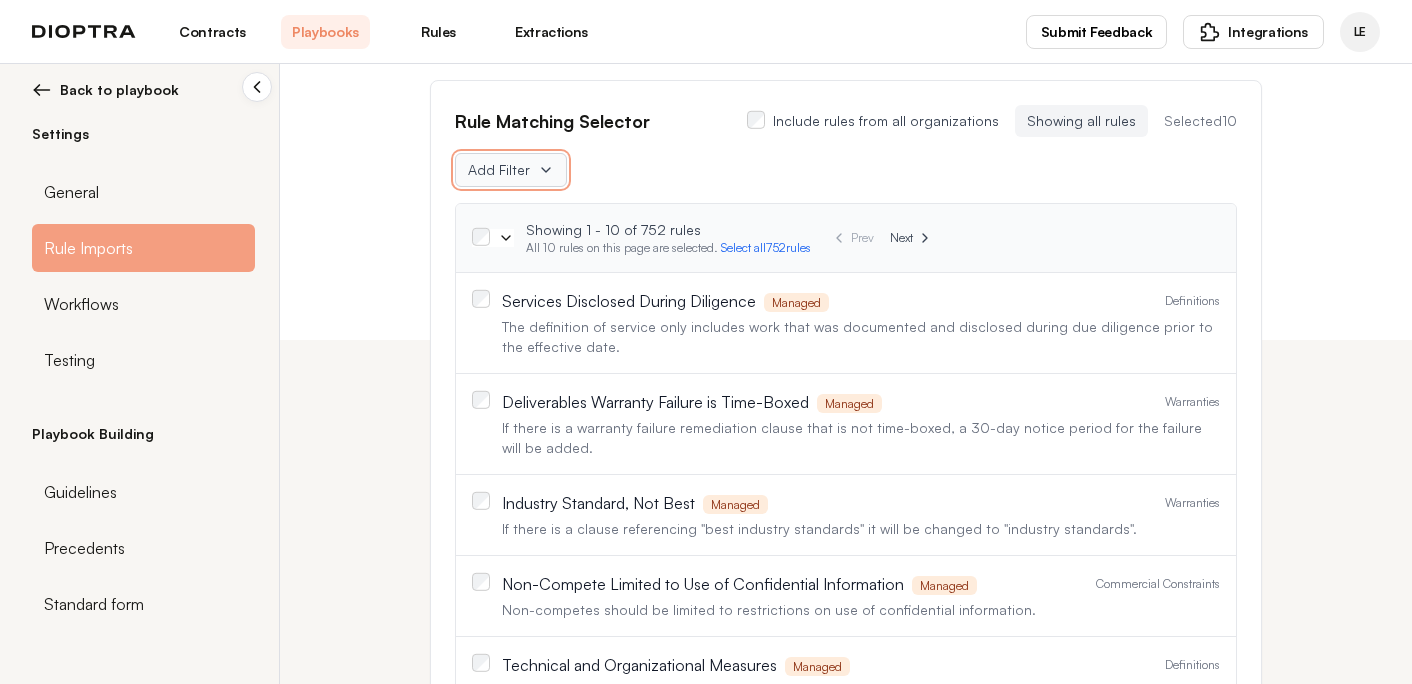 click on "Add Filter" at bounding box center (499, 170) 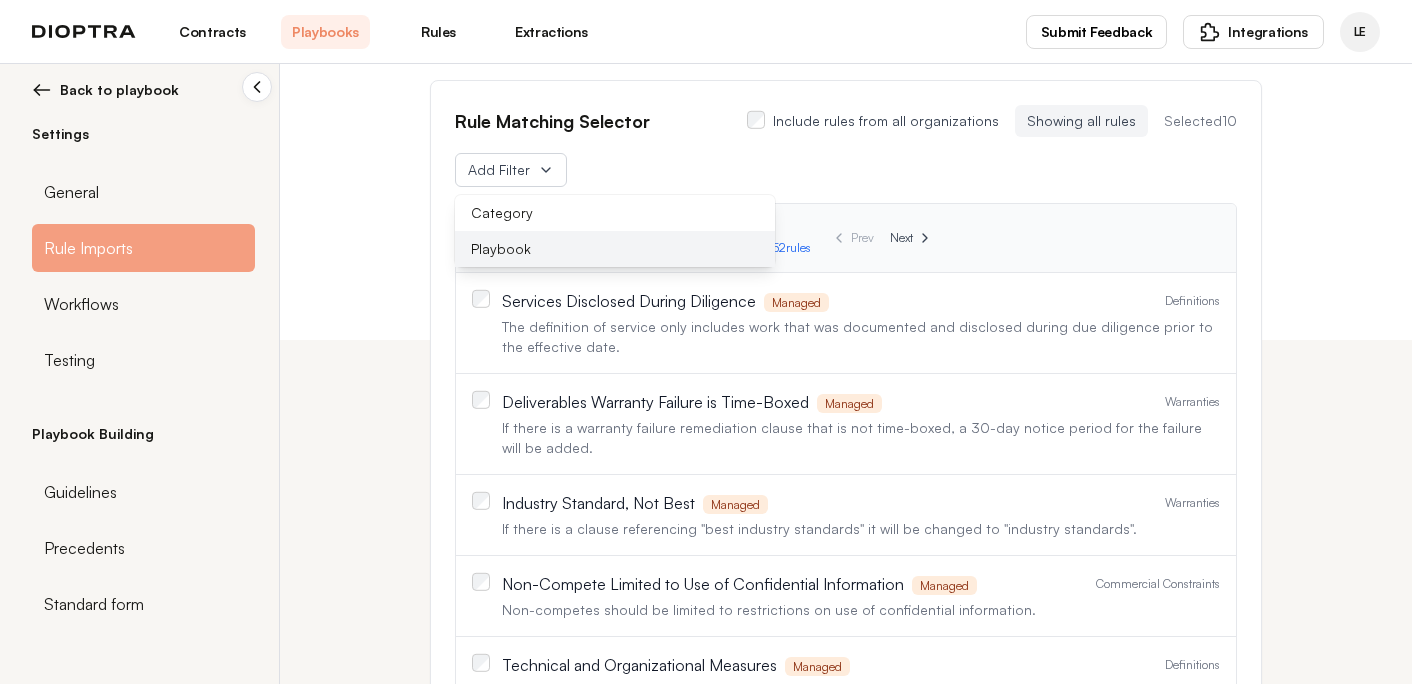 click on "Playbook" at bounding box center (615, 249) 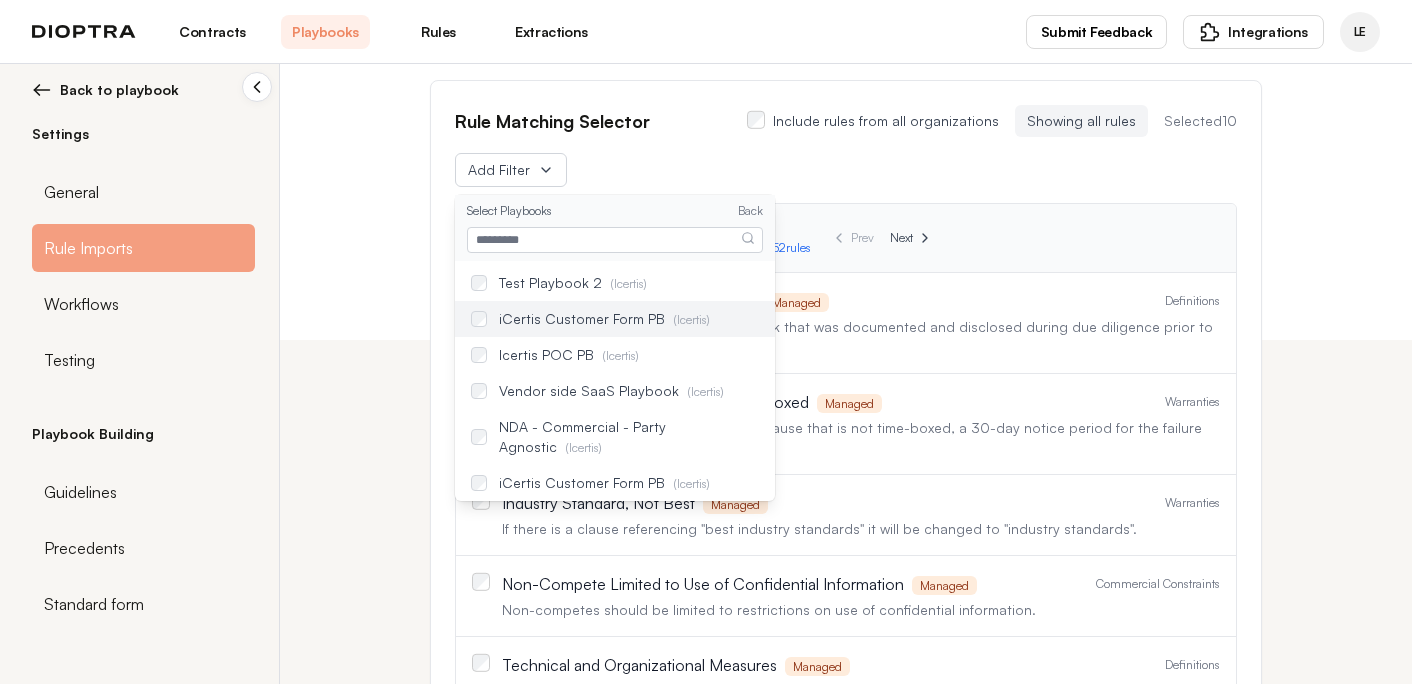 click on "iCertis Customer Form PB ( Icertis )" at bounding box center [615, 319] 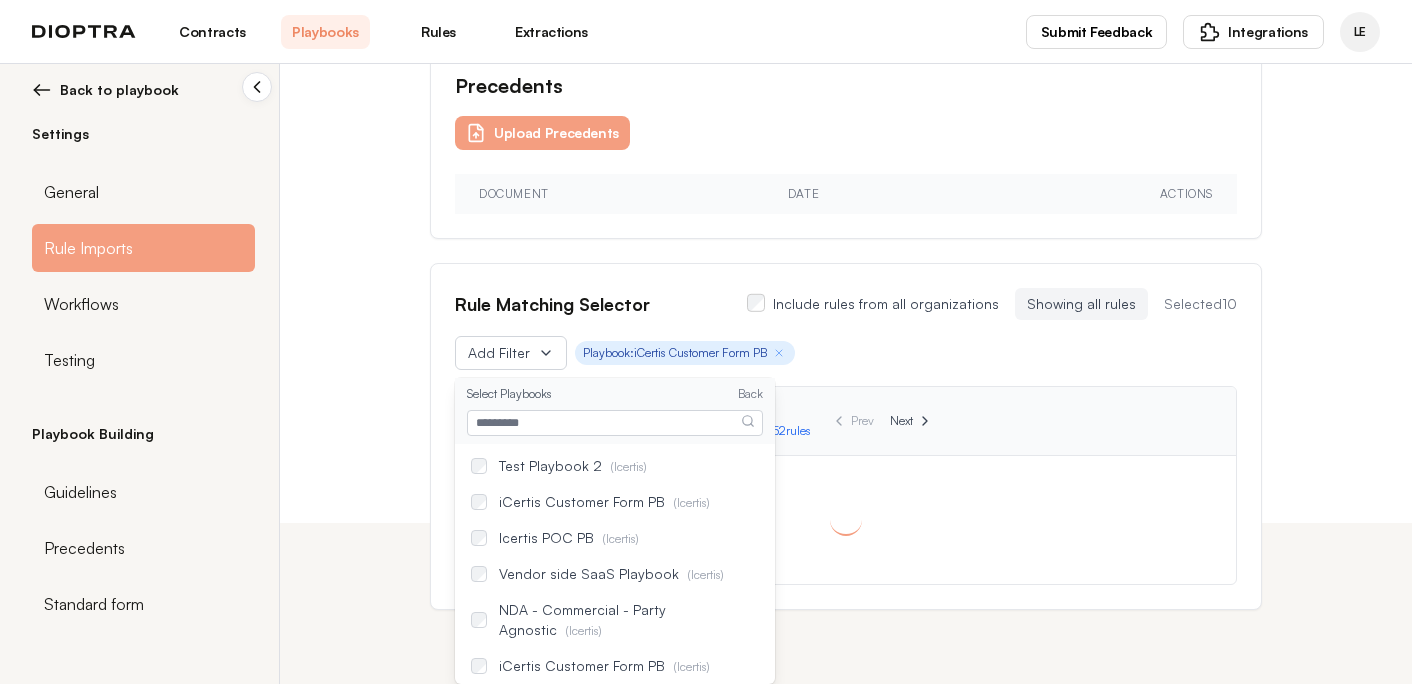 scroll, scrollTop: 344, scrollLeft: 0, axis: vertical 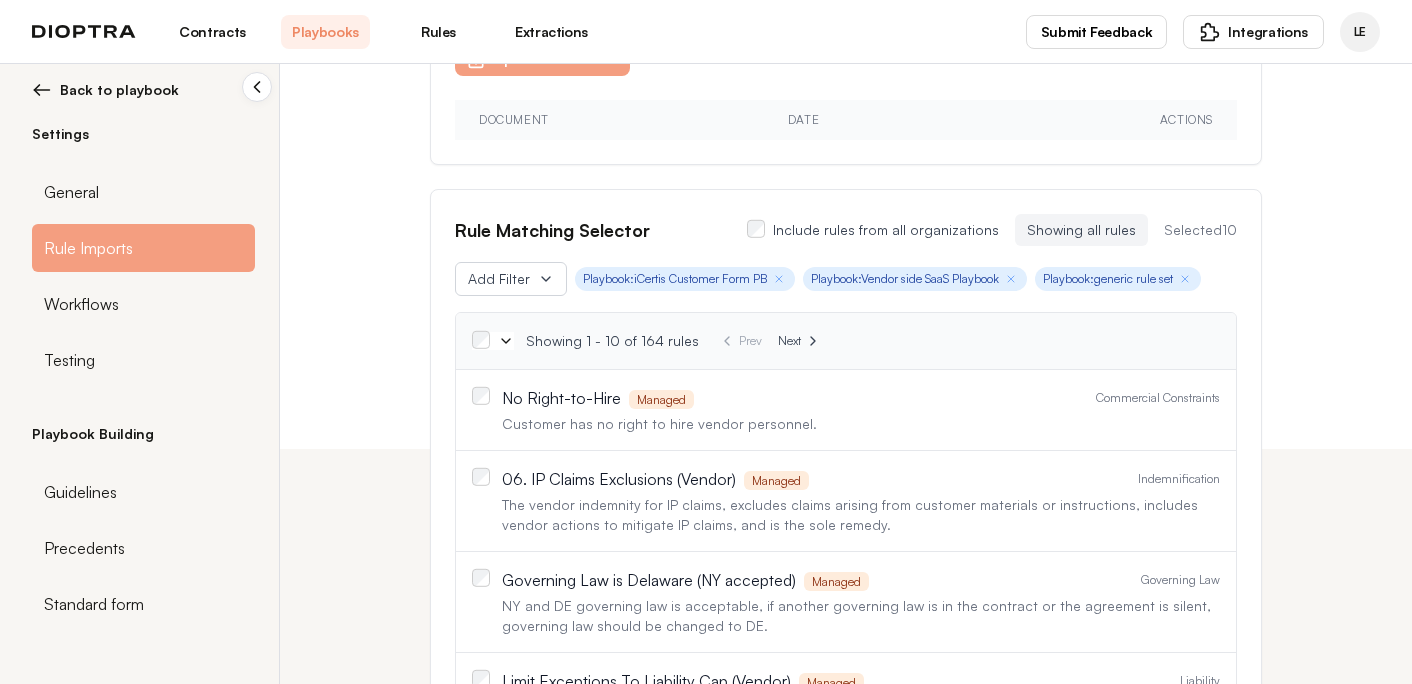 click on "Showing 1 - 10 of 164 rules Prev Next" at bounding box center (846, 341) 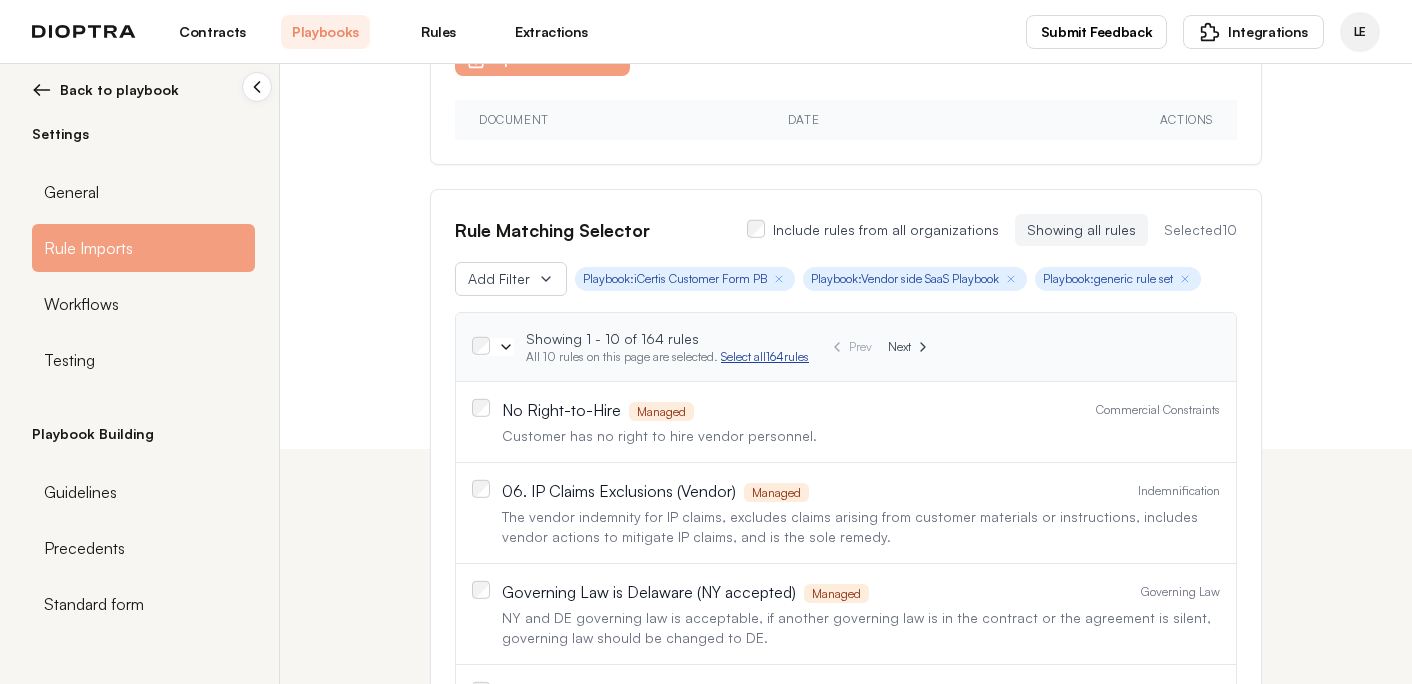 click on "Select all  164  rules" at bounding box center [765, 356] 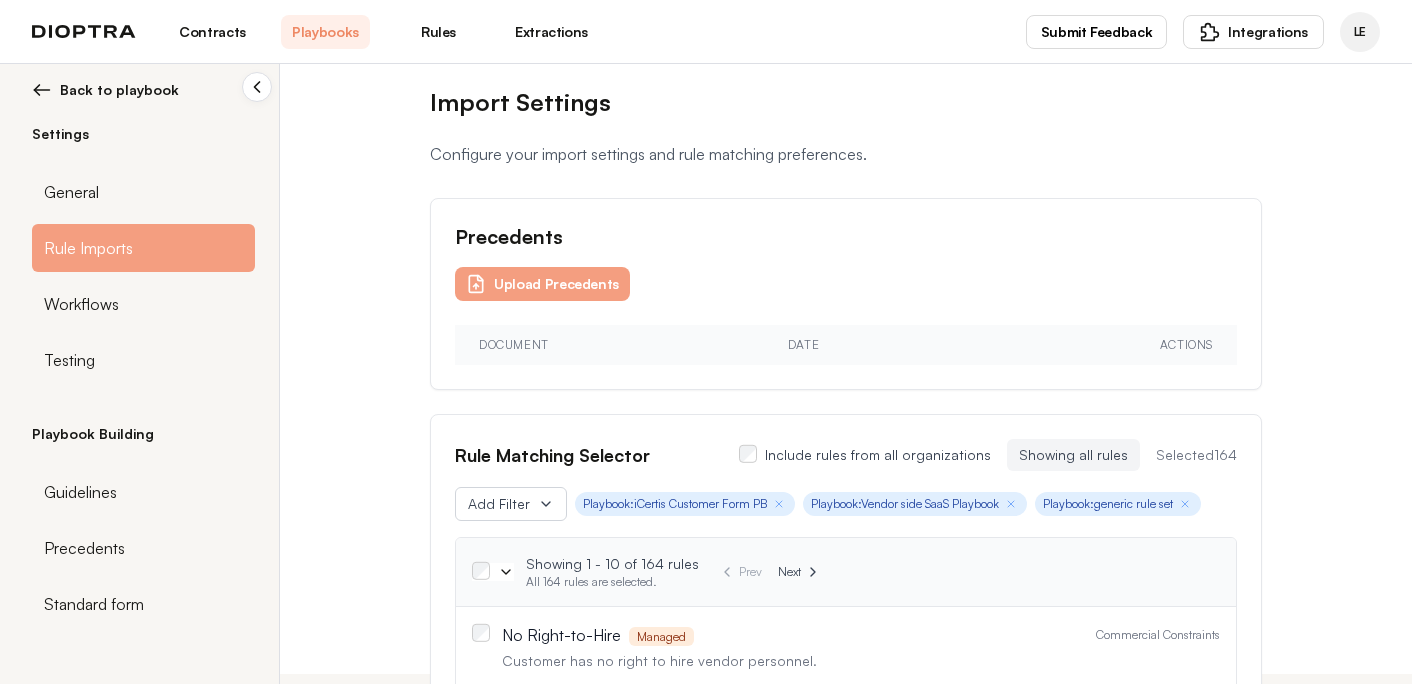 scroll, scrollTop: 0, scrollLeft: 0, axis: both 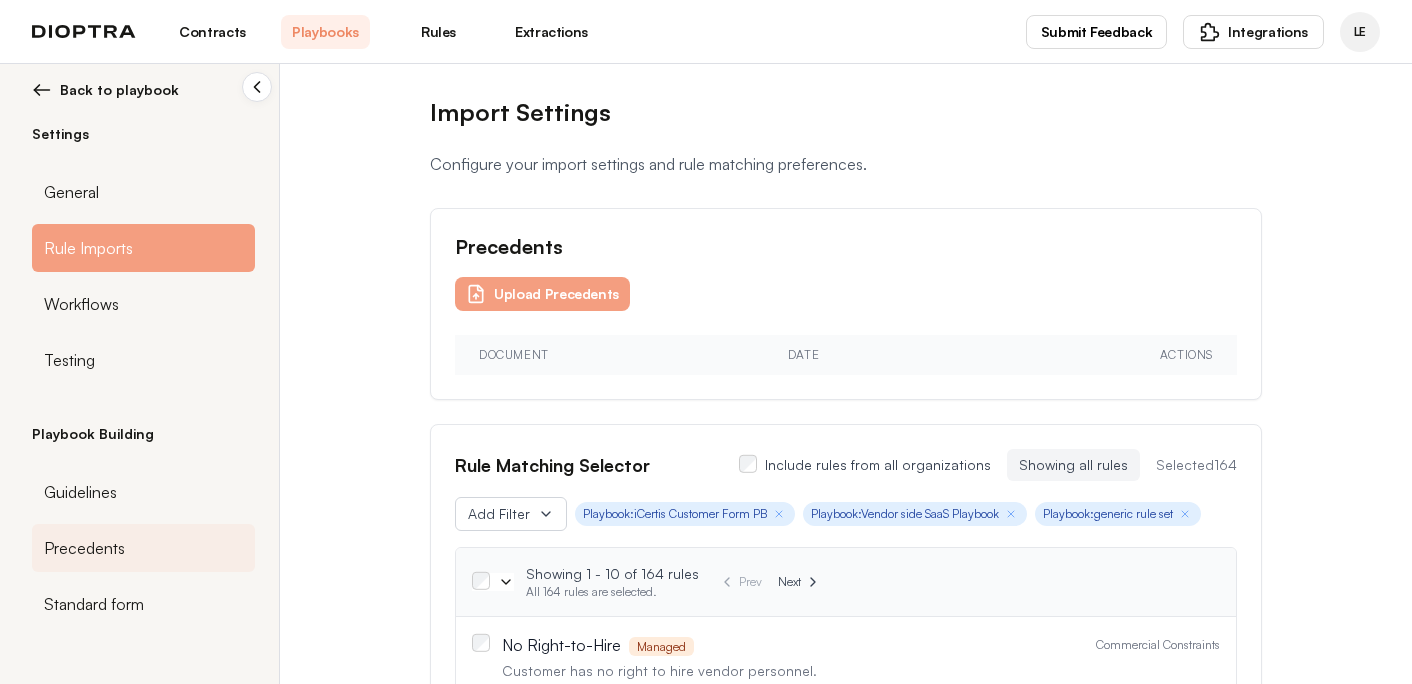click on "Precedents" at bounding box center [84, 548] 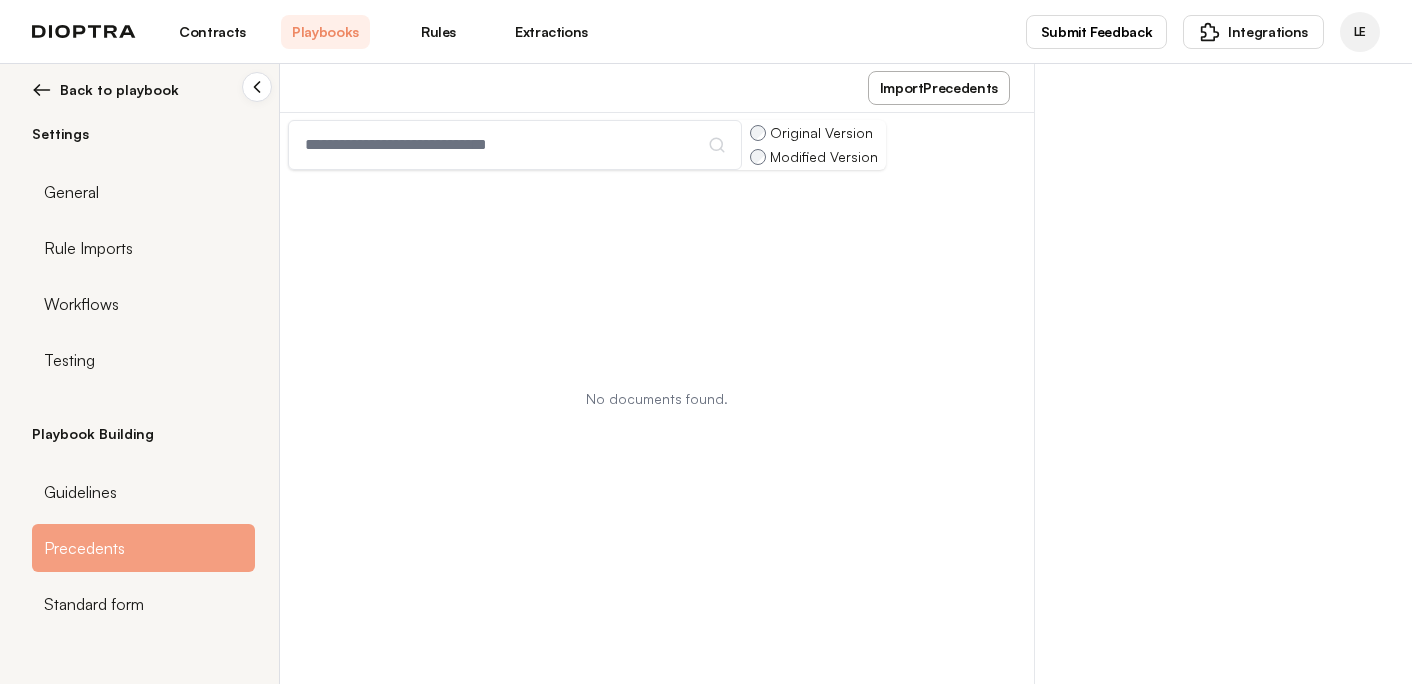 click on "Import  Precedents" at bounding box center (939, 88) 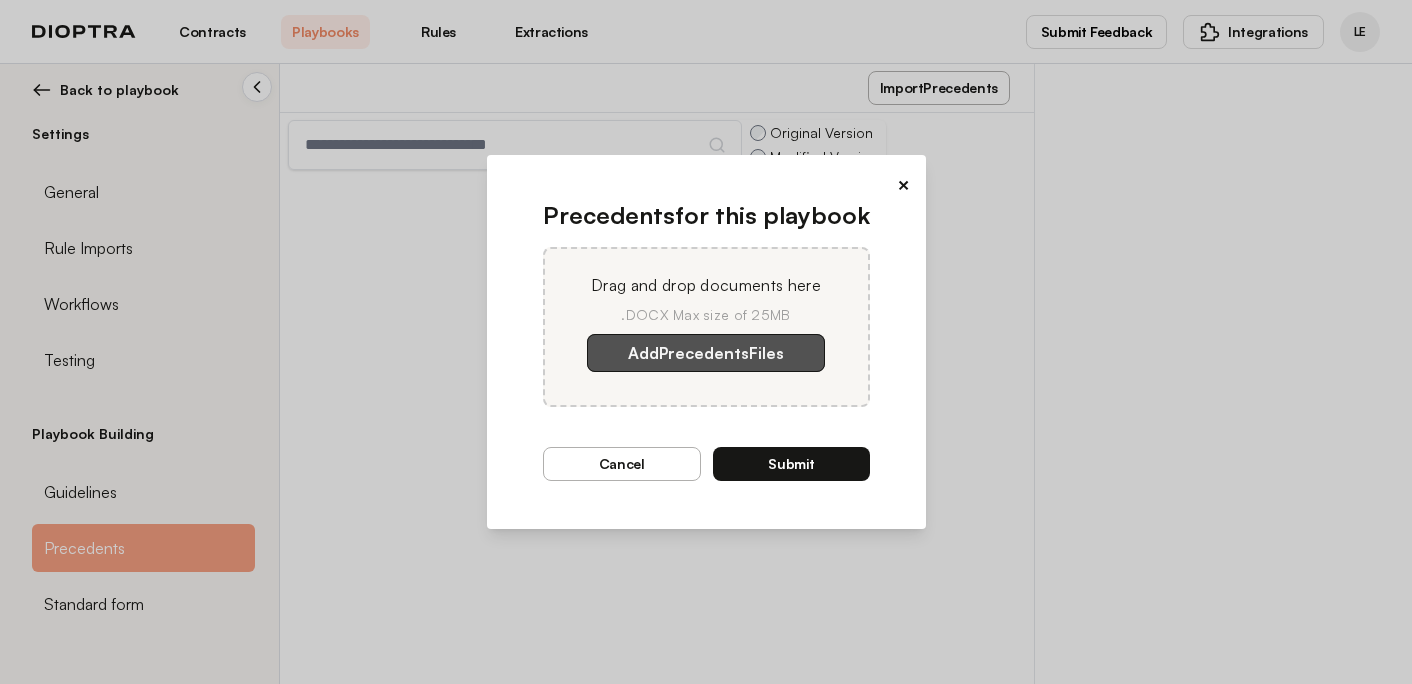 click on "Add  Precedents  Files" at bounding box center [706, 353] 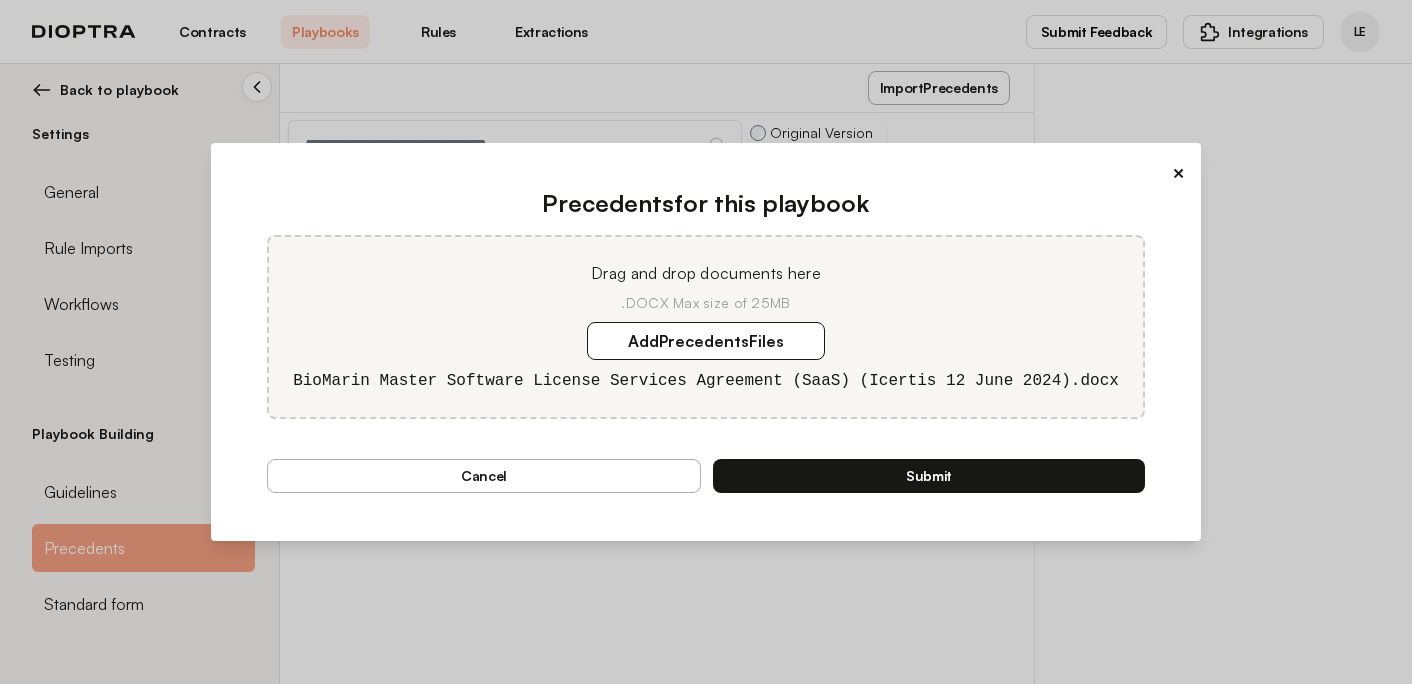 click on "Submit" at bounding box center (929, 476) 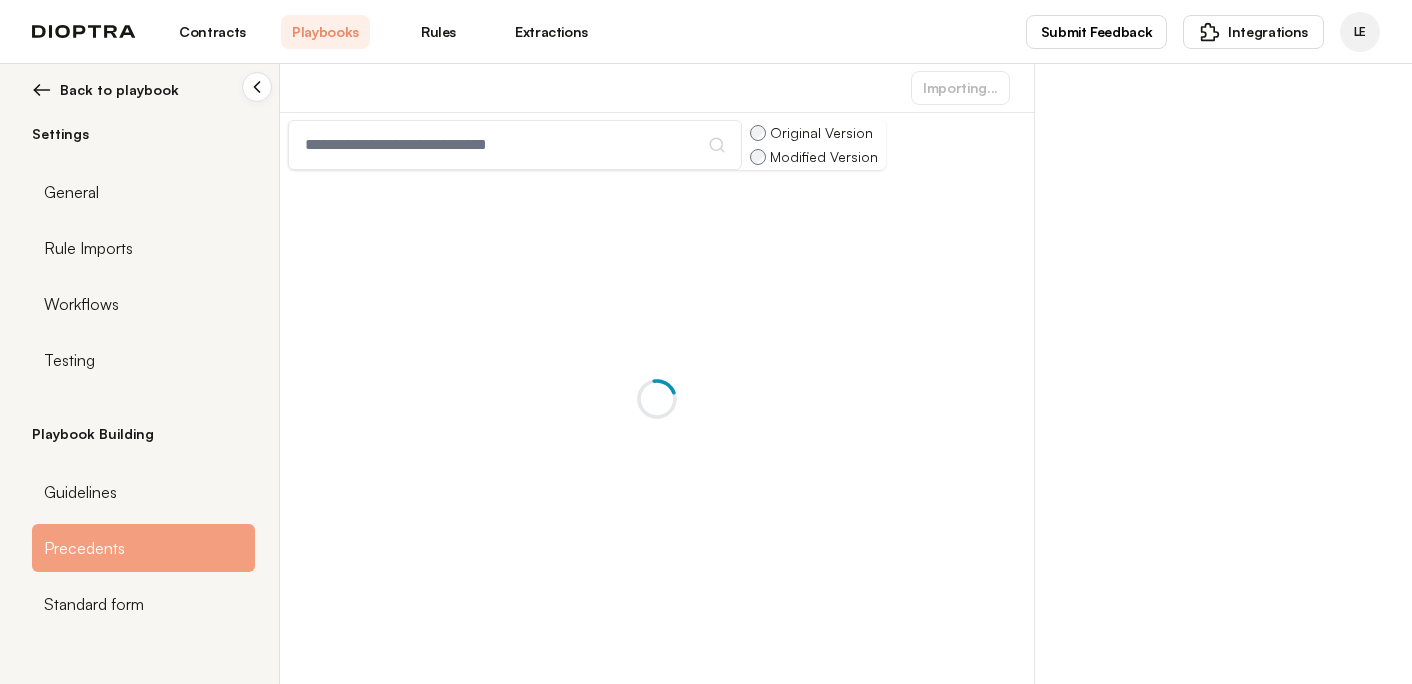 scroll, scrollTop: 0, scrollLeft: 0, axis: both 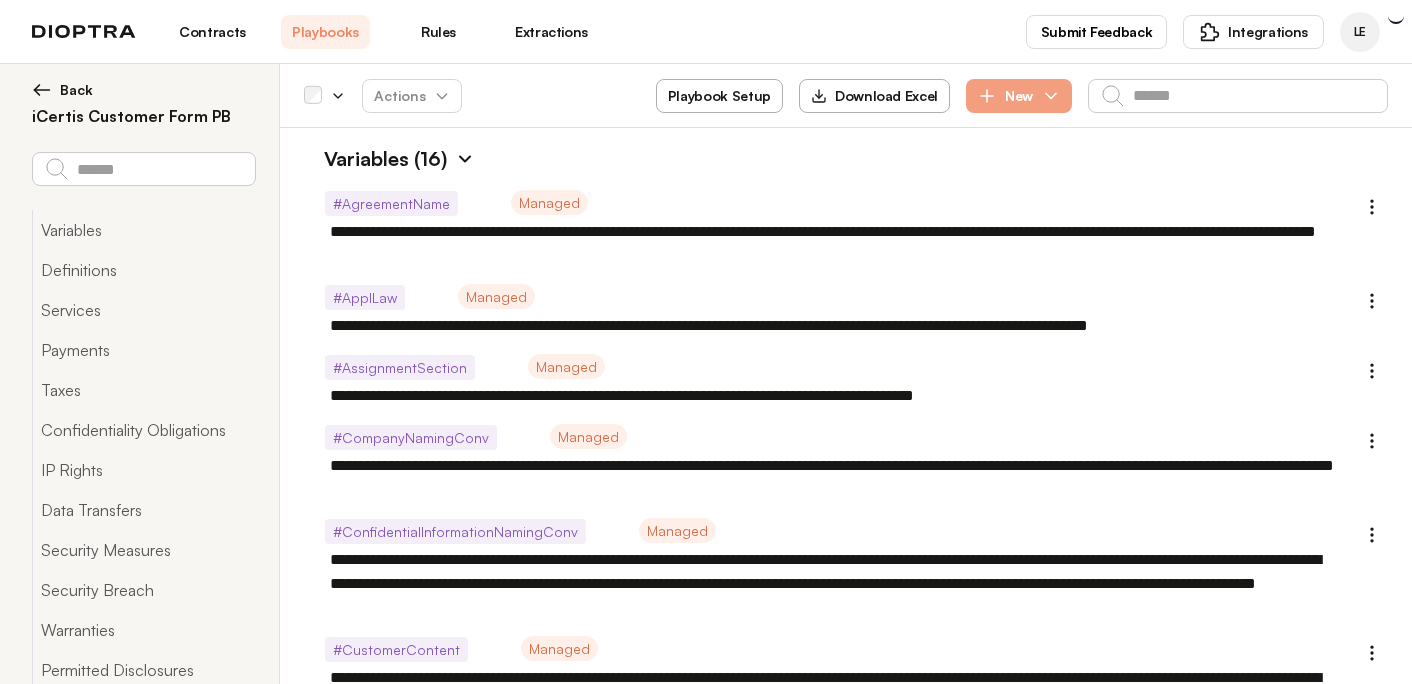 type on "*" 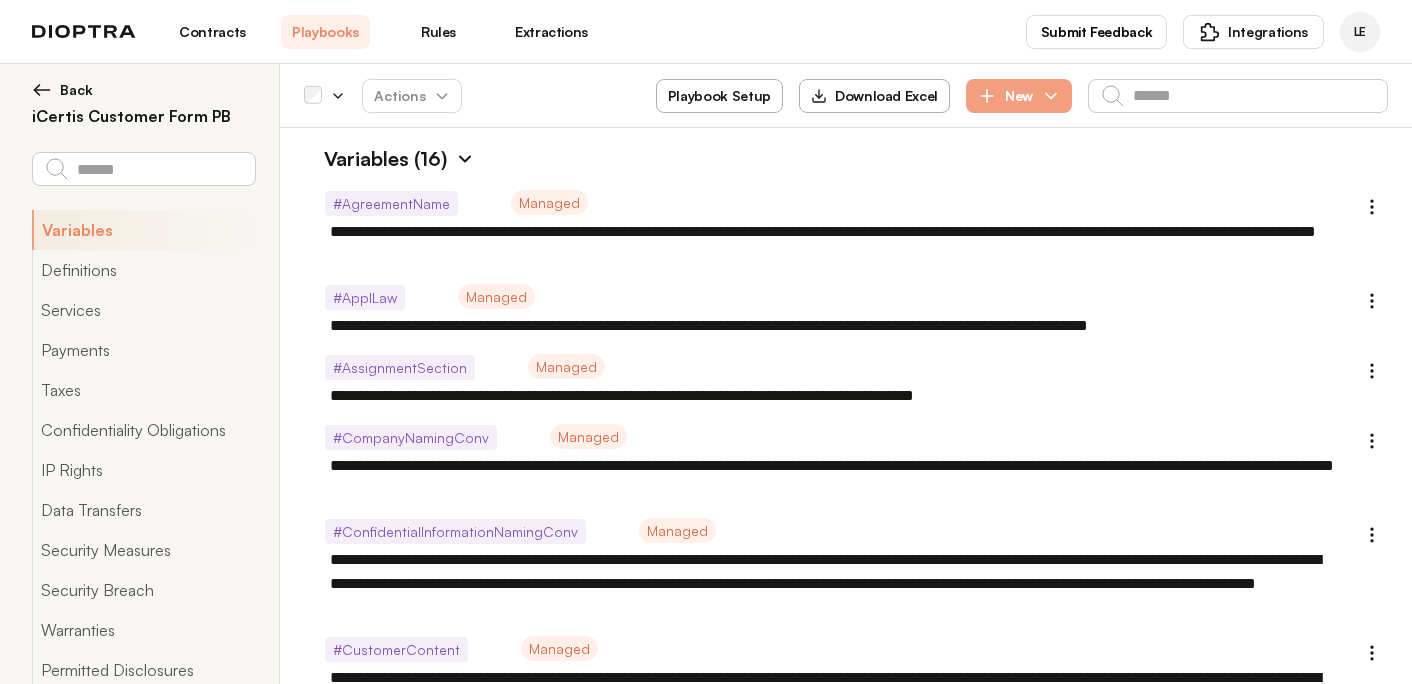 click on "Playbook Setup" at bounding box center (719, 96) 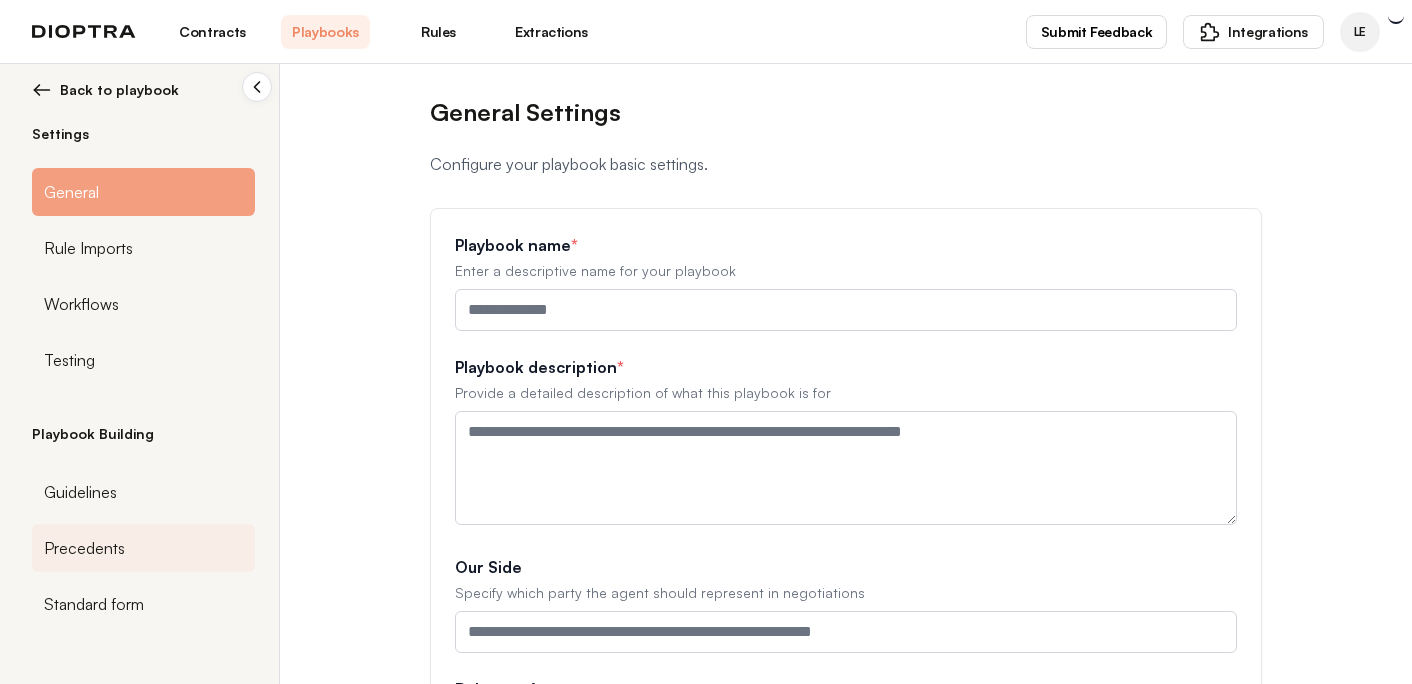 type on "**********" 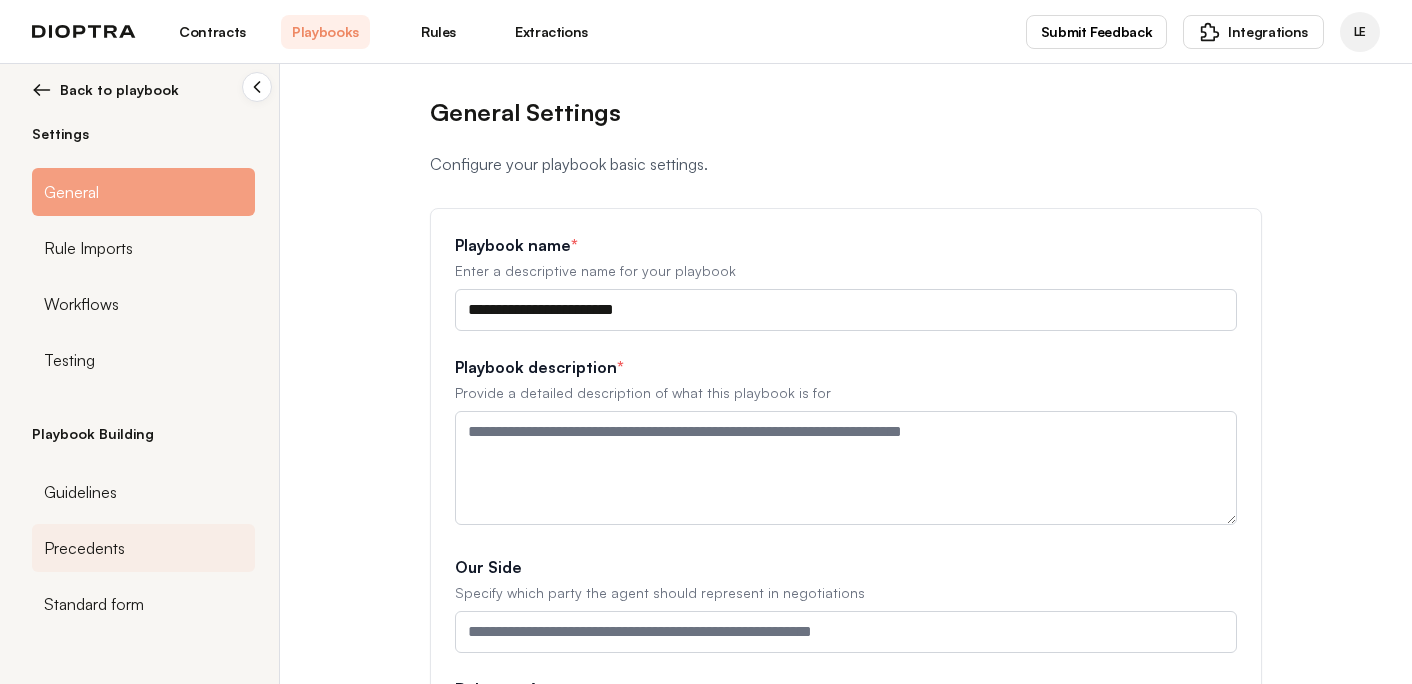 click on "Precedents" at bounding box center (84, 548) 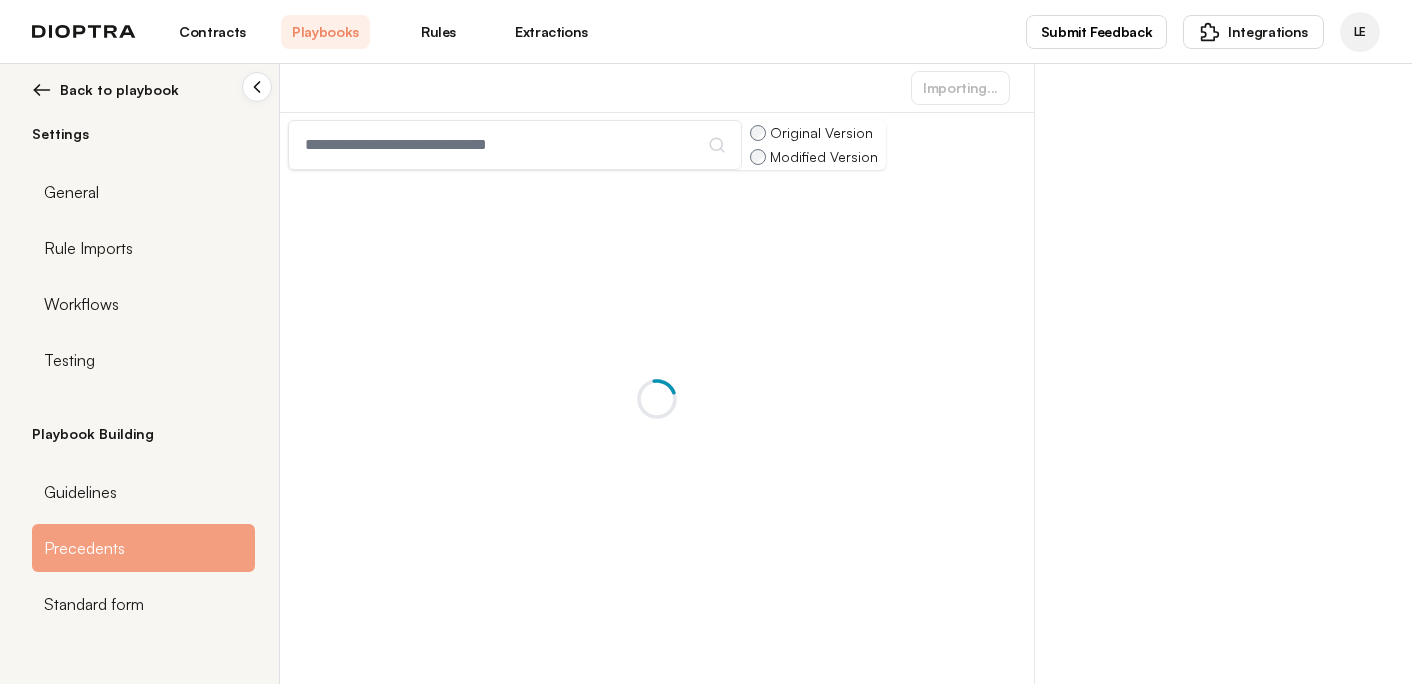 click on "Back to playbook" at bounding box center [119, 90] 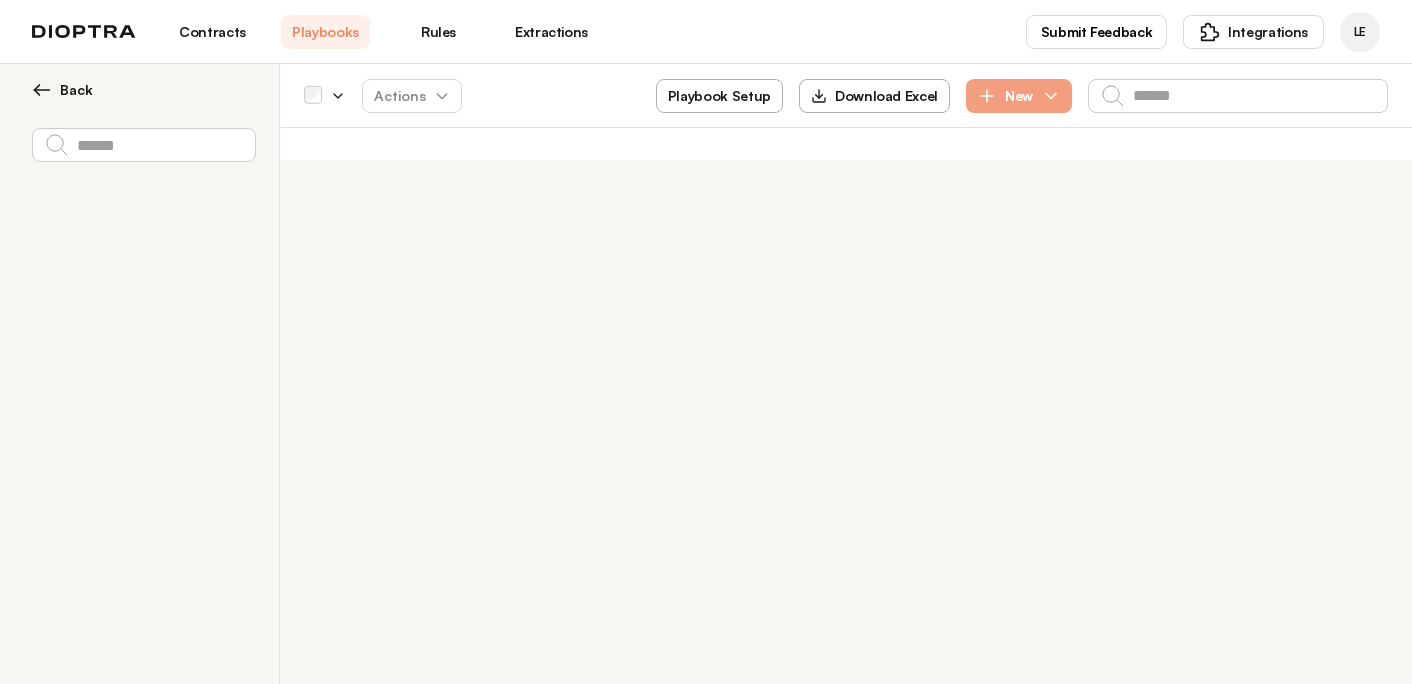 click on "Contracts" at bounding box center (212, 32) 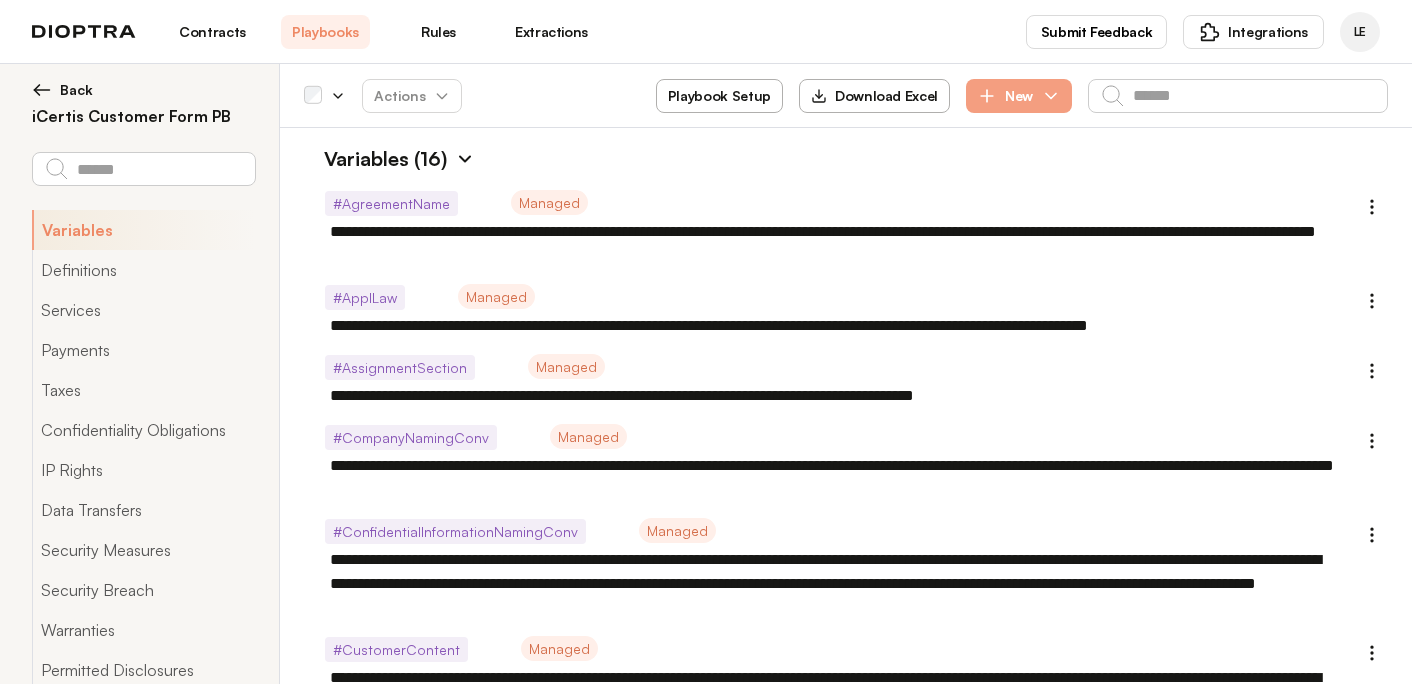 click on "Playbooks" at bounding box center (325, 32) 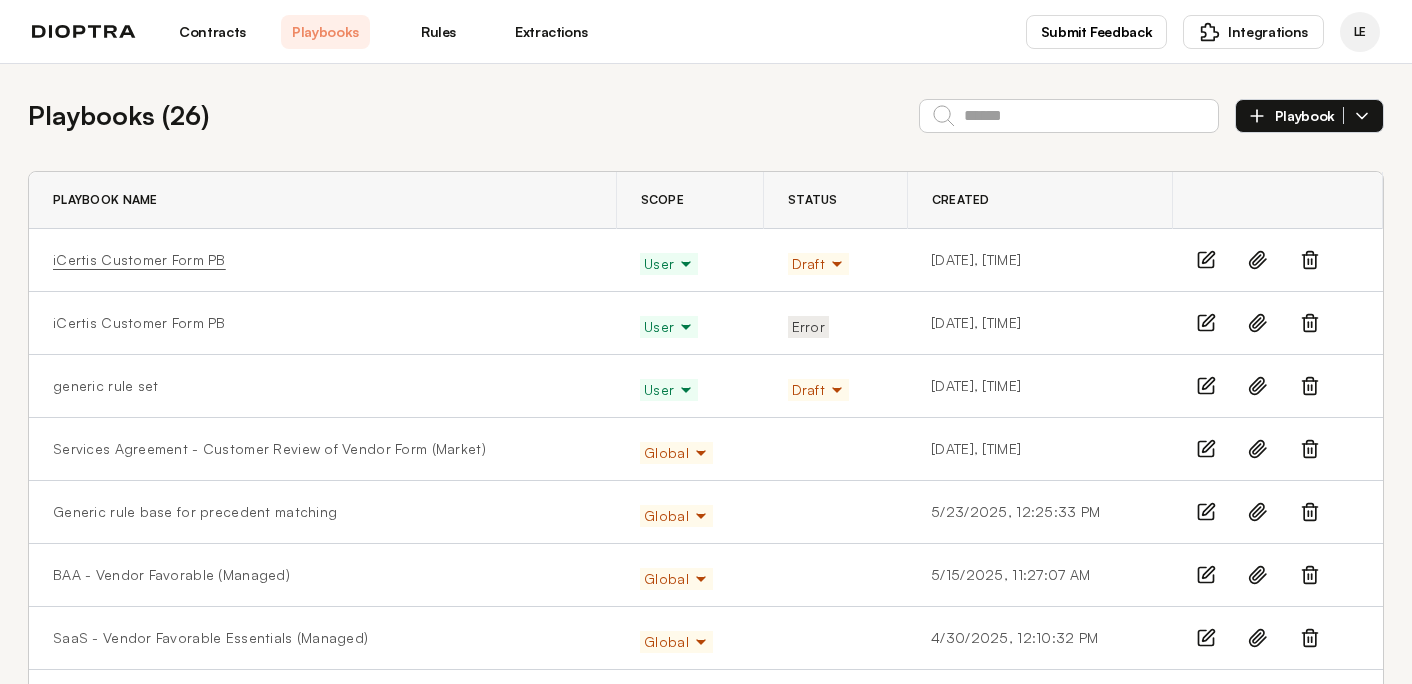 click on "iCertis Customer Form PB" at bounding box center (139, 260) 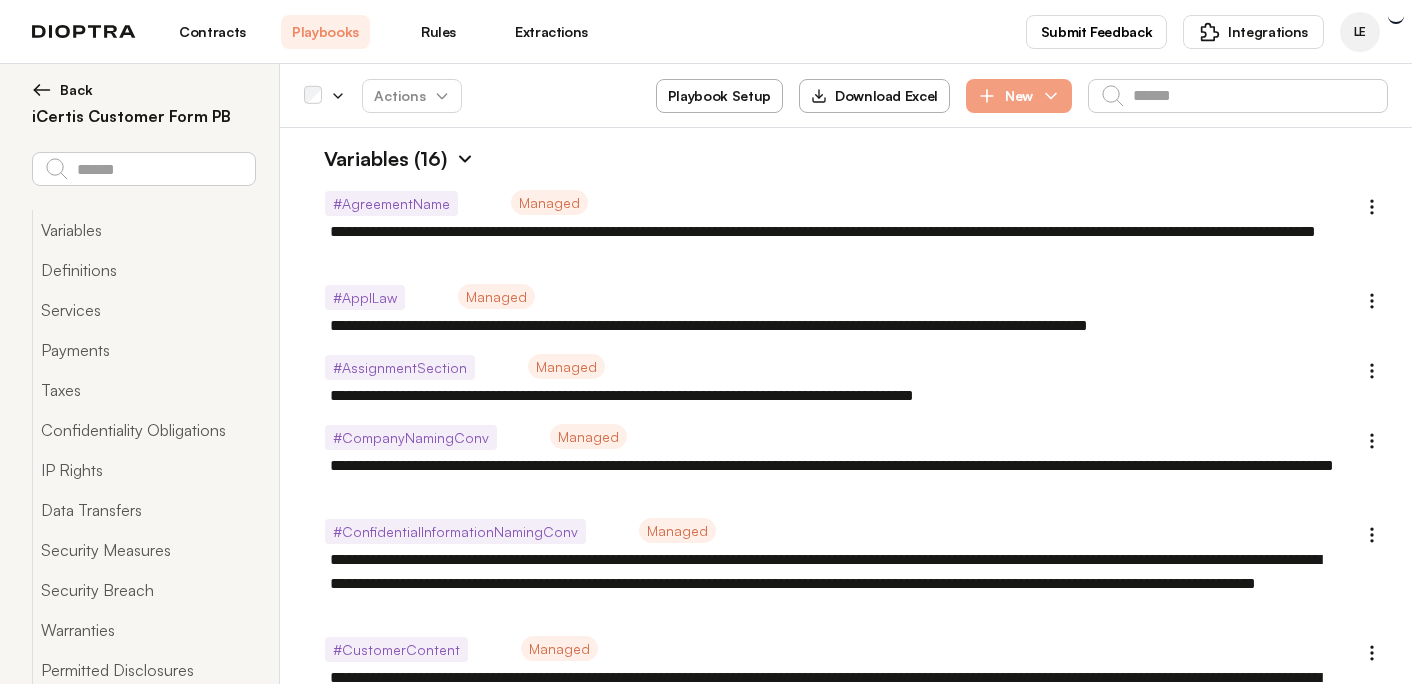 type on "*" 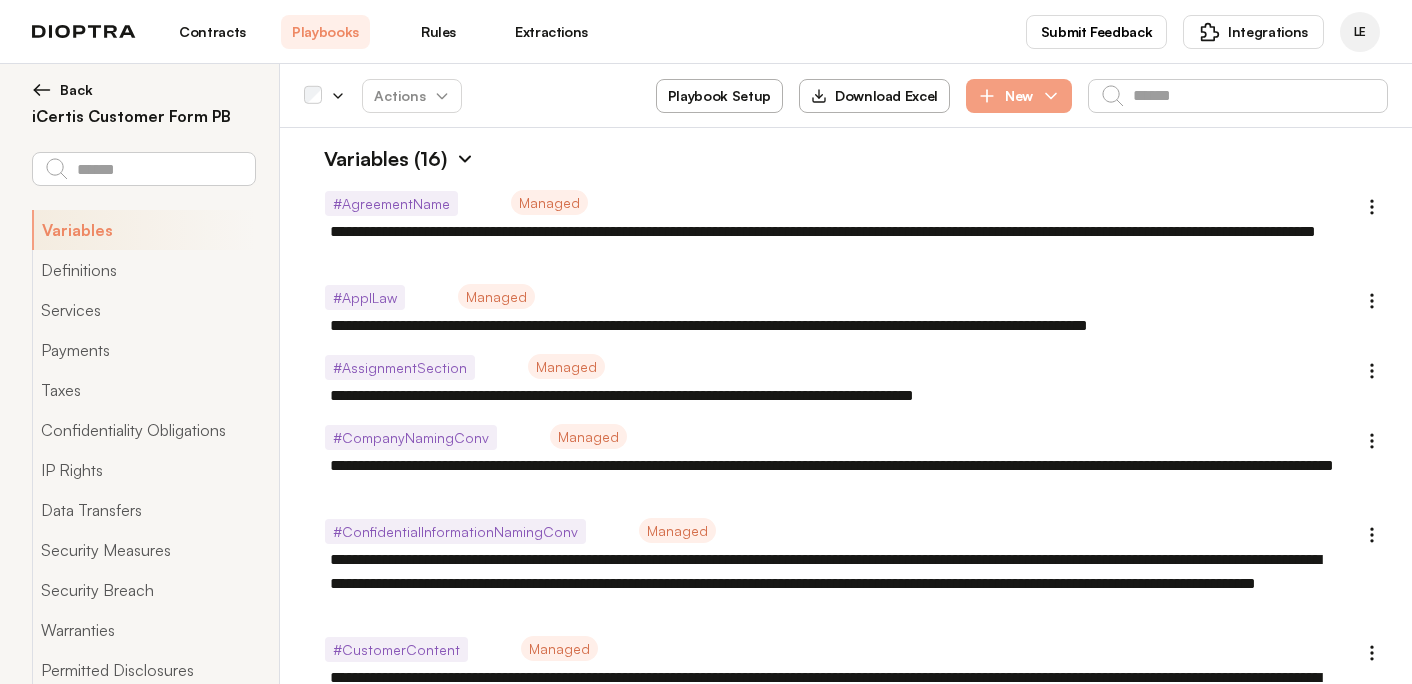 click on "Playbook Setup" at bounding box center (719, 96) 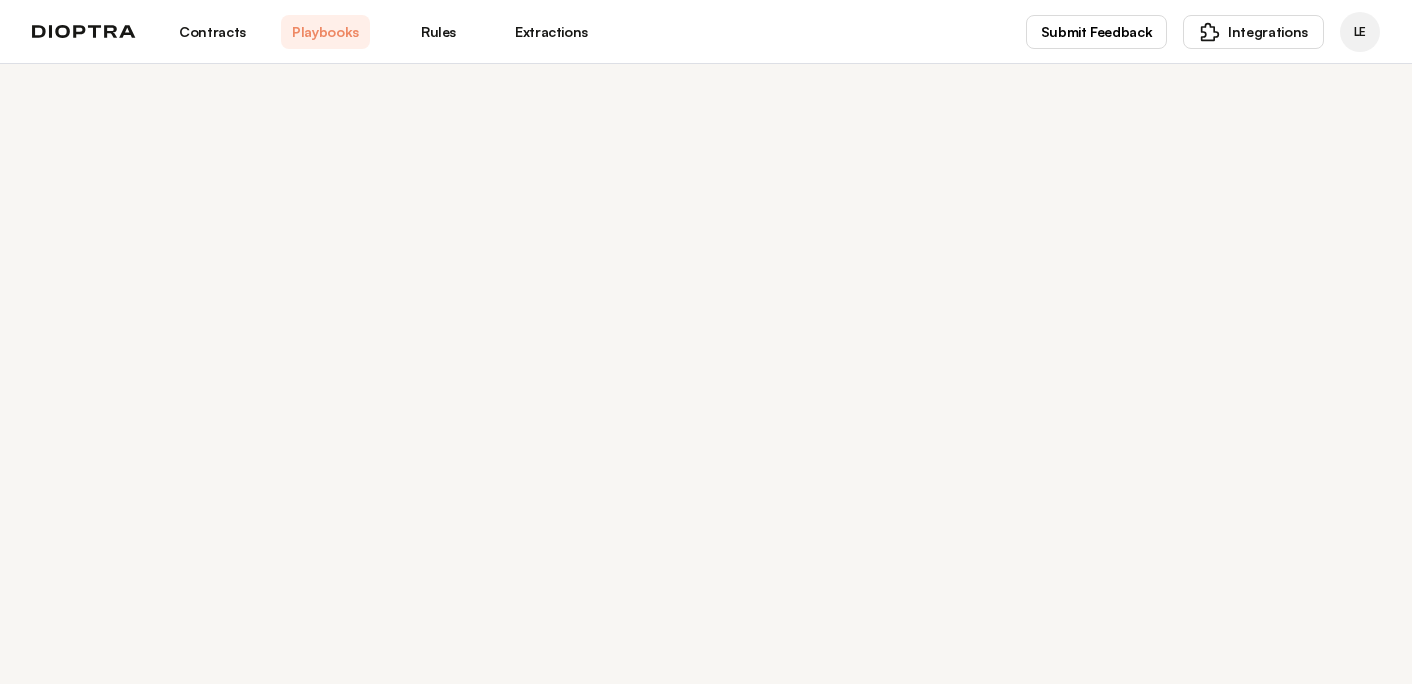 select on "******" 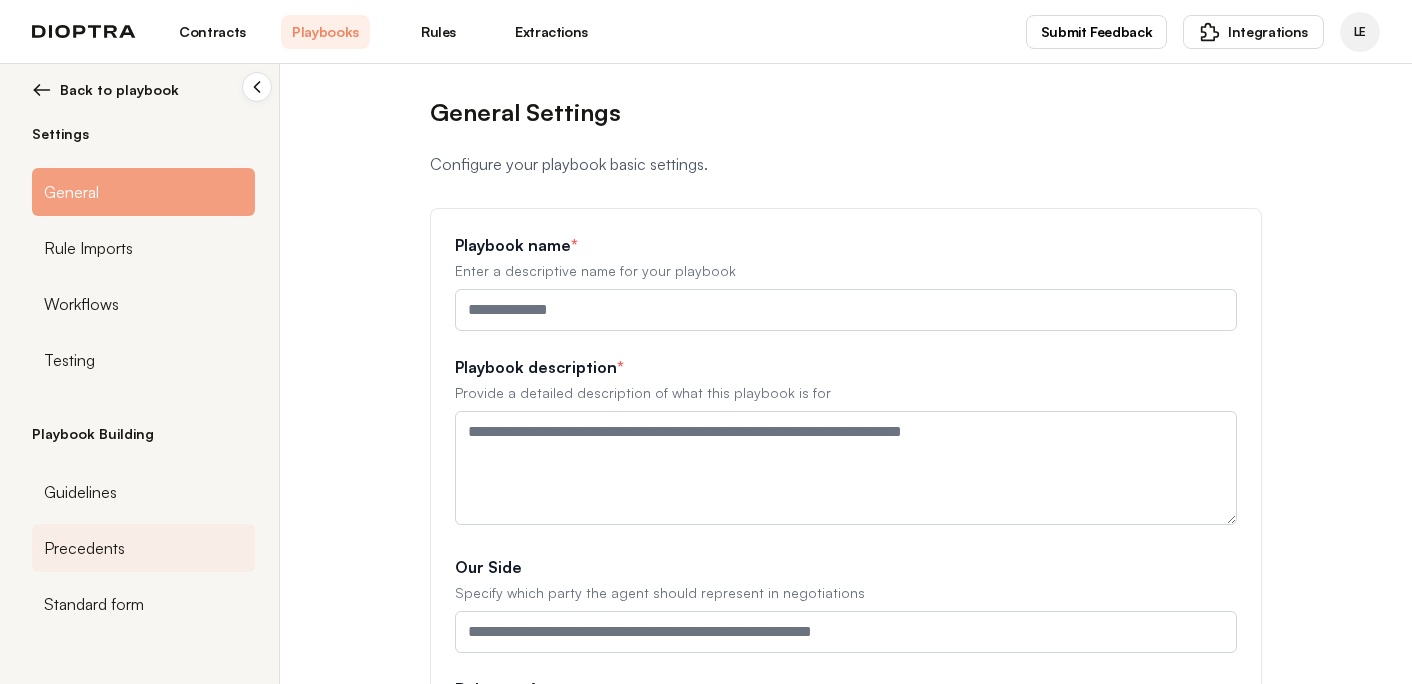 click on "Precedents" at bounding box center [143, 548] 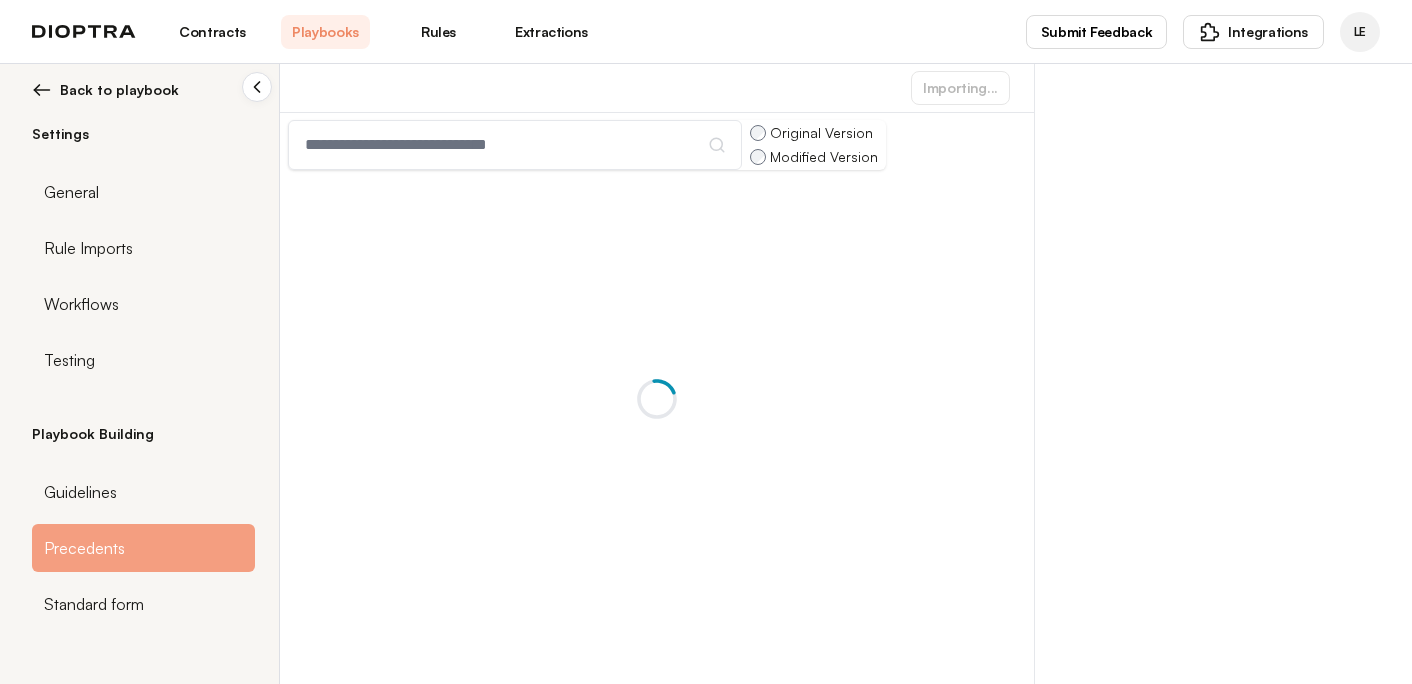 click on "Contracts" at bounding box center (212, 32) 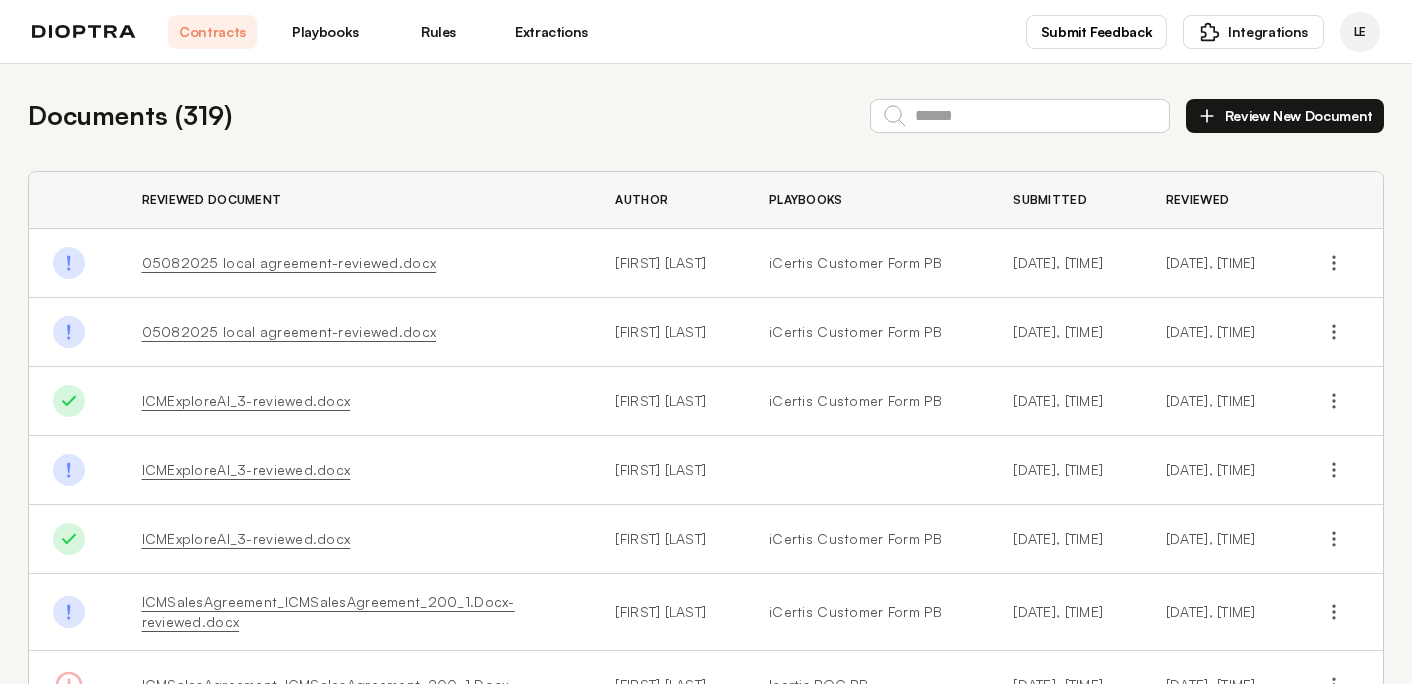 click on "Playbooks" at bounding box center (325, 32) 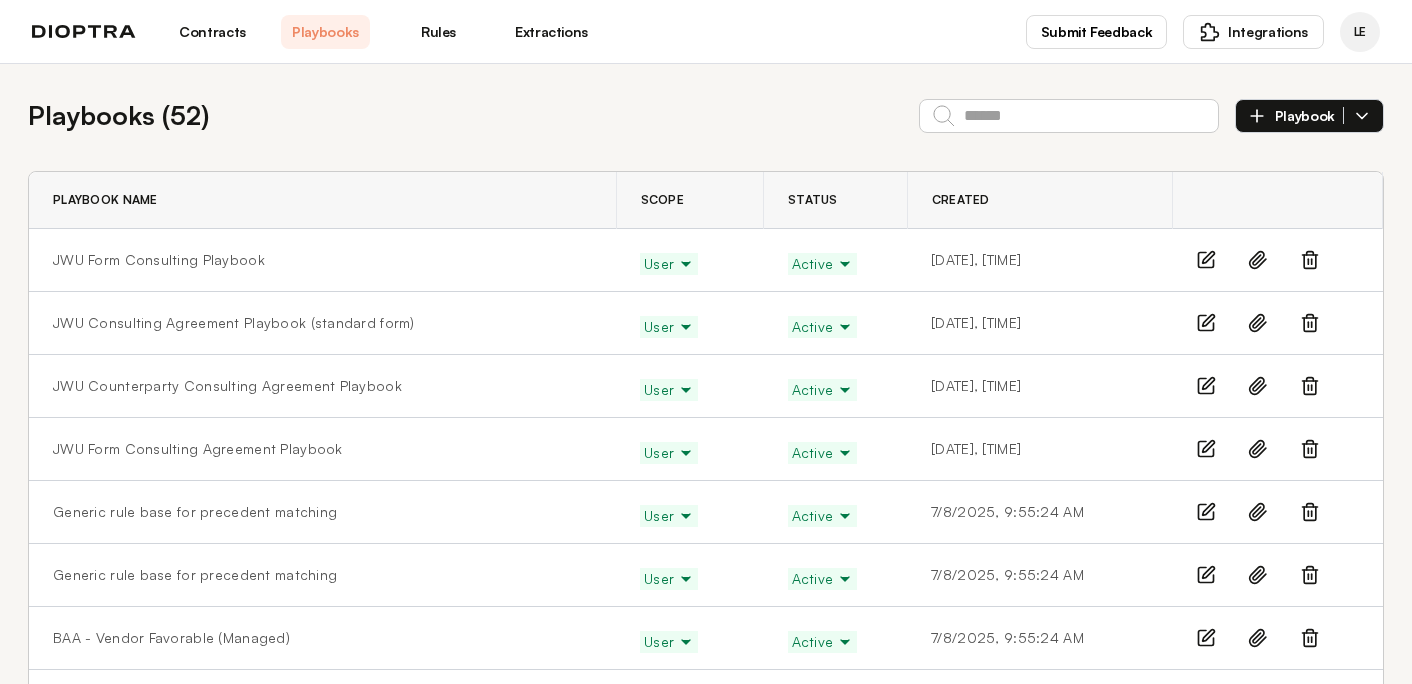 scroll, scrollTop: 0, scrollLeft: 0, axis: both 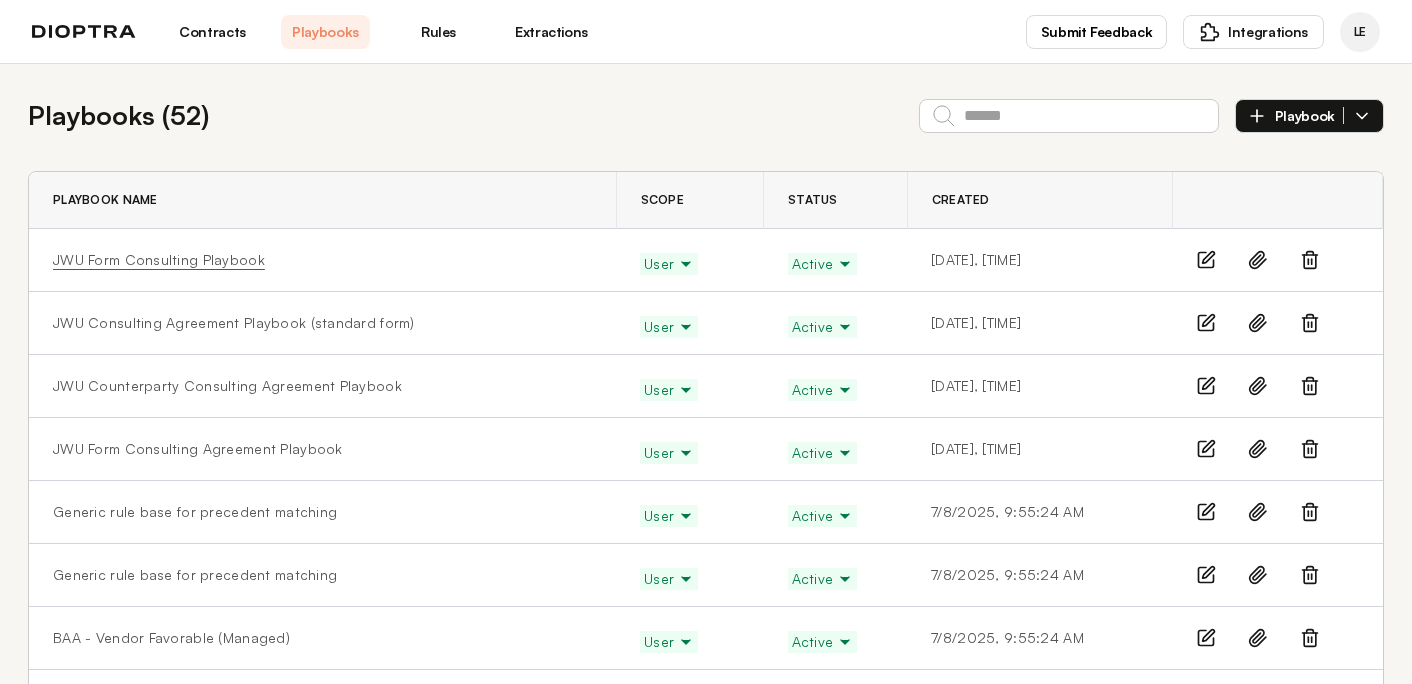 click on "JWU Form Consulting Playbook" at bounding box center (159, 260) 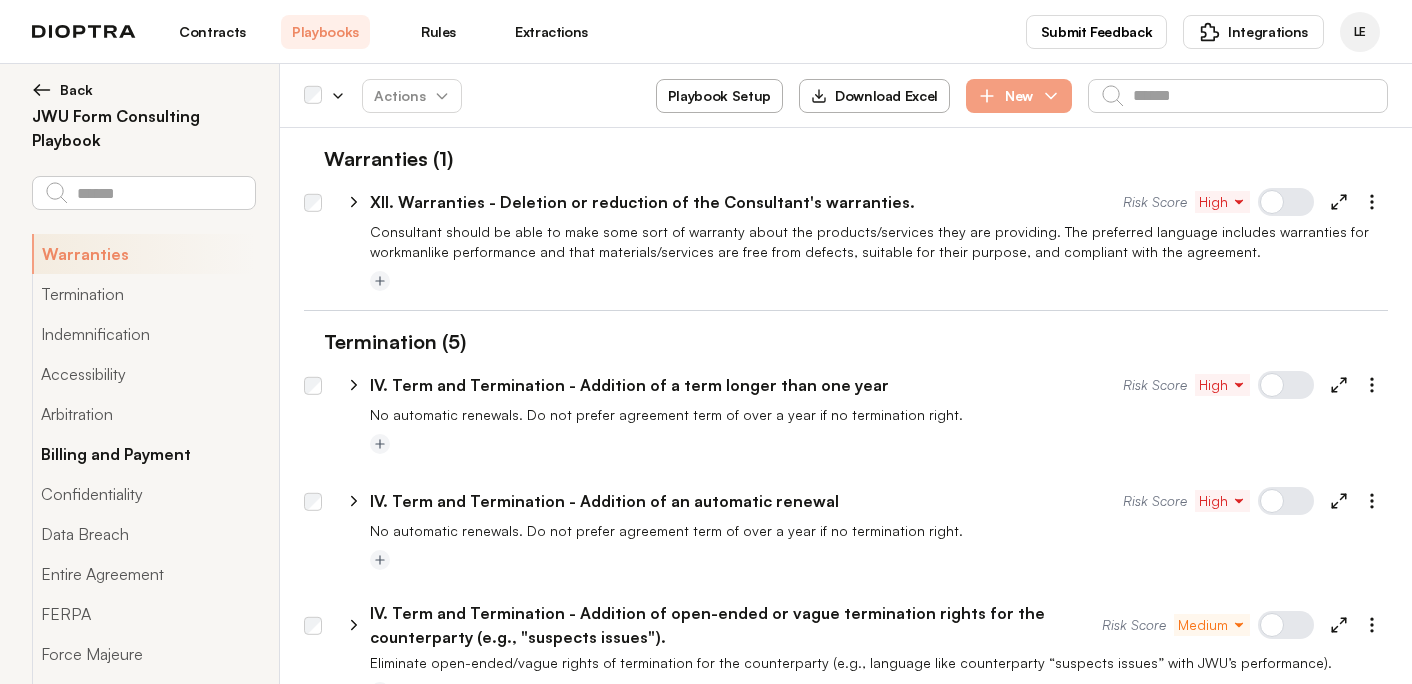 click on "Billing and Payment" at bounding box center [143, 454] 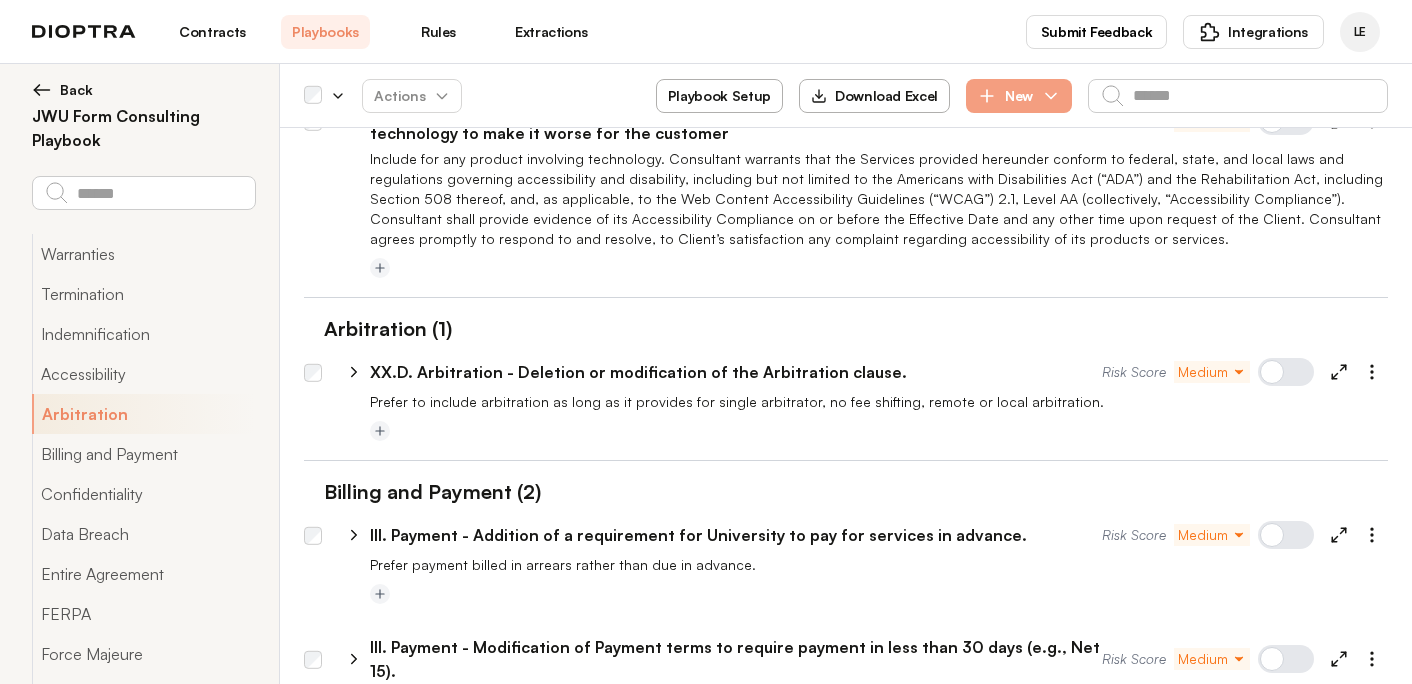 scroll, scrollTop: 1460, scrollLeft: 0, axis: vertical 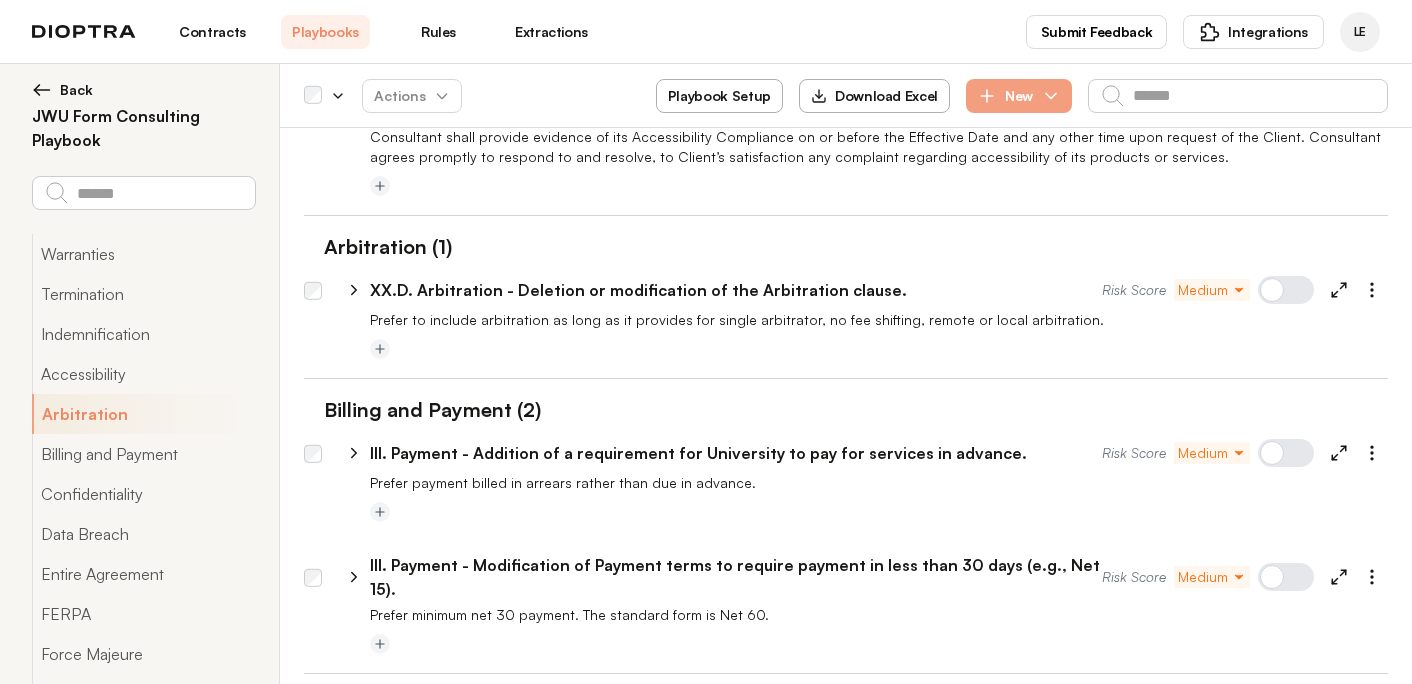 click 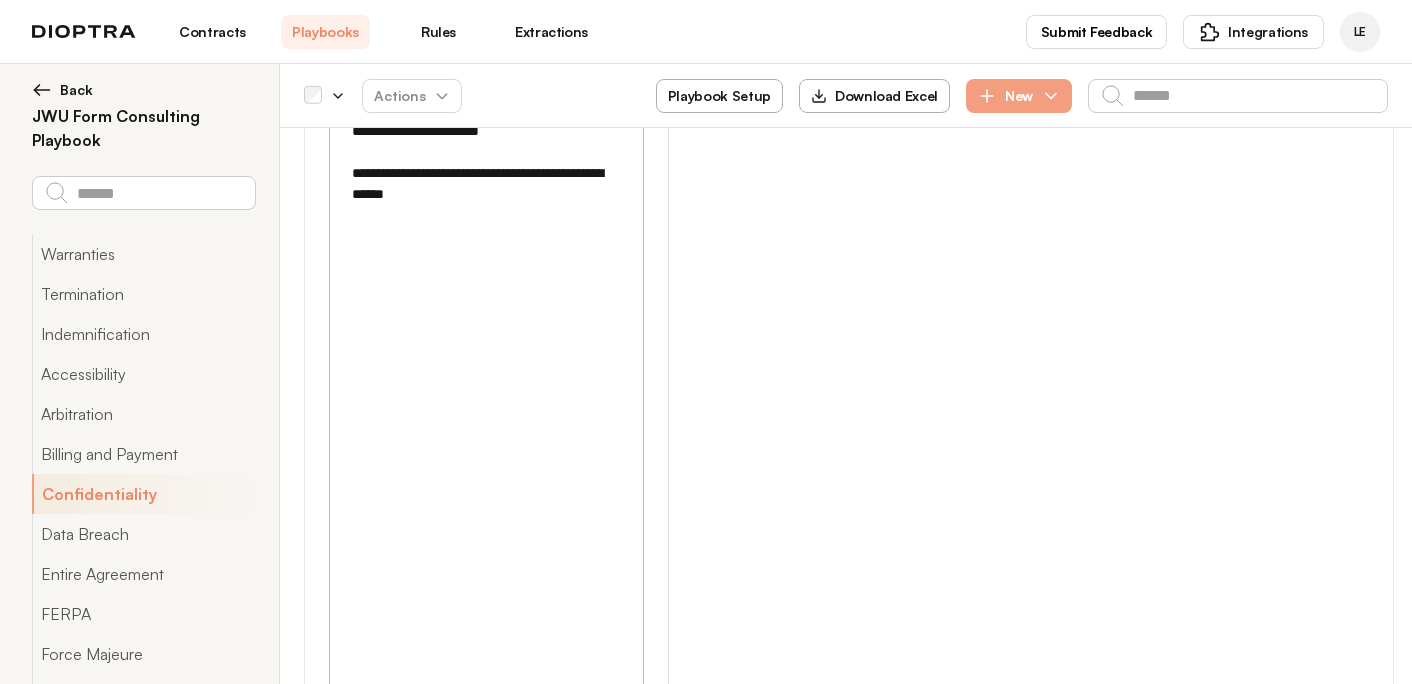 scroll, scrollTop: 3858, scrollLeft: 0, axis: vertical 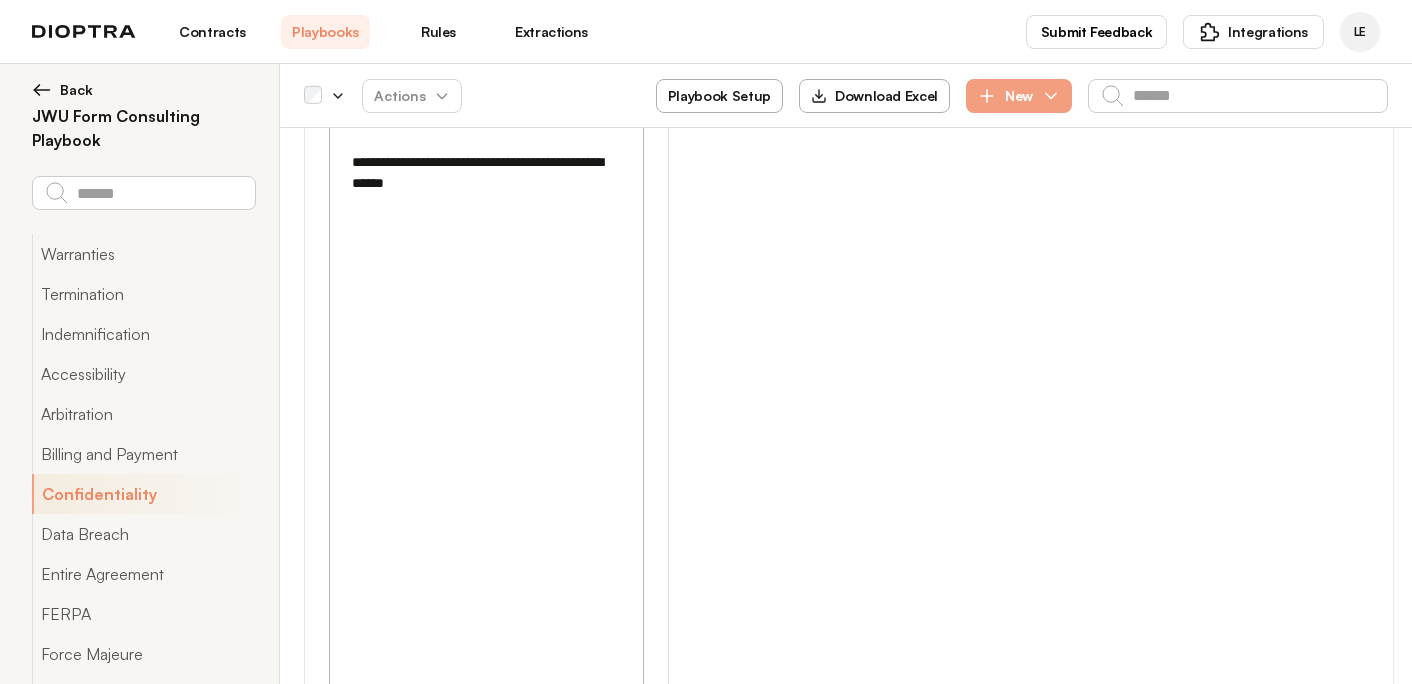 drag, startPoint x: 569, startPoint y: 447, endPoint x: 404, endPoint y: 471, distance: 166.73631 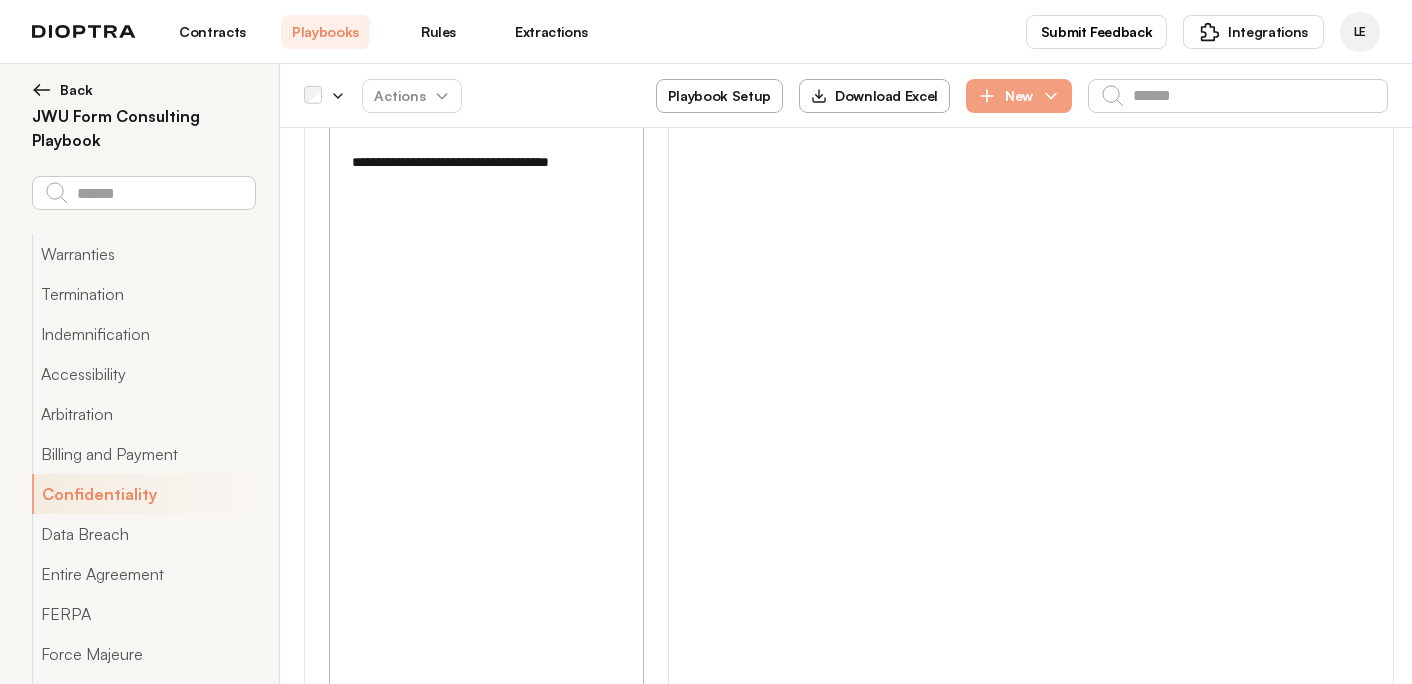 click at bounding box center [485, -426] 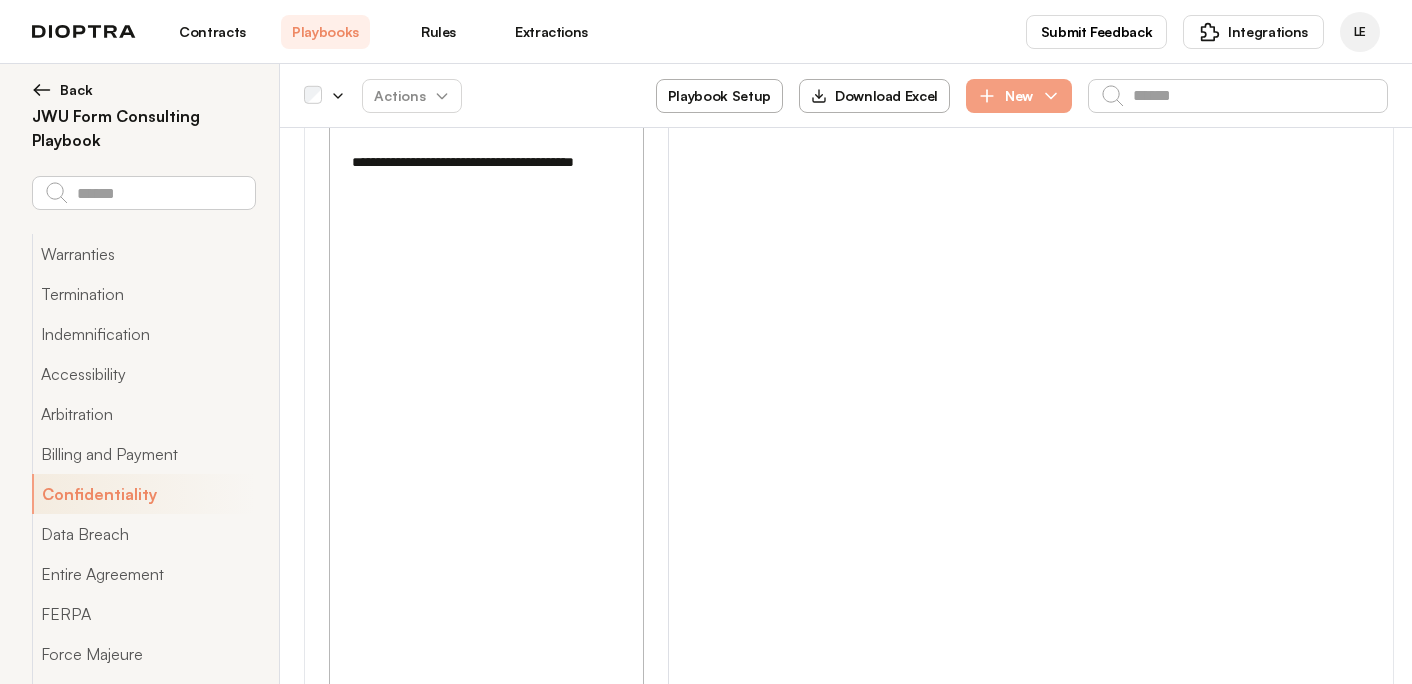 click at bounding box center (485, -415) 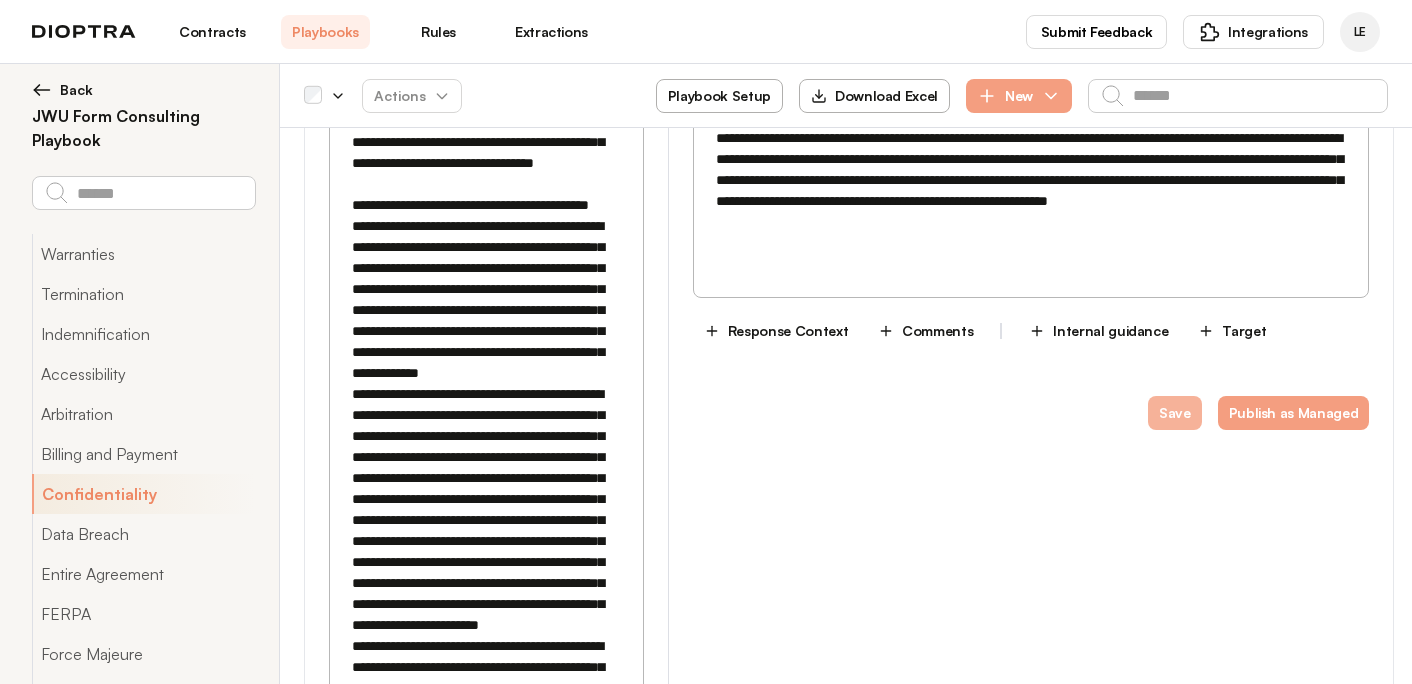 type on "**********" 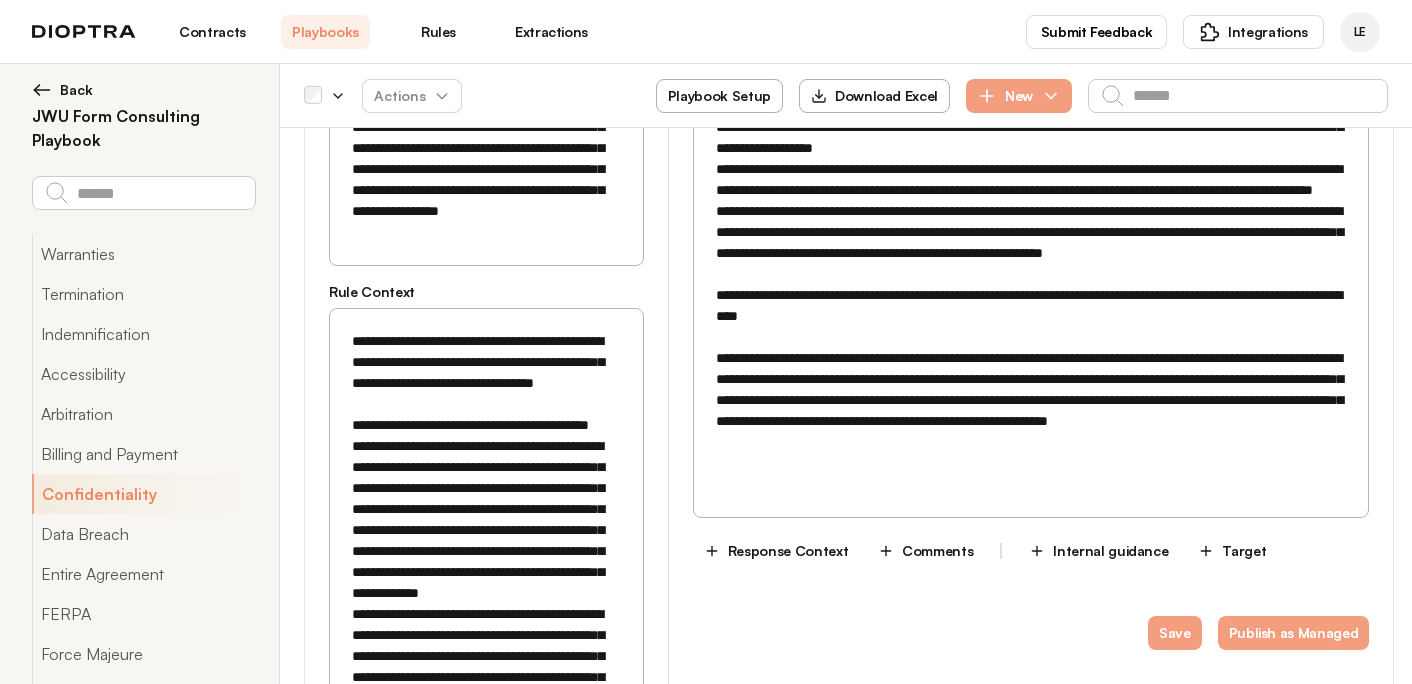 scroll, scrollTop: 2173, scrollLeft: 0, axis: vertical 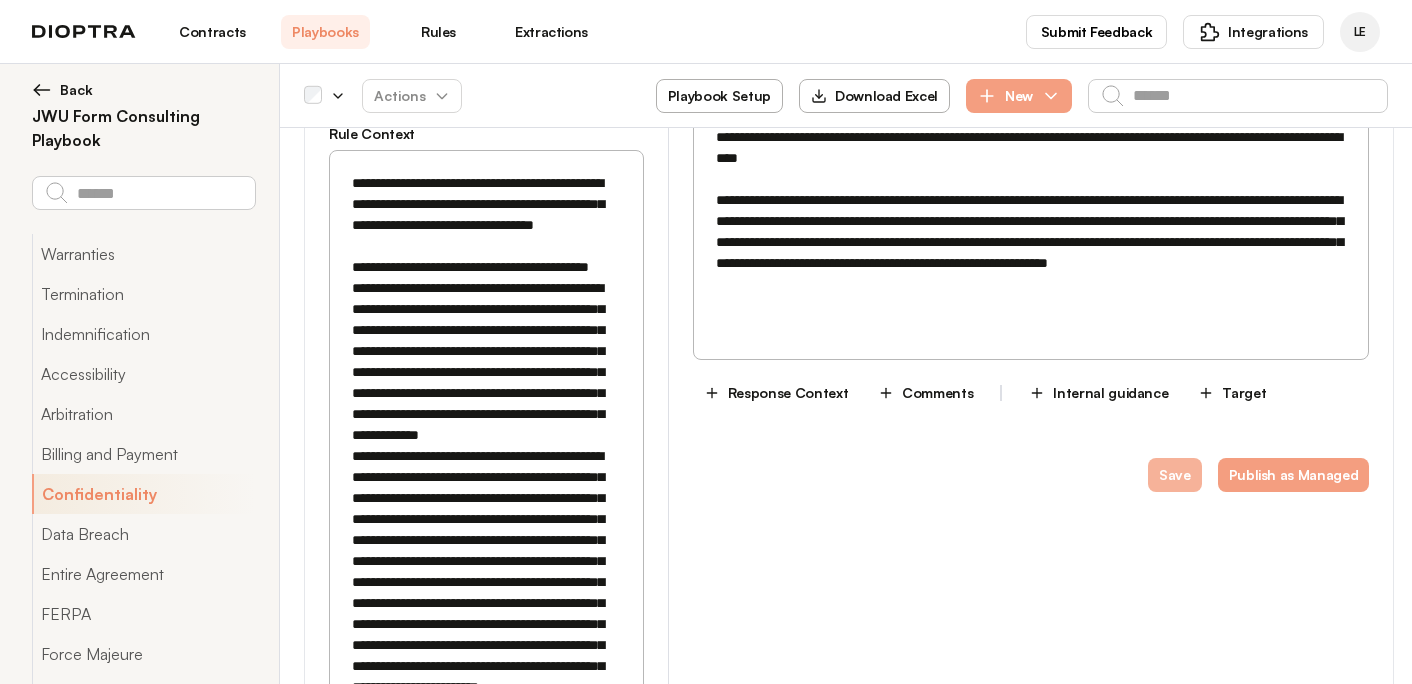 click on "Save" at bounding box center [1175, 475] 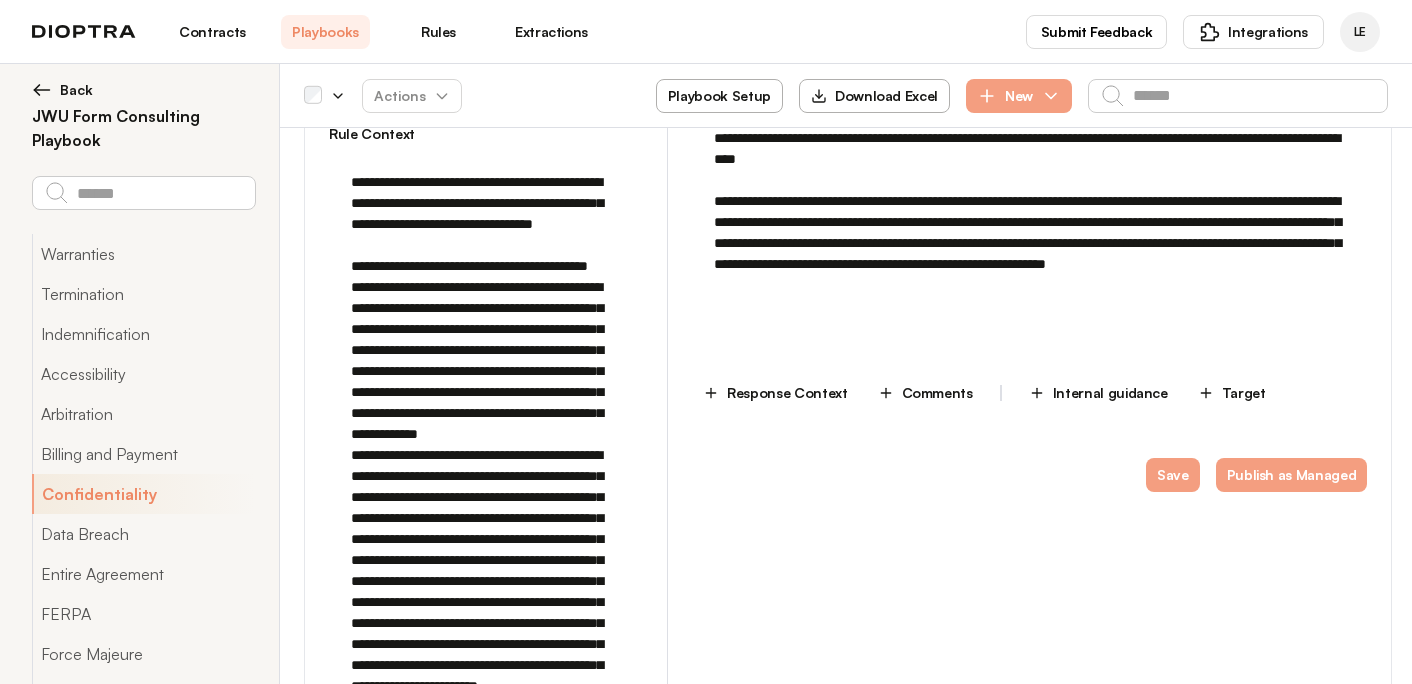 scroll, scrollTop: 2325, scrollLeft: 0, axis: vertical 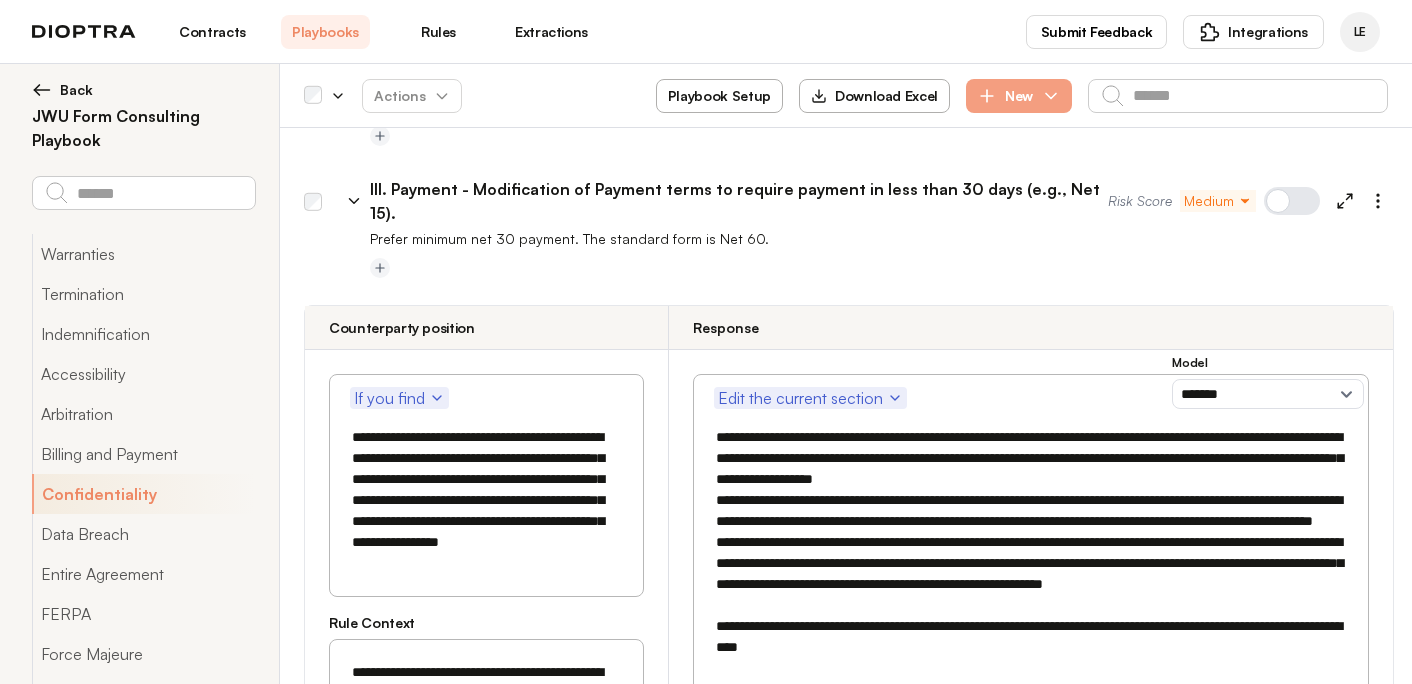 click 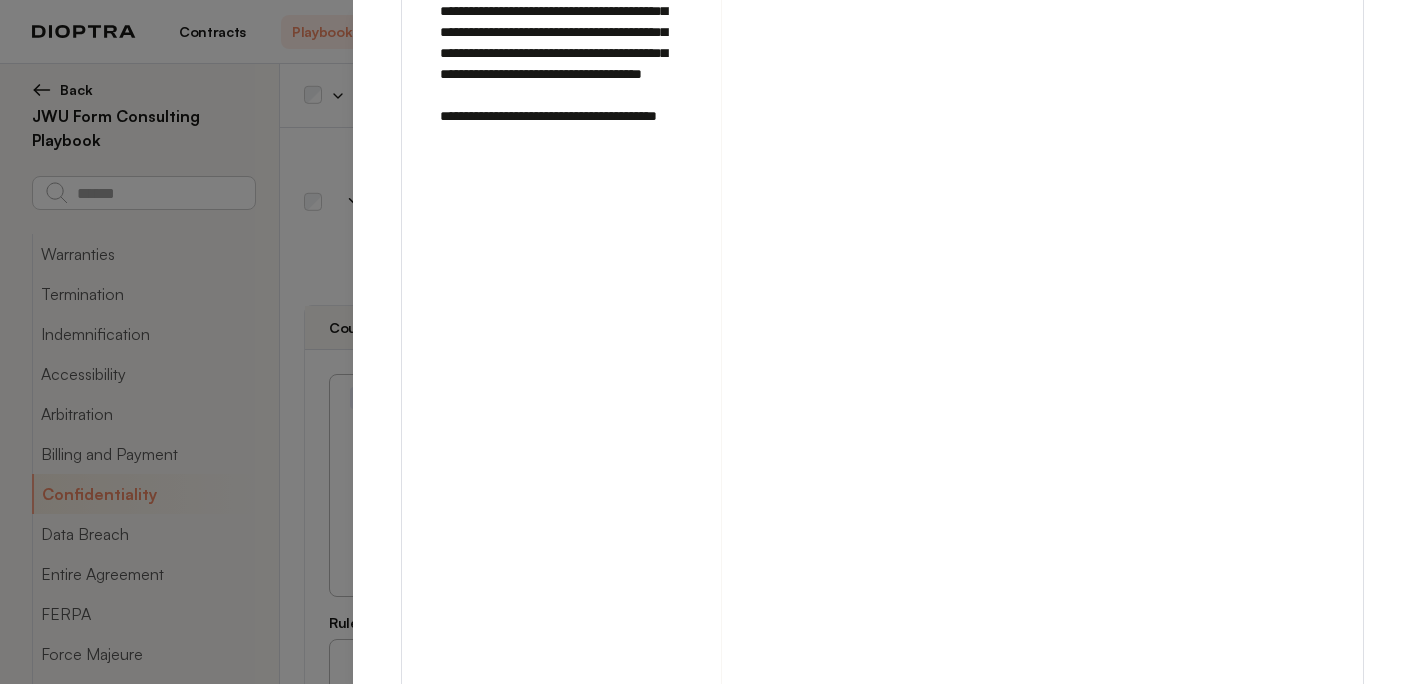 scroll, scrollTop: 2071, scrollLeft: 0, axis: vertical 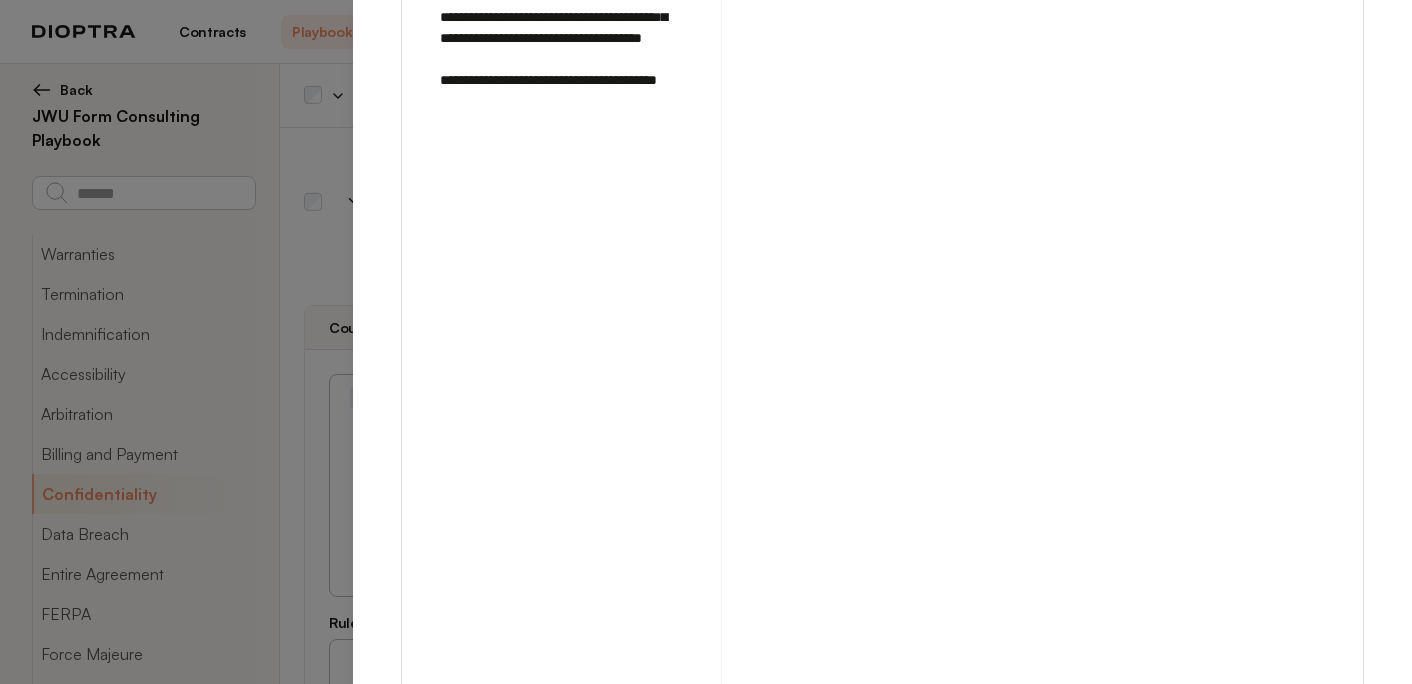 click at bounding box center [1268, 730] 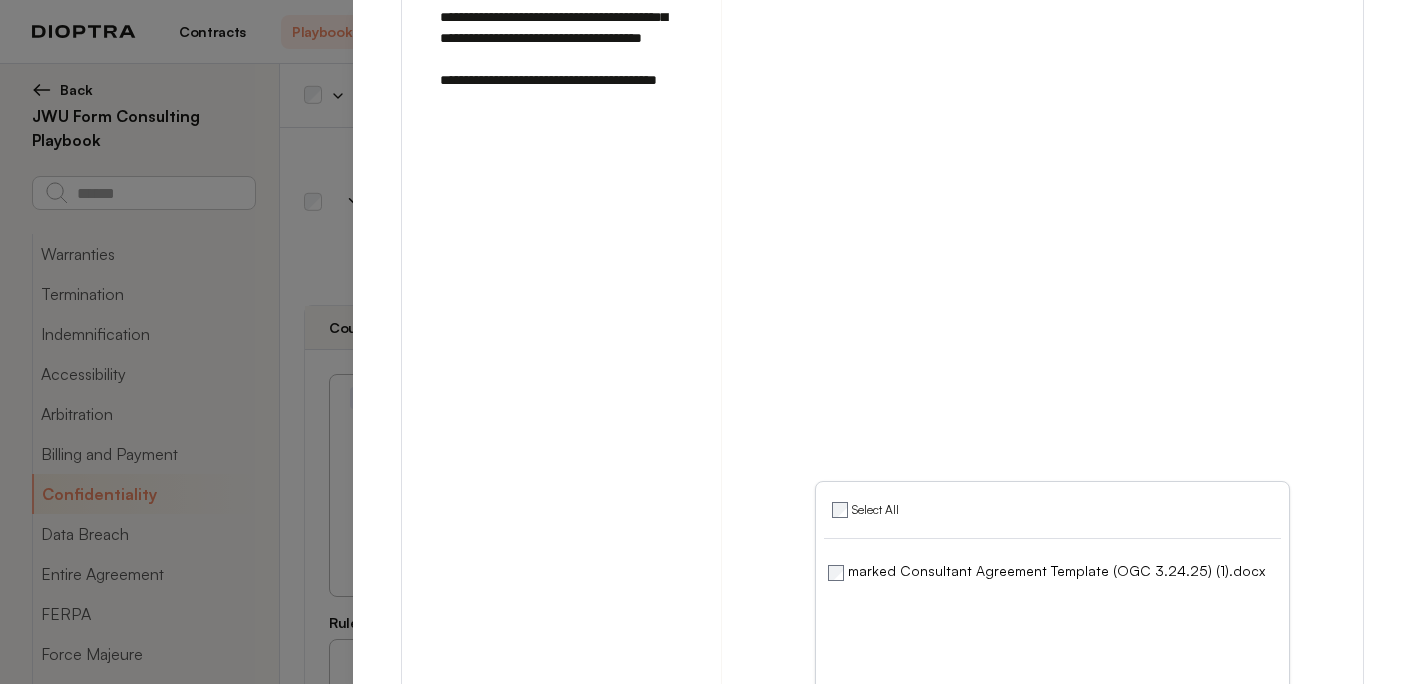 click on "Run on Test Documents" at bounding box center [1156, 730] 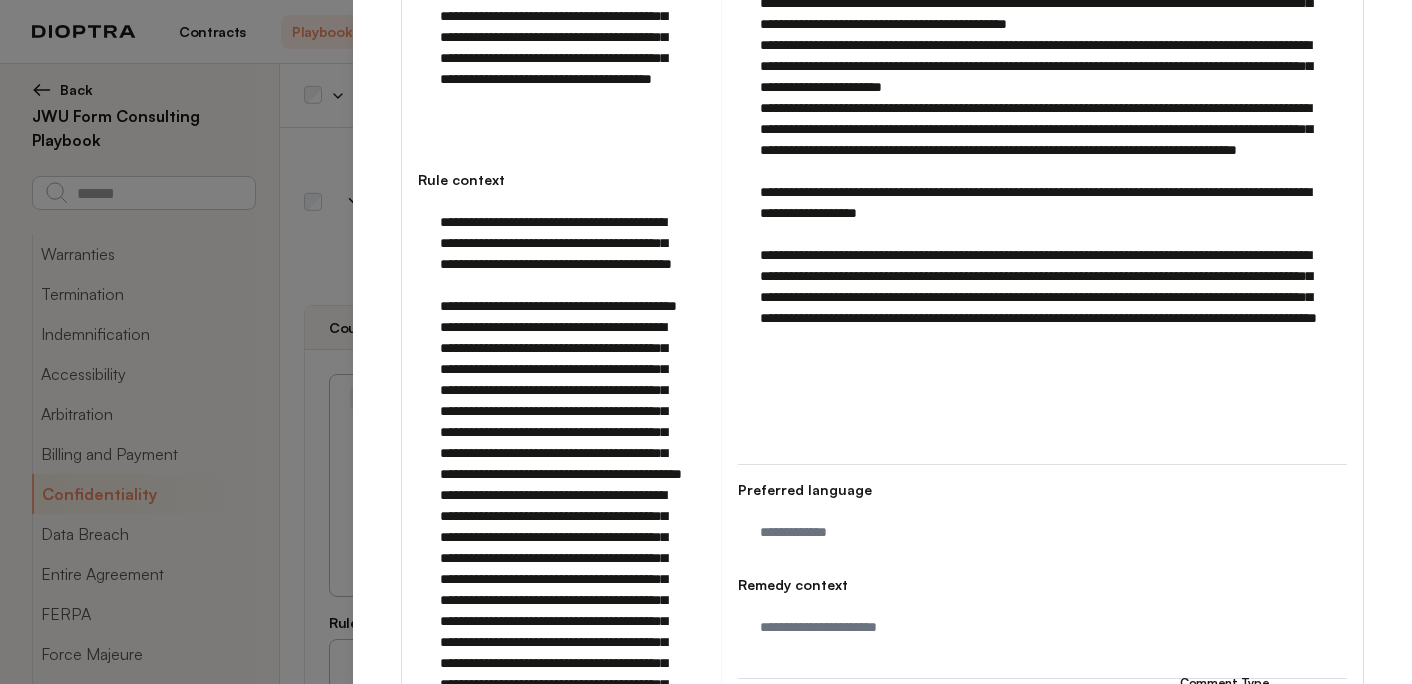 scroll, scrollTop: 0, scrollLeft: 0, axis: both 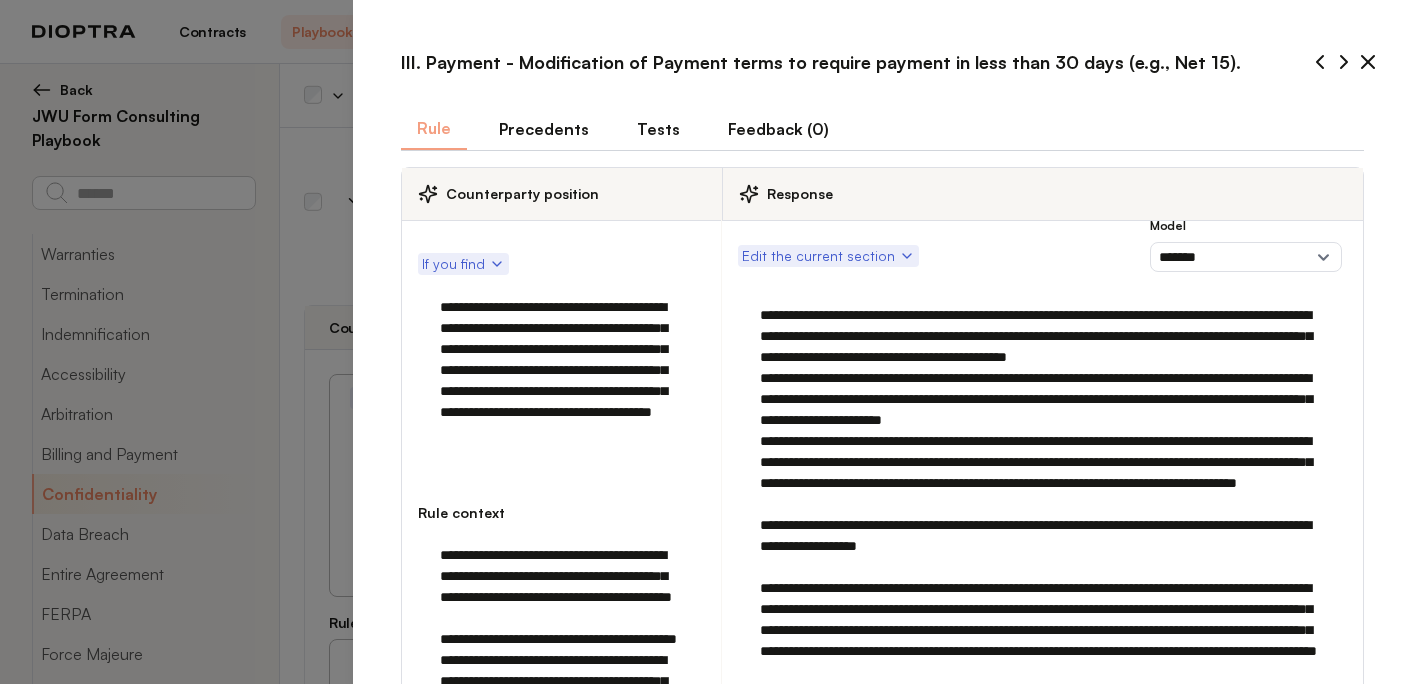 click on "Tests" at bounding box center (658, 129) 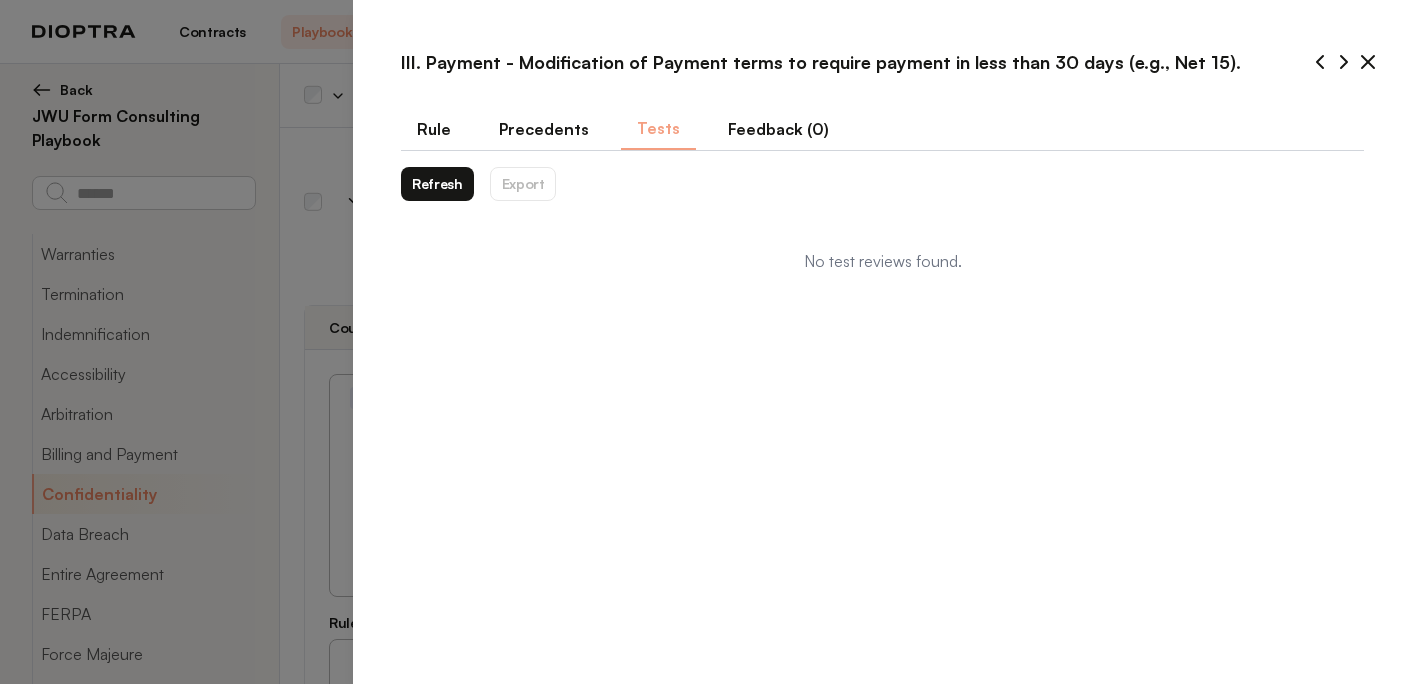 click on "Refresh" at bounding box center (437, 184) 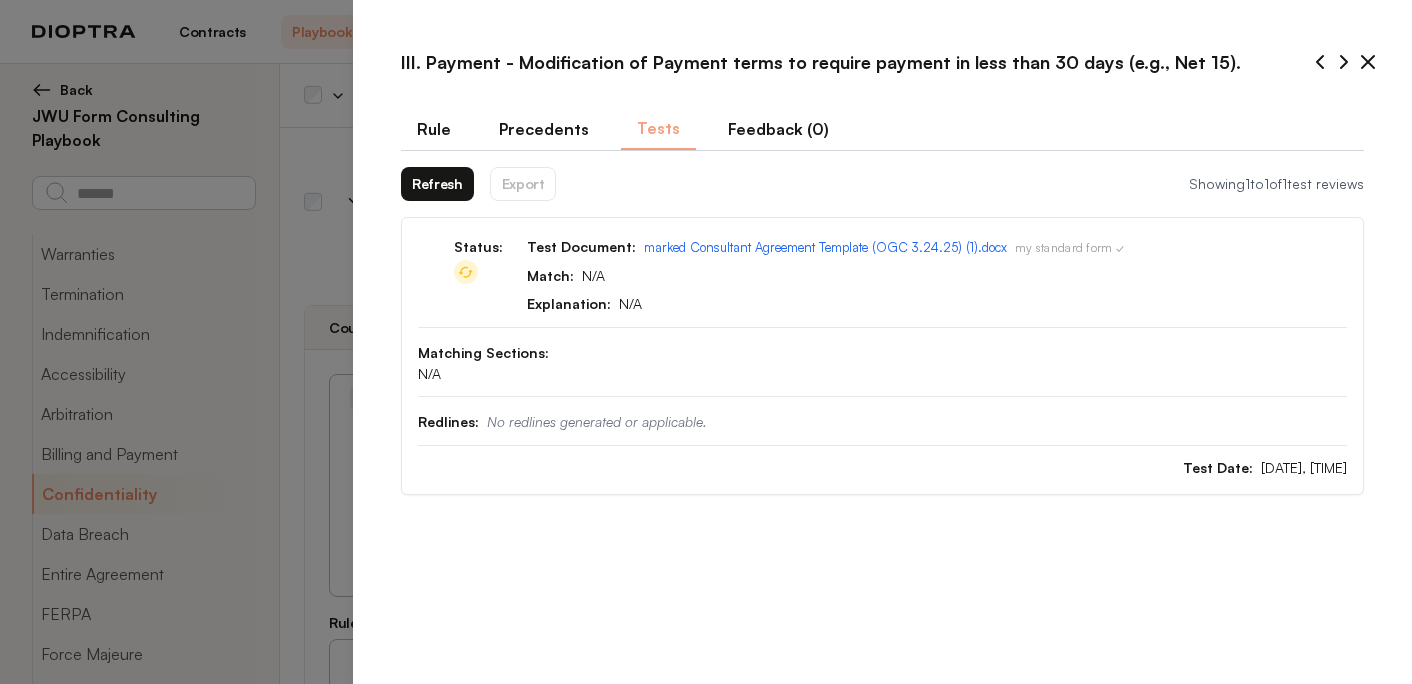 click on "Refresh" at bounding box center (437, 184) 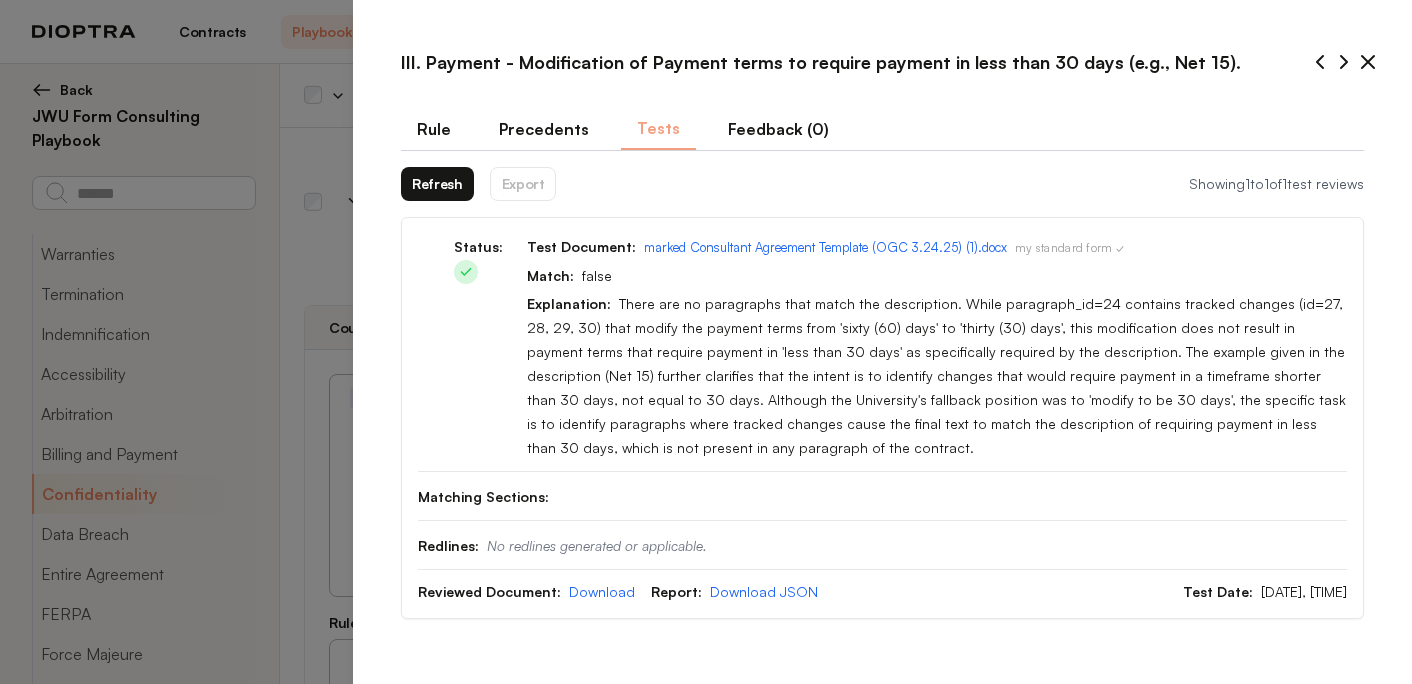 click 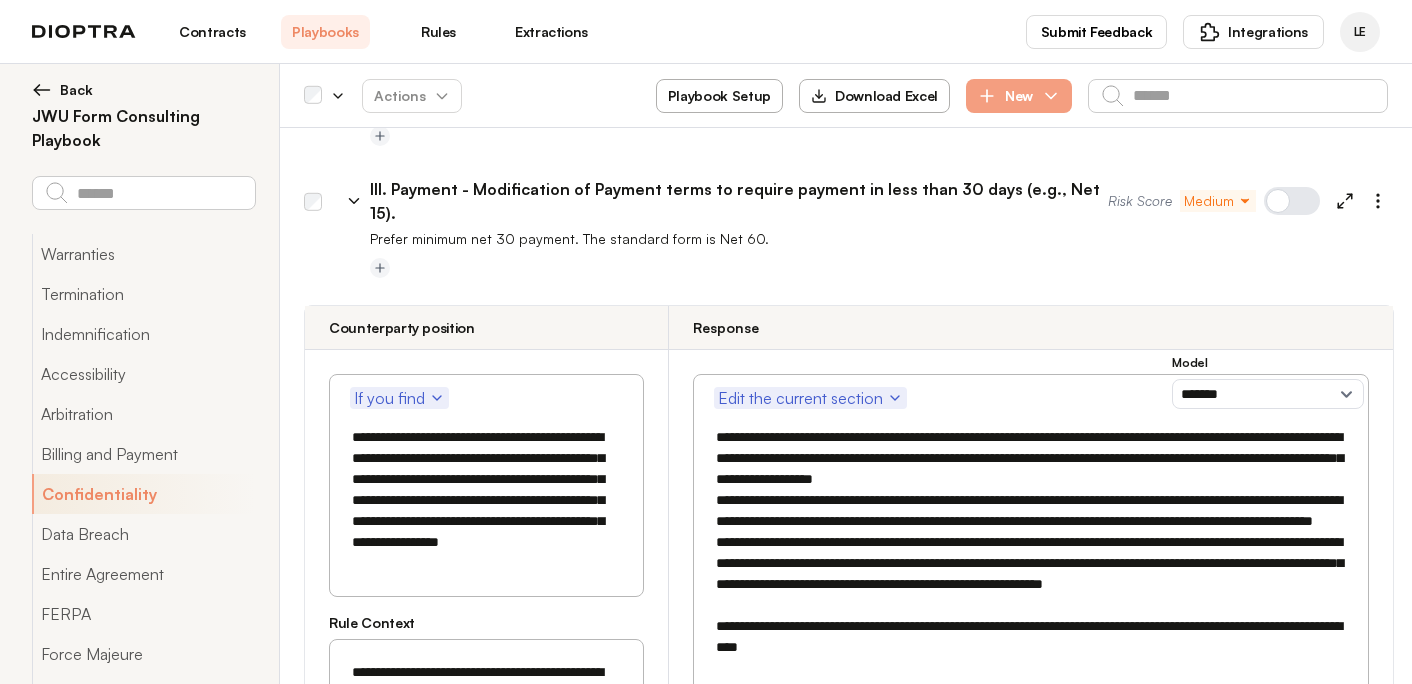 click 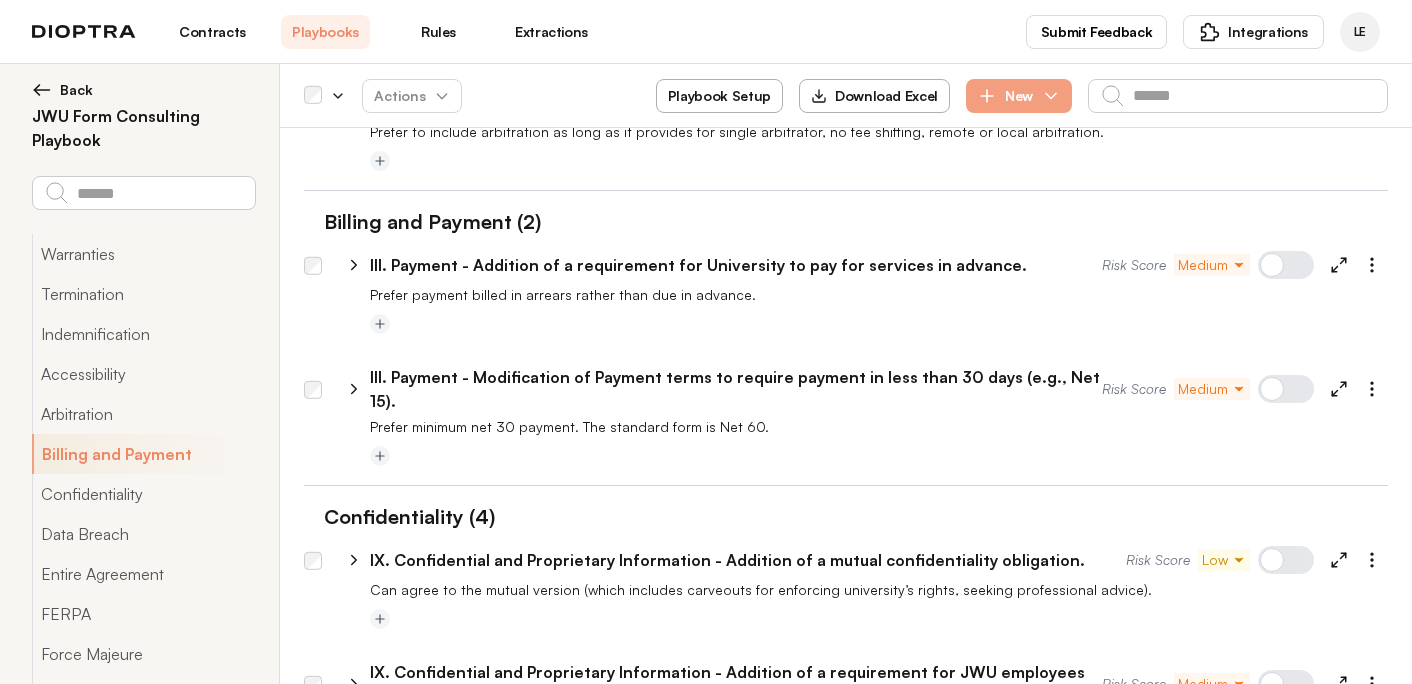 scroll, scrollTop: 1646, scrollLeft: 0, axis: vertical 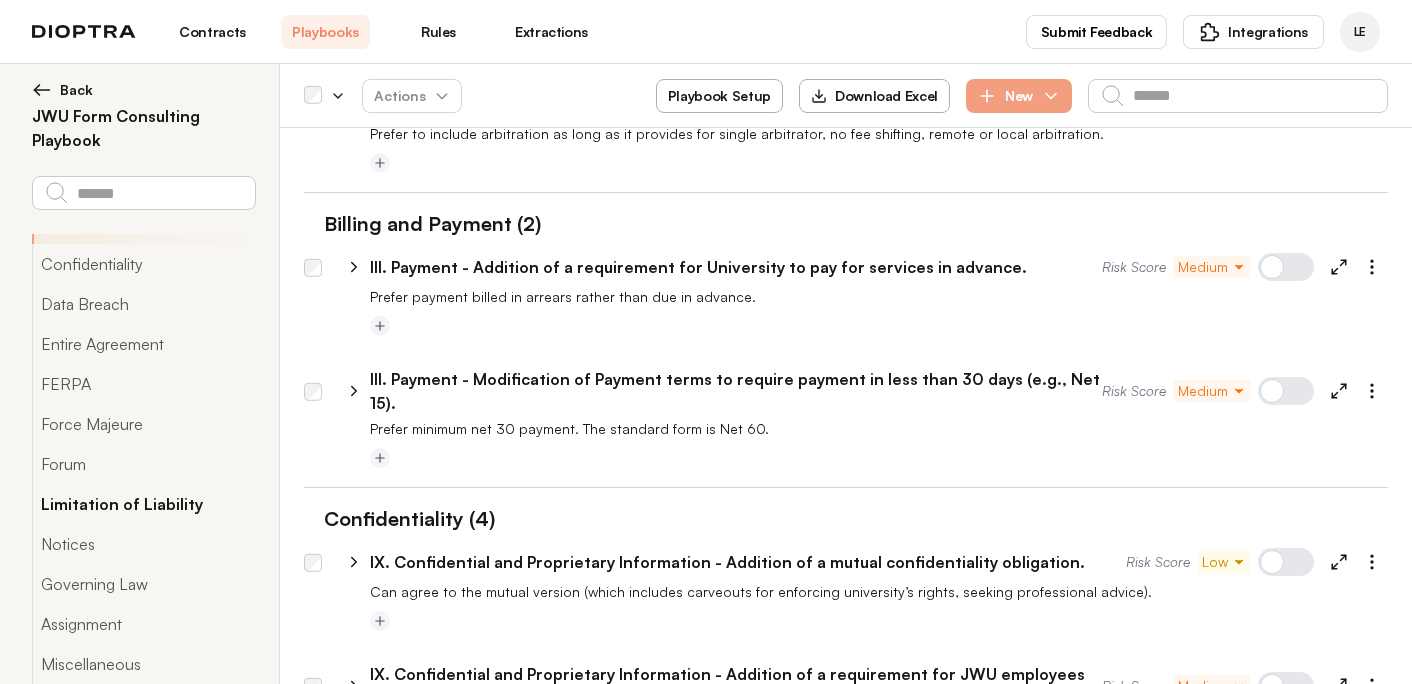 click on "Limitation of Liability" at bounding box center [143, 504] 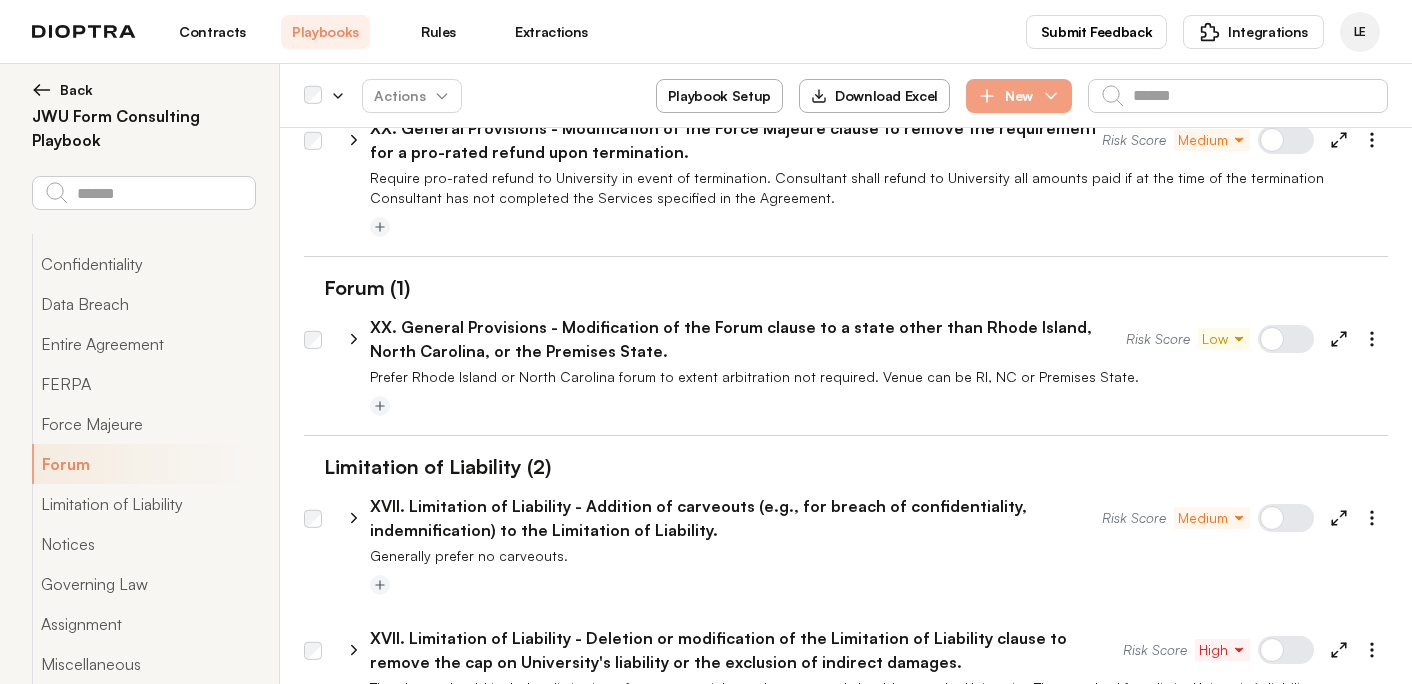 scroll, scrollTop: 3357, scrollLeft: 0, axis: vertical 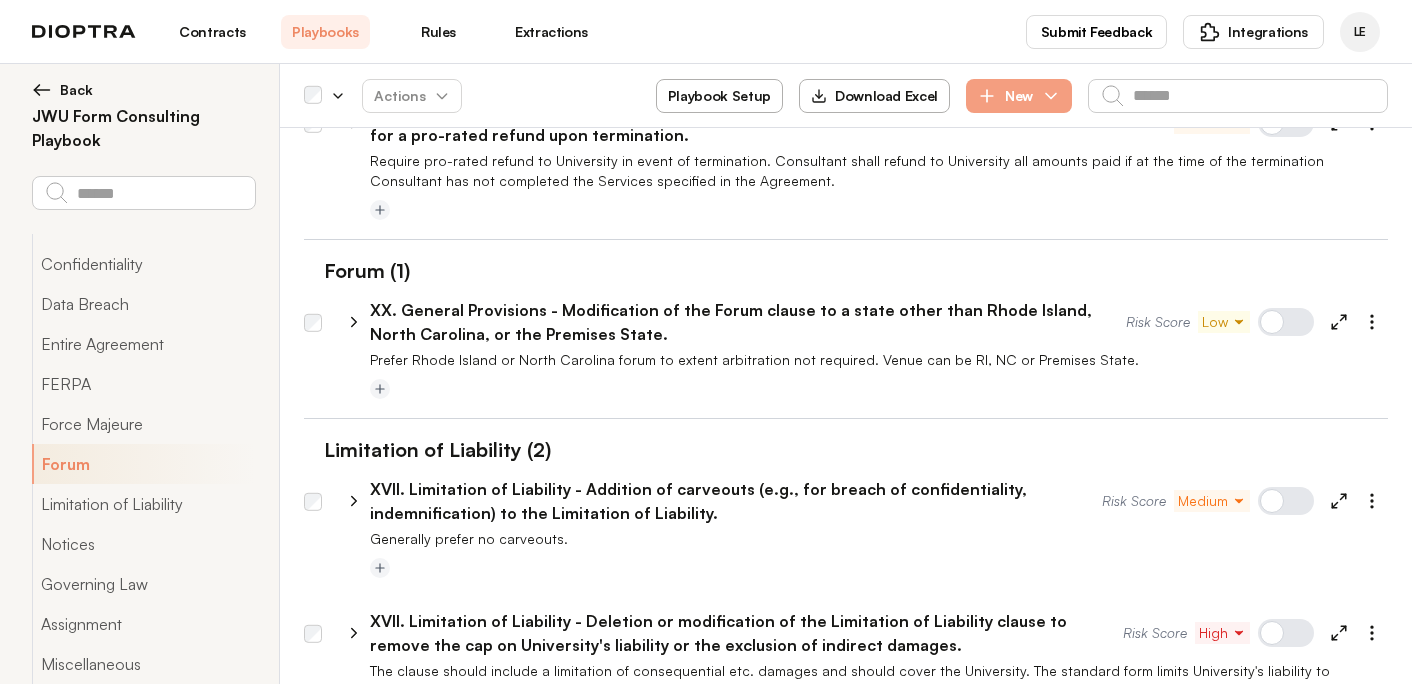 click 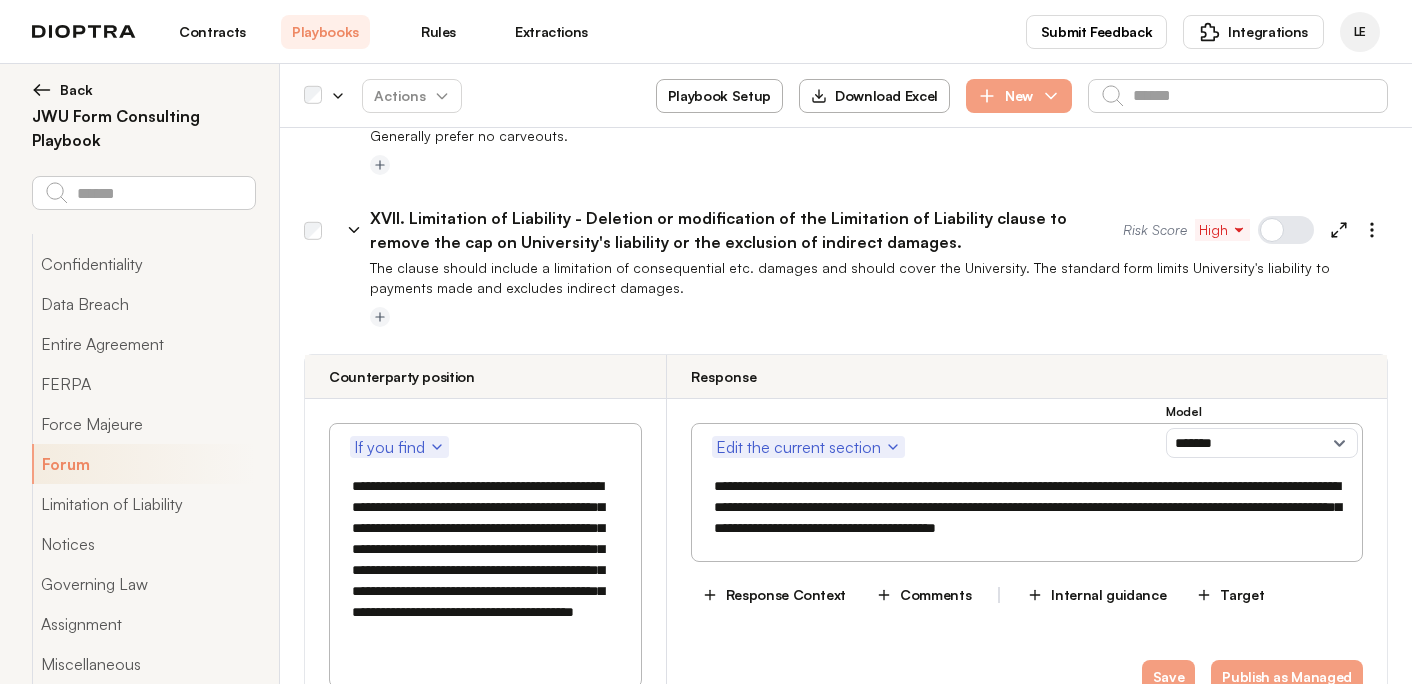 scroll, scrollTop: 3762, scrollLeft: 0, axis: vertical 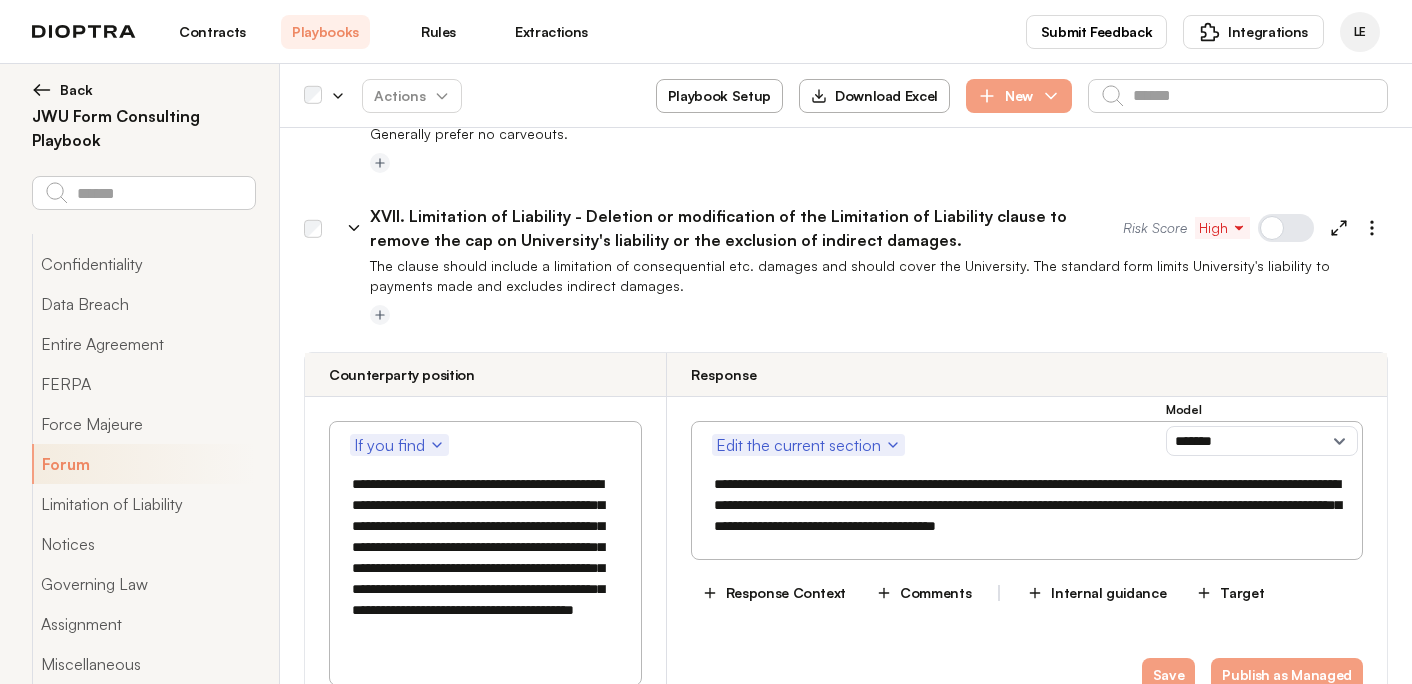 drag, startPoint x: 541, startPoint y: 427, endPoint x: 478, endPoint y: 487, distance: 87 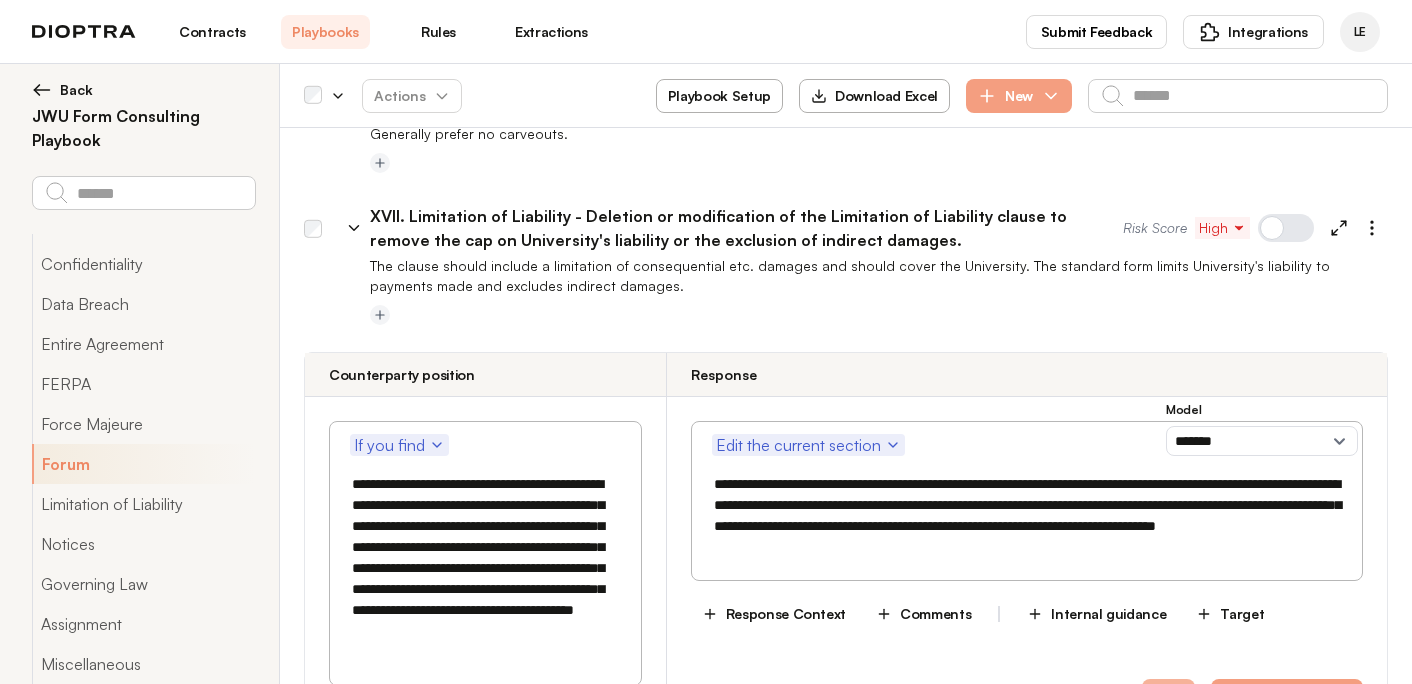 click on "Save" at bounding box center (1169, 696) 